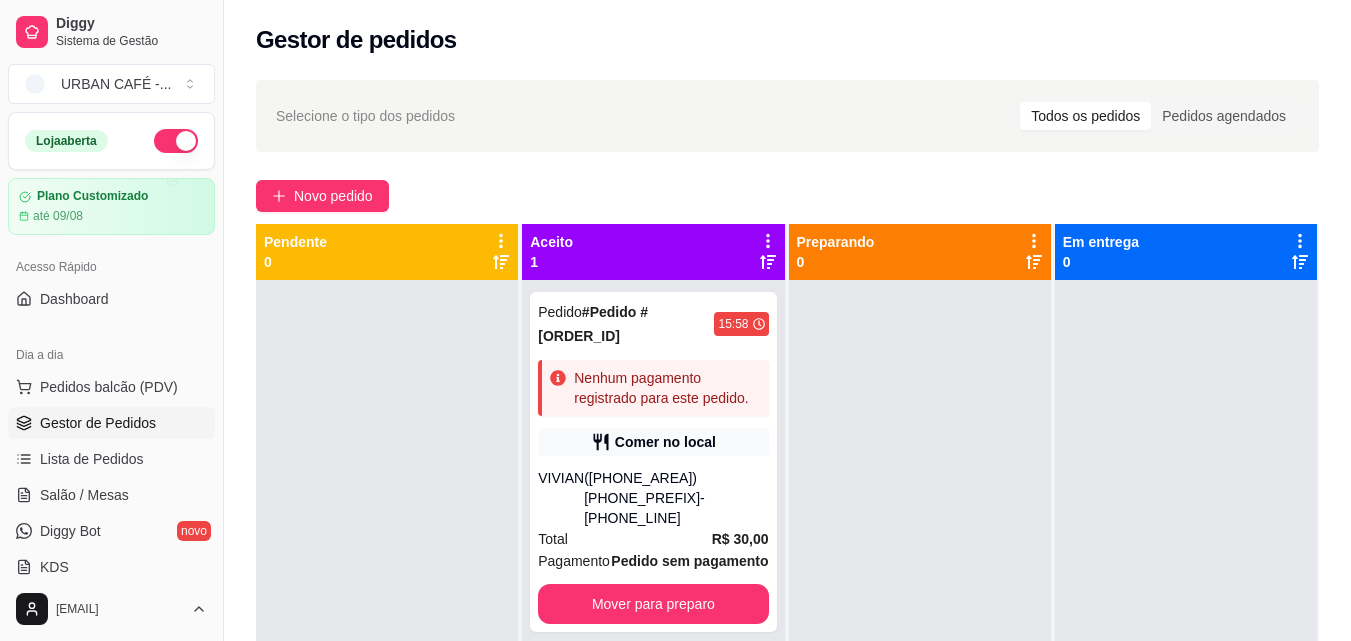 scroll, scrollTop: 0, scrollLeft: 0, axis: both 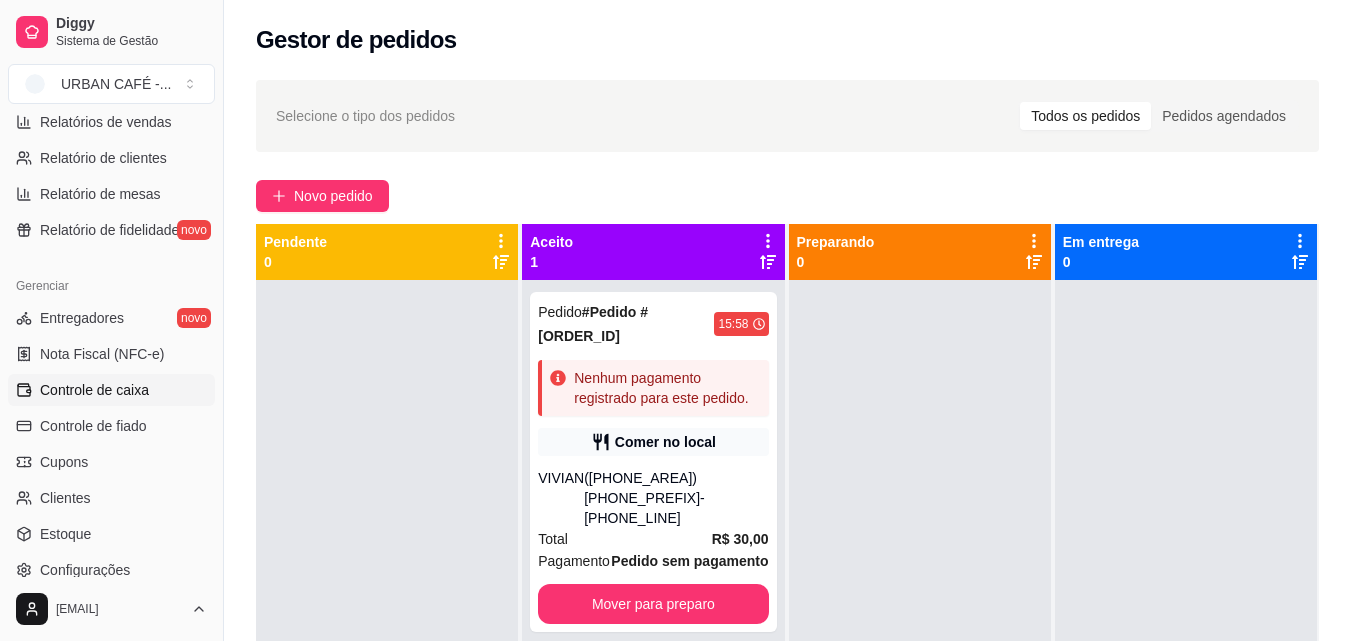 click on "Controle de caixa" at bounding box center (94, 390) 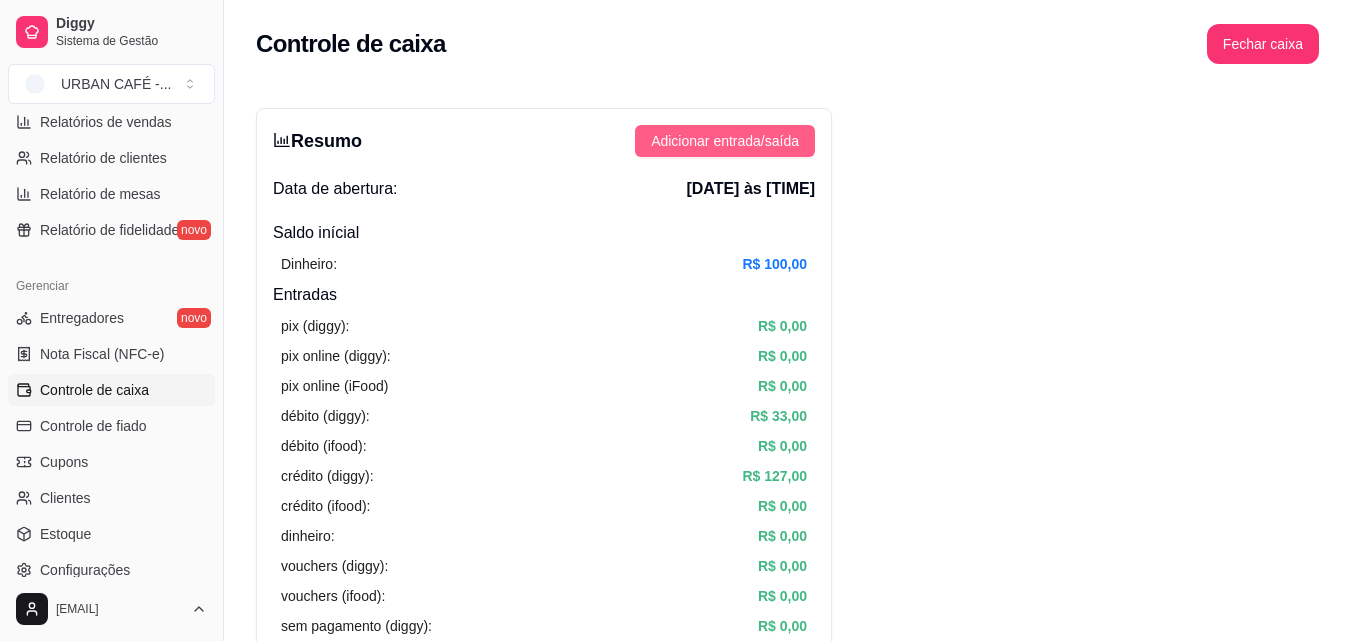 click on "Adicionar entrada/saída" at bounding box center [725, 141] 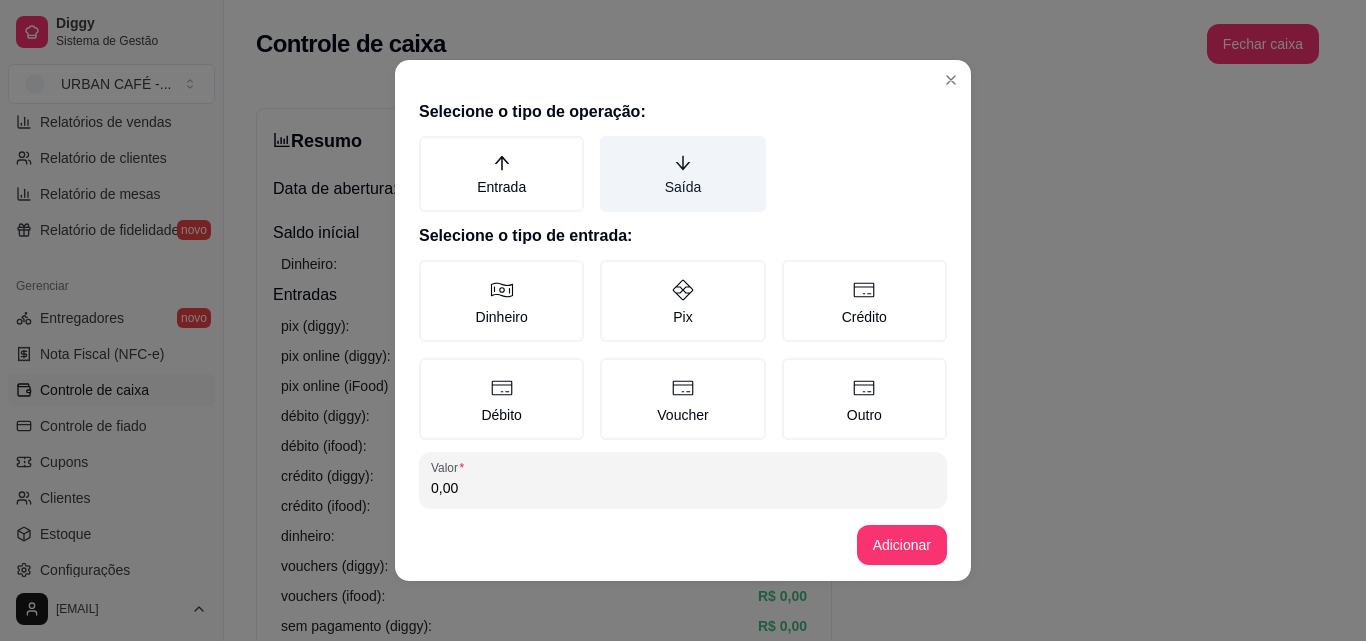 click on "Saída" at bounding box center (682, 174) 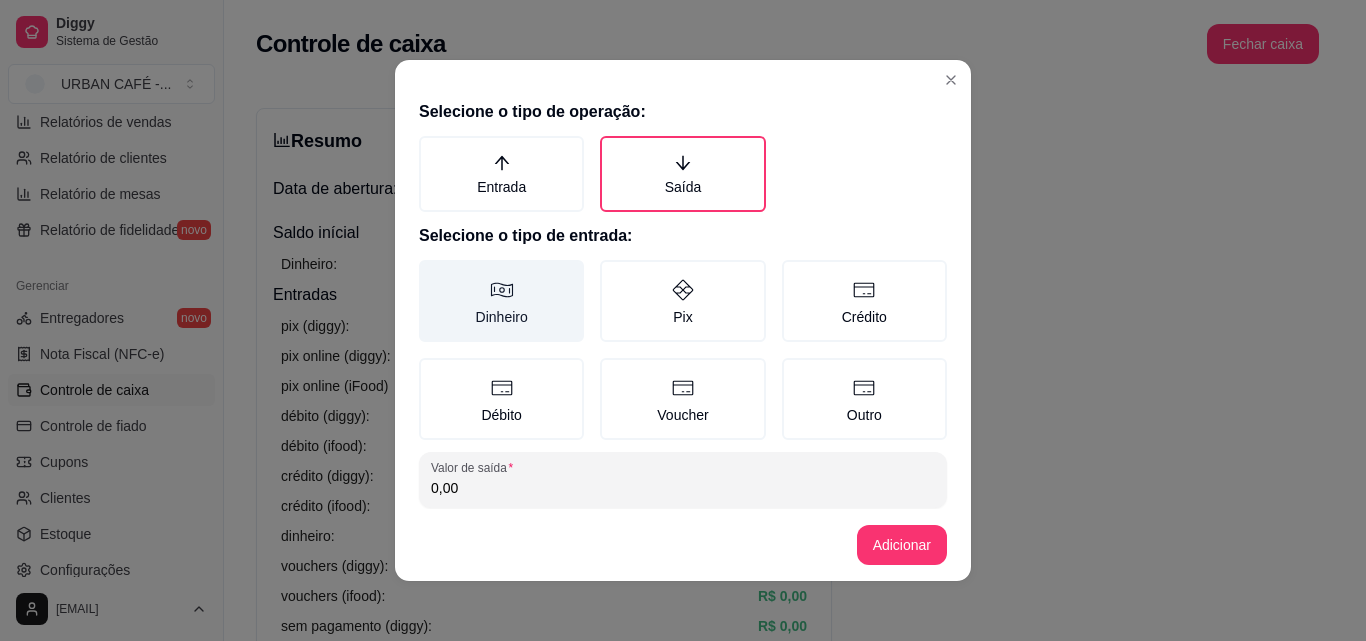 click on "Dinheiro" at bounding box center [501, 301] 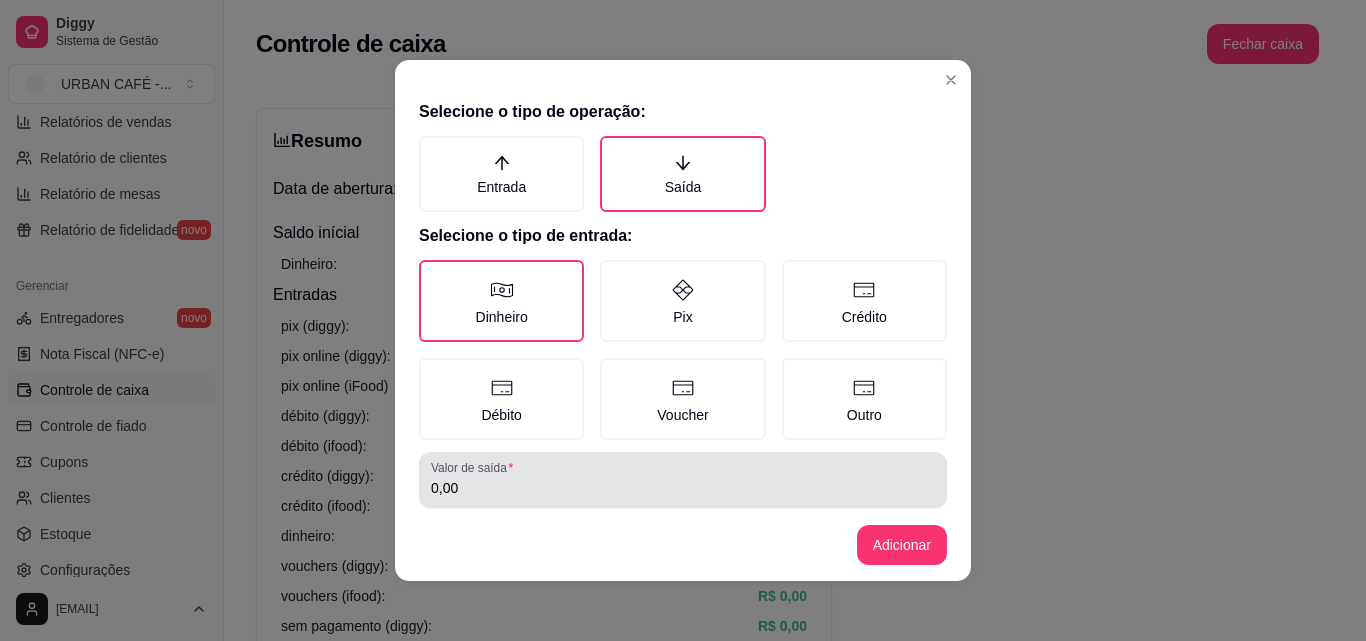 click on "0,00" at bounding box center (683, 488) 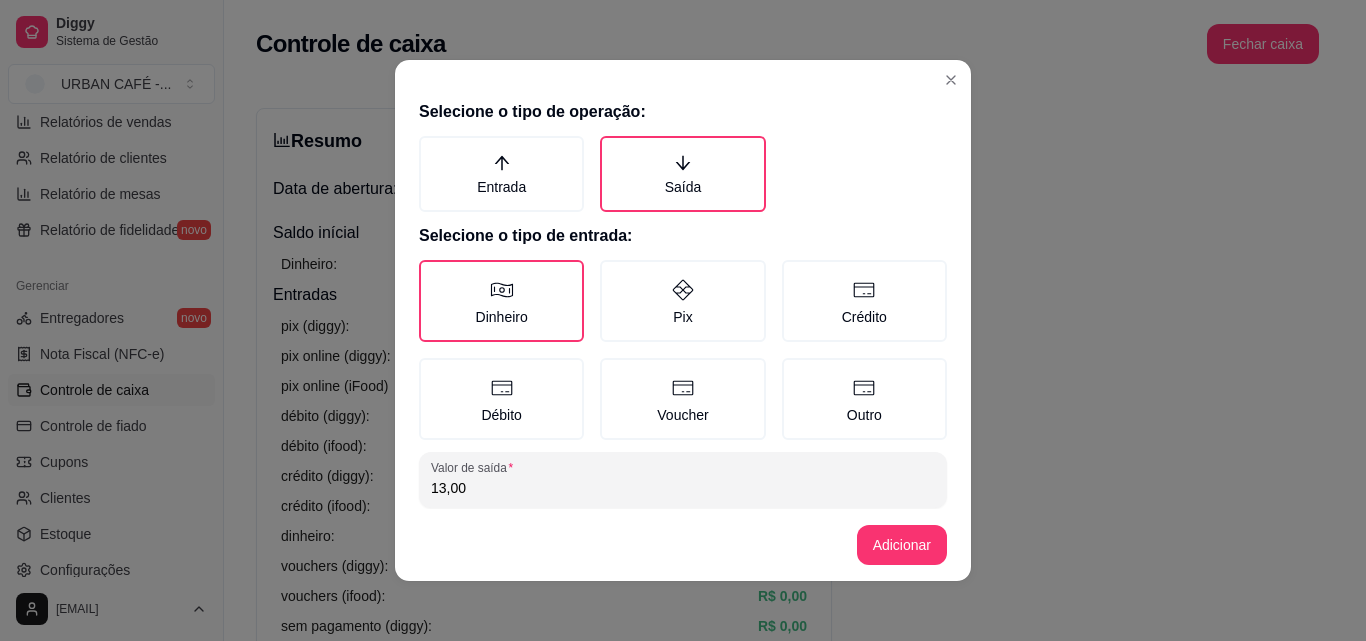 type on "13,00" 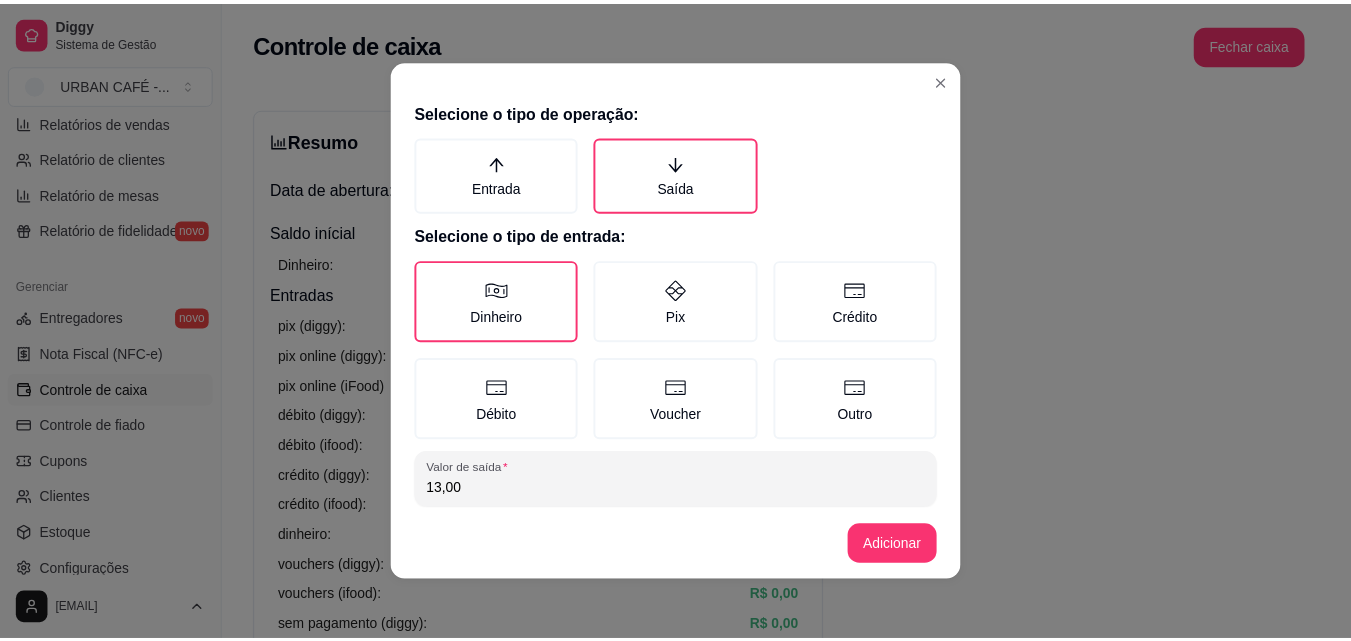 scroll, scrollTop: 107, scrollLeft: 0, axis: vertical 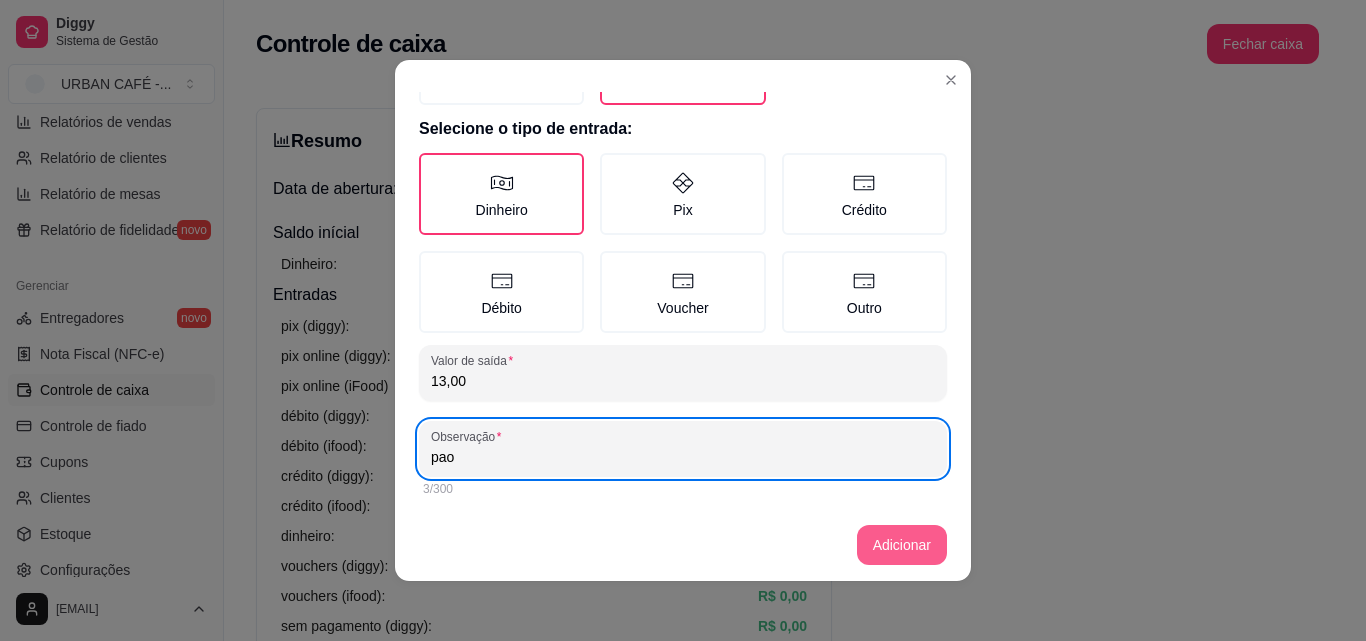 type on "pao" 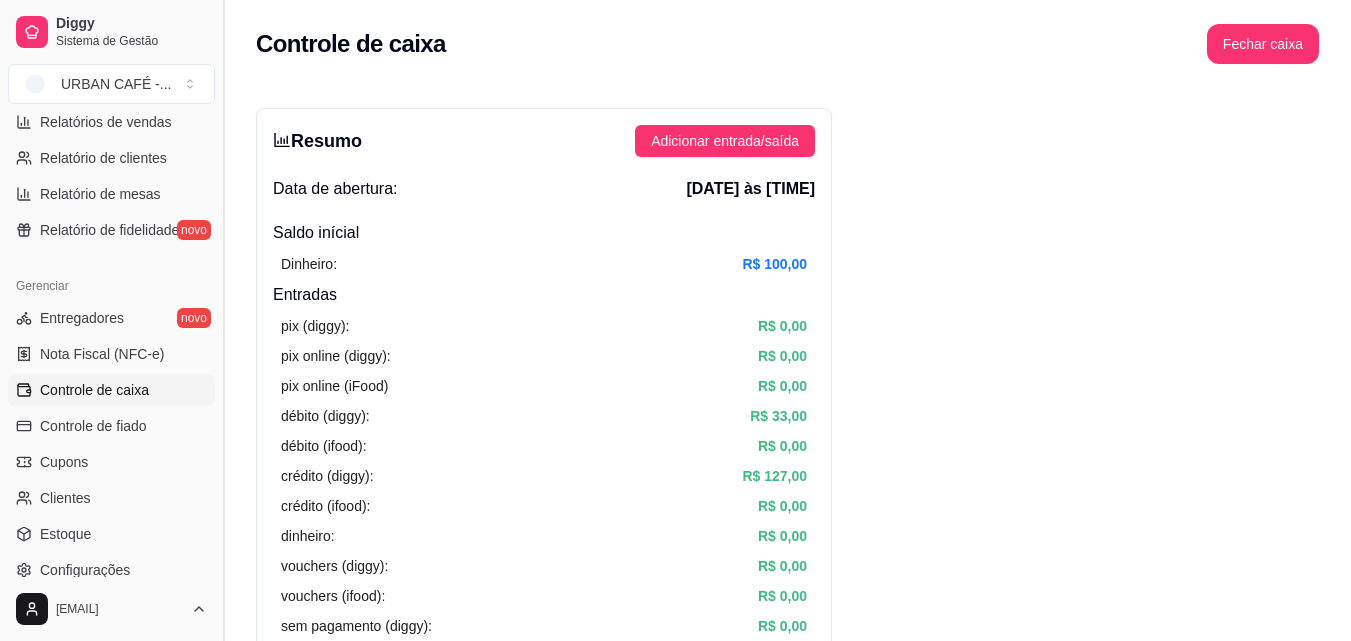 click at bounding box center (223, 320) 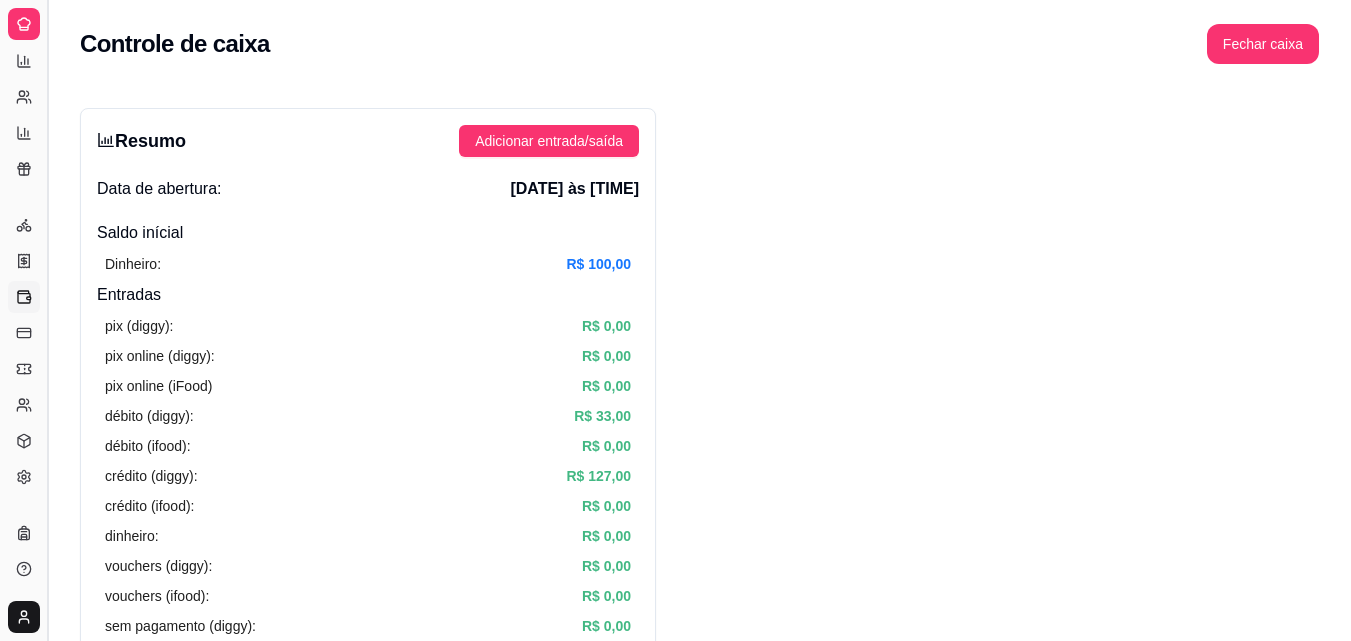 scroll, scrollTop: 395, scrollLeft: 0, axis: vertical 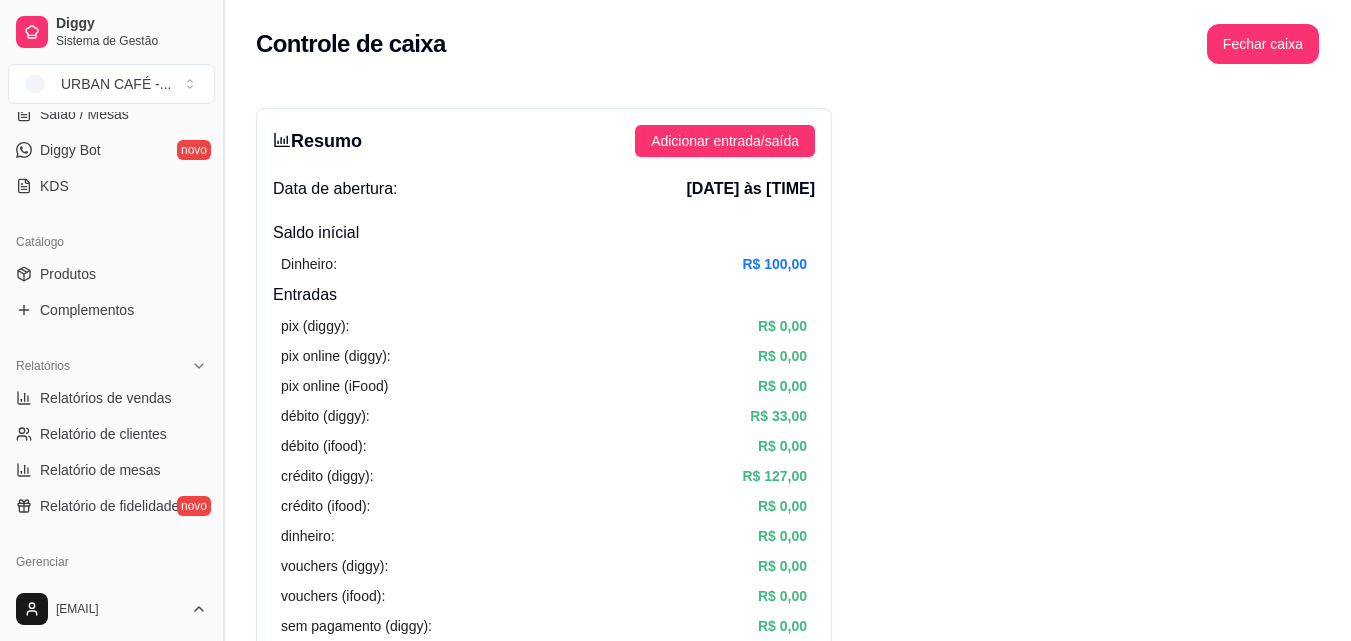 click at bounding box center [223, 320] 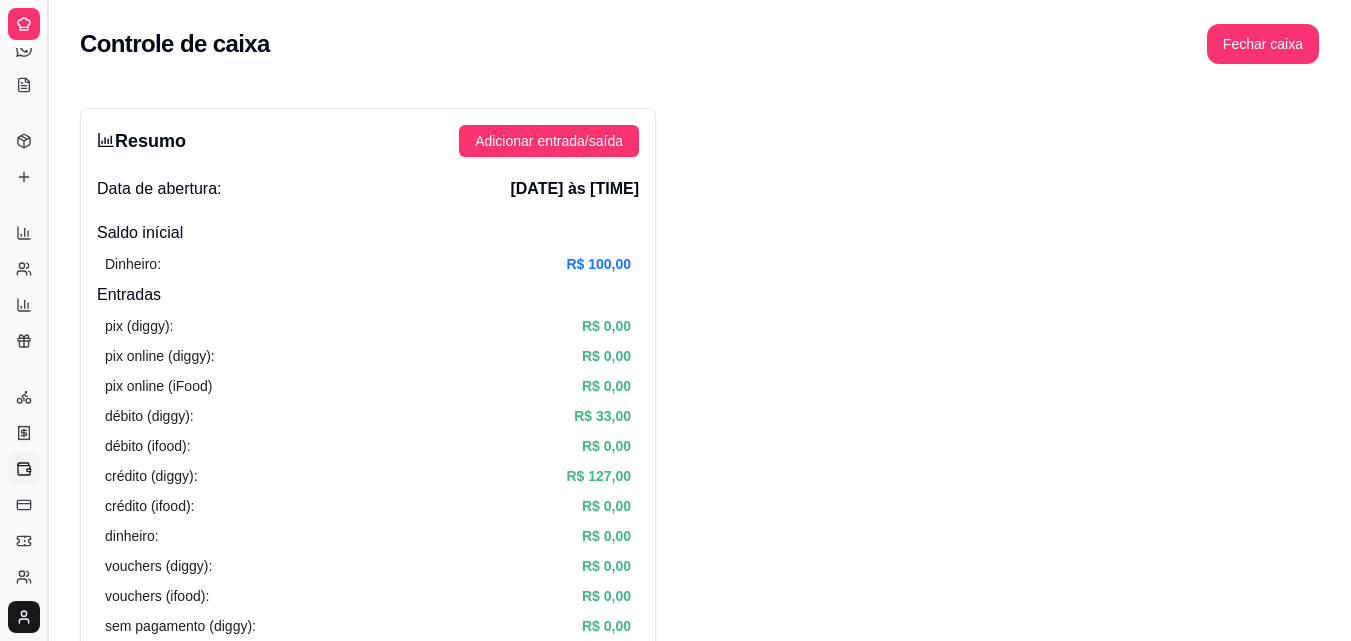 scroll, scrollTop: 207, scrollLeft: 0, axis: vertical 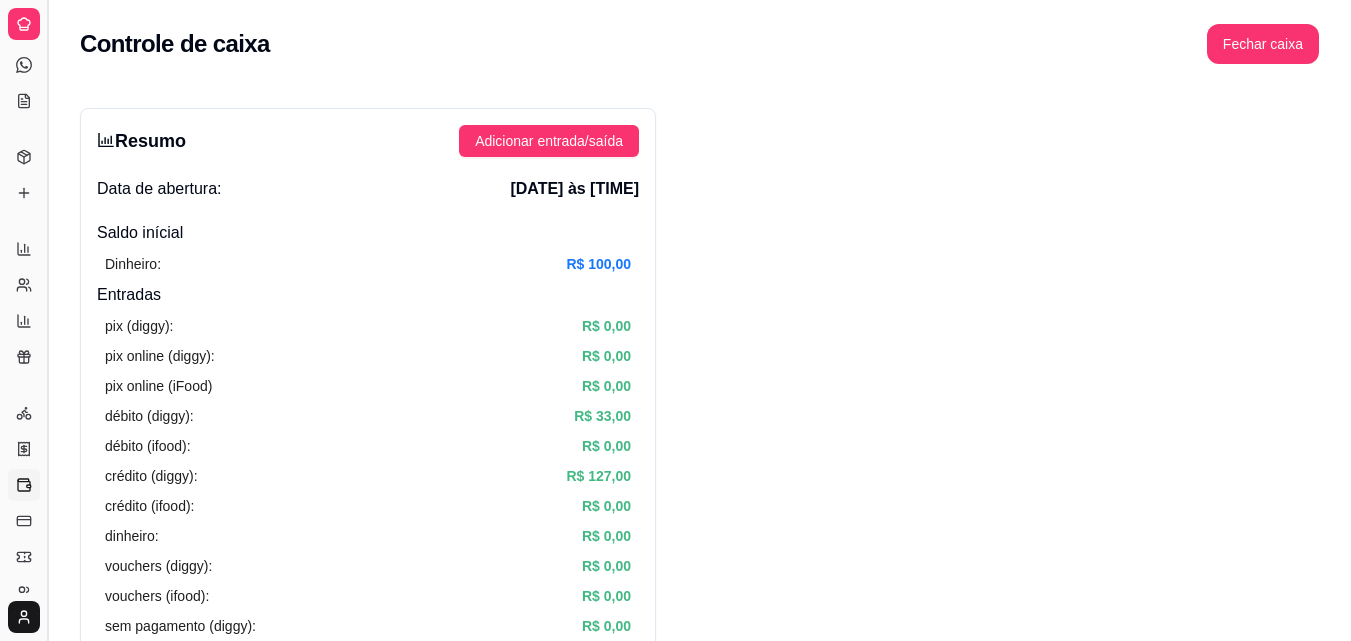 click at bounding box center (47, 320) 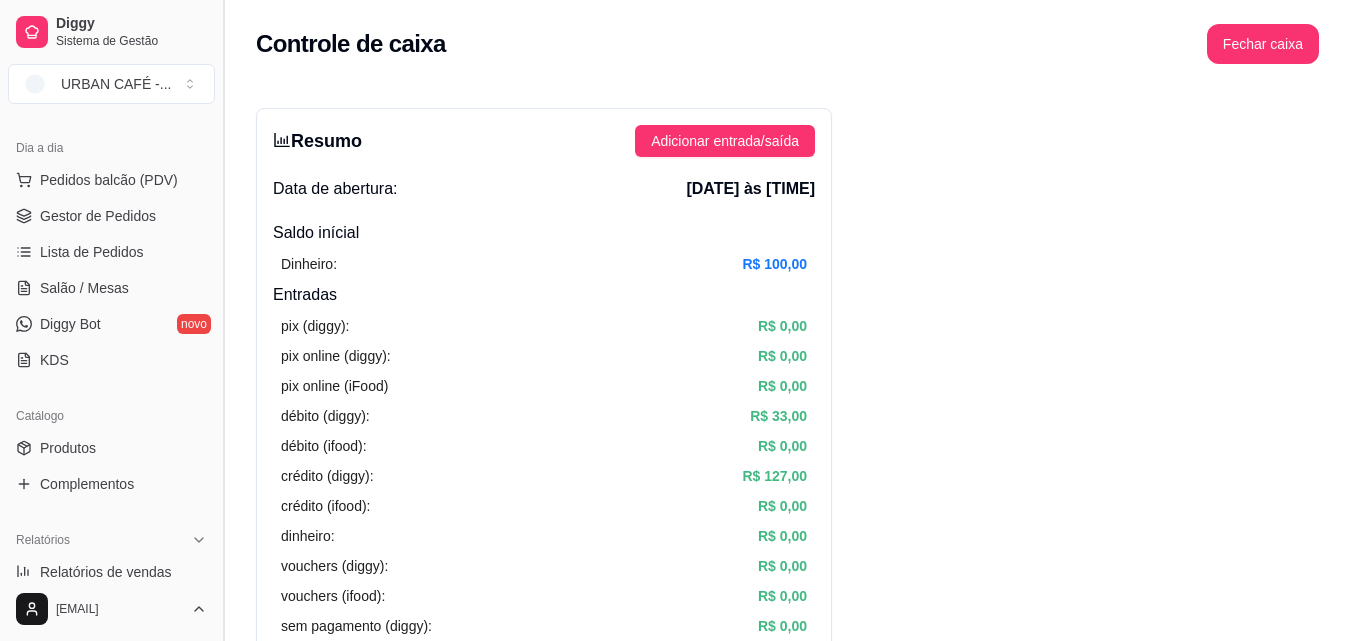 scroll, scrollTop: 402, scrollLeft: 0, axis: vertical 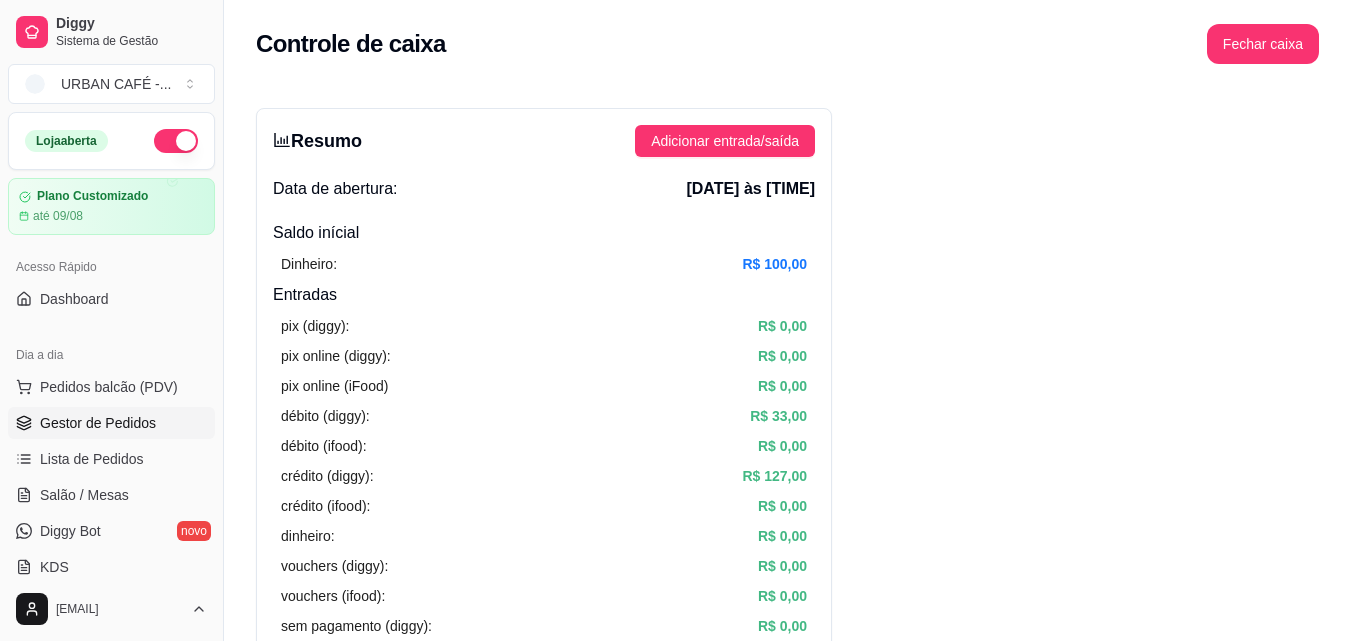 click on "Gestor de Pedidos" at bounding box center (111, 423) 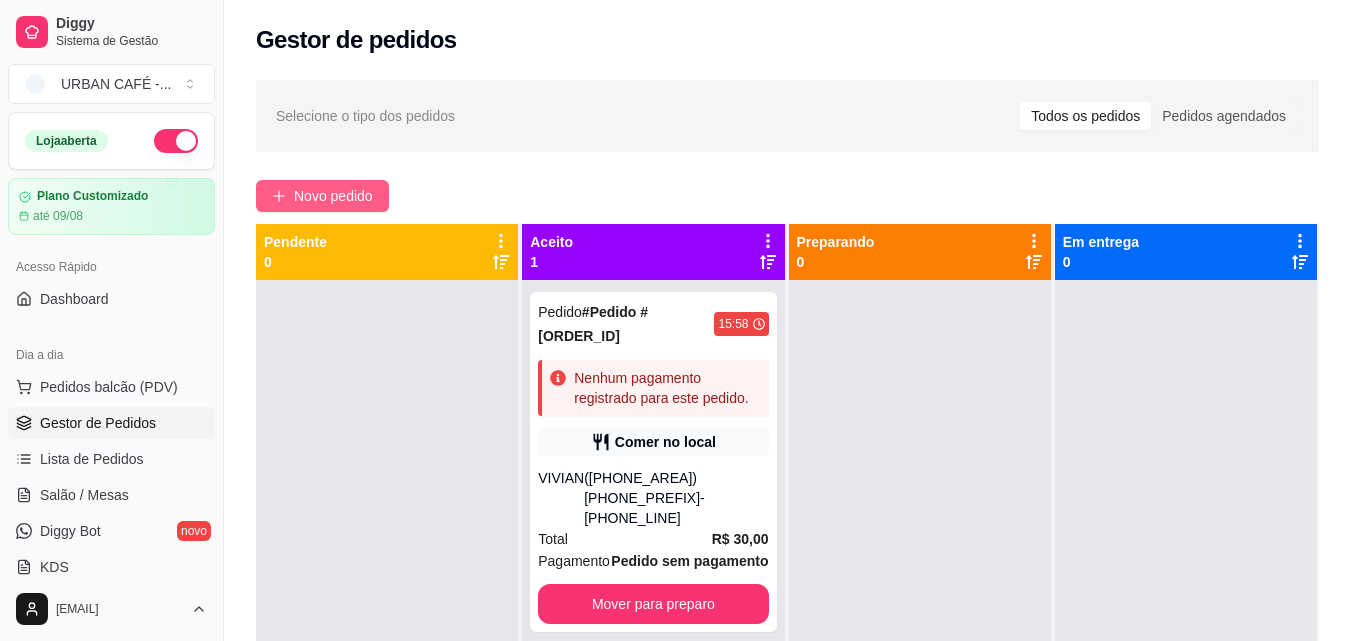 click on "Novo pedido" at bounding box center (333, 196) 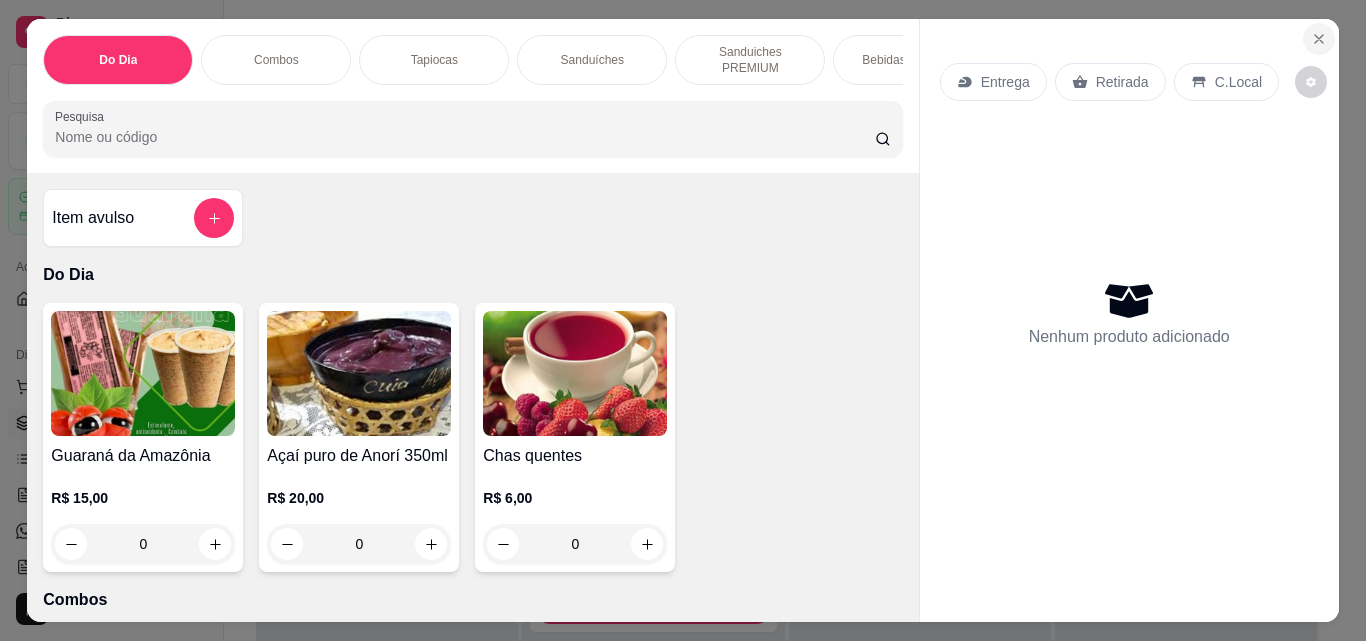 click 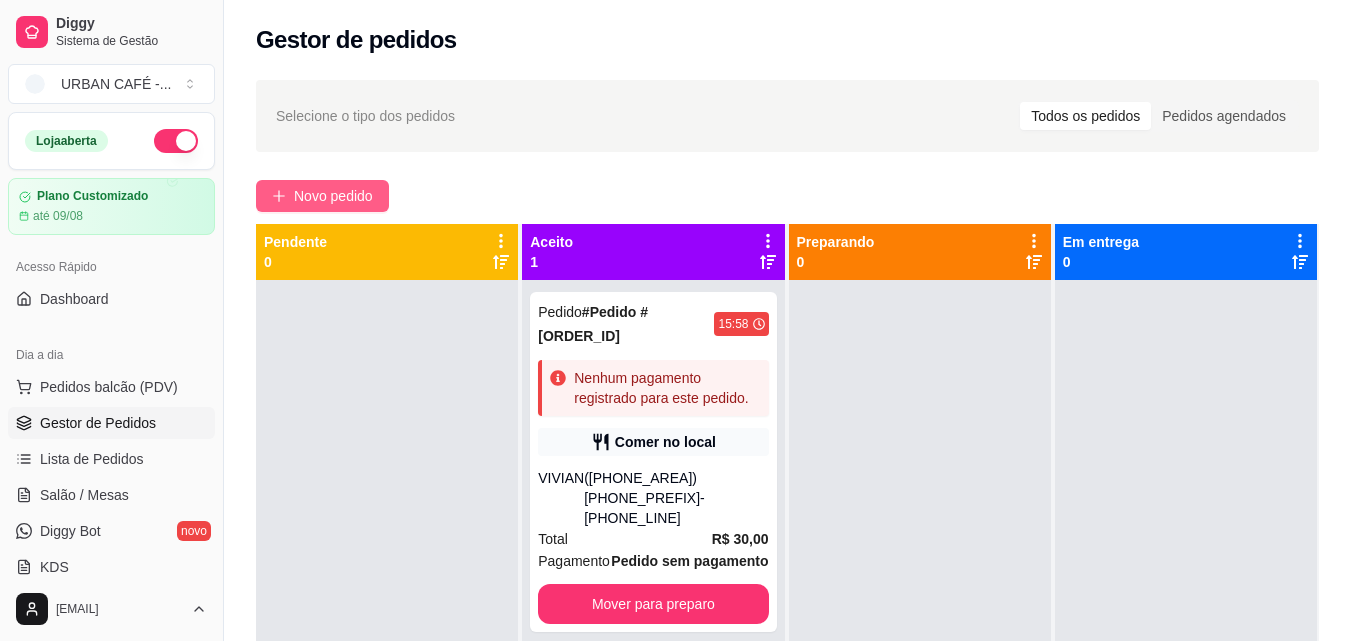 click on "Novo pedido" at bounding box center (333, 196) 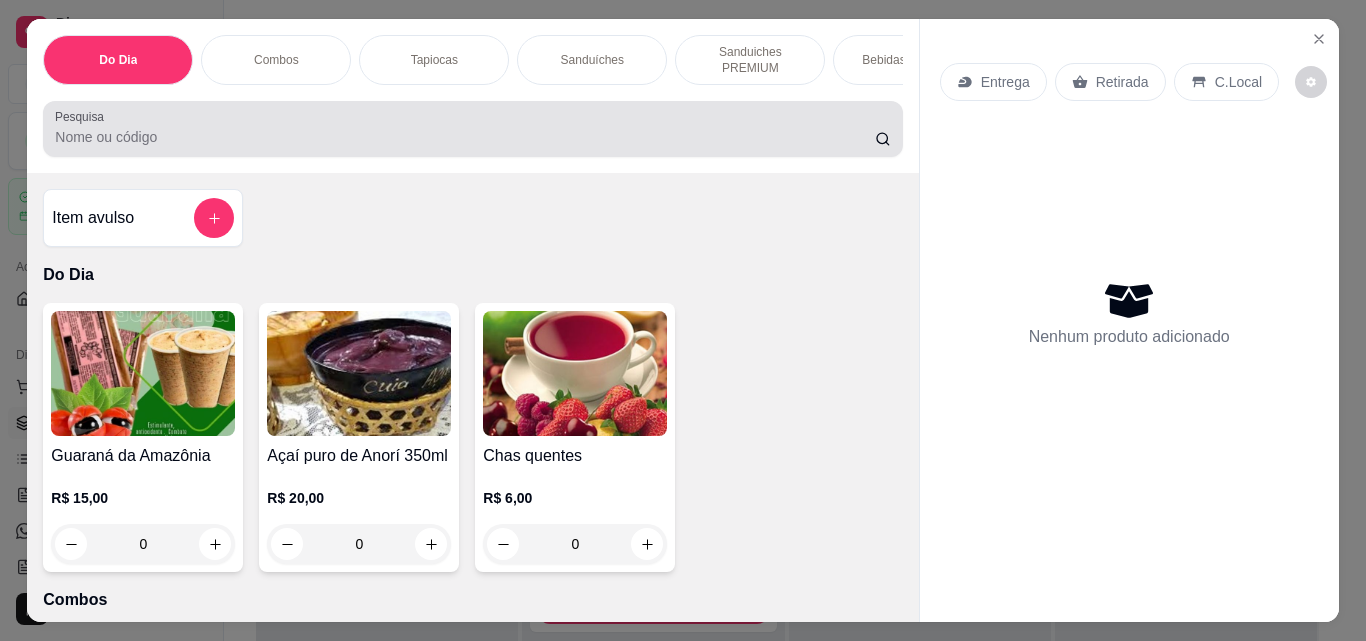 click at bounding box center (472, 129) 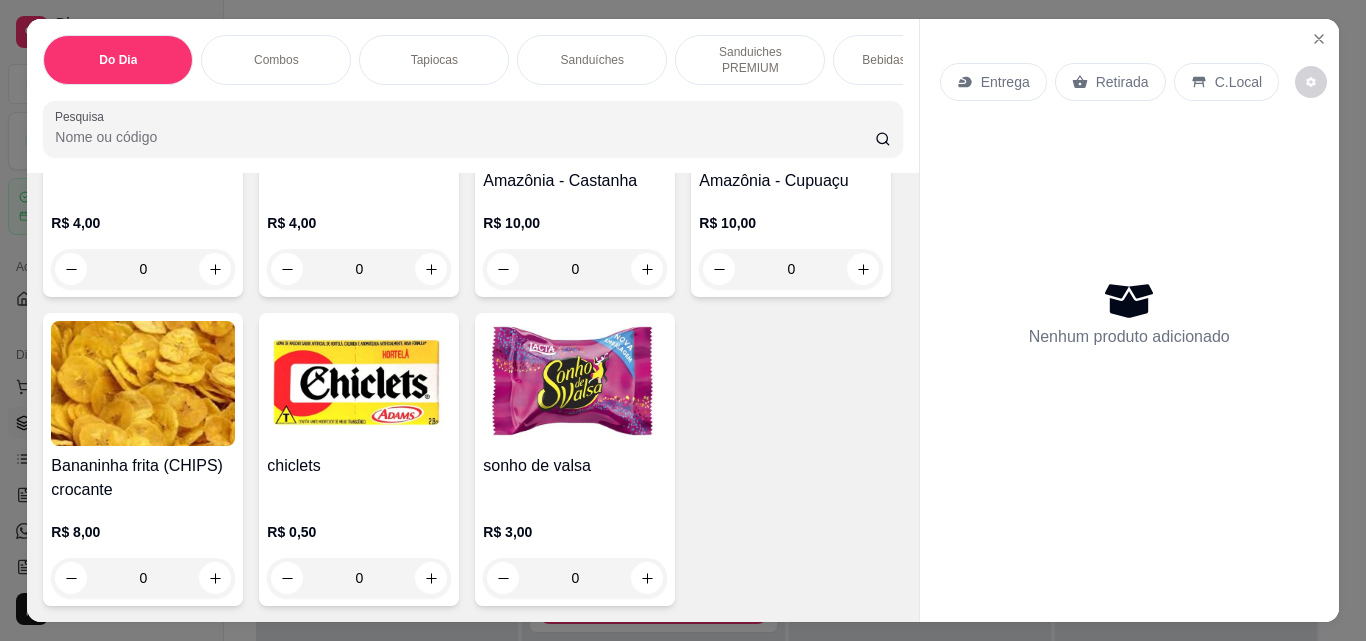 scroll, scrollTop: 12854, scrollLeft: 0, axis: vertical 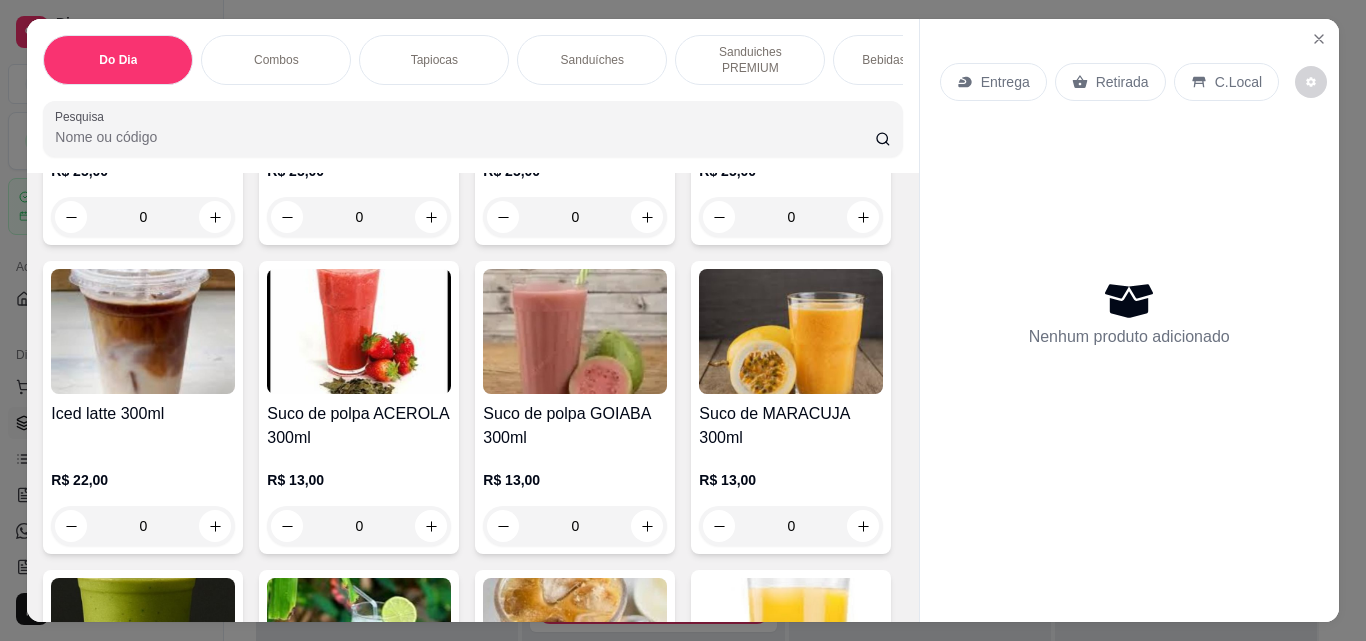 click 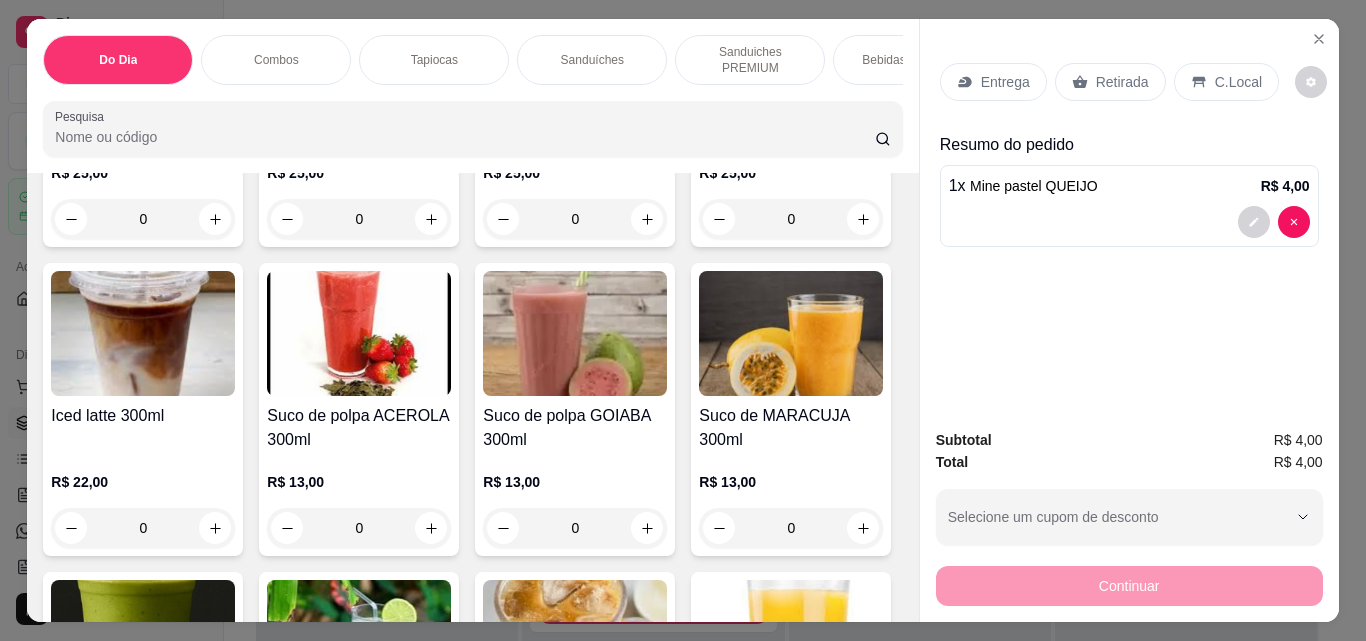 scroll, scrollTop: 8152, scrollLeft: 0, axis: vertical 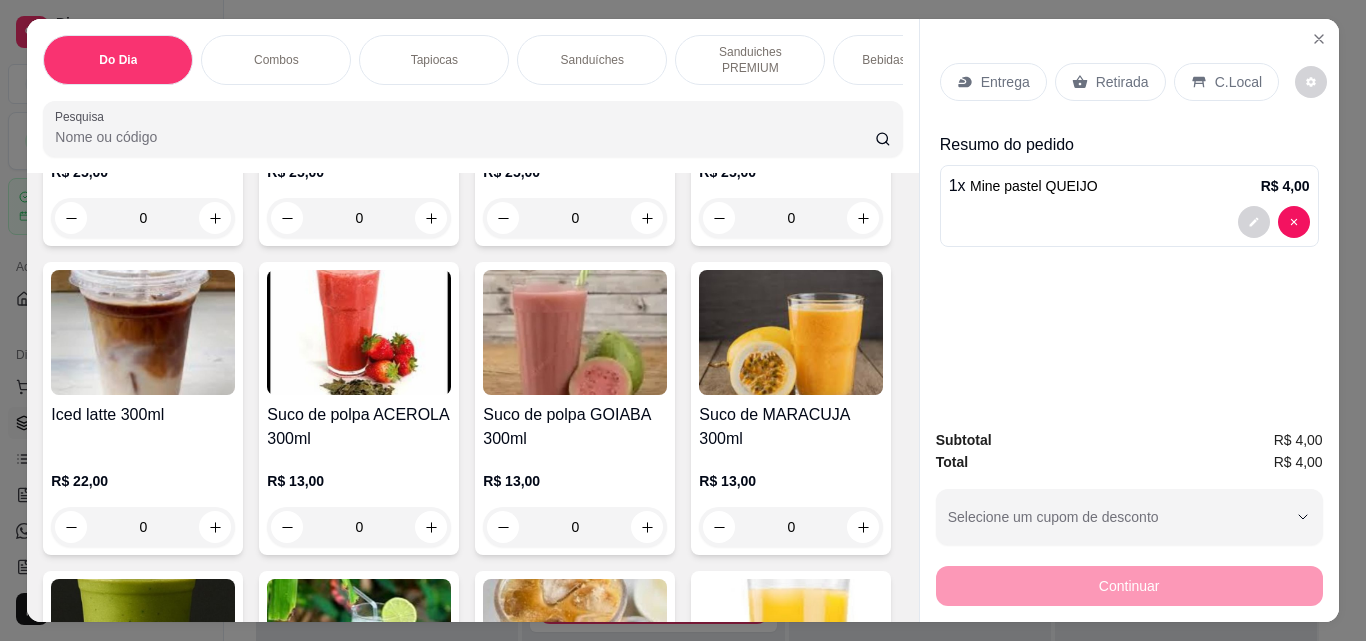 click 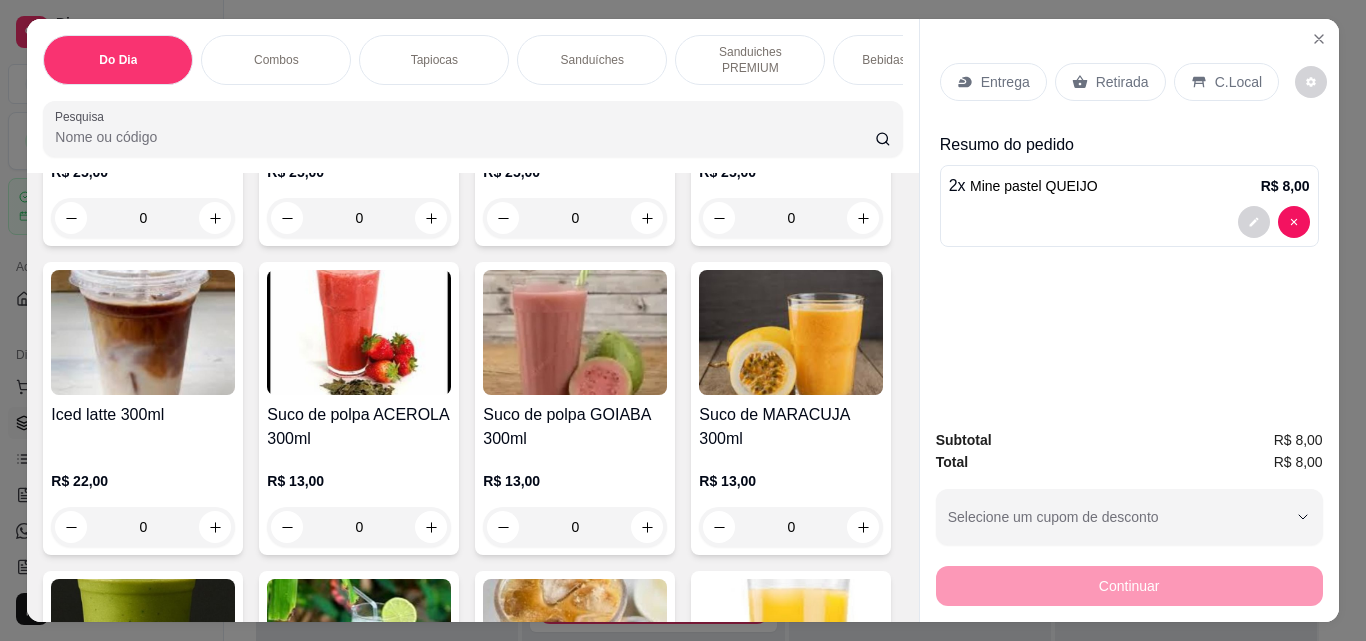 click 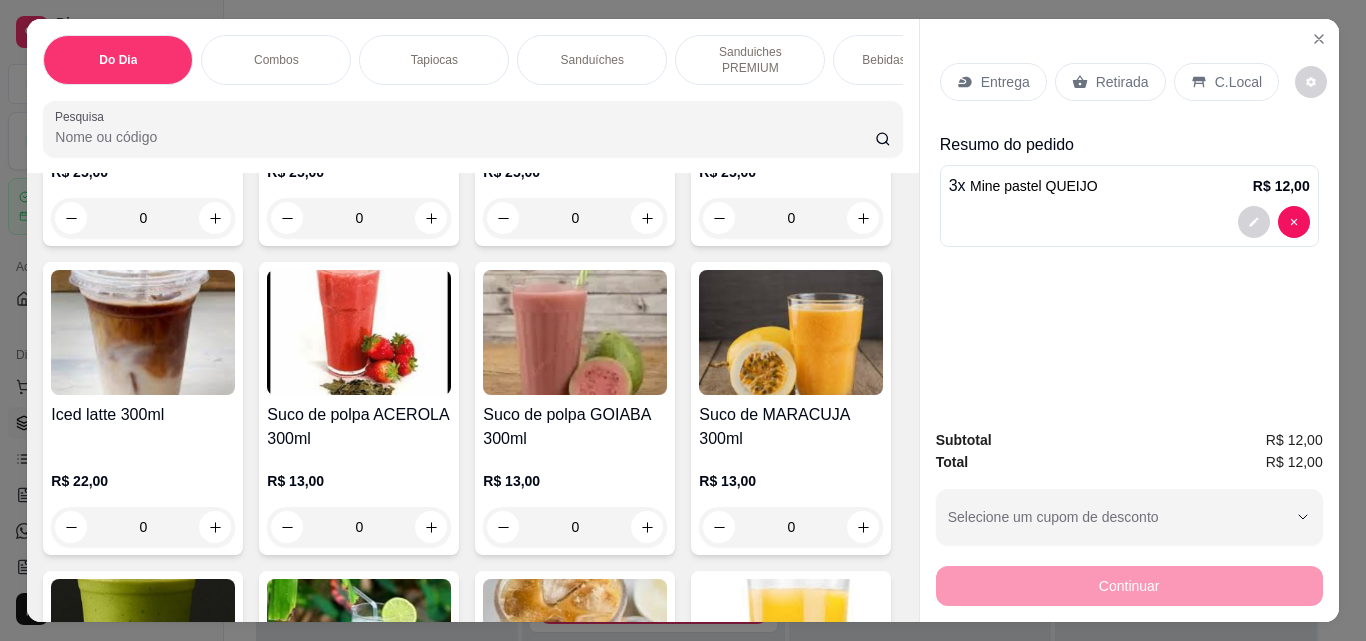 click 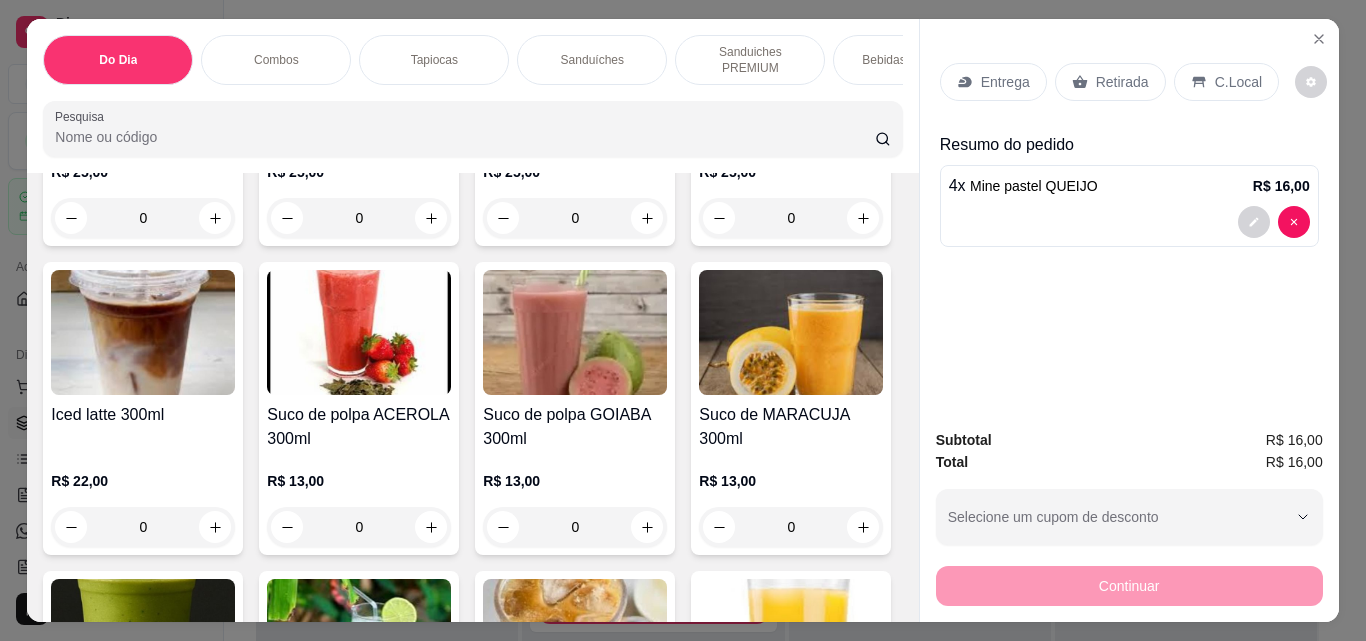 click 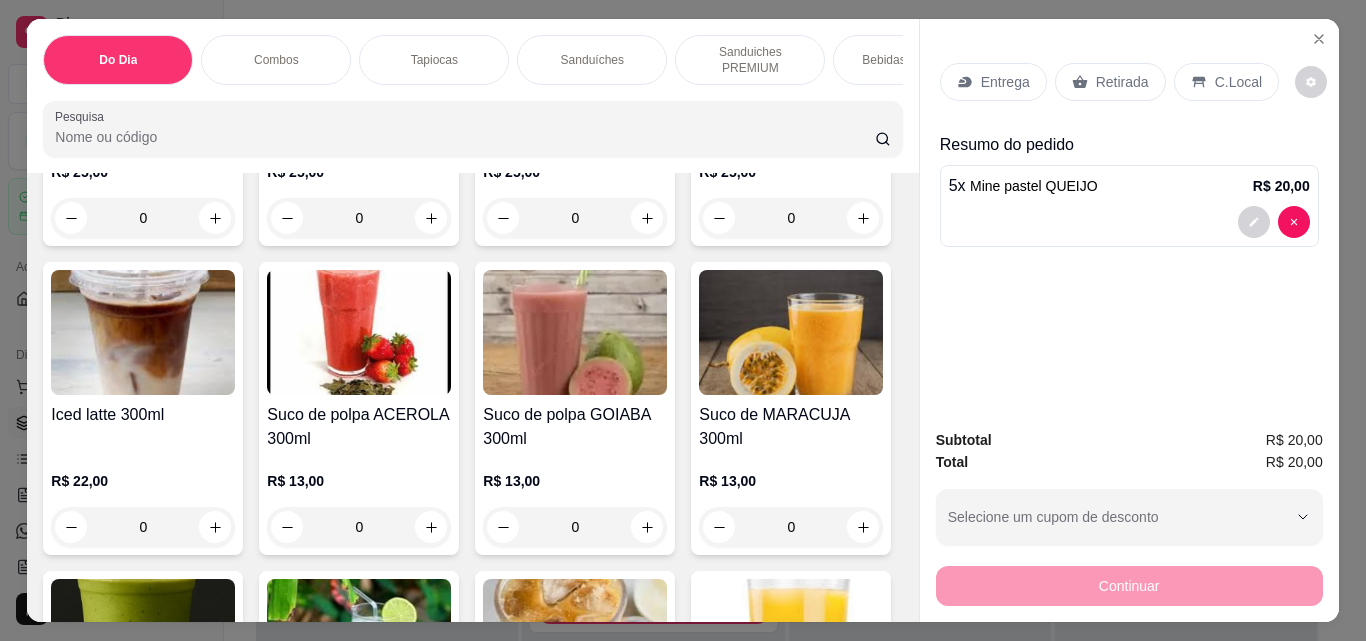 click 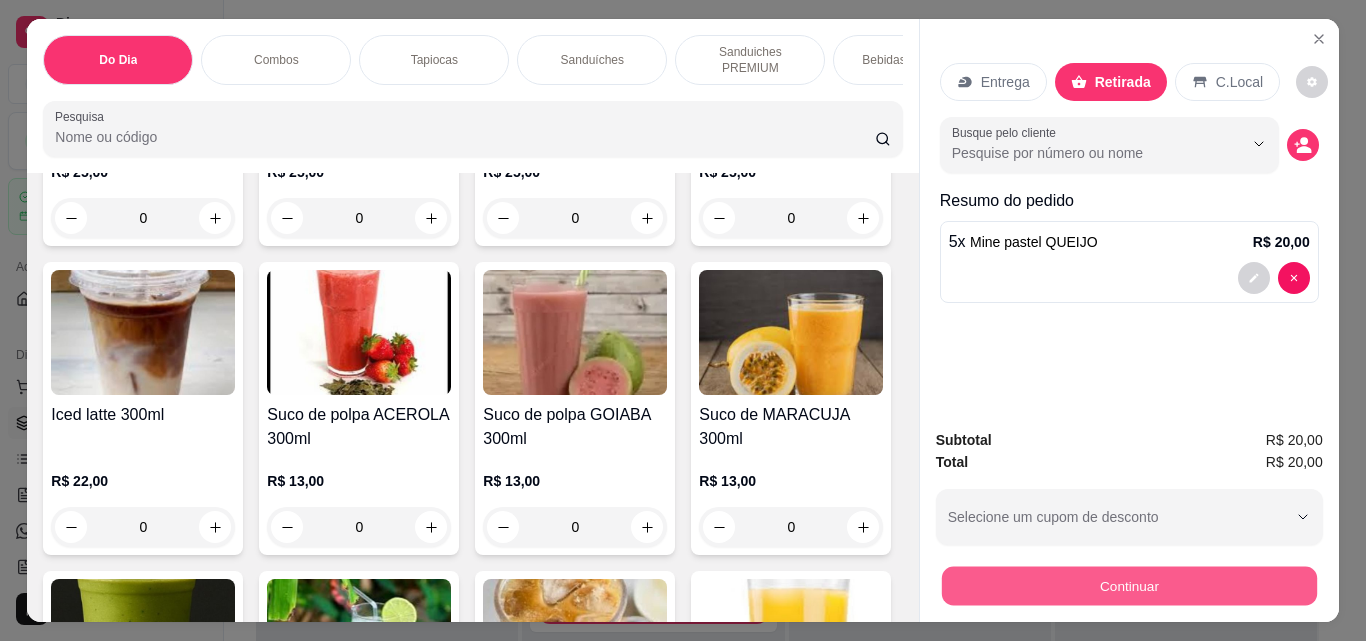 click on "Continuar" at bounding box center [1128, 585] 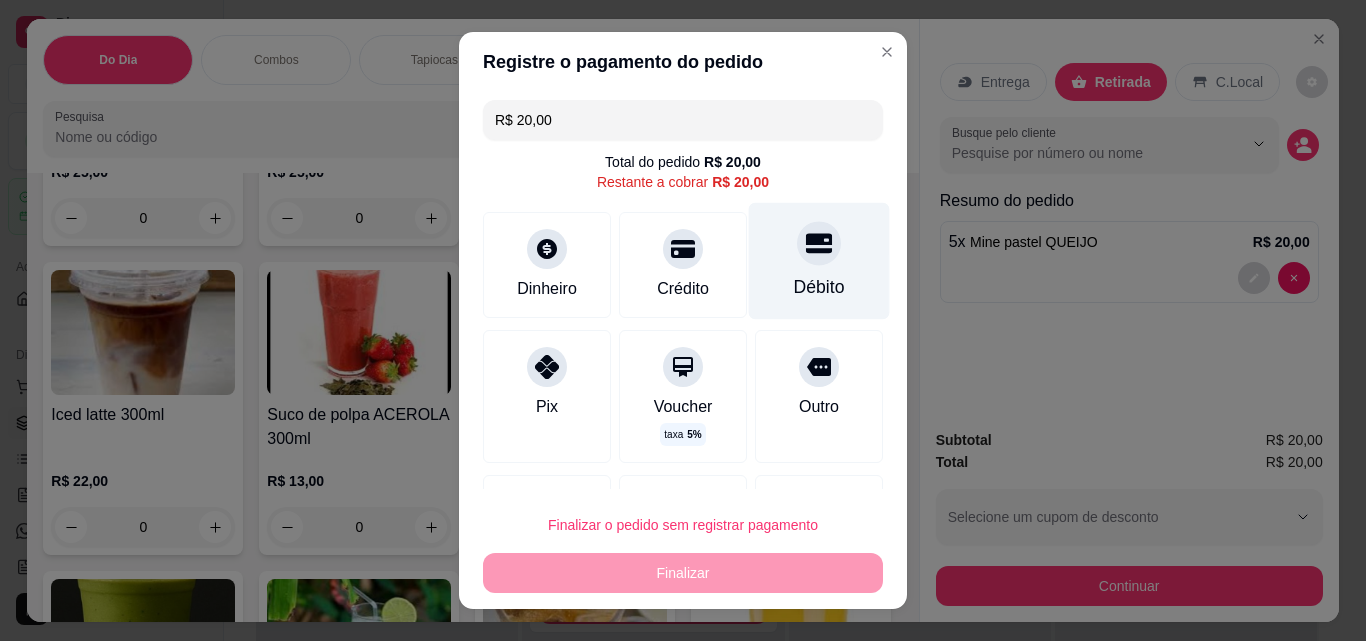 click on "Débito" at bounding box center (819, 287) 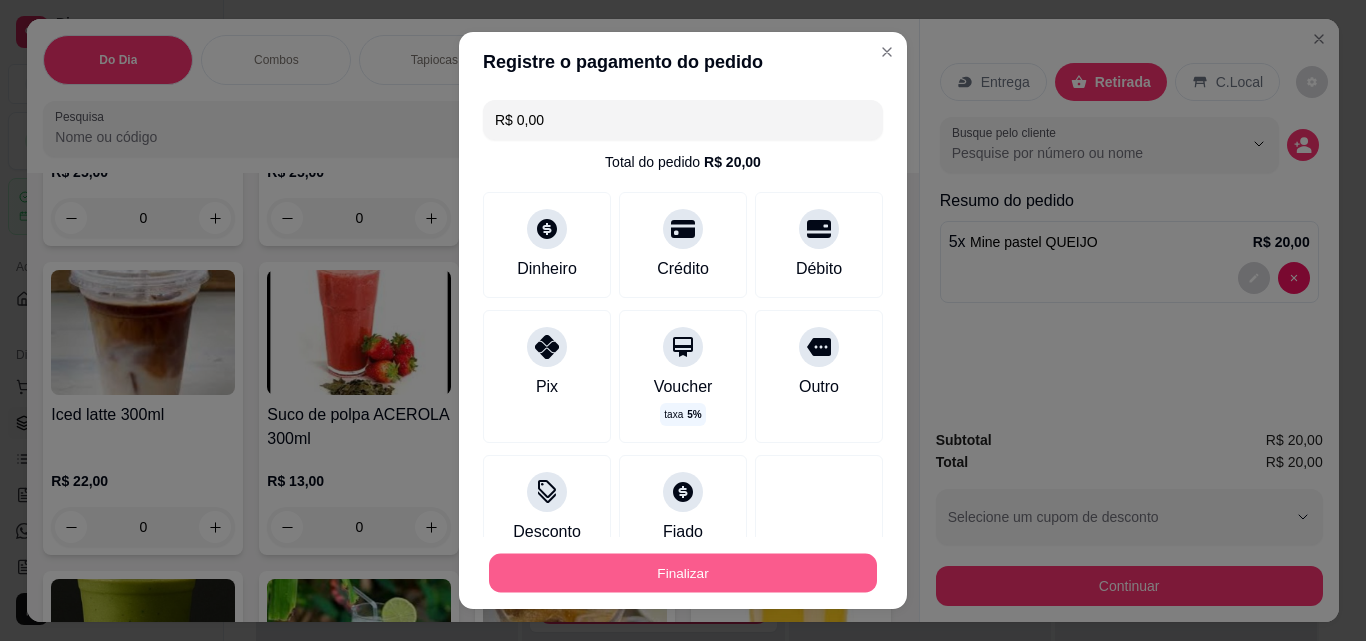 click on "Finalizar" at bounding box center (683, 573) 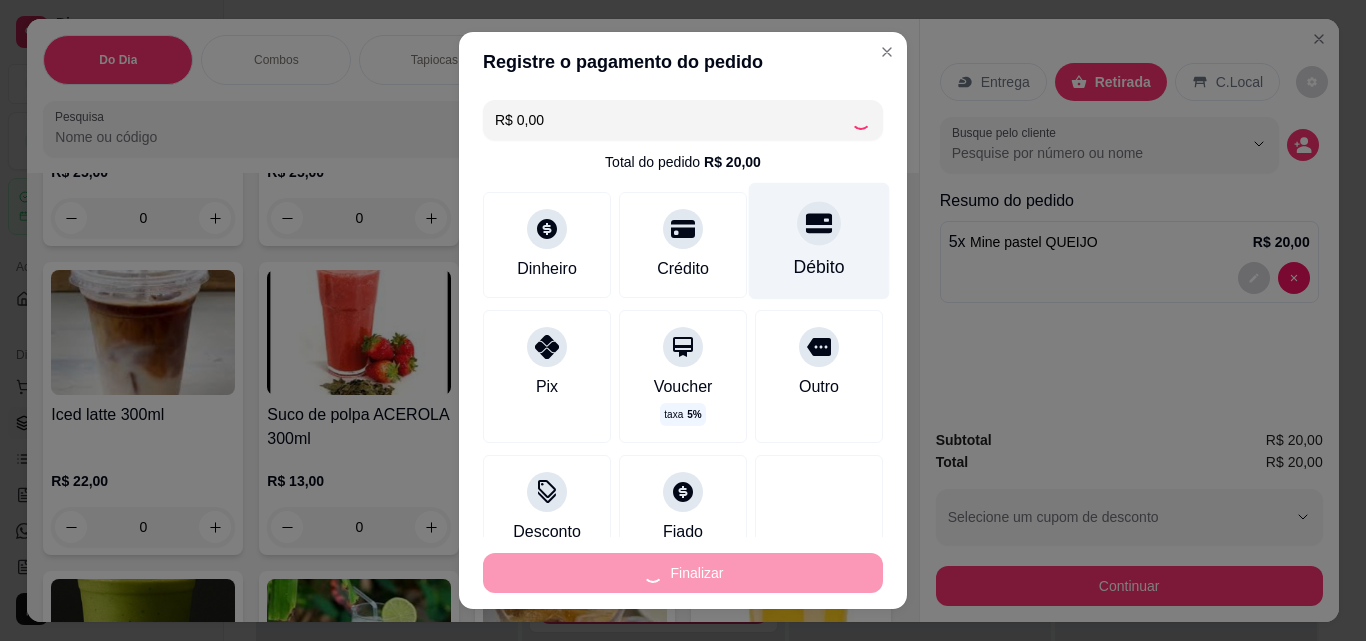type on "0" 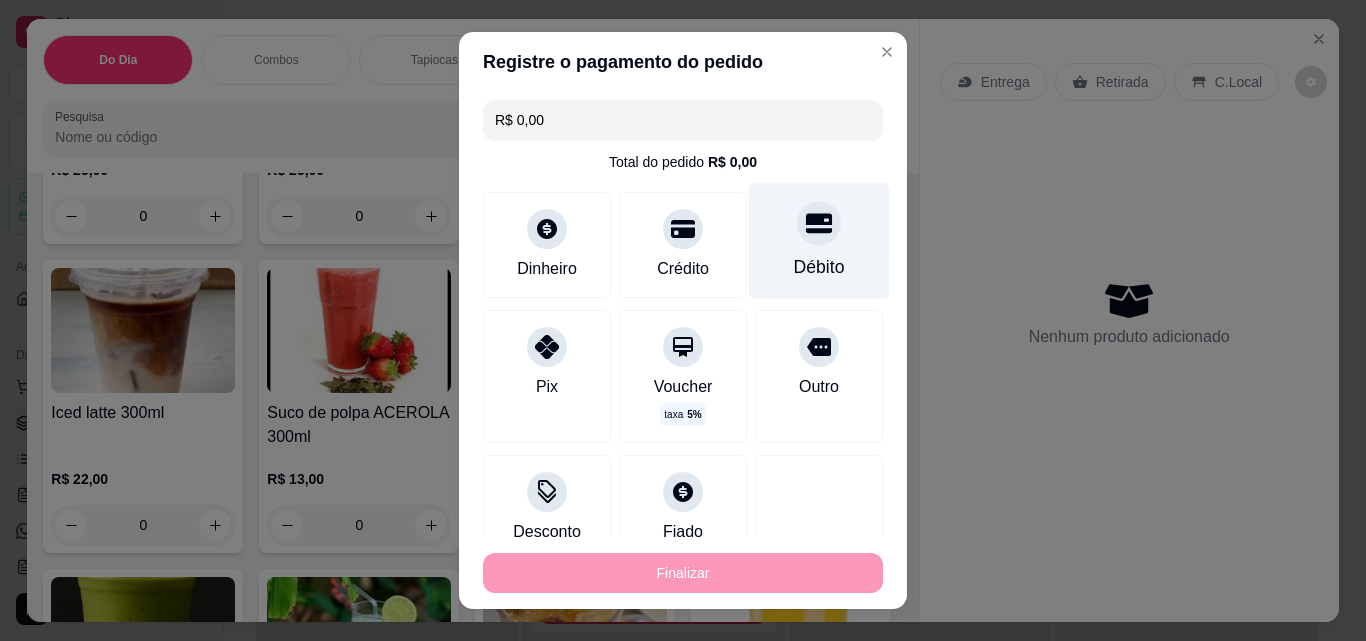 type on "-R$ 20,00" 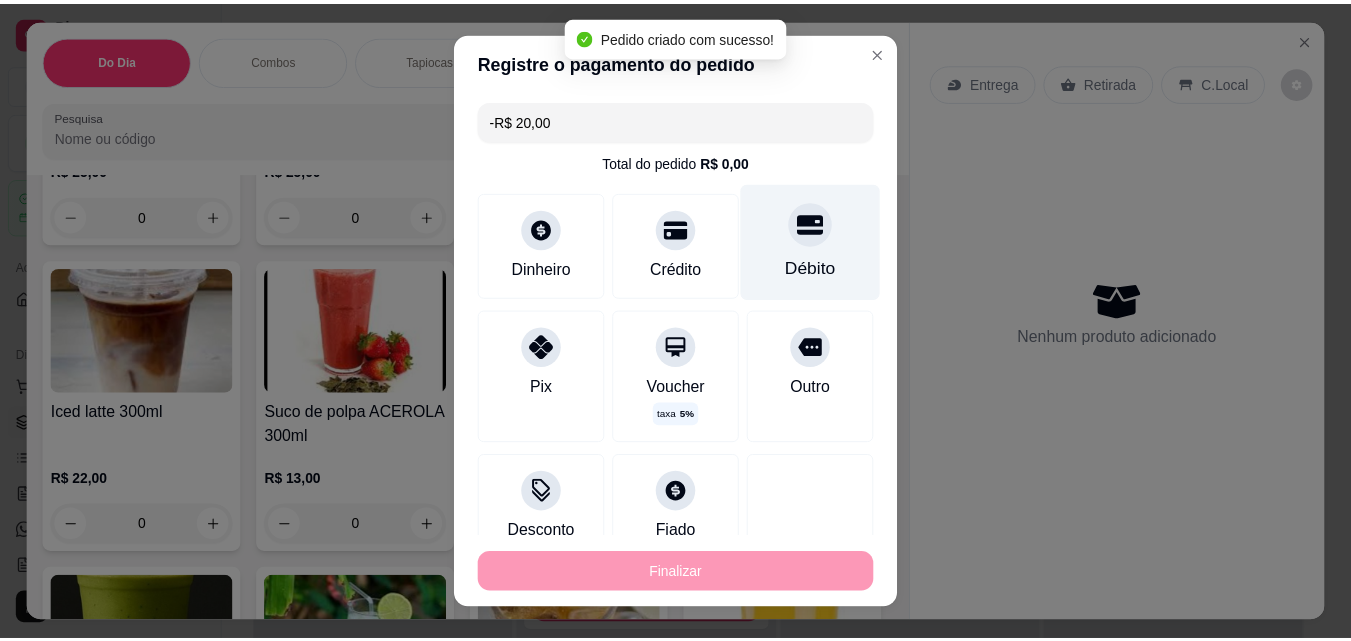 scroll, scrollTop: 8151, scrollLeft: 0, axis: vertical 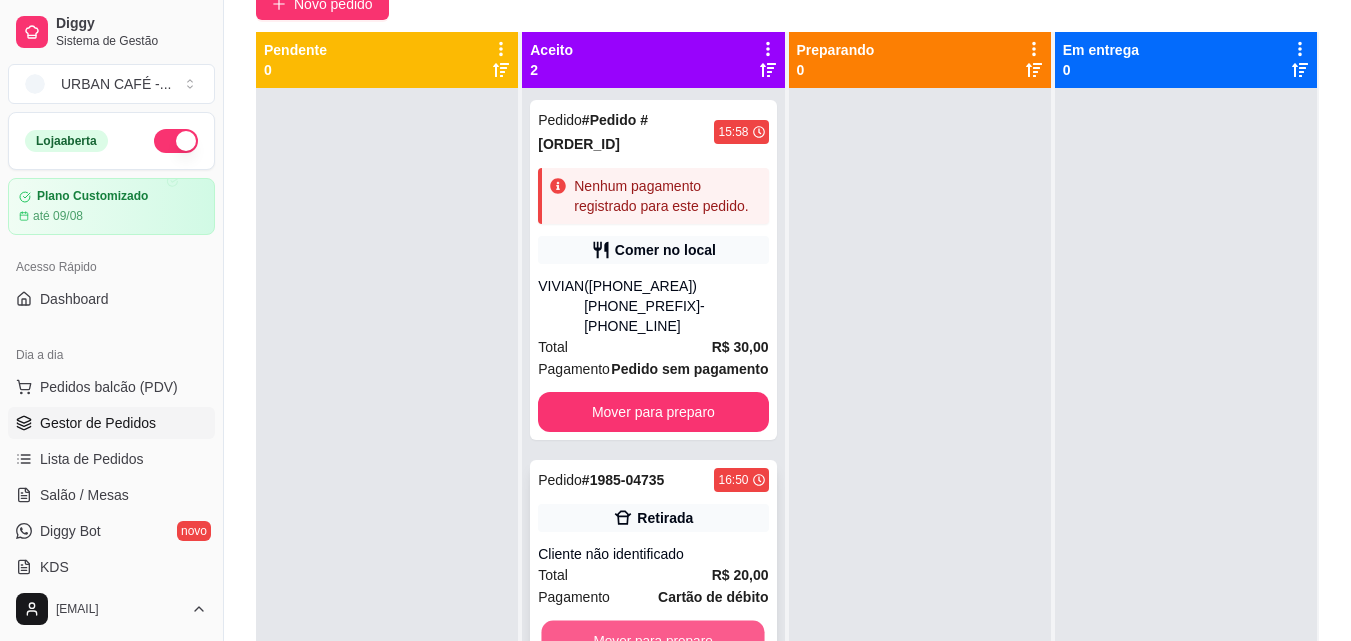 click on "Mover para preparo" at bounding box center [653, 640] 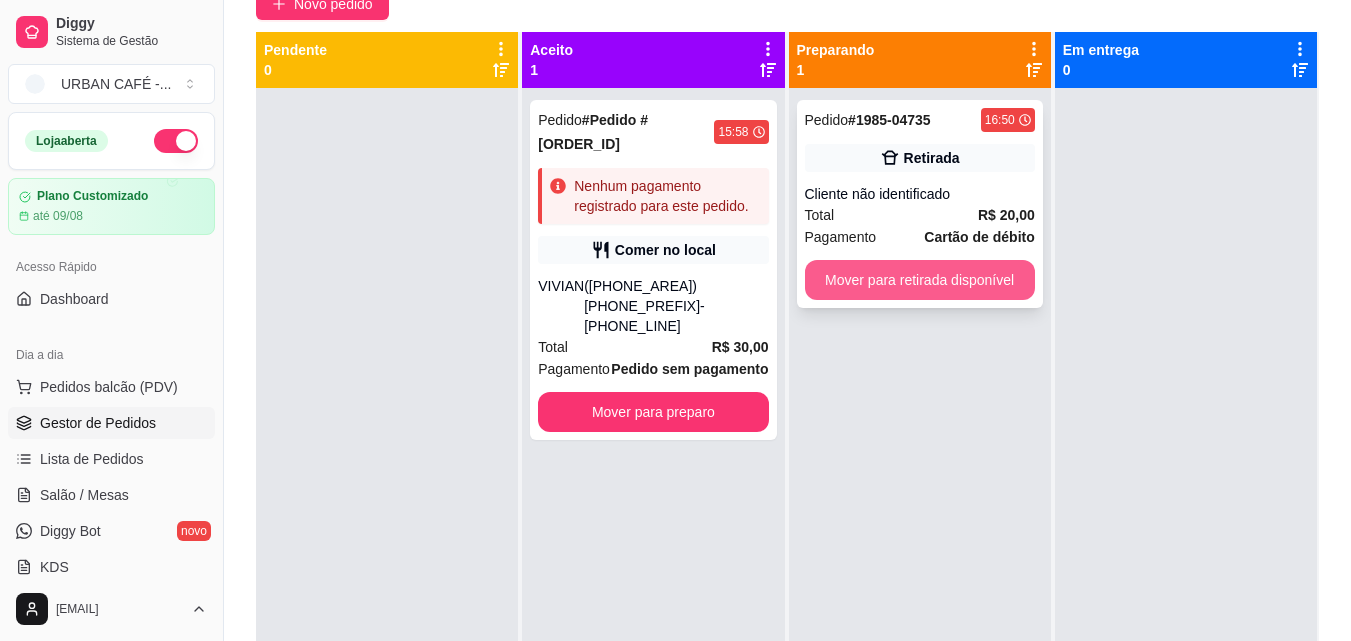 click on "Mover para retirada disponível" at bounding box center (920, 280) 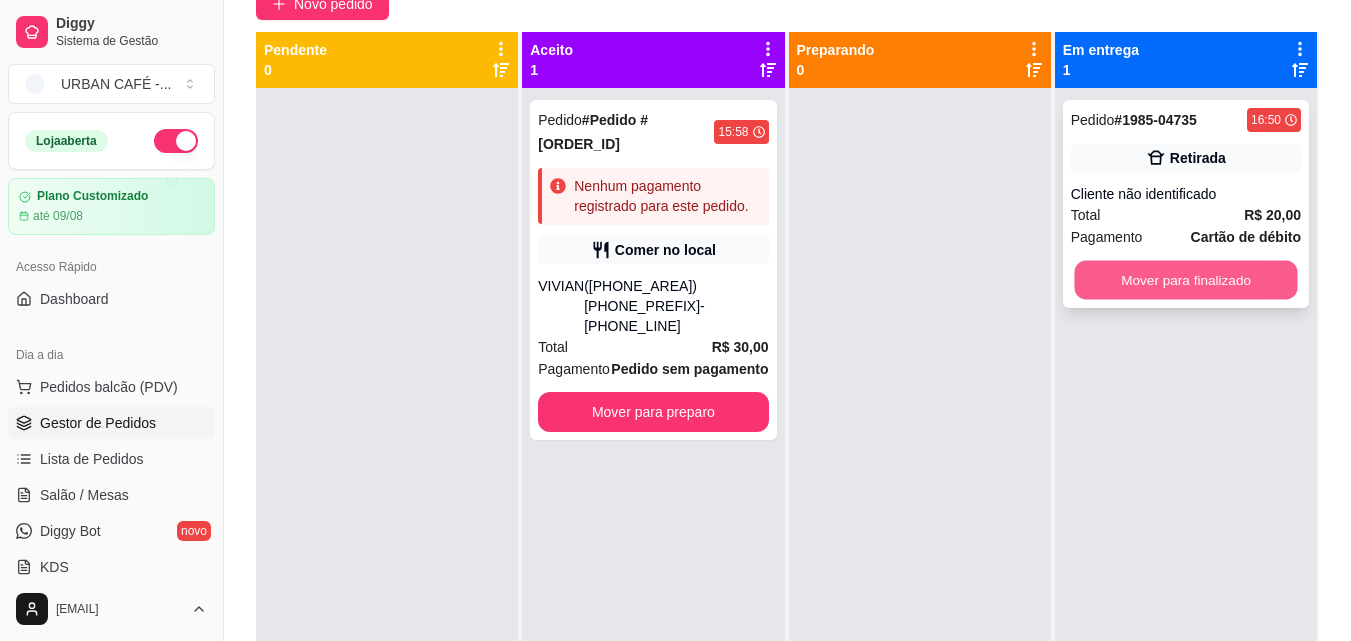 click on "Mover para finalizado" at bounding box center [1185, 280] 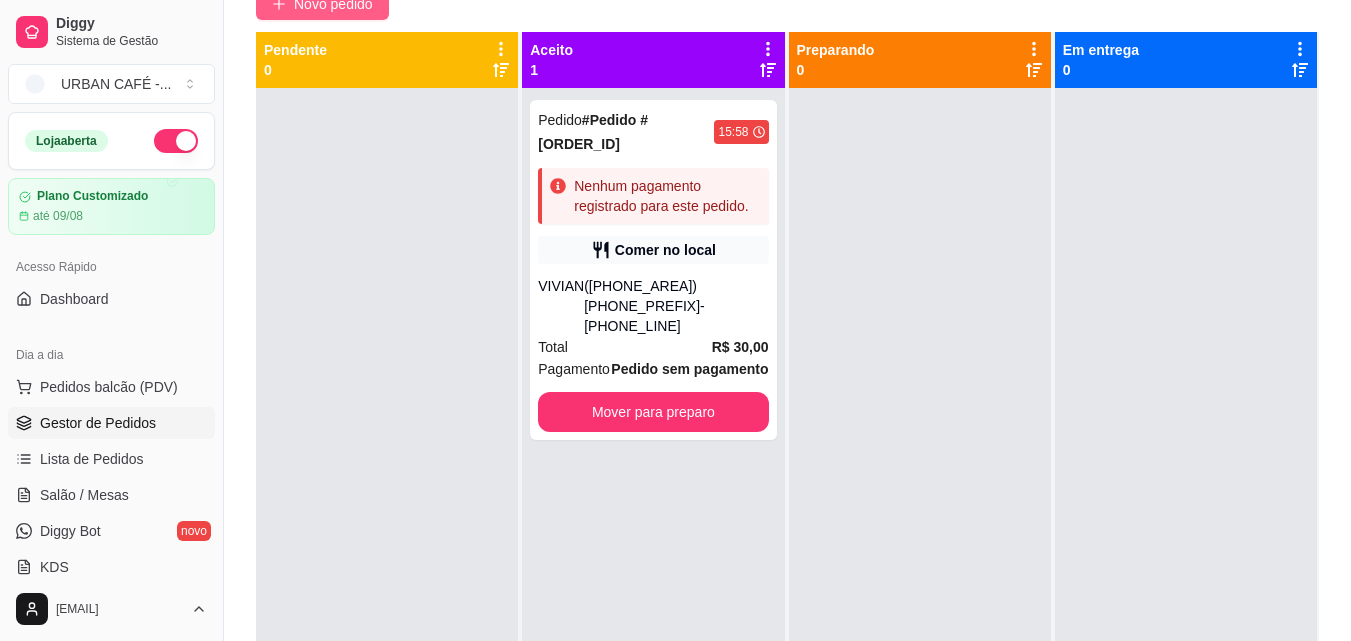 click on "Novo pedido" at bounding box center (333, 4) 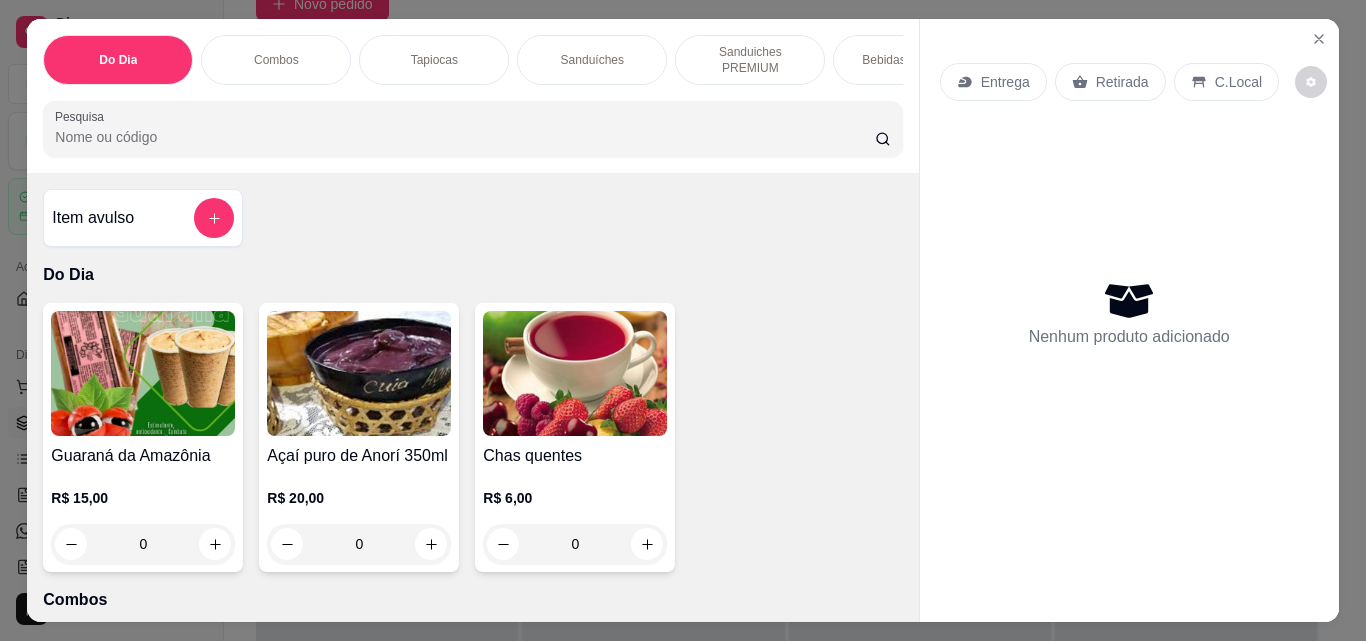 click on "Pesquisa" at bounding box center (465, 137) 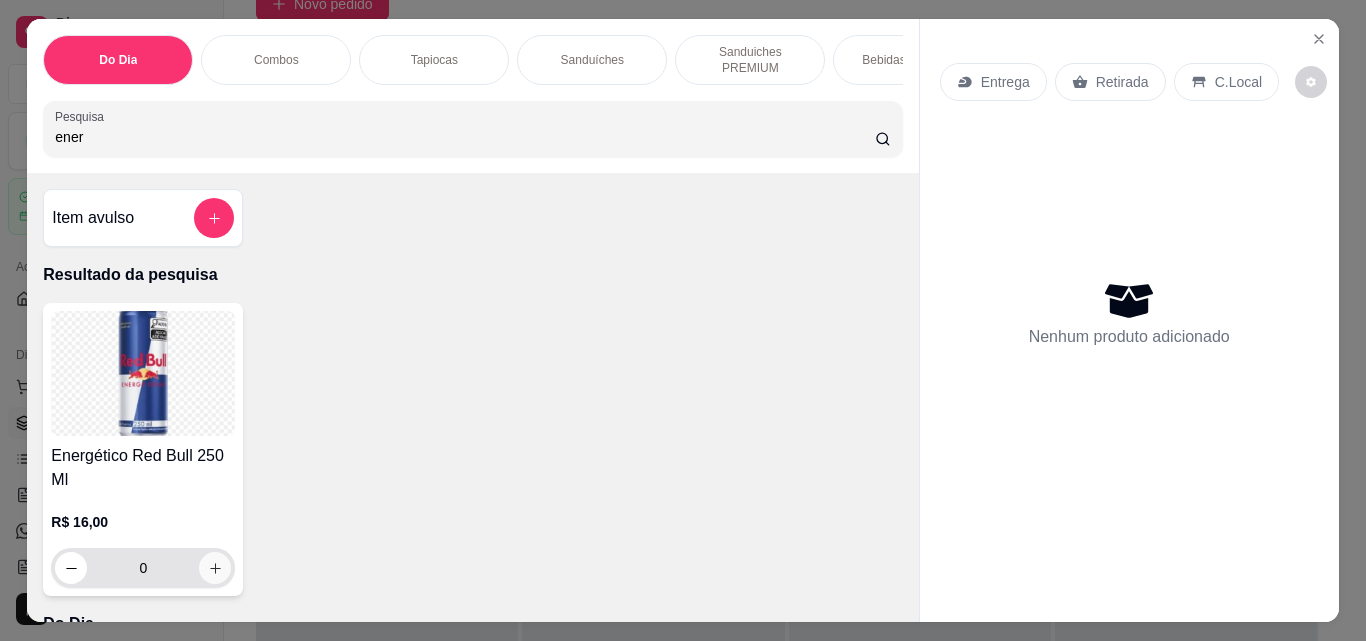 type on "ener" 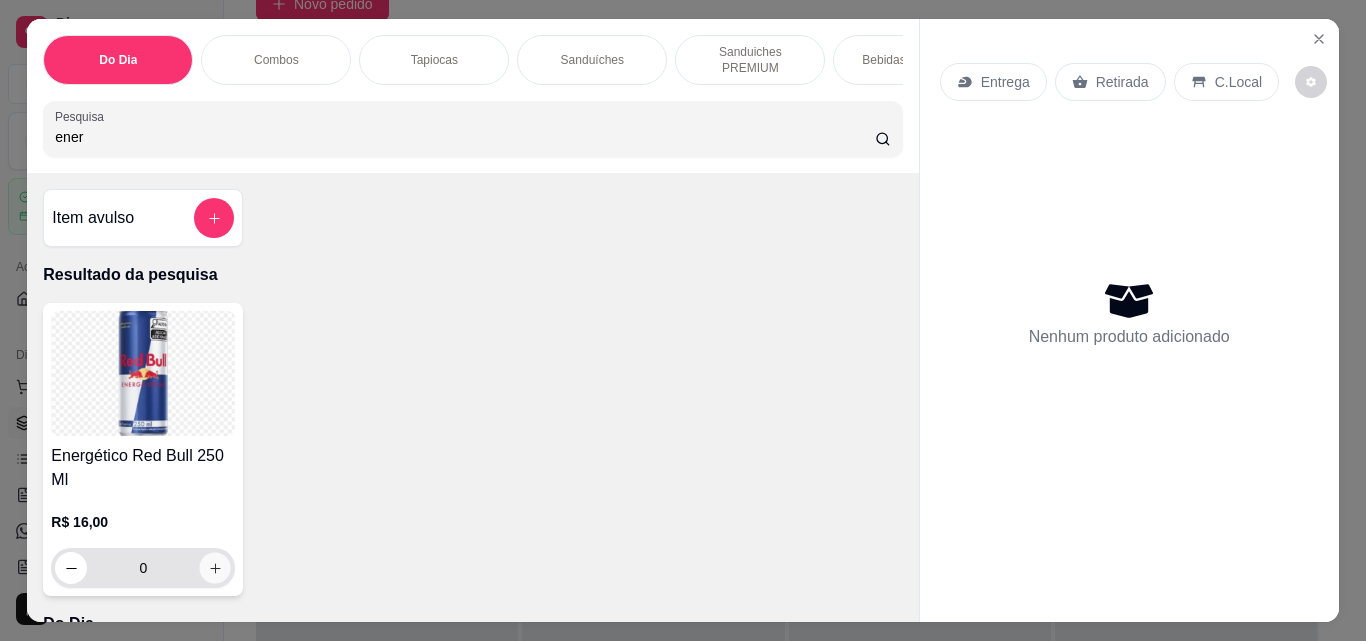 click 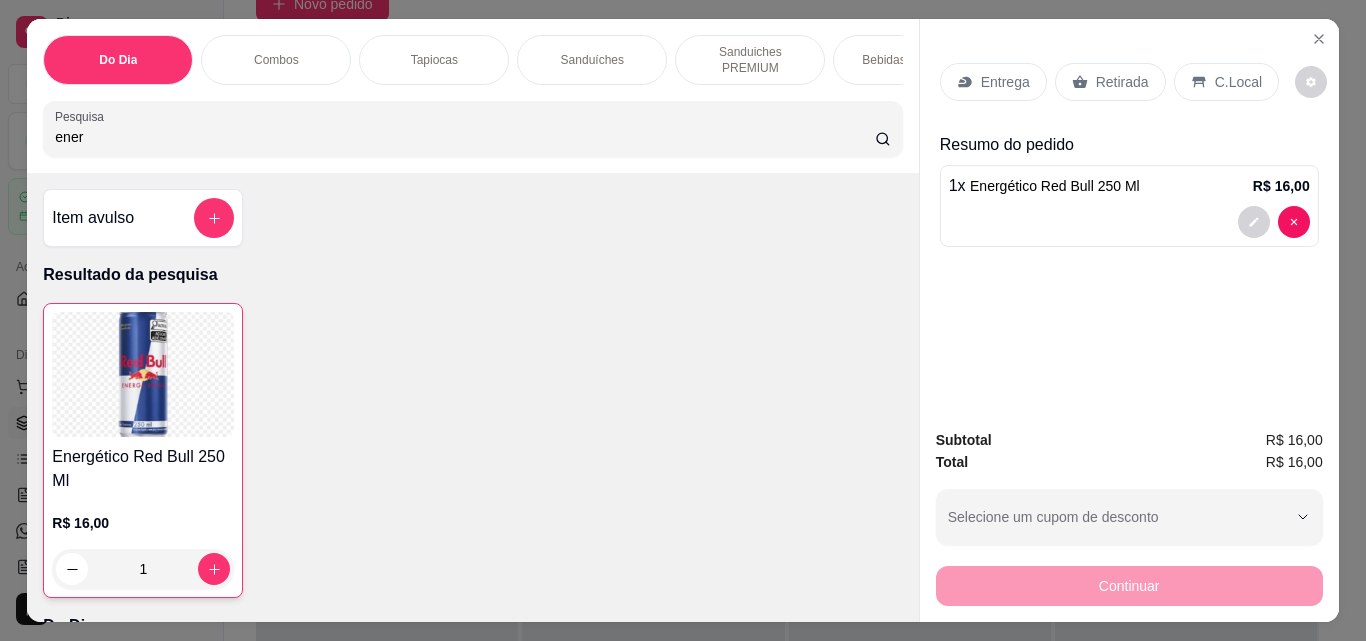 click on "Retirada" at bounding box center (1110, 82) 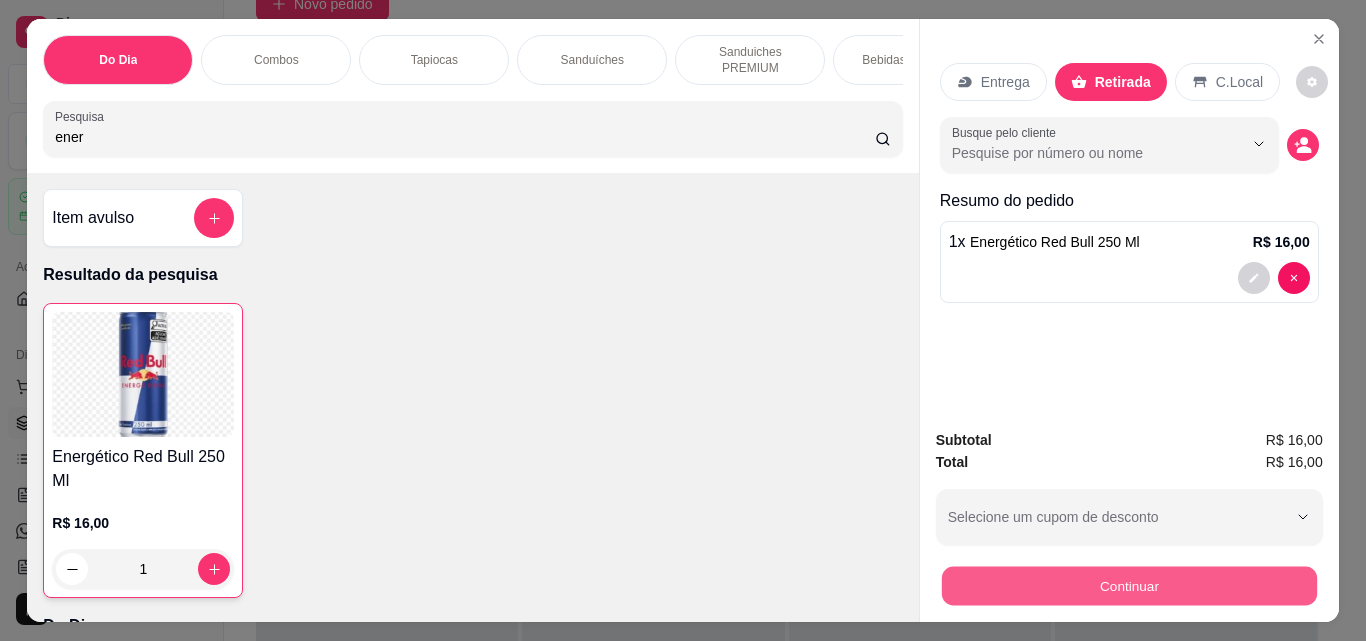 click on "Continuar" at bounding box center [1128, 585] 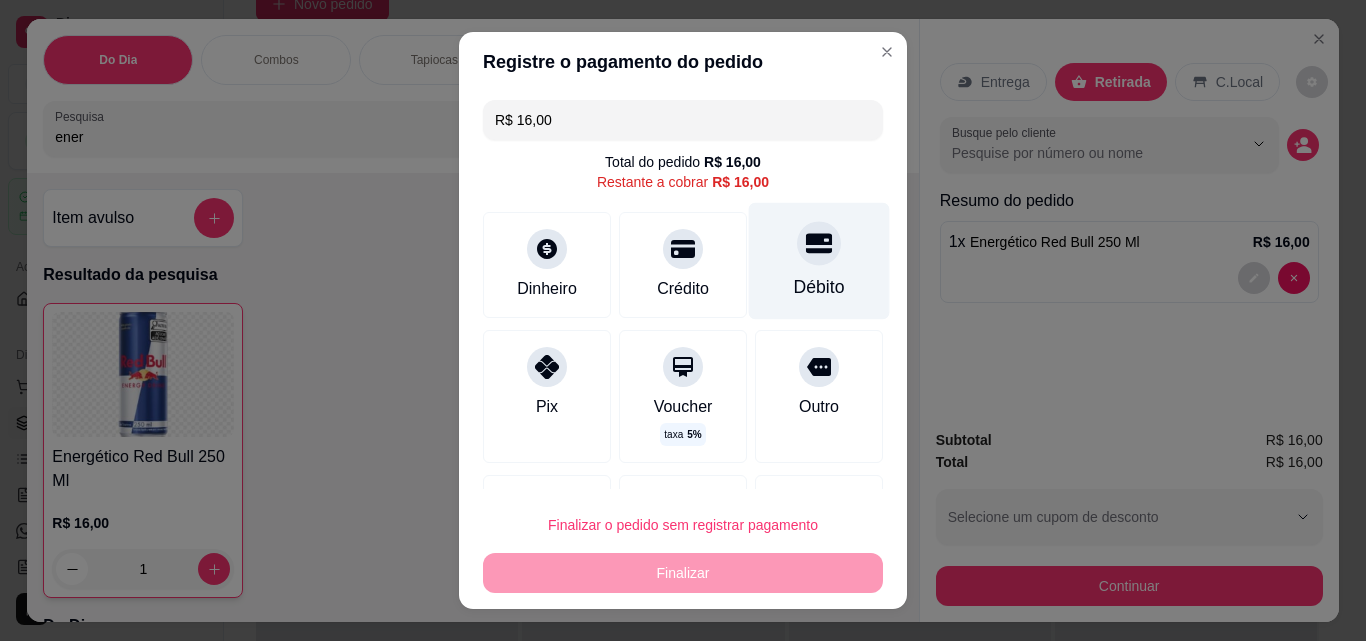 click on "Débito" at bounding box center [819, 287] 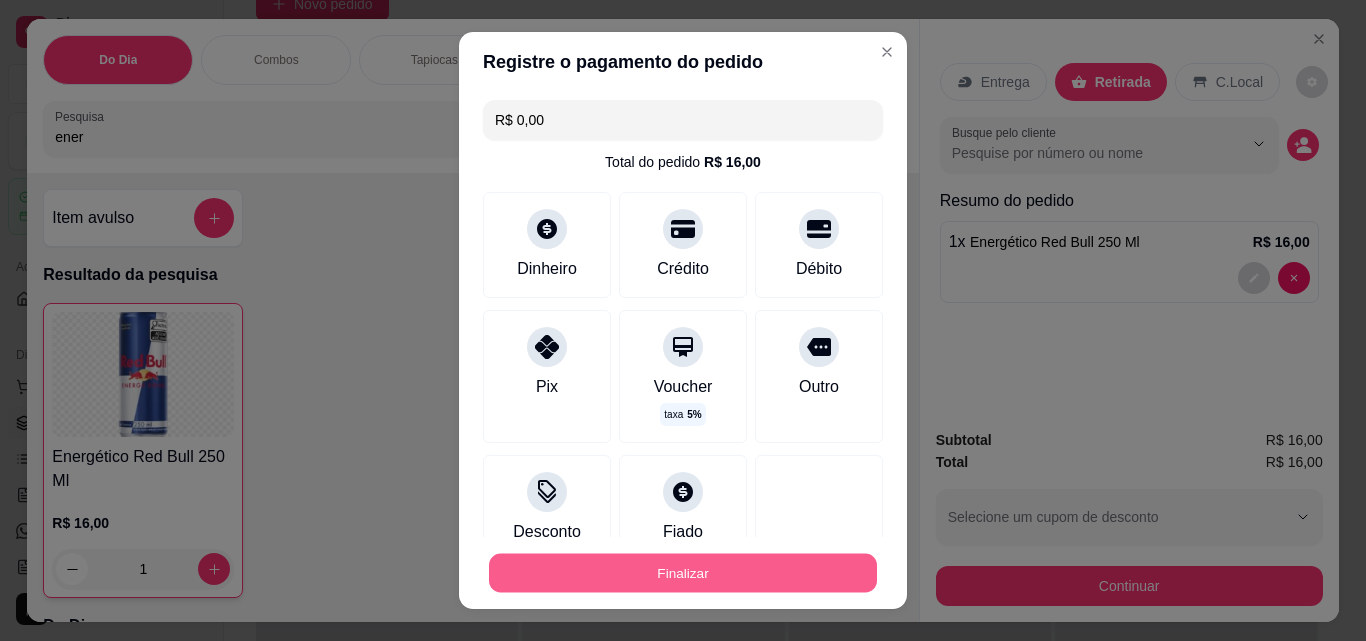 click on "Finalizar" at bounding box center (683, 573) 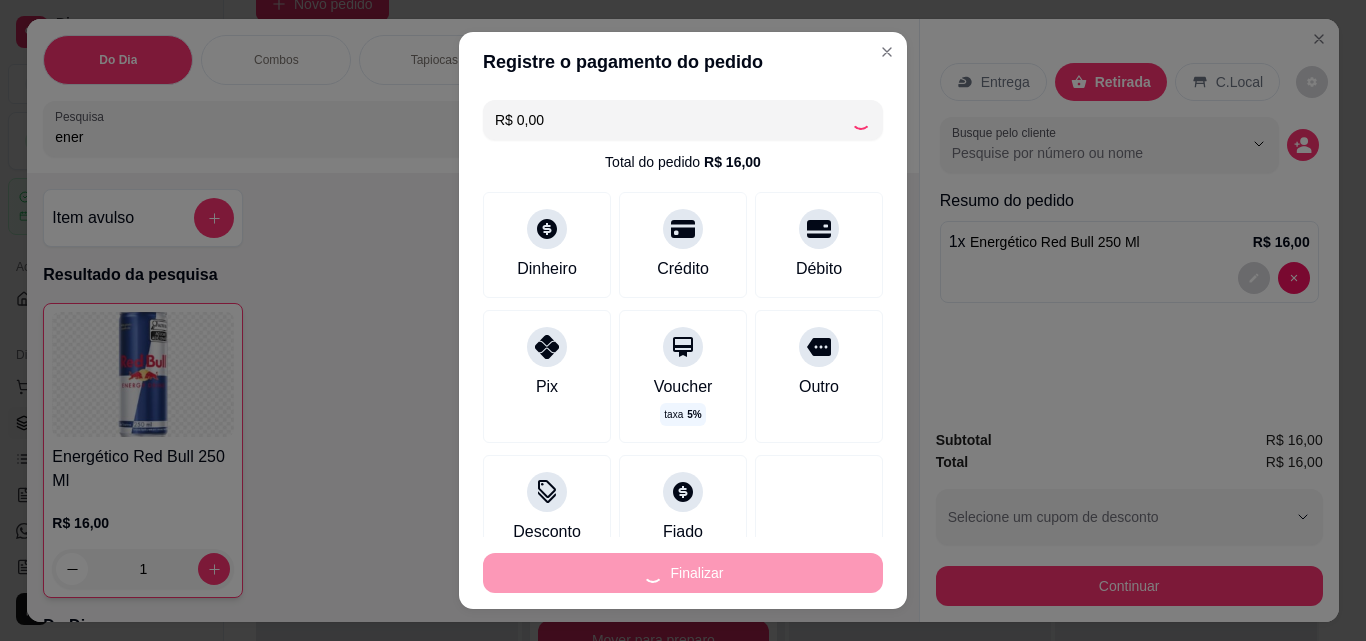 type on "0" 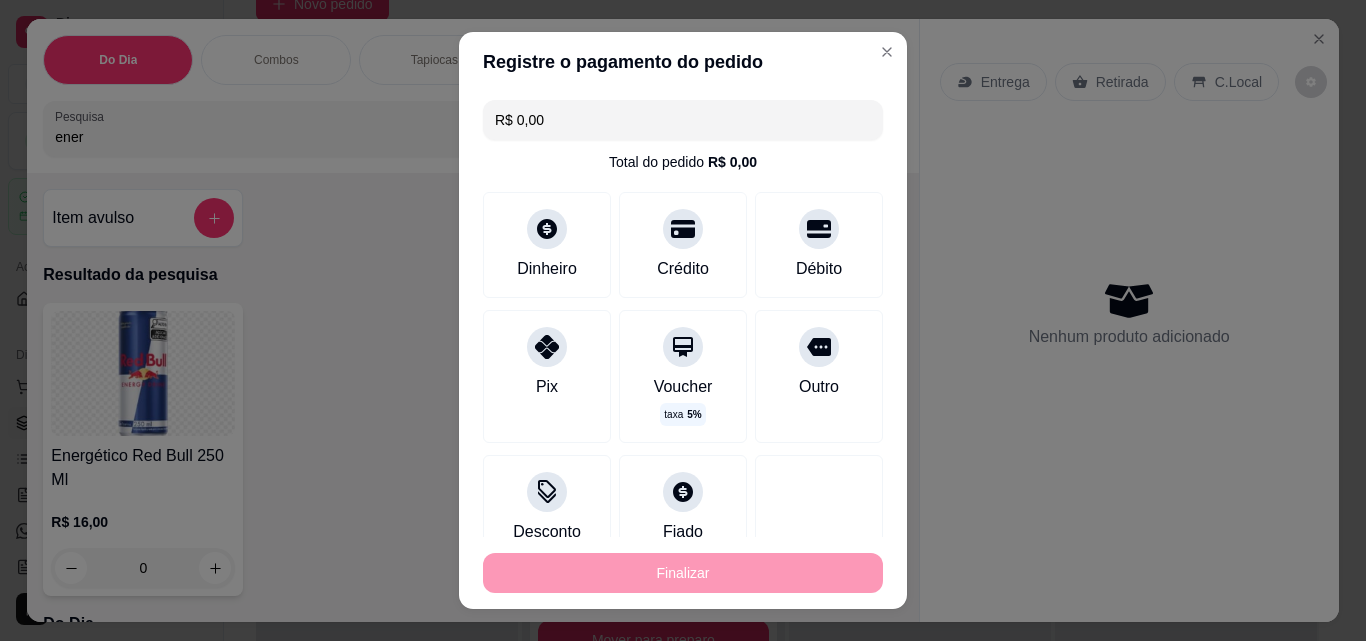 type on "-R$ 16,00" 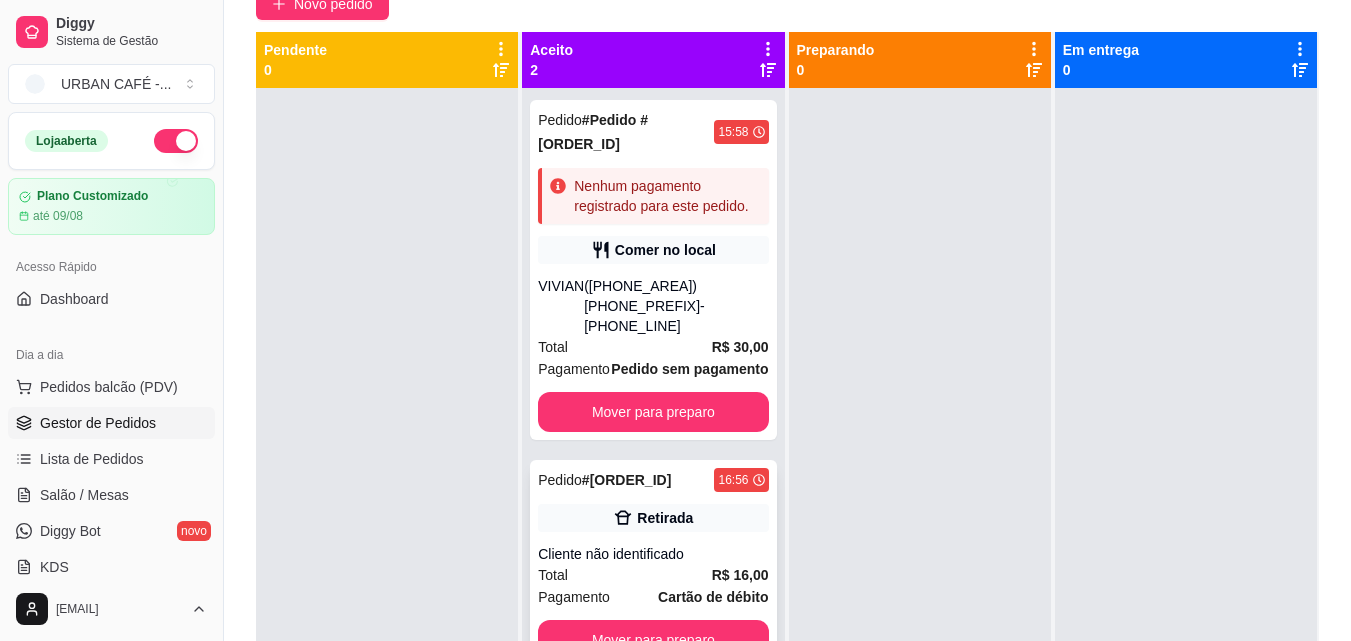 click on "Cartão de débito" at bounding box center [713, 597] 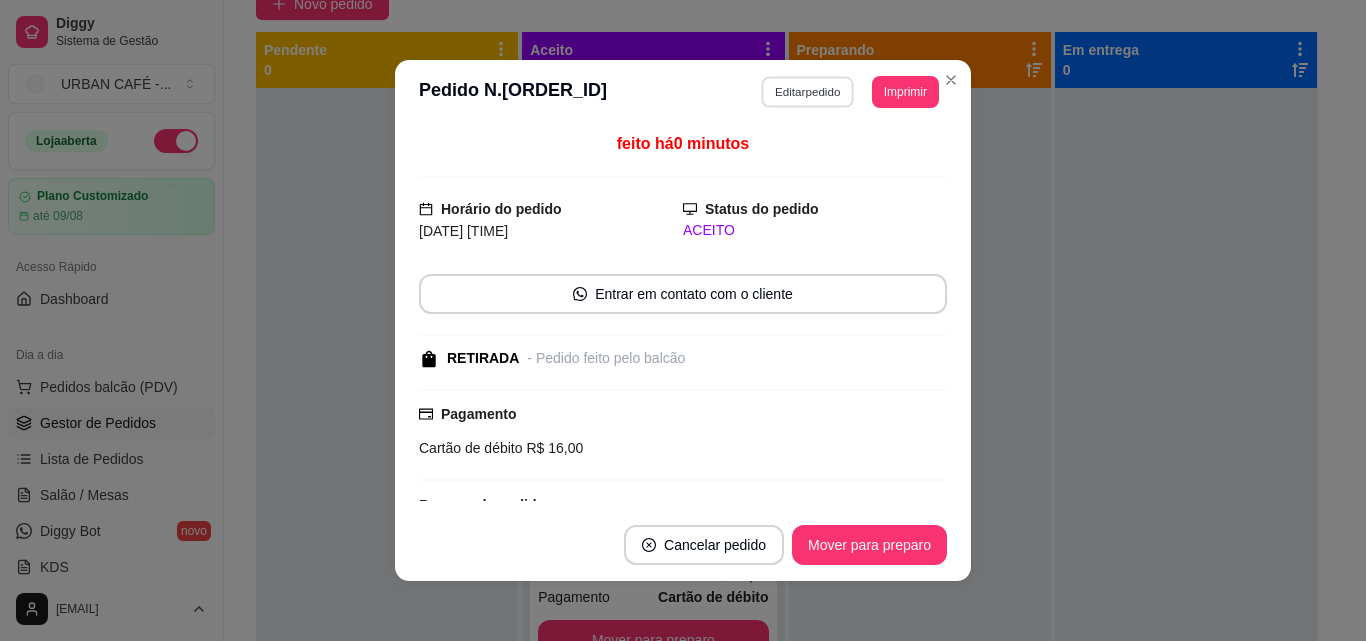 click on "Editar  pedido" at bounding box center (808, 91) 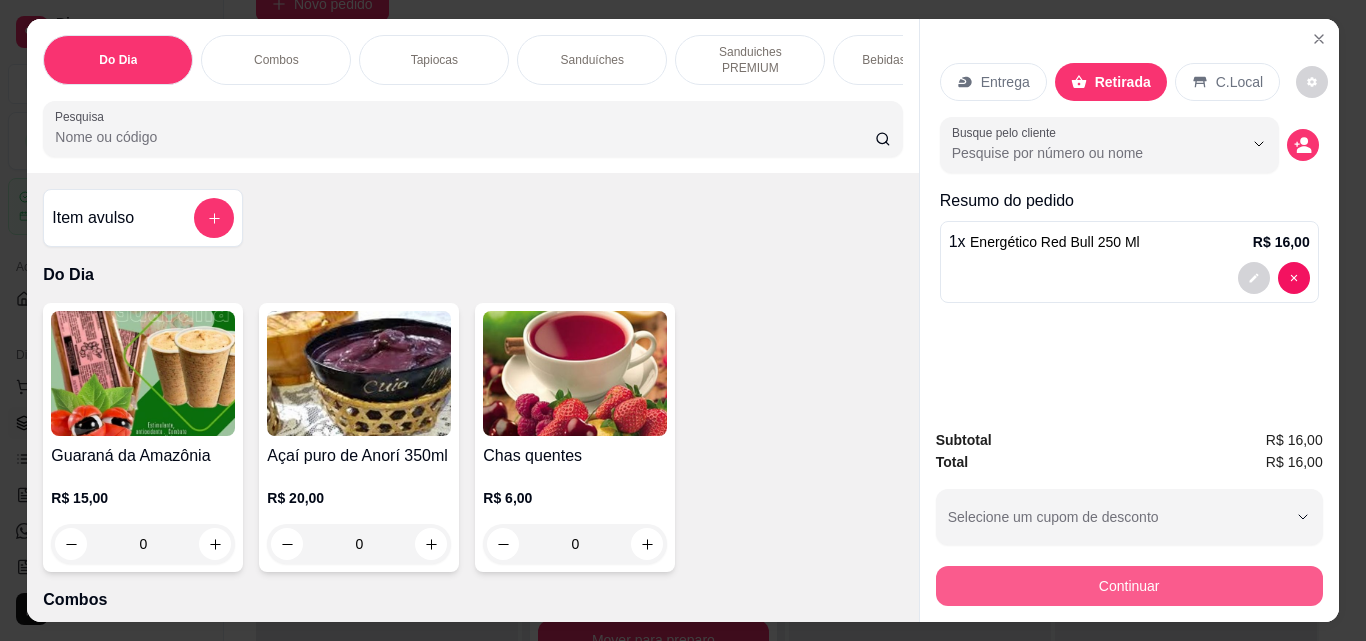 click on "Continuar" at bounding box center (1129, 586) 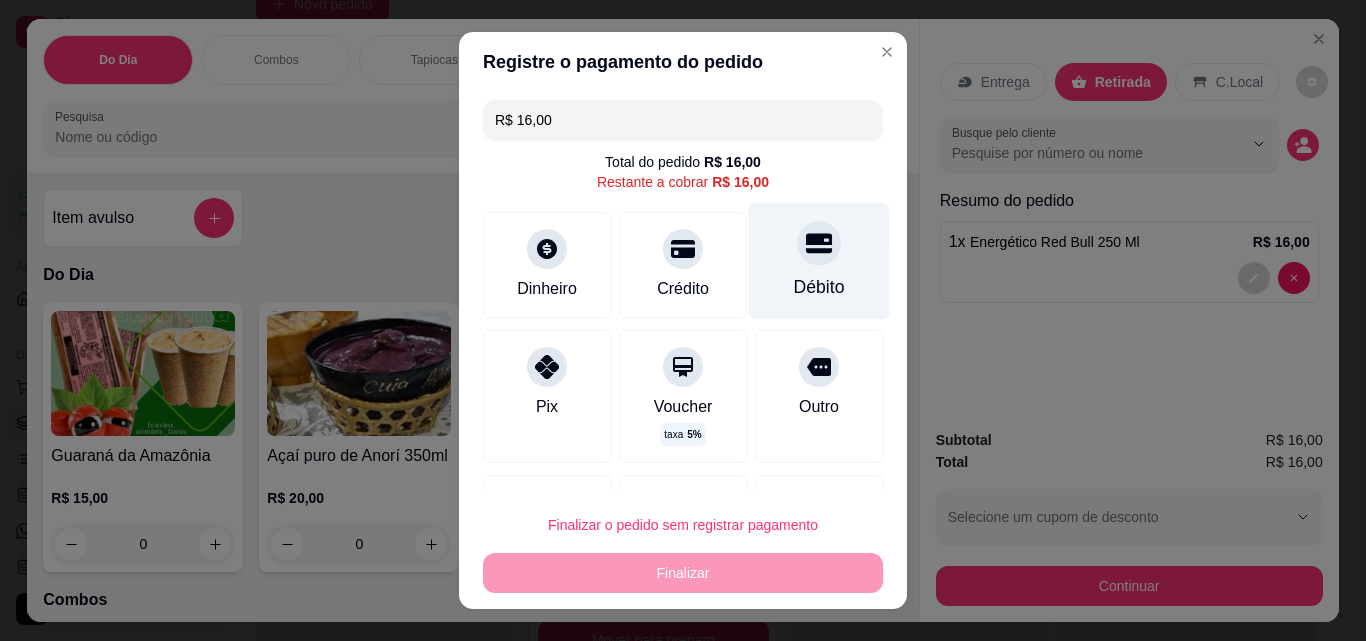 click on "Débito" at bounding box center (819, 287) 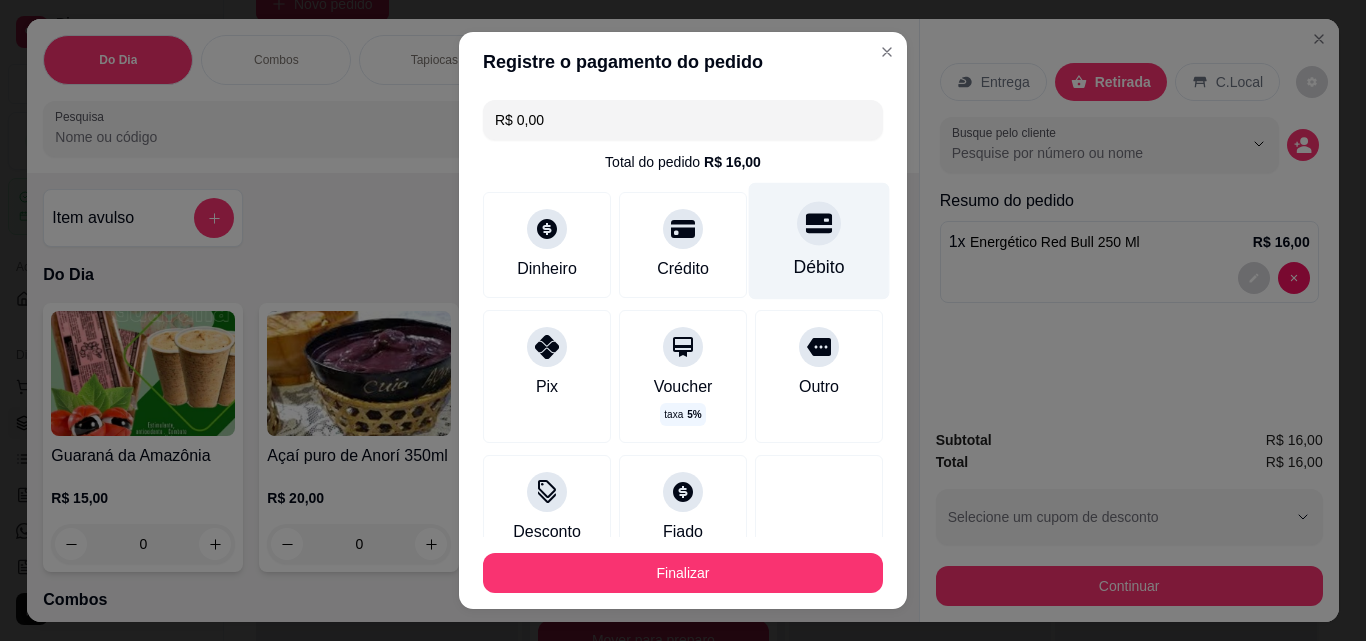 type on "R$ 0,00" 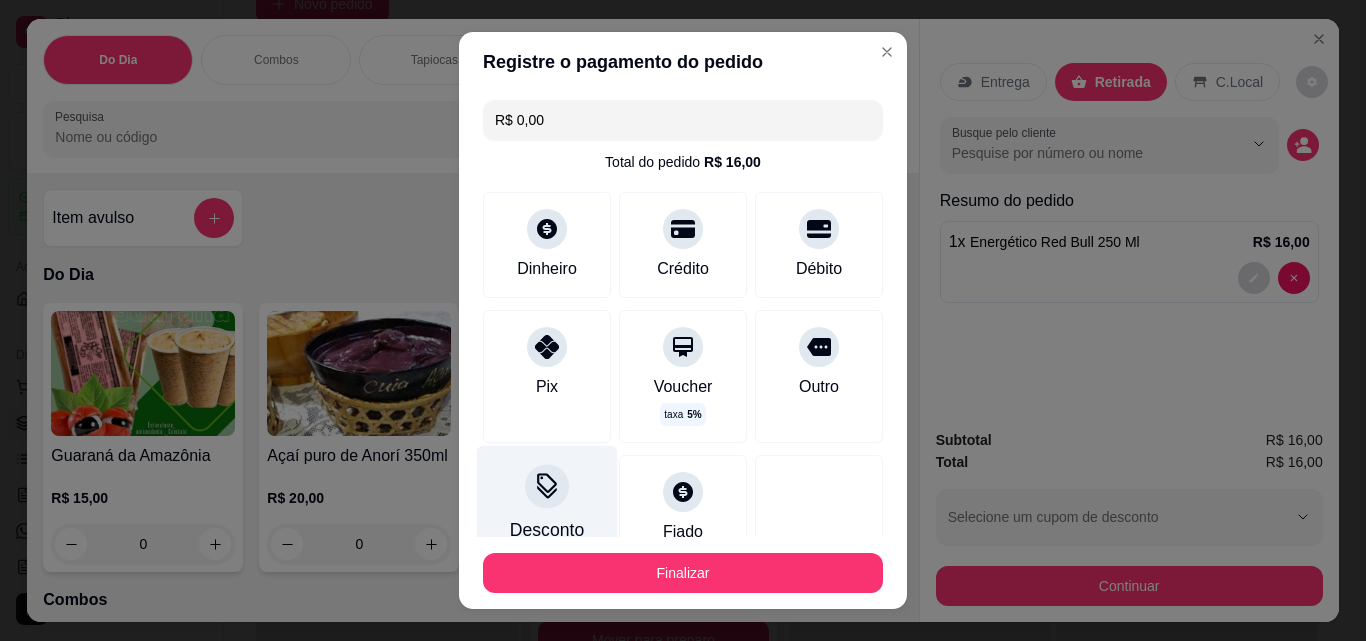 click on "Desconto" at bounding box center (547, 530) 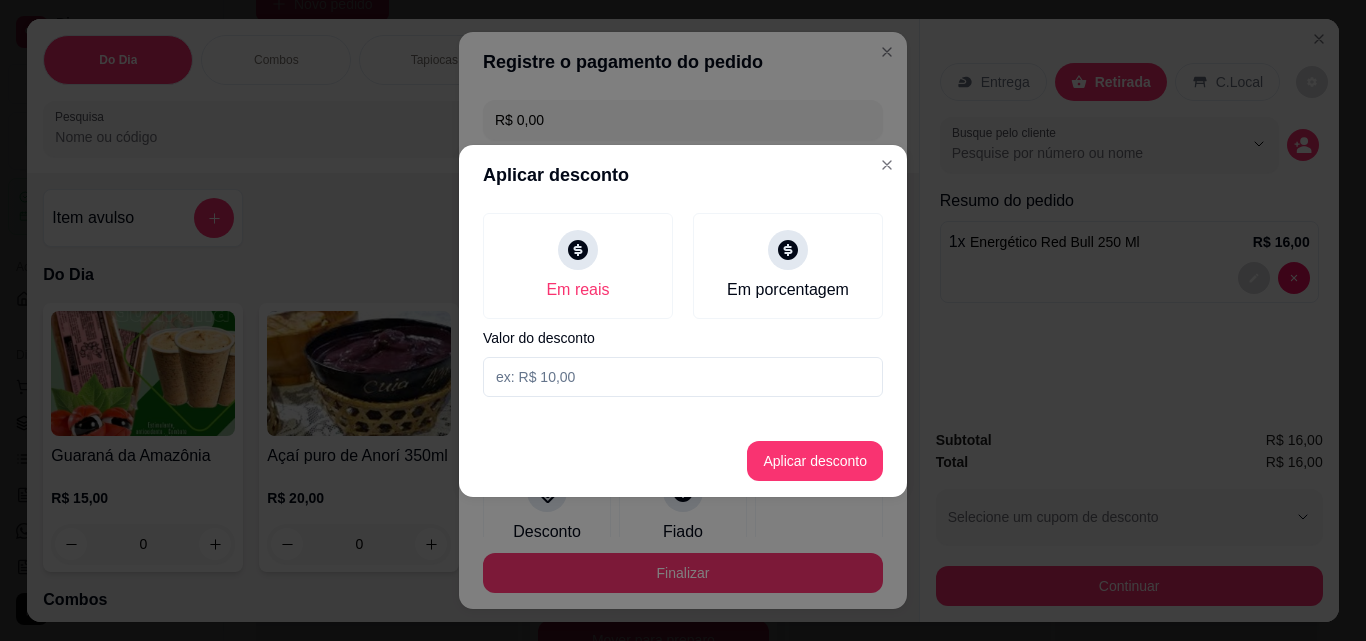 click at bounding box center (683, 377) 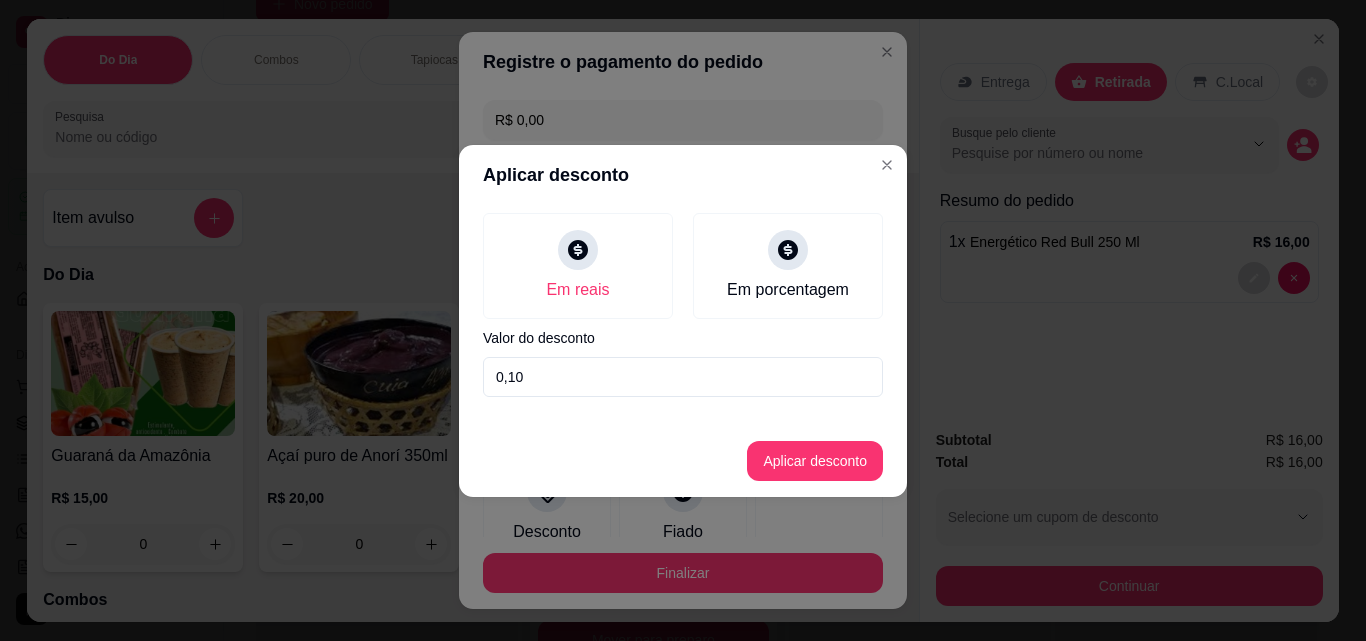 type on "1,00" 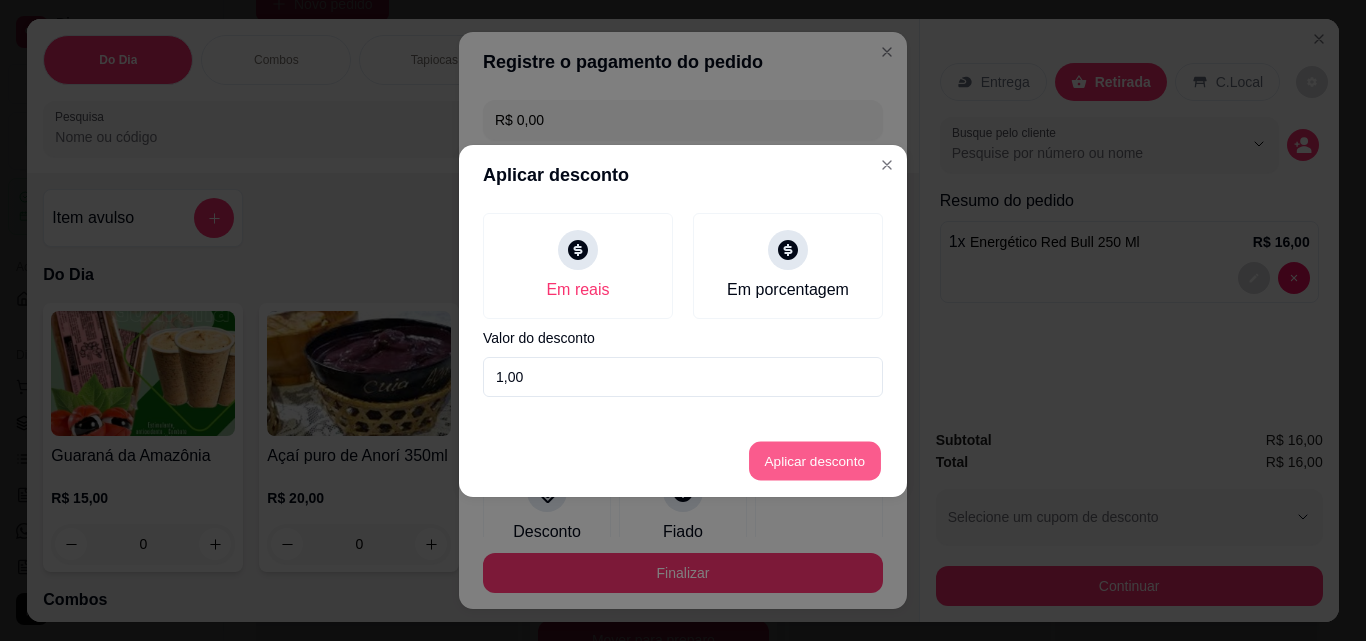 click on "Aplicar desconto" at bounding box center (815, 460) 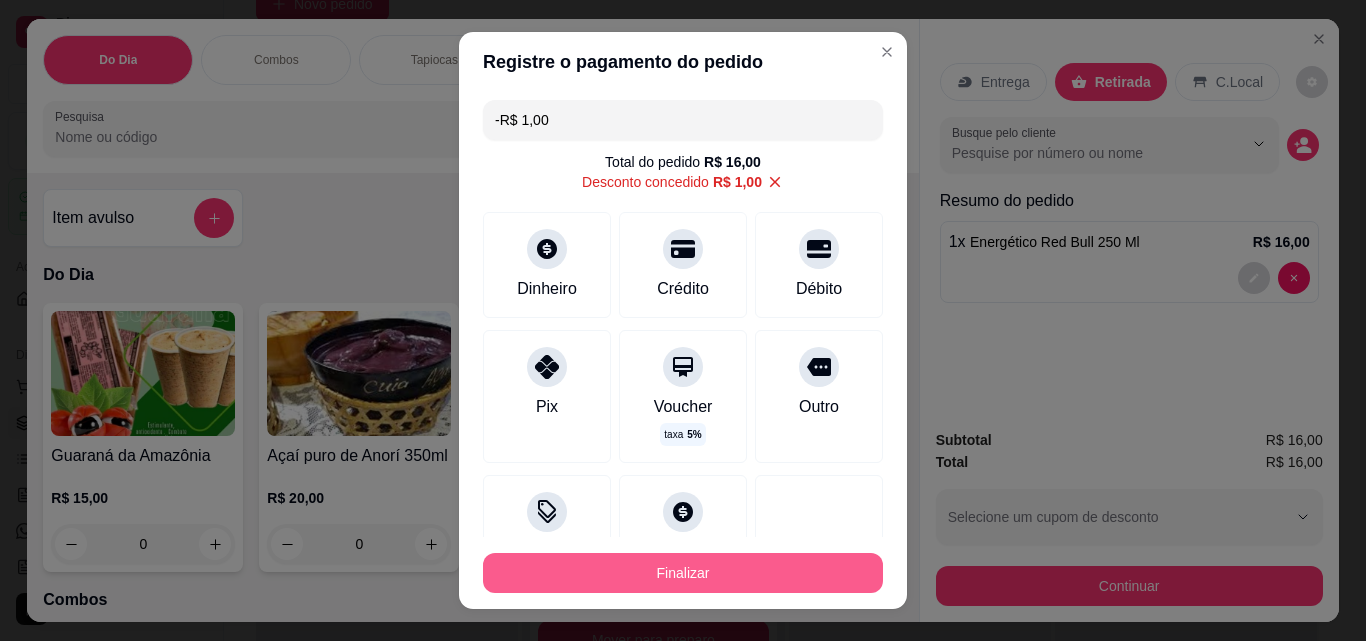 click on "Finalizar" at bounding box center (683, 573) 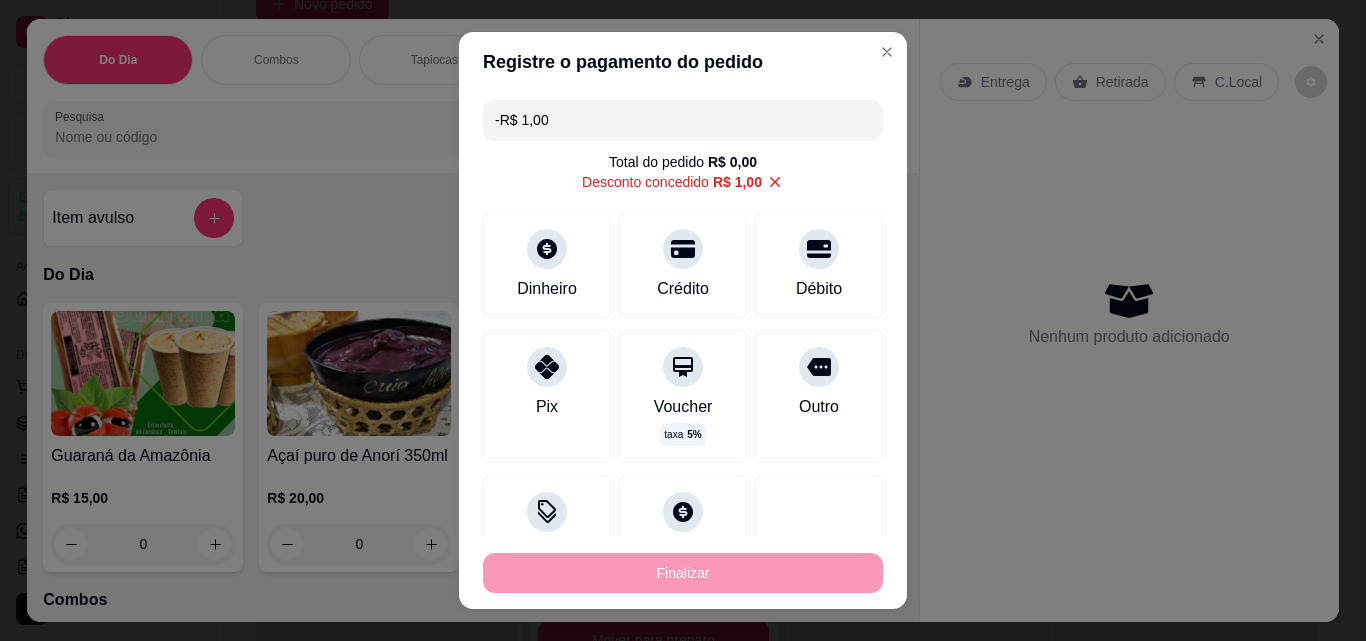 type on "0" 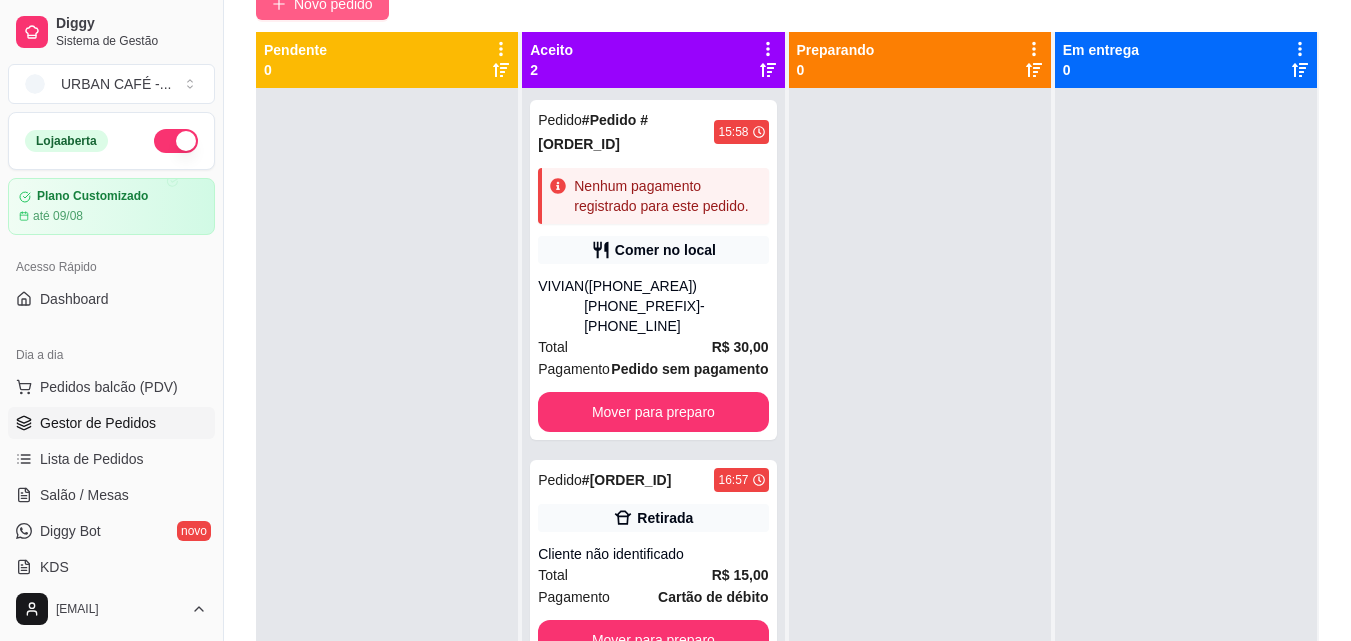 click on "Novo pedido" at bounding box center [333, 4] 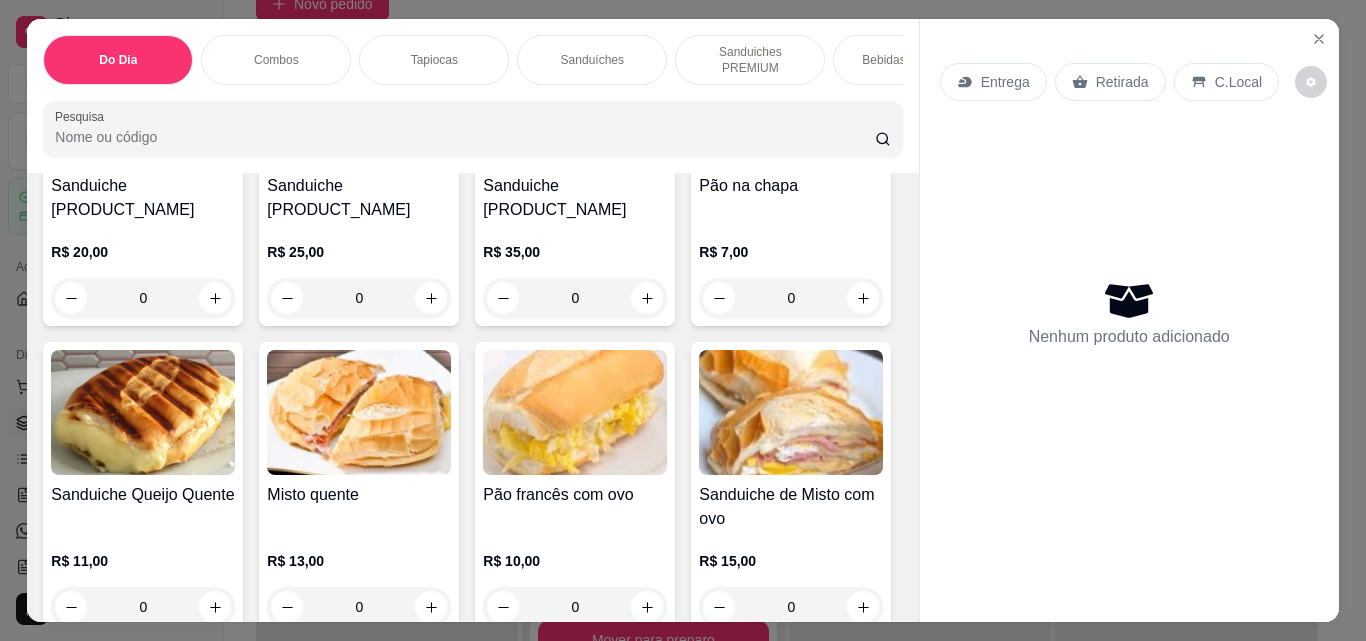 scroll, scrollTop: 1256, scrollLeft: 0, axis: vertical 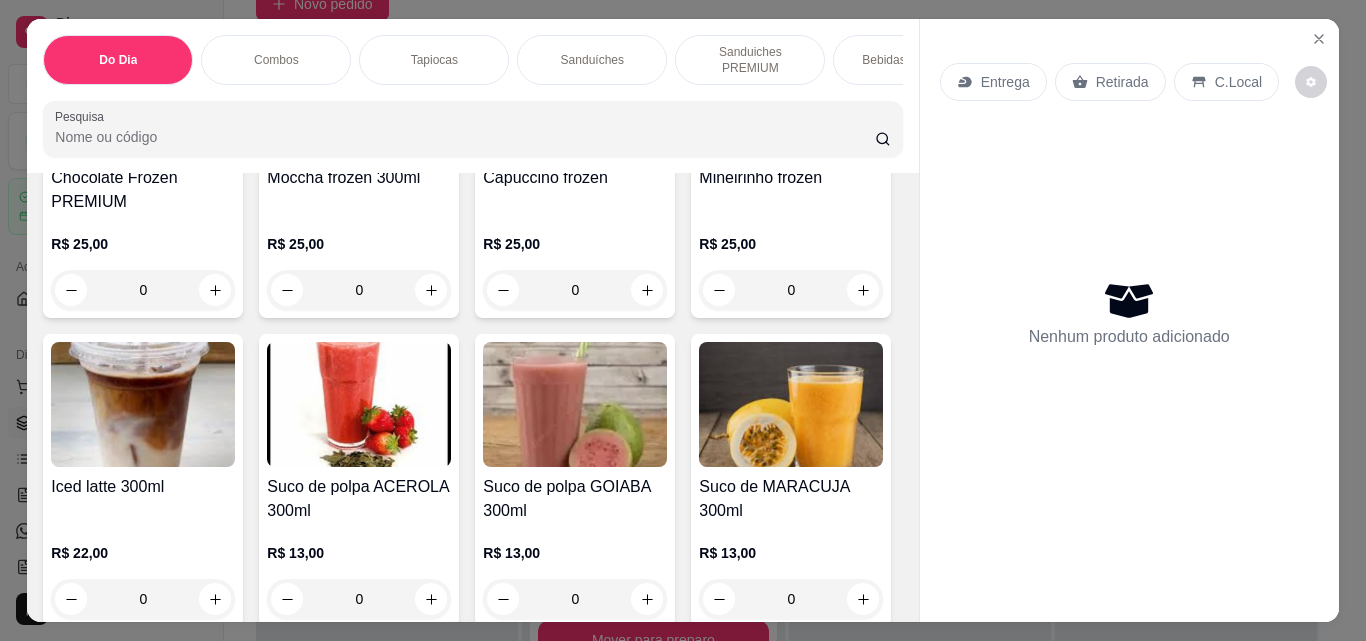 click at bounding box center (431, -1026) 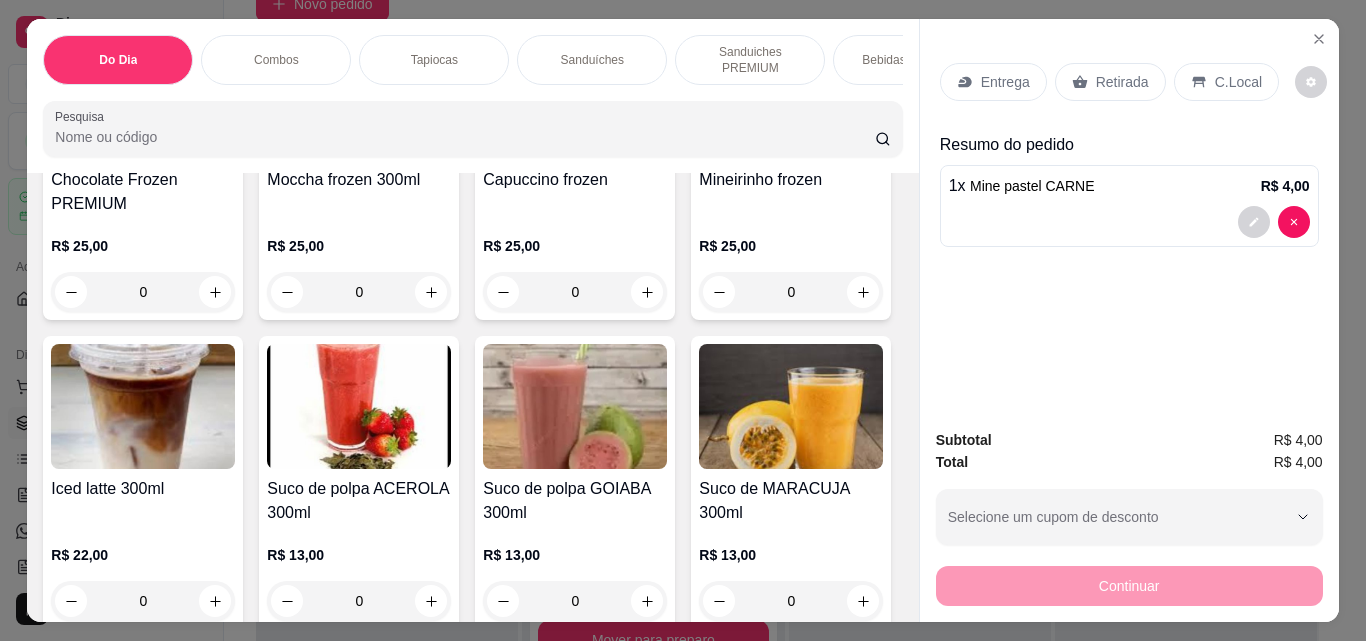 type on "1" 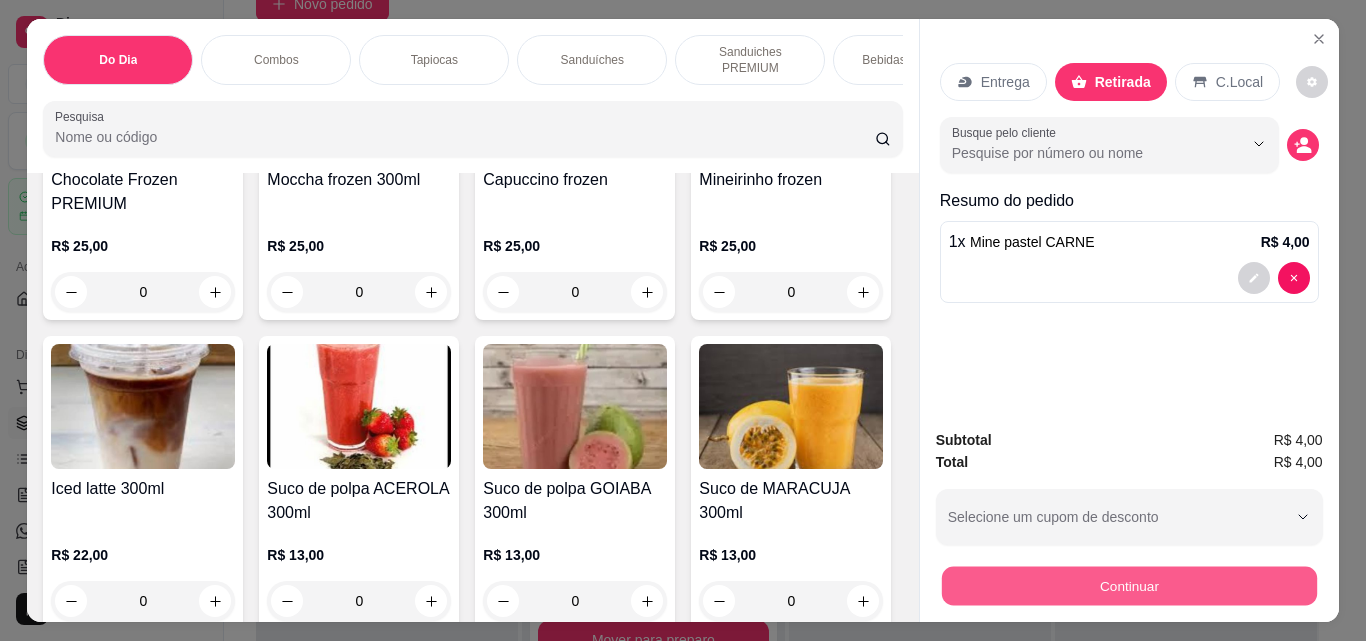 click on "Continuar" at bounding box center [1128, 585] 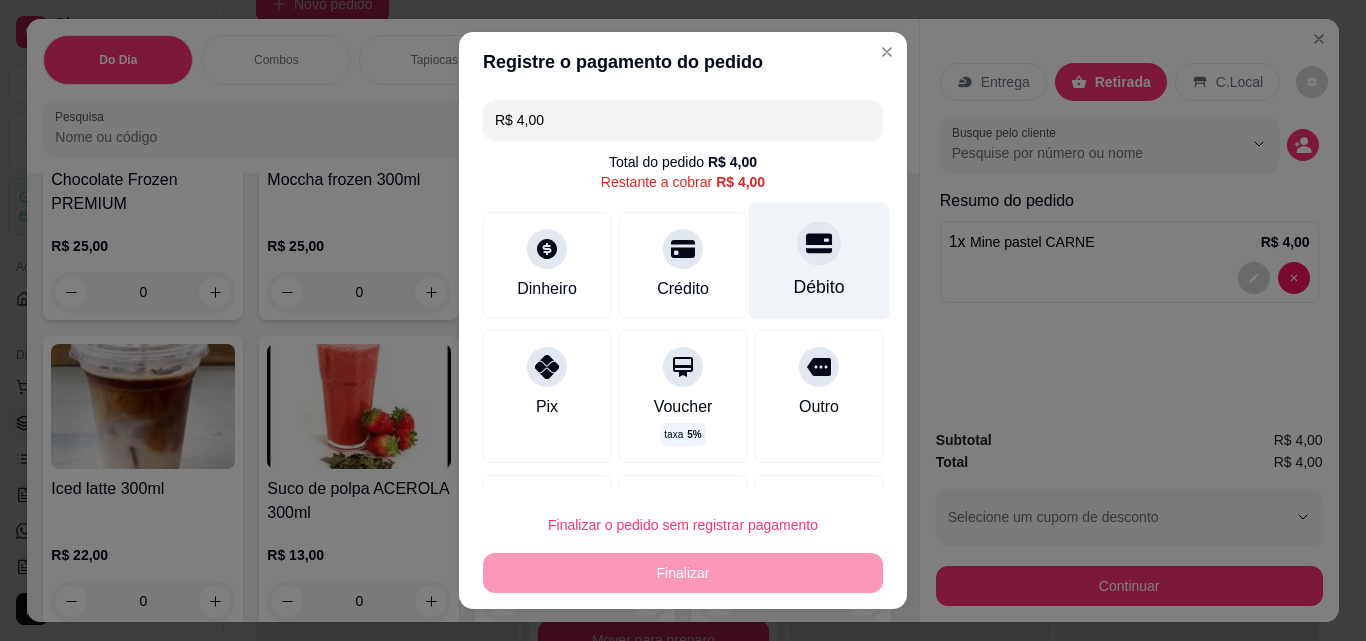 click on "Débito" at bounding box center (819, 287) 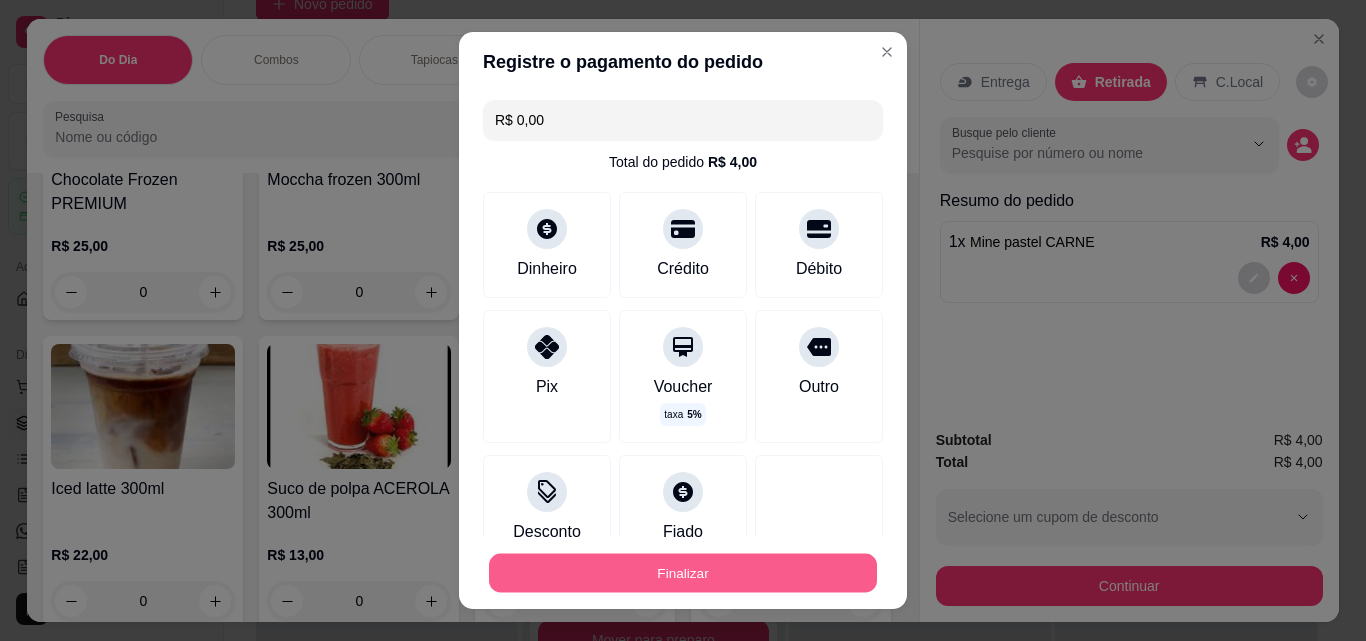 click on "Finalizar" at bounding box center (683, 573) 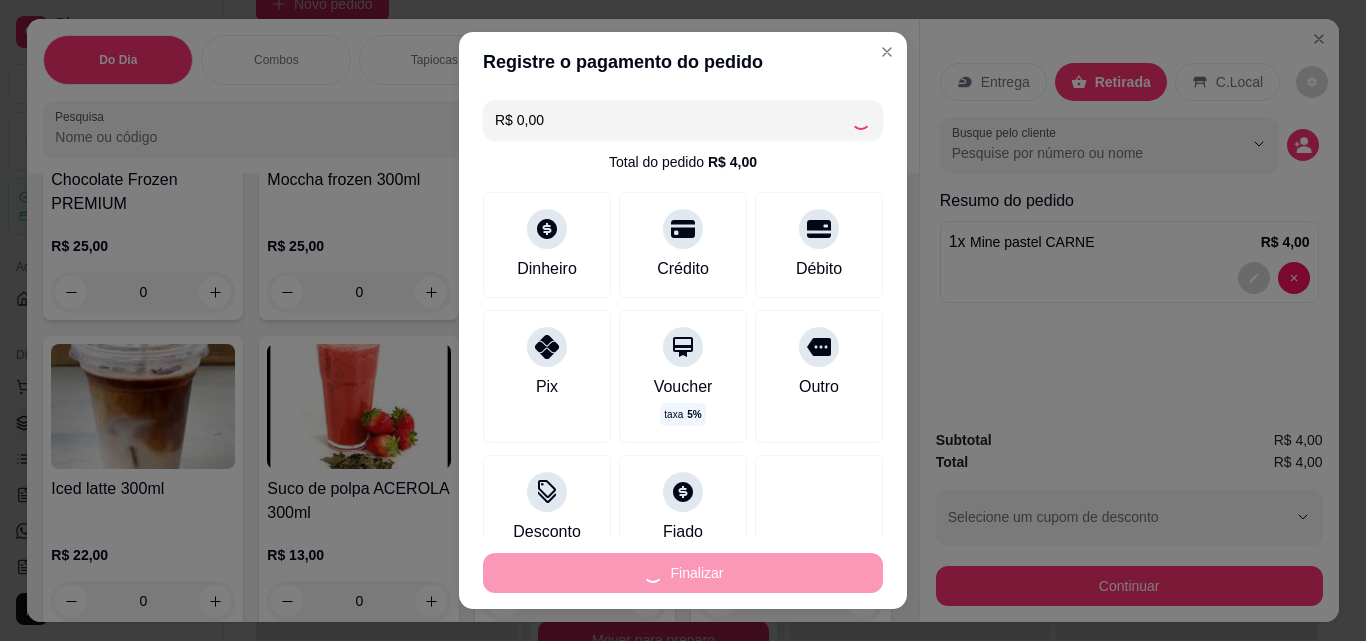 type on "0" 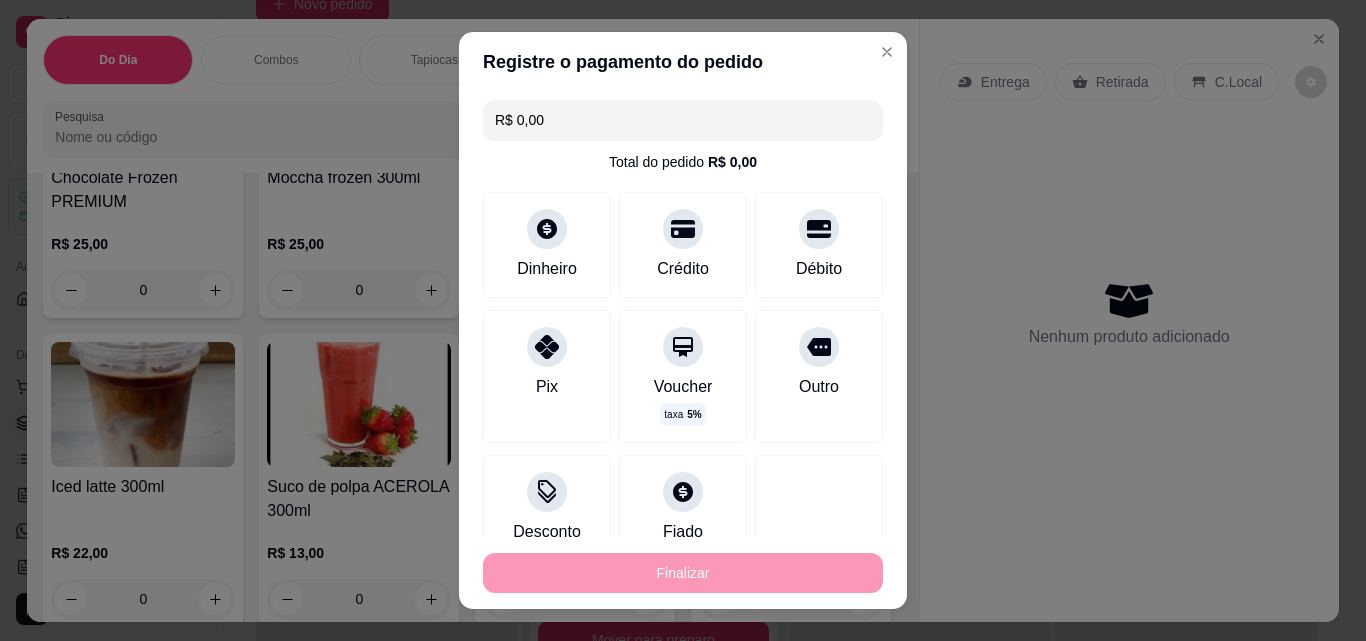 type on "-R$ 4,00" 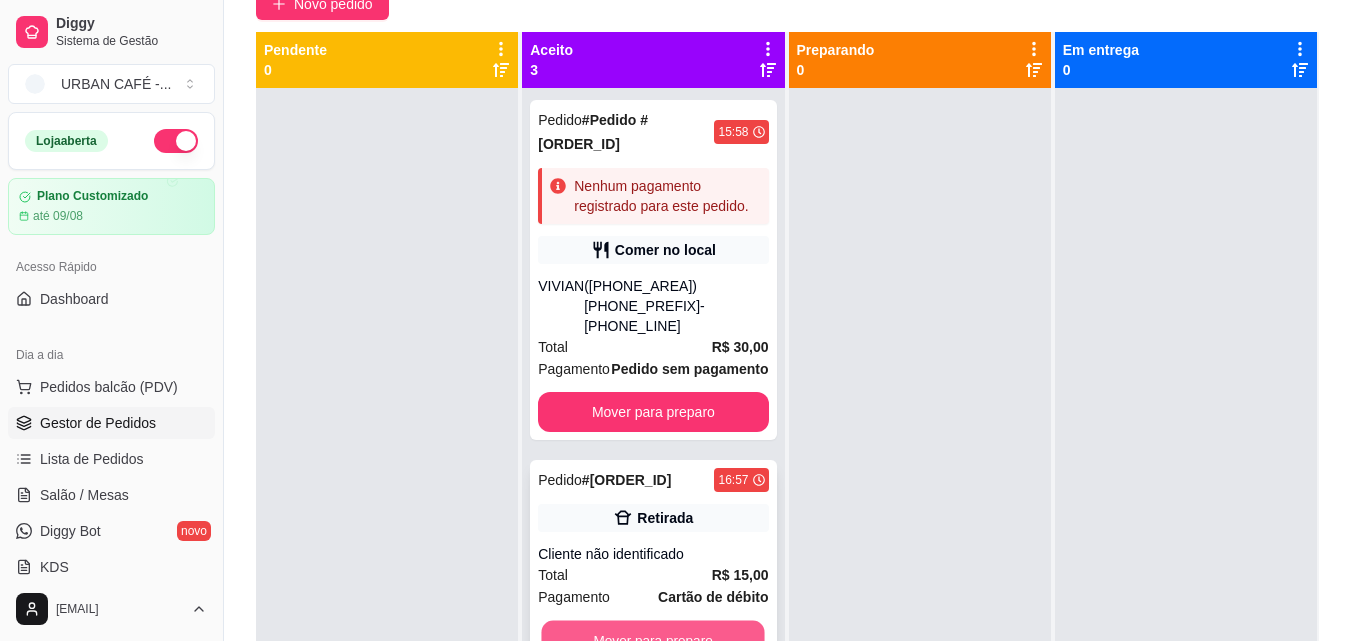 click on "Mover para preparo" at bounding box center (653, 640) 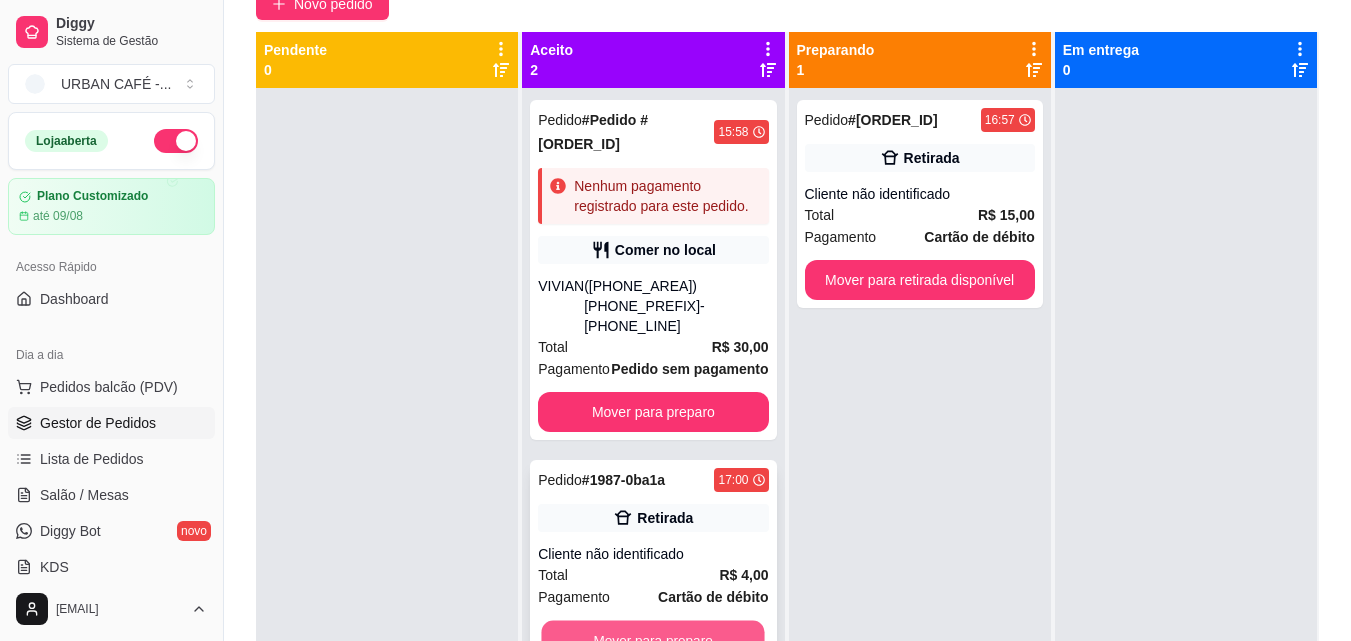 click on "Mover para preparo" at bounding box center [653, 640] 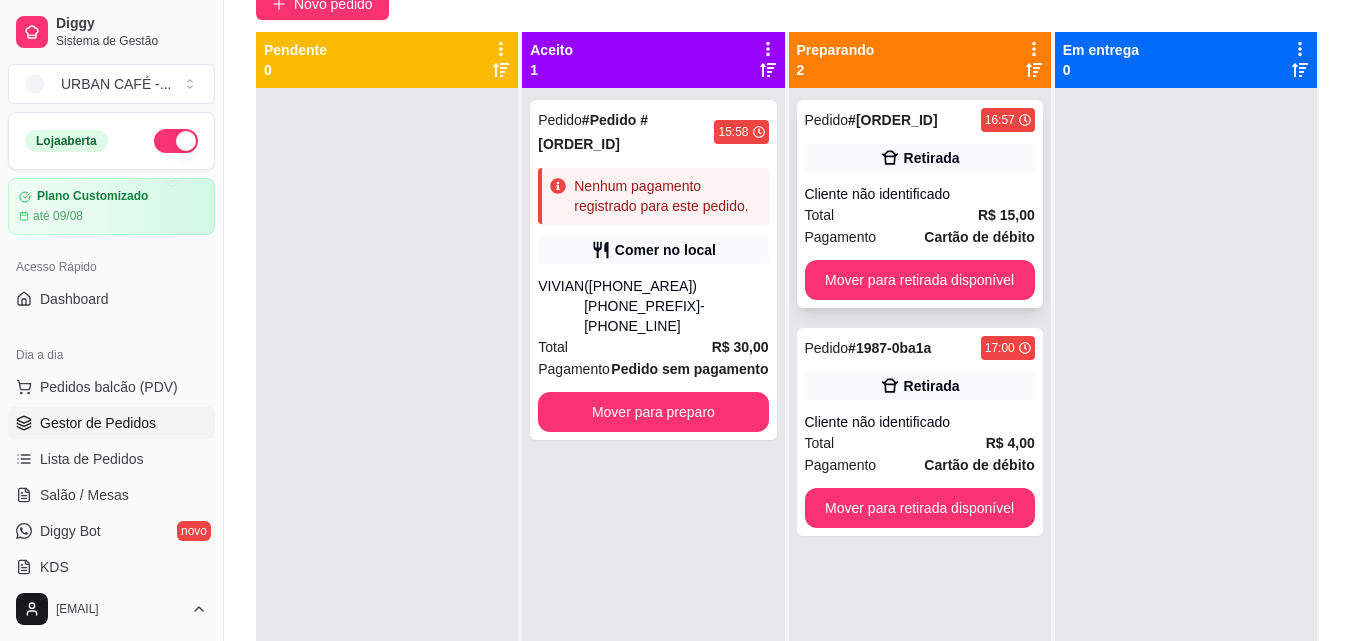 click on "Pedido  # [ORDER_ID] [TIME] Retirada Cliente não identificado Total R$ 15,00 Pagamento Cartão de débito Mover para retirada disponível" at bounding box center (920, 204) 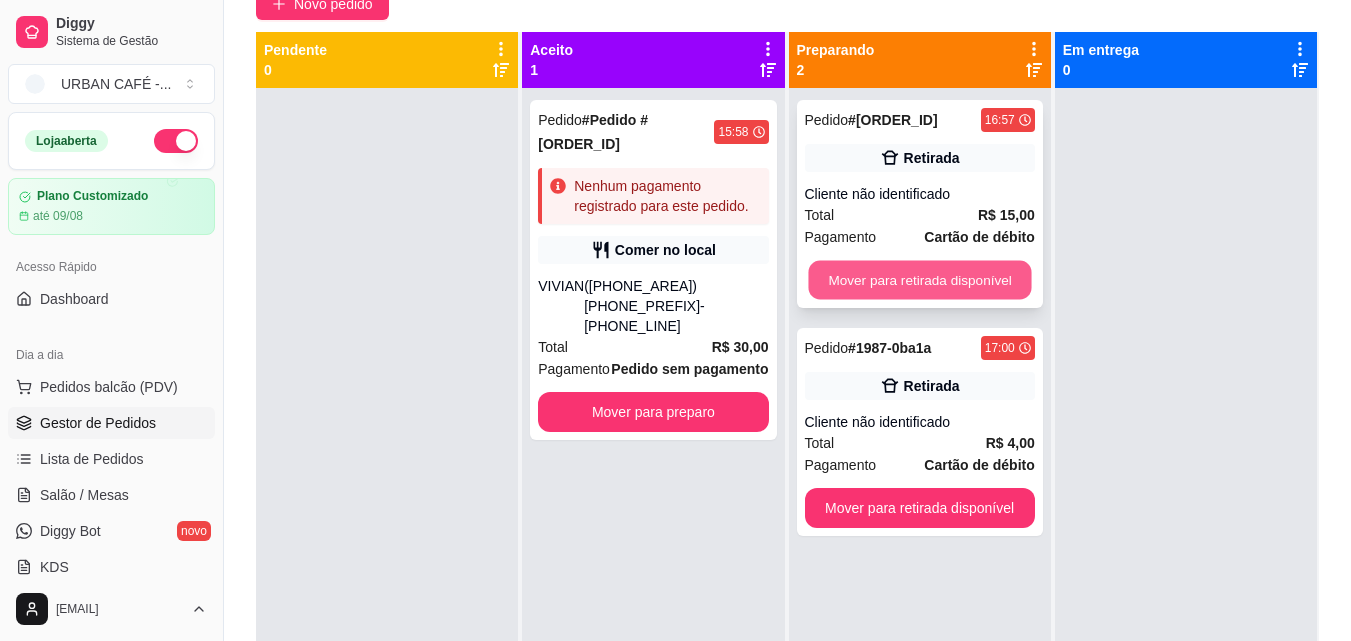click on "Mover para retirada disponível" at bounding box center [919, 280] 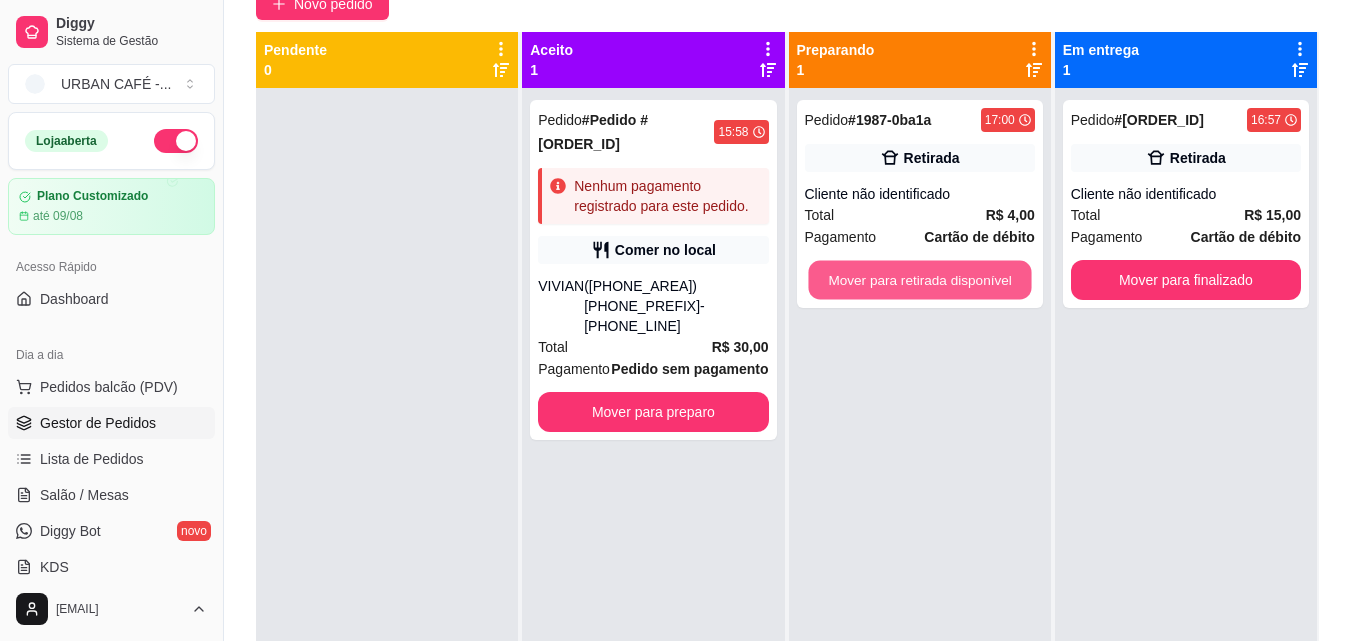 click on "Mover para retirada disponível" at bounding box center [919, 280] 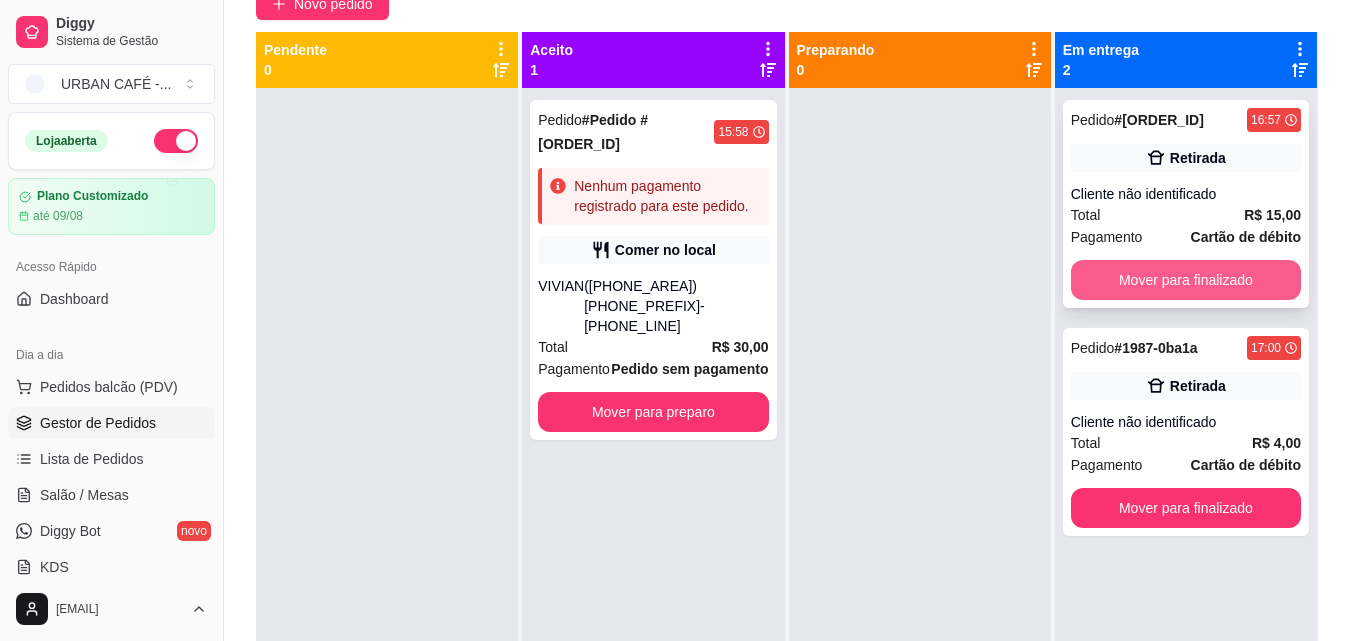 click on "Mover para finalizado" at bounding box center [1186, 280] 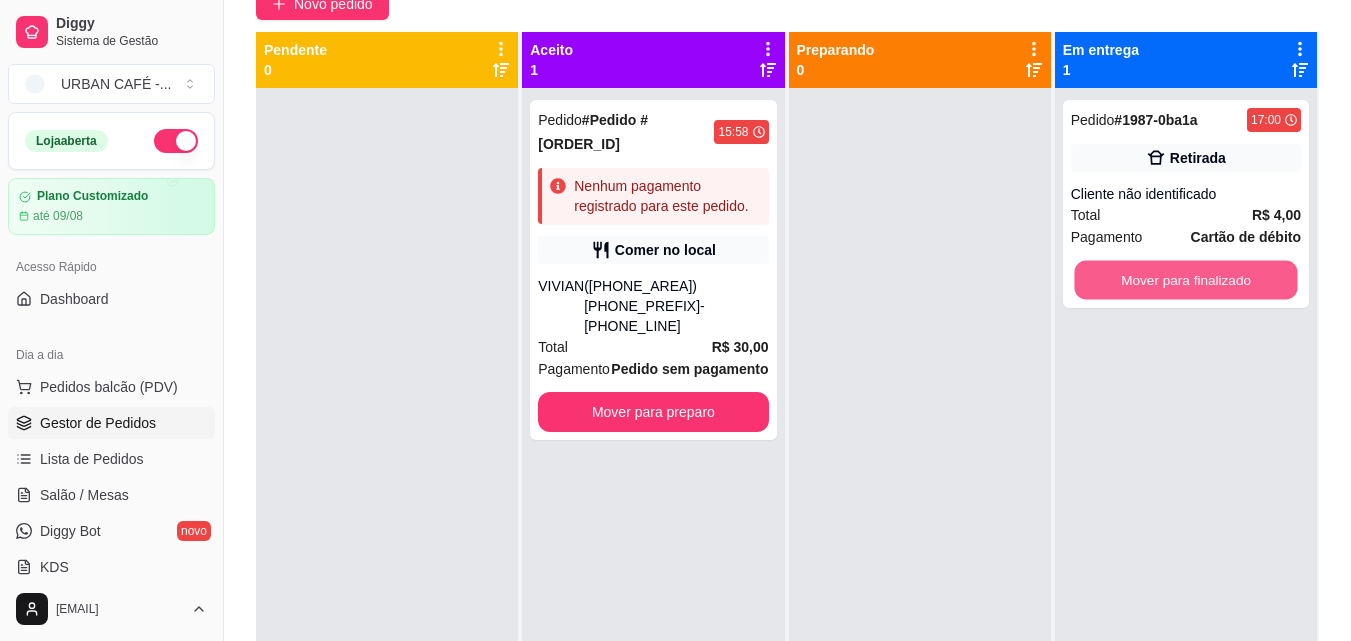 click on "Mover para finalizado" at bounding box center [1185, 280] 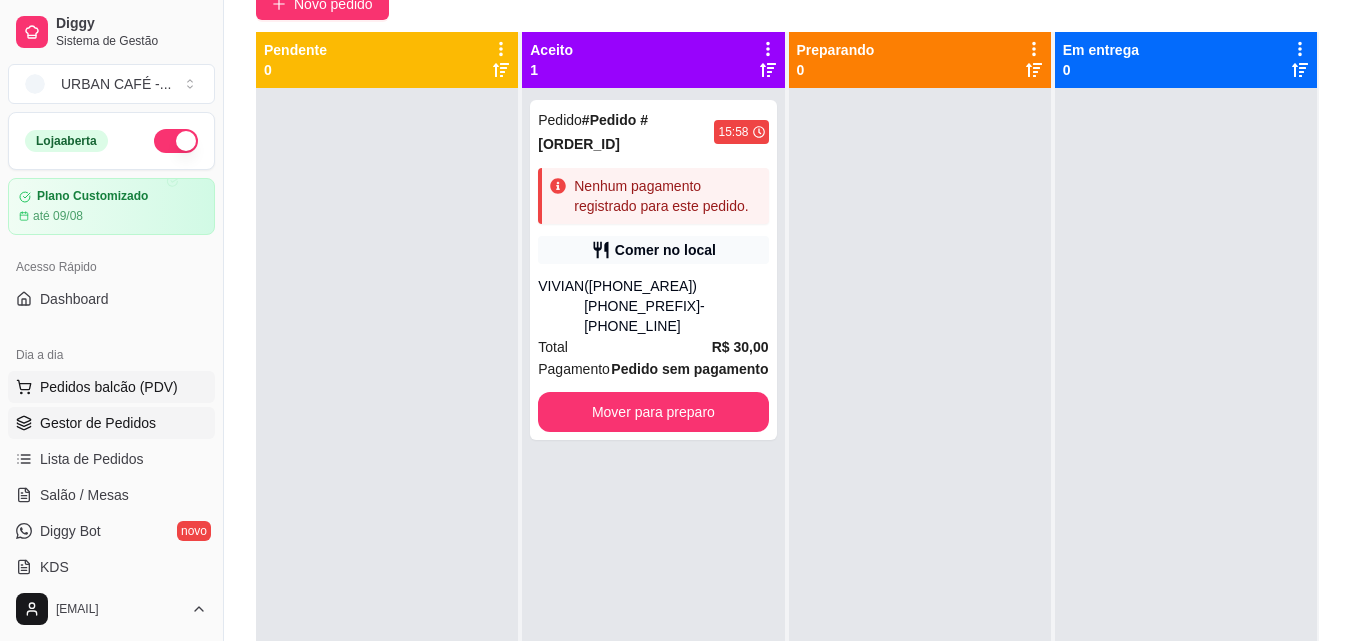 click on "Pedidos balcão (PDV)" at bounding box center [109, 387] 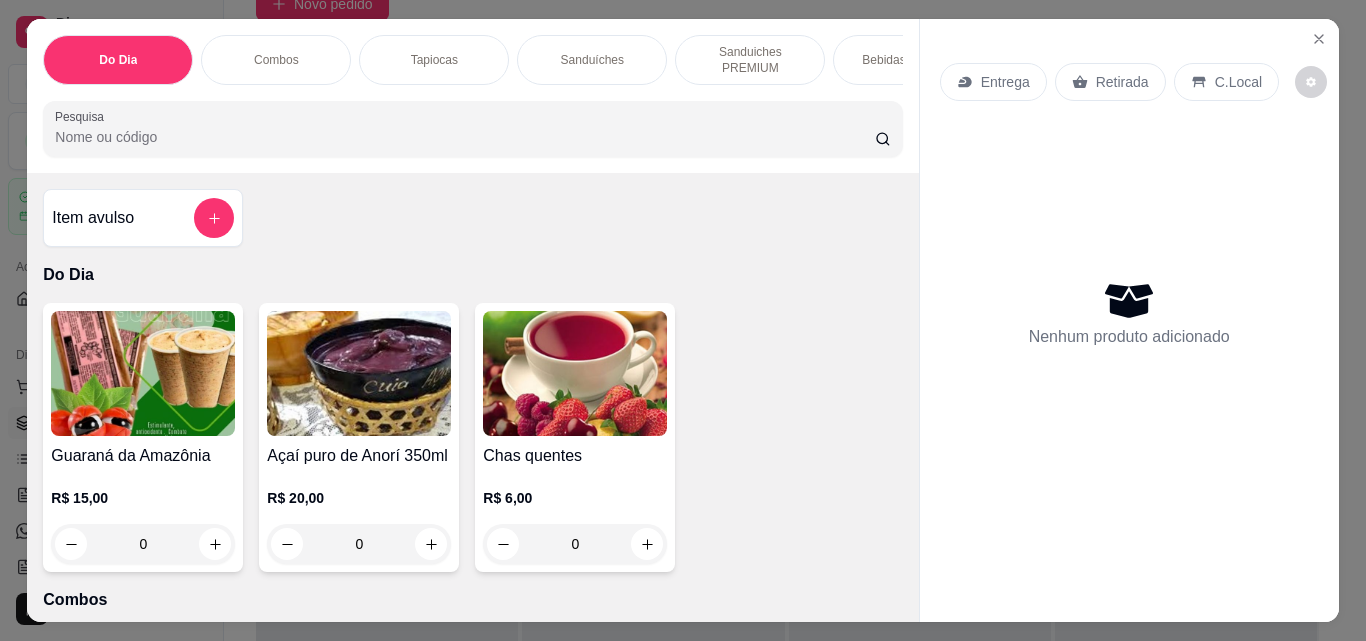 click on "Pesquisa" at bounding box center (465, 137) 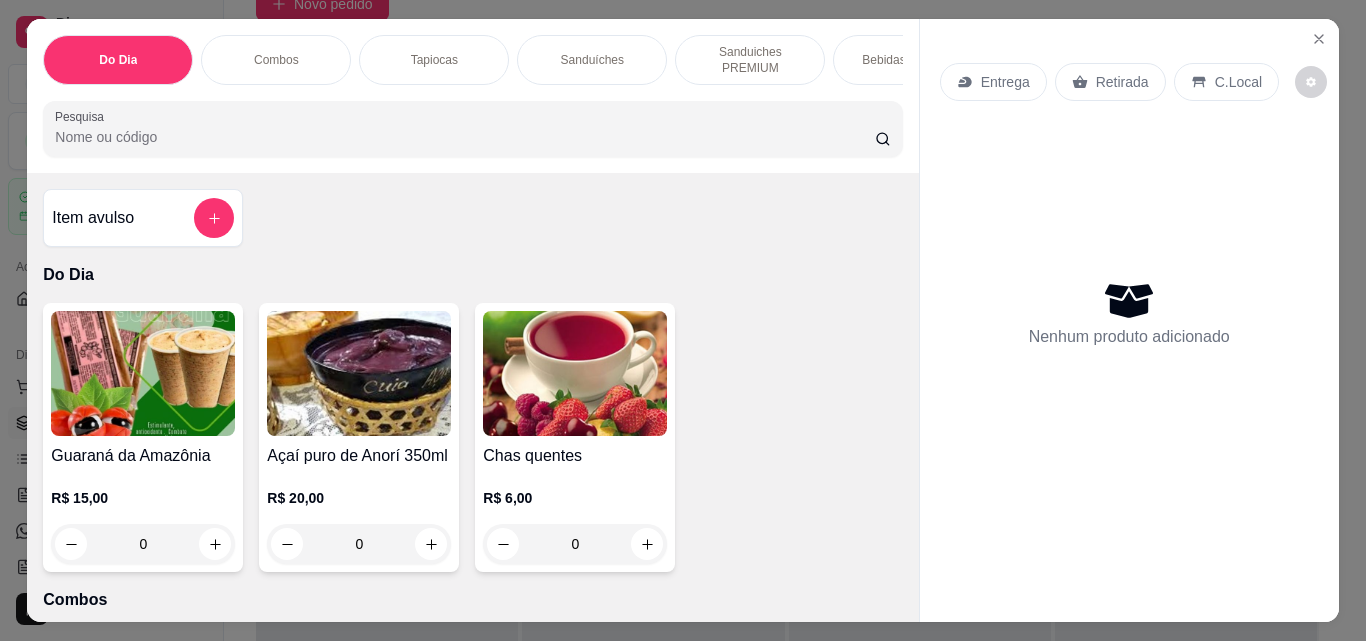 type on "e" 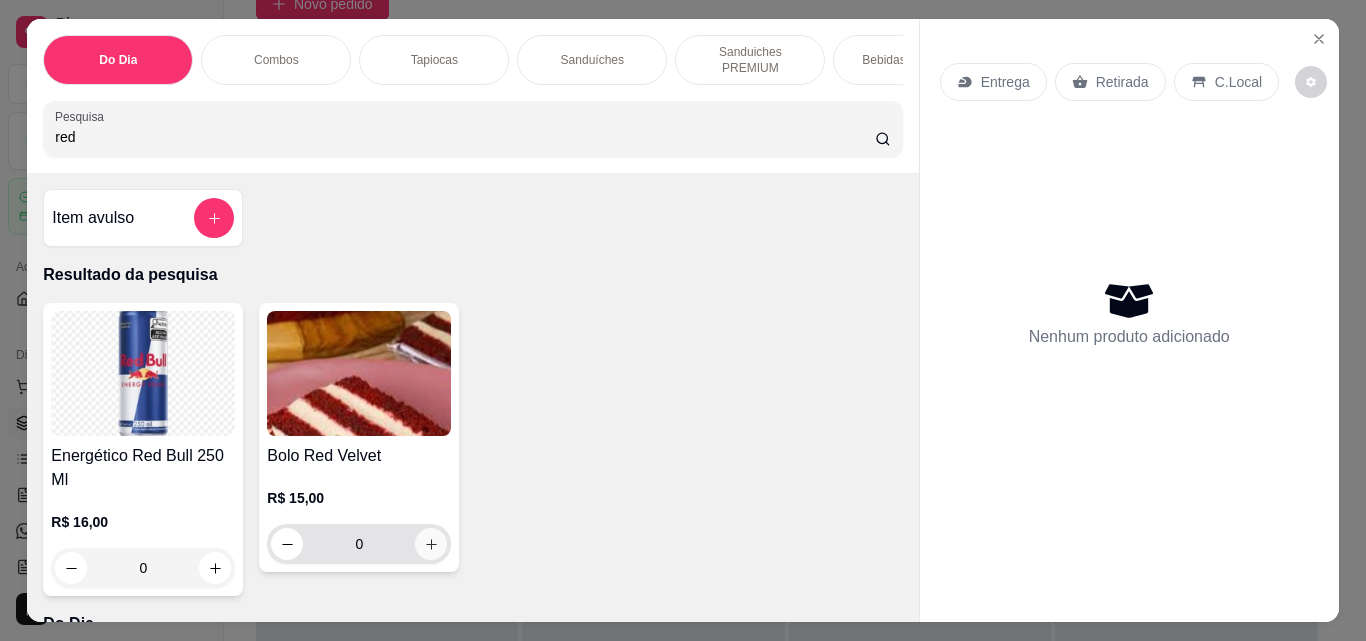 type on "red" 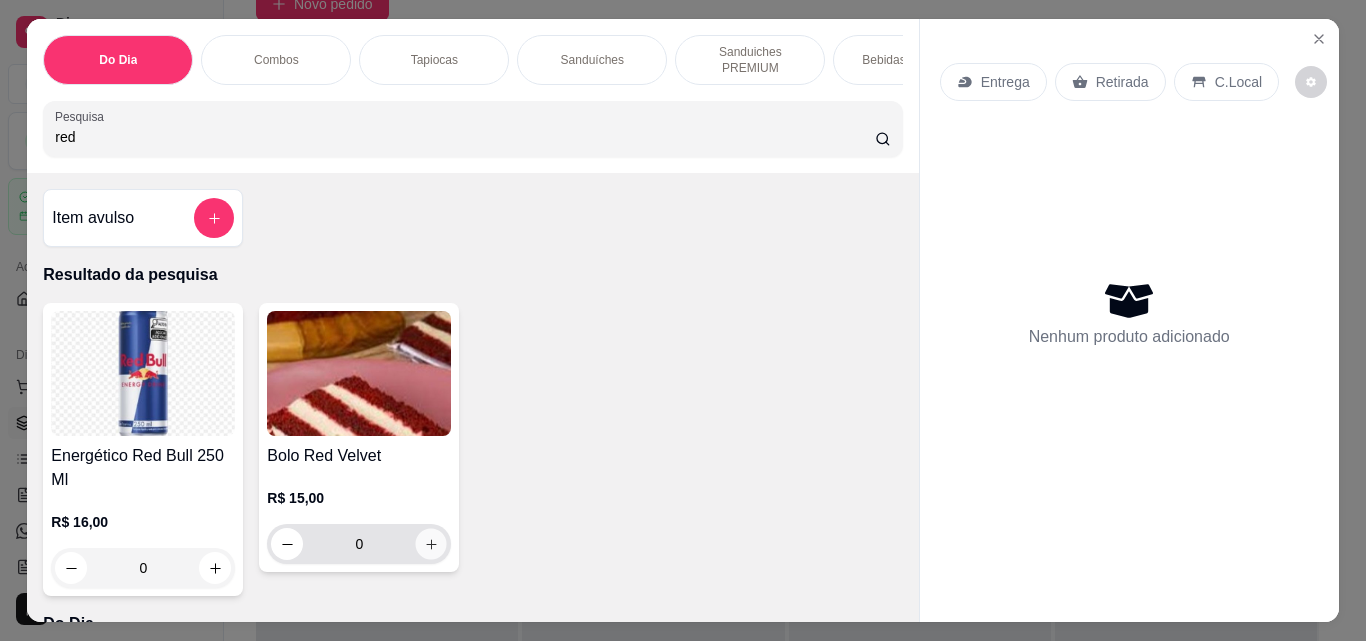 click 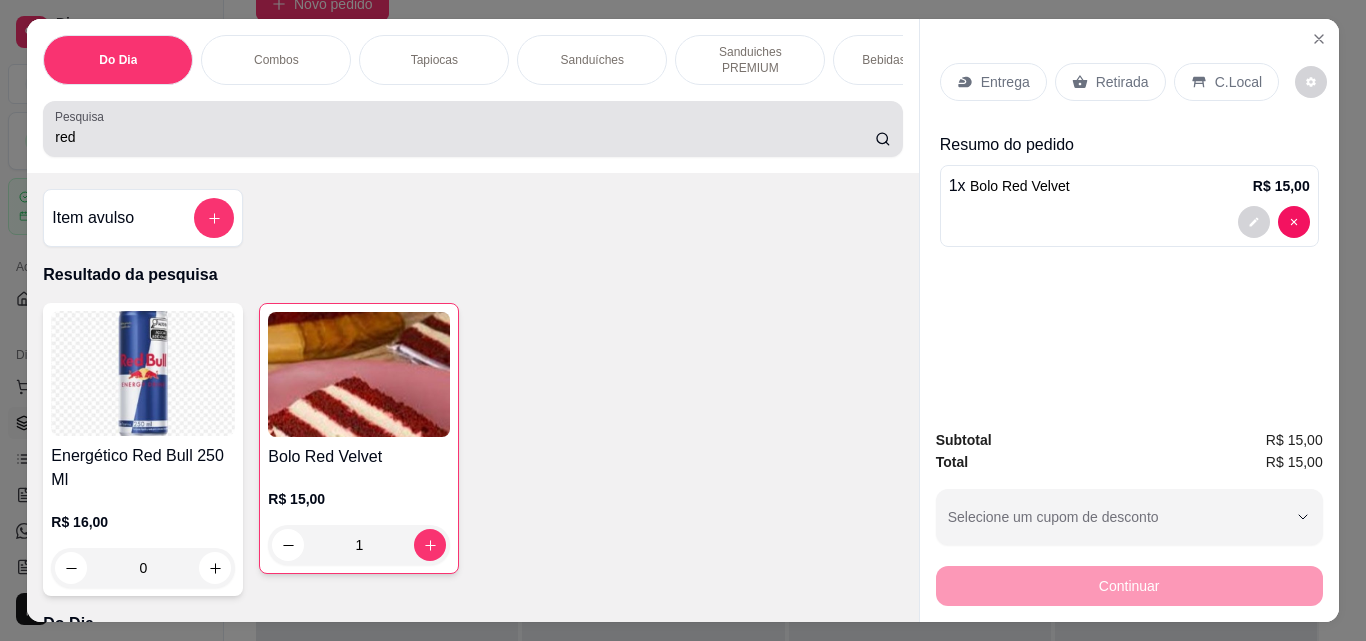 click on "red" at bounding box center [472, 129] 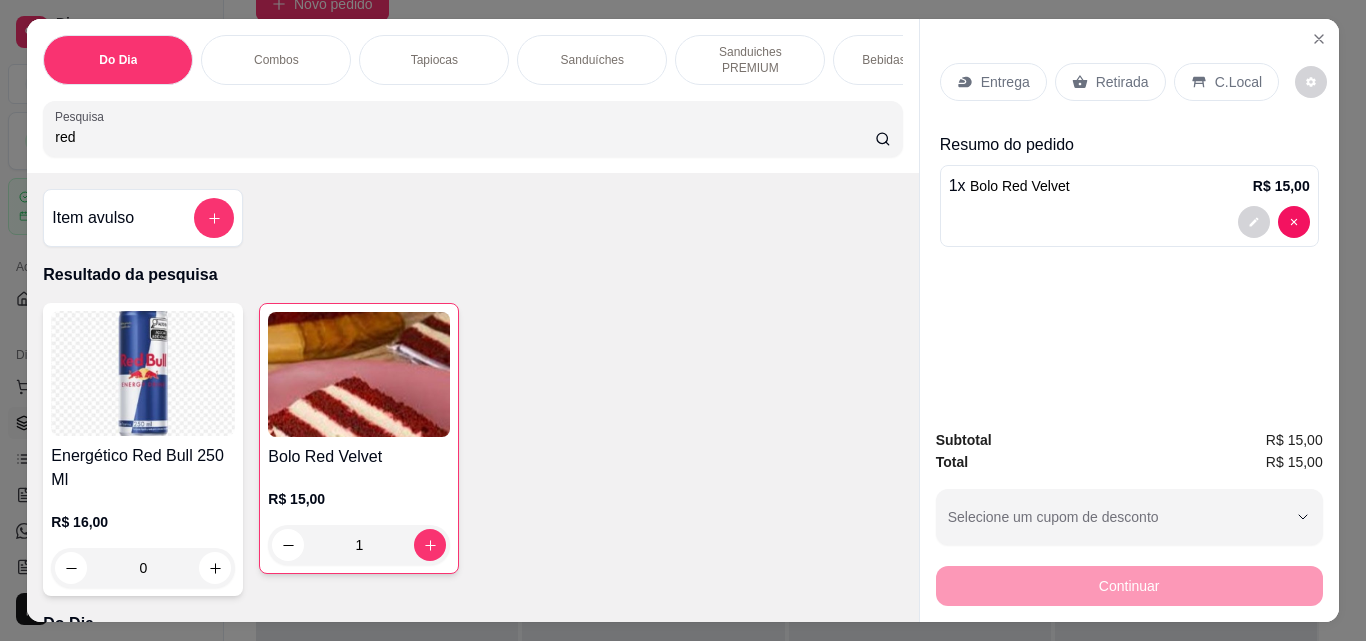 click on "red" at bounding box center [472, 129] 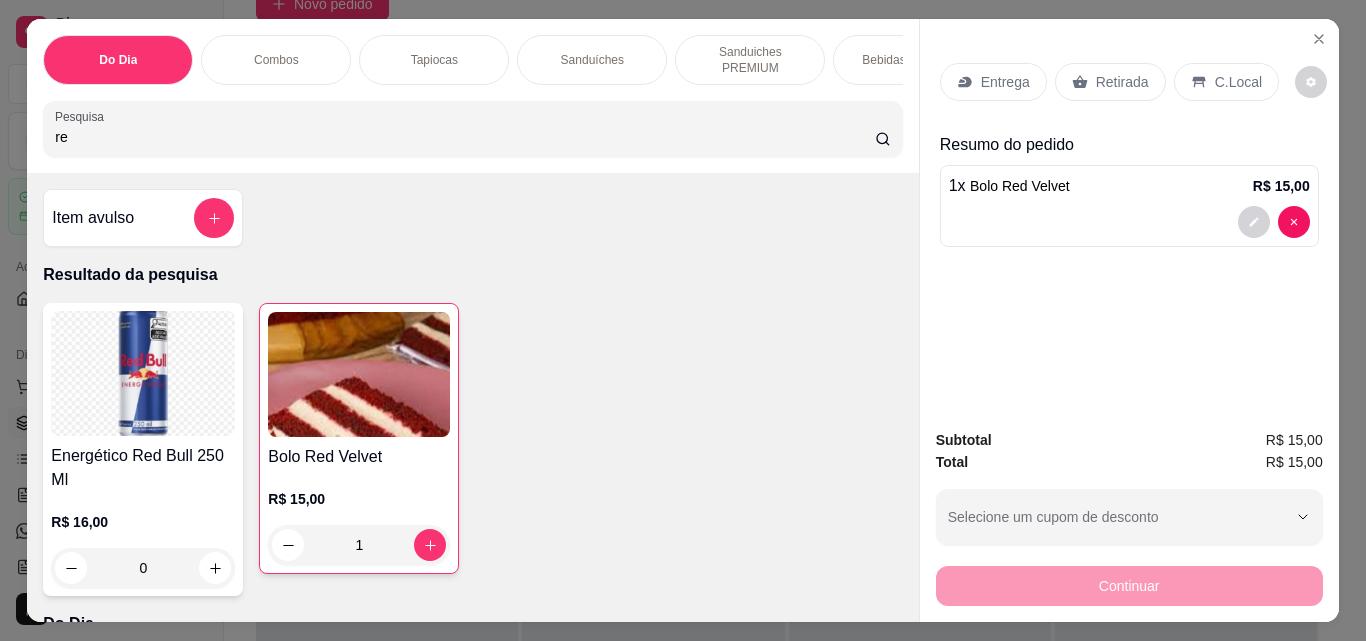 type on "r" 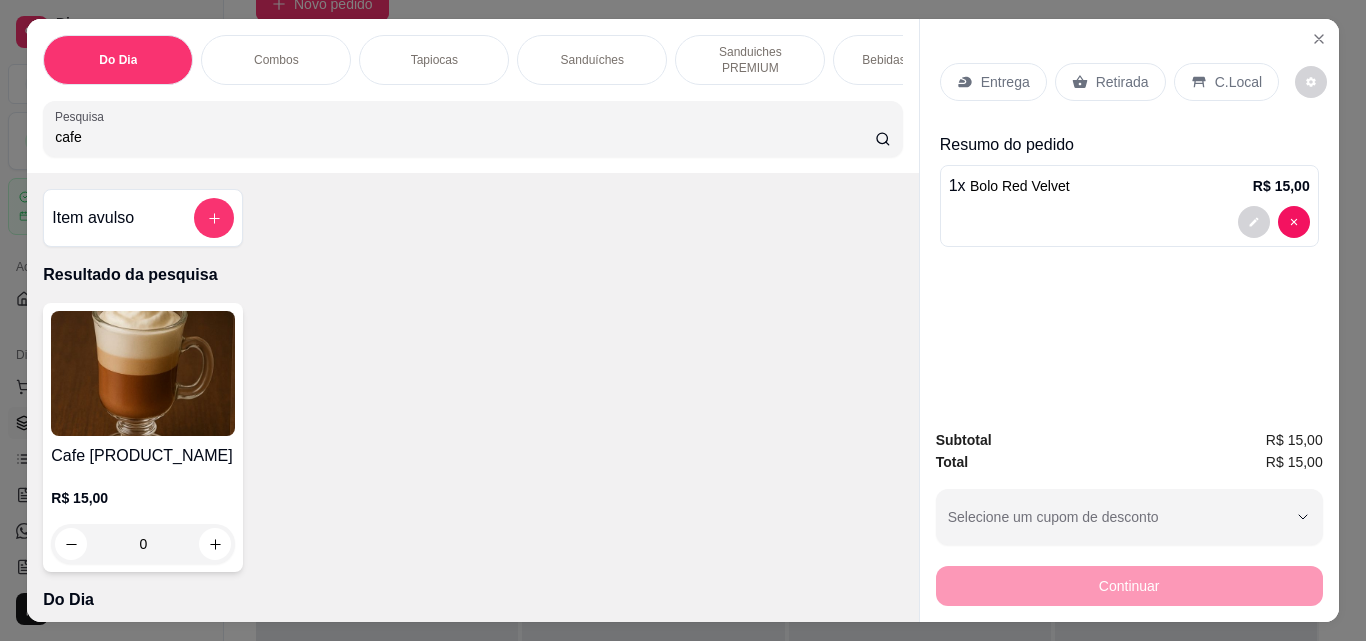 type on "cafe" 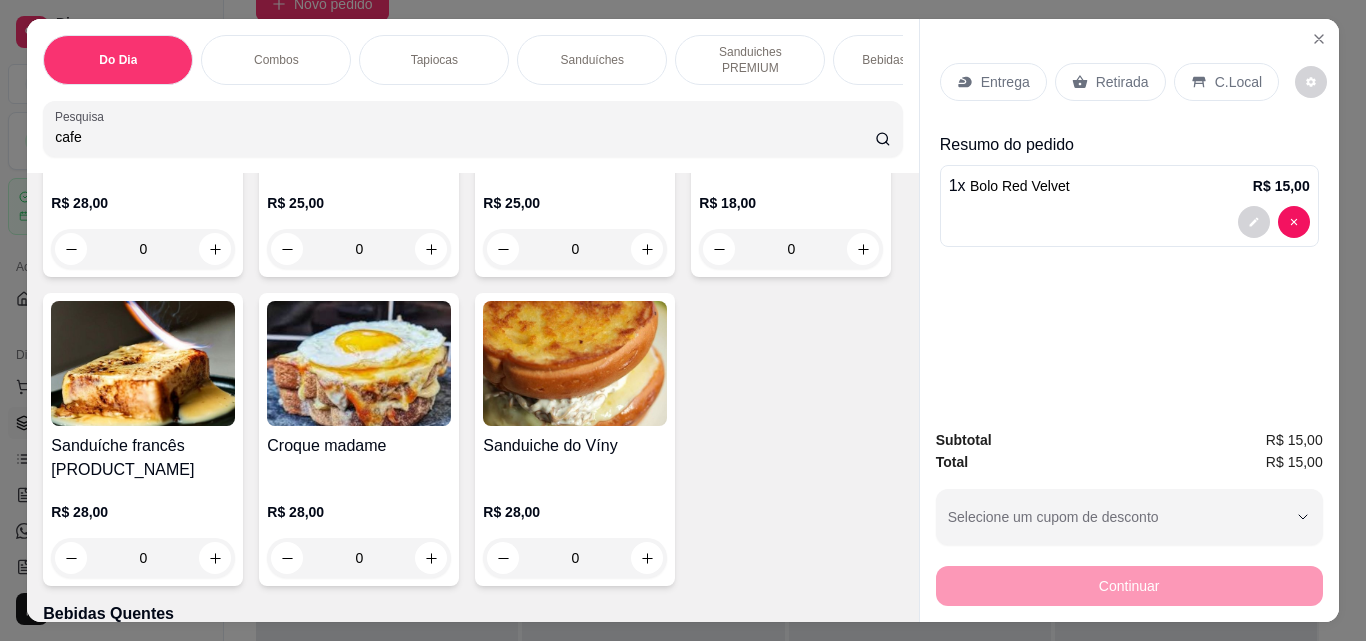 scroll, scrollTop: 2904, scrollLeft: 0, axis: vertical 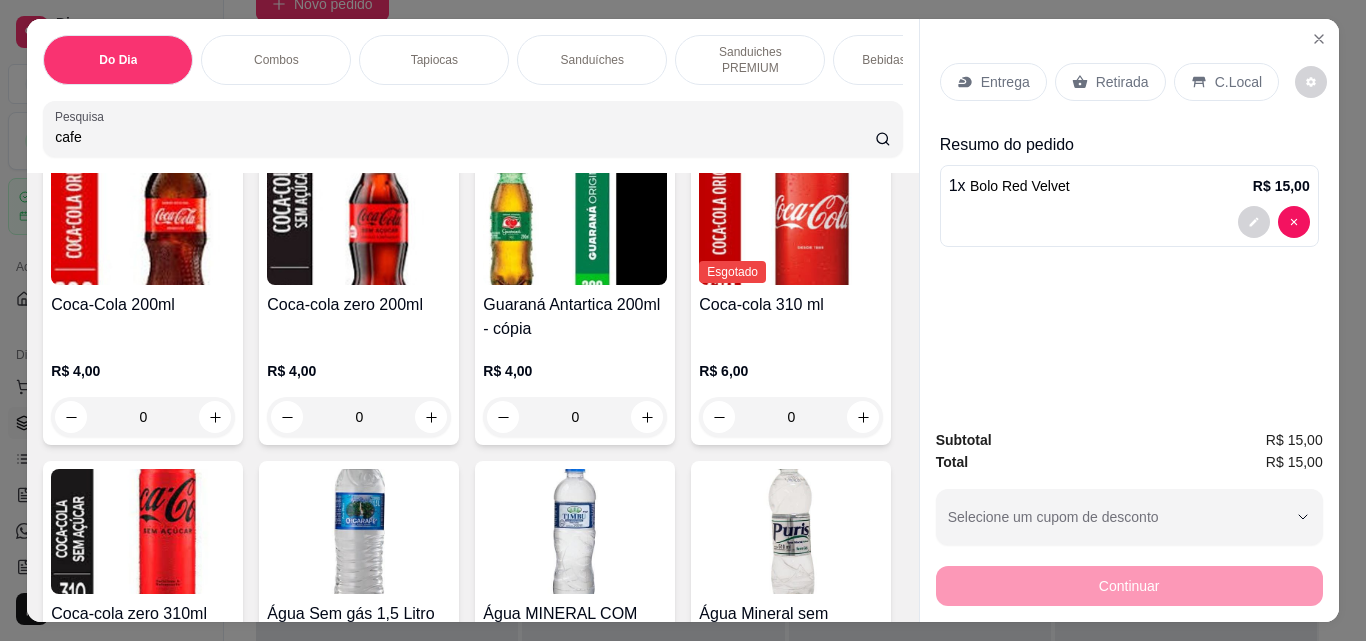 click at bounding box center [791, -721] 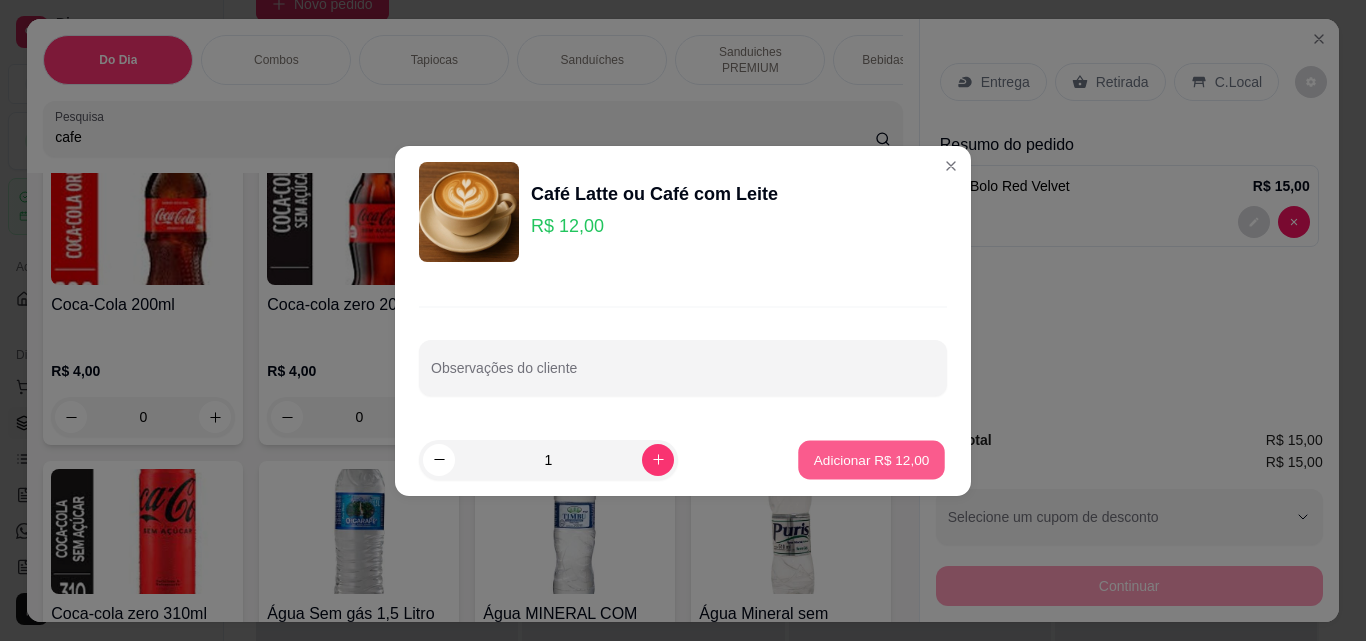 click on "Adicionar   R$ 12,00" at bounding box center (871, 459) 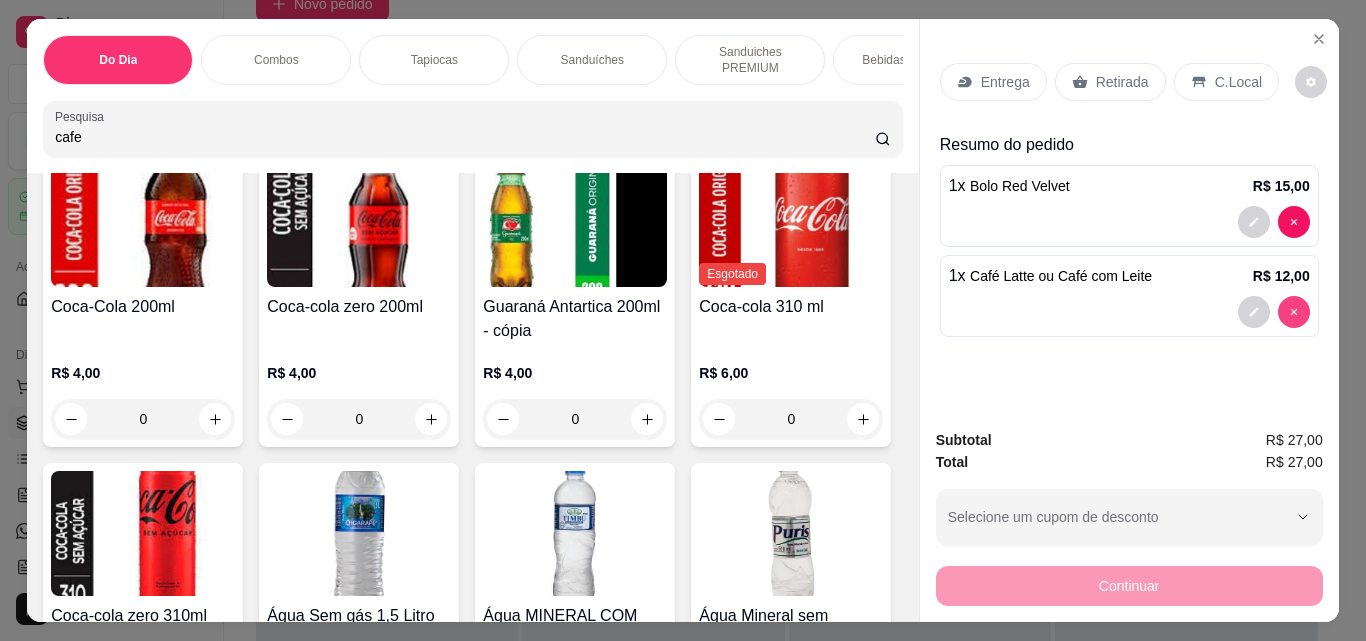 type on "0" 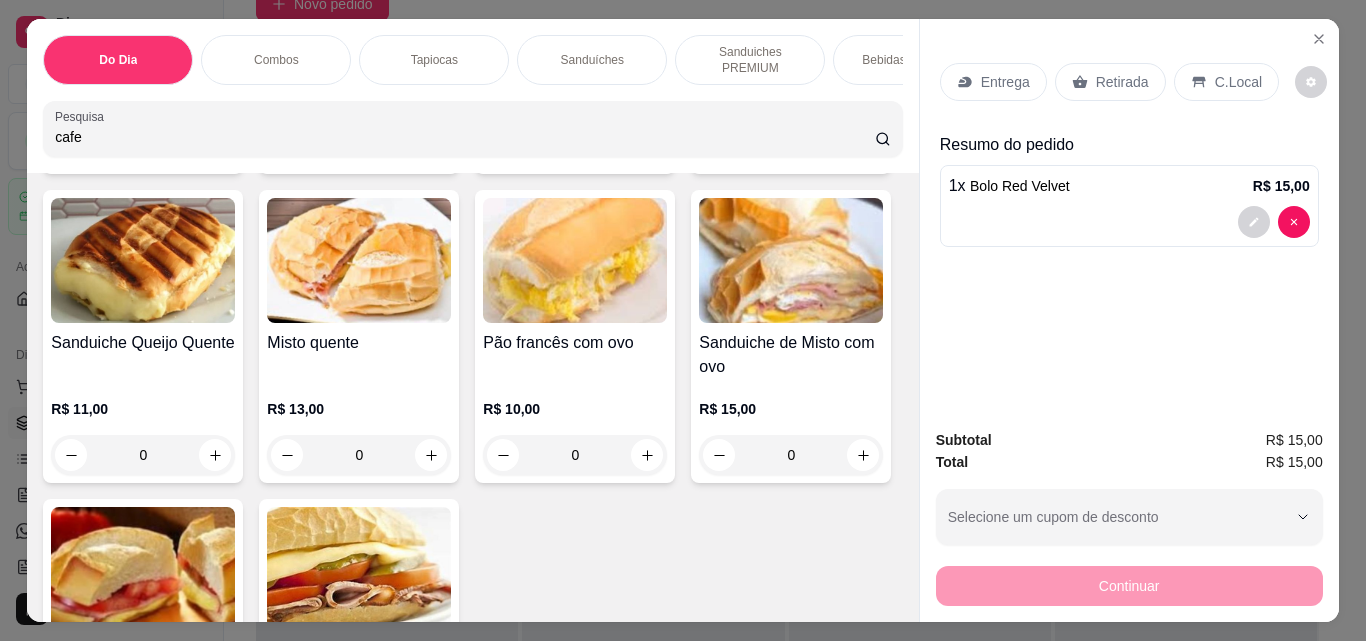 scroll, scrollTop: 0, scrollLeft: 0, axis: both 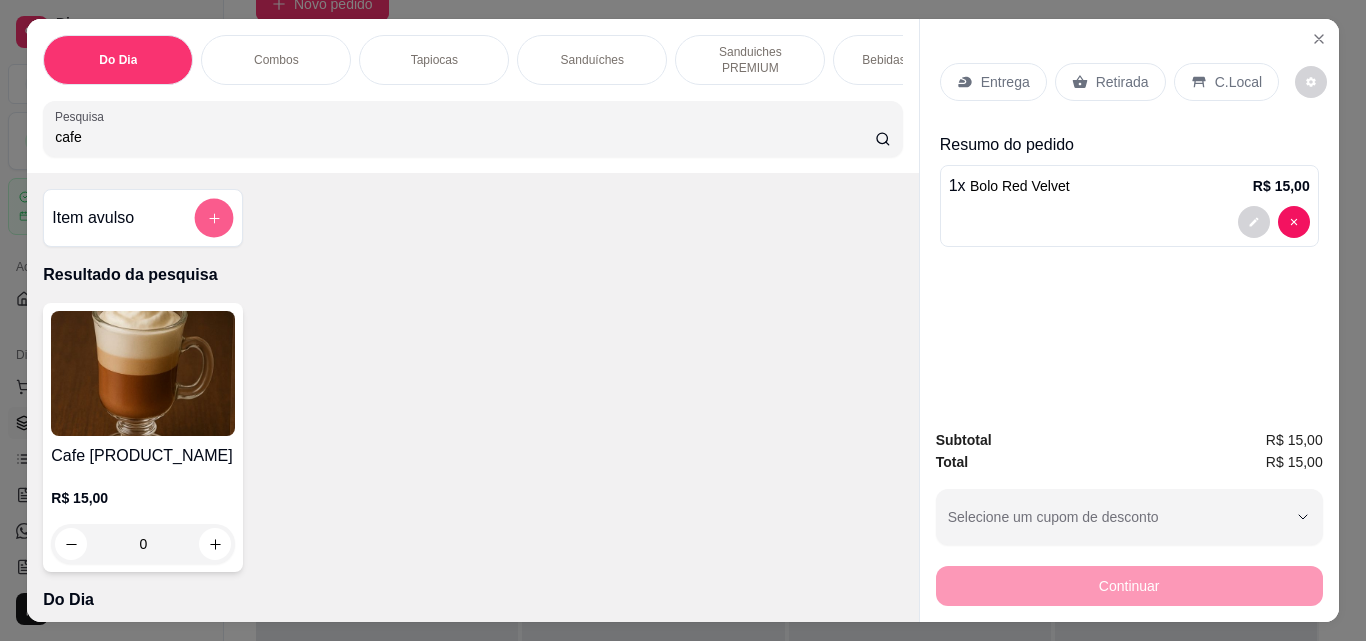 click 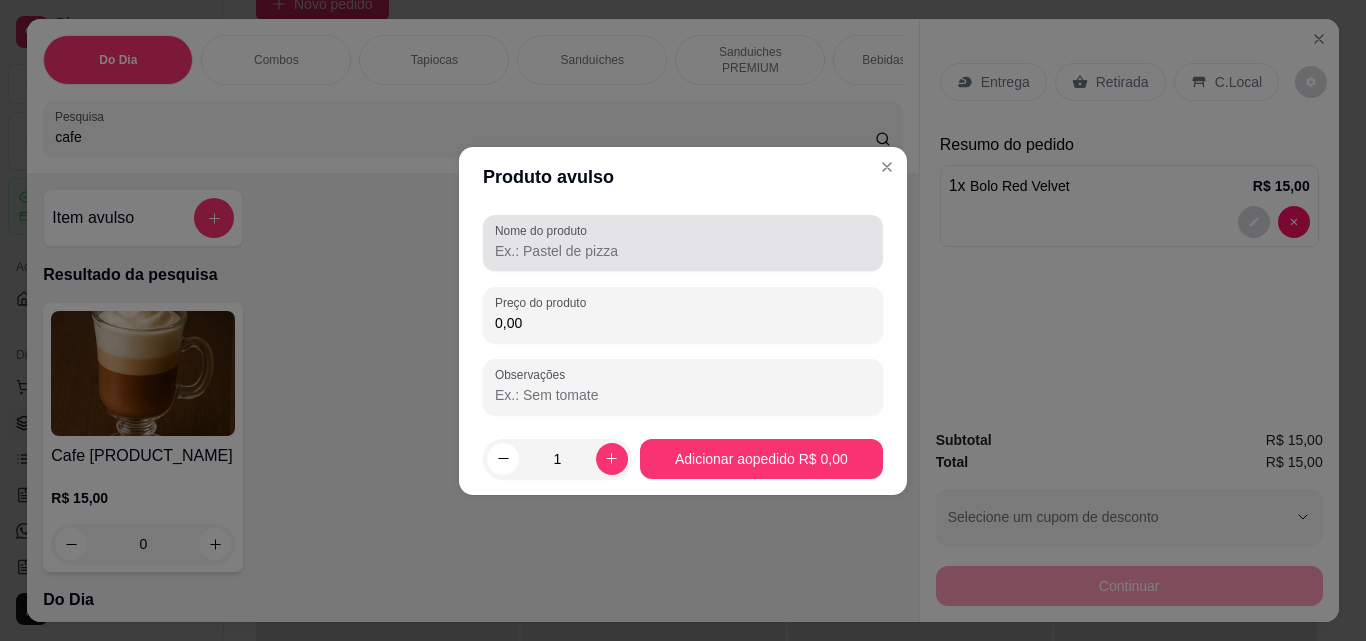 click on "Nome do produto" at bounding box center (683, 251) 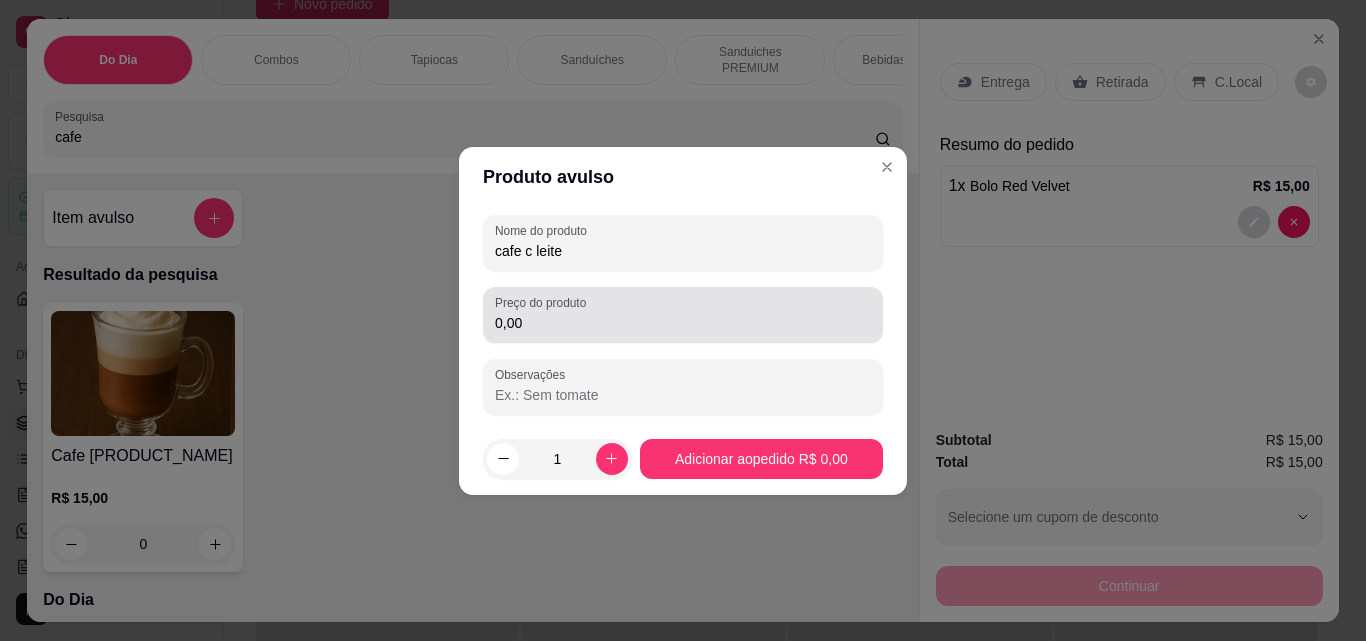 type on "cafe c leite" 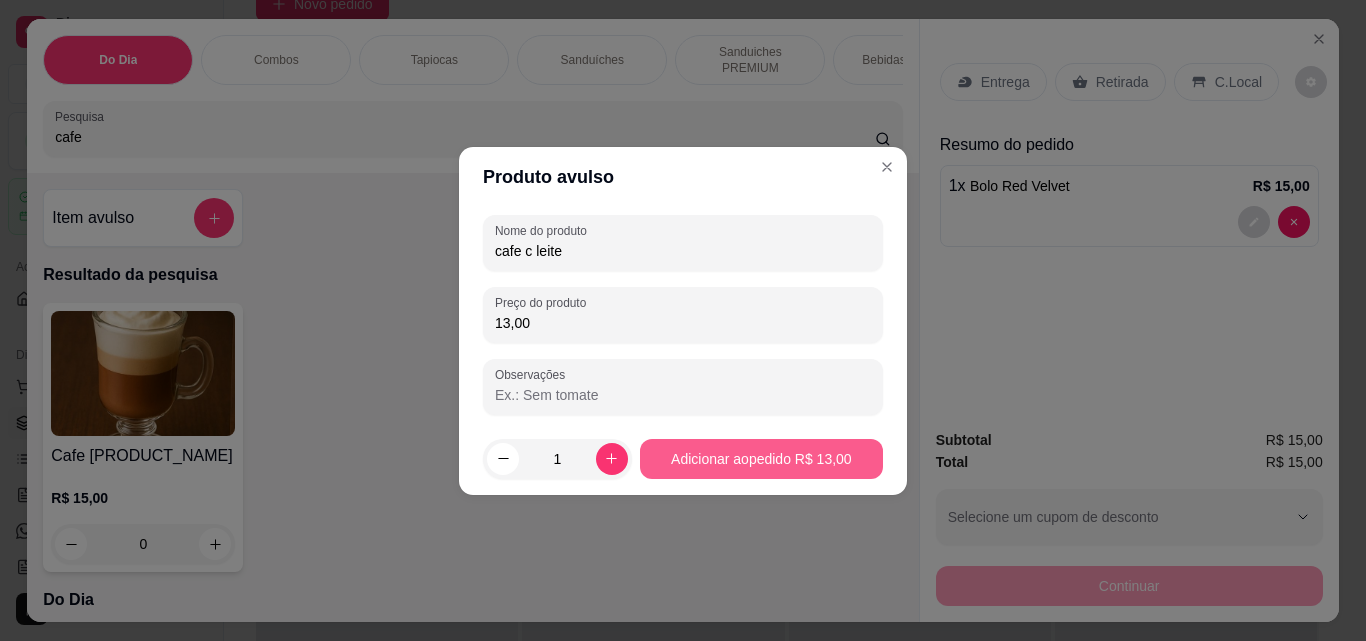 type on "13,00" 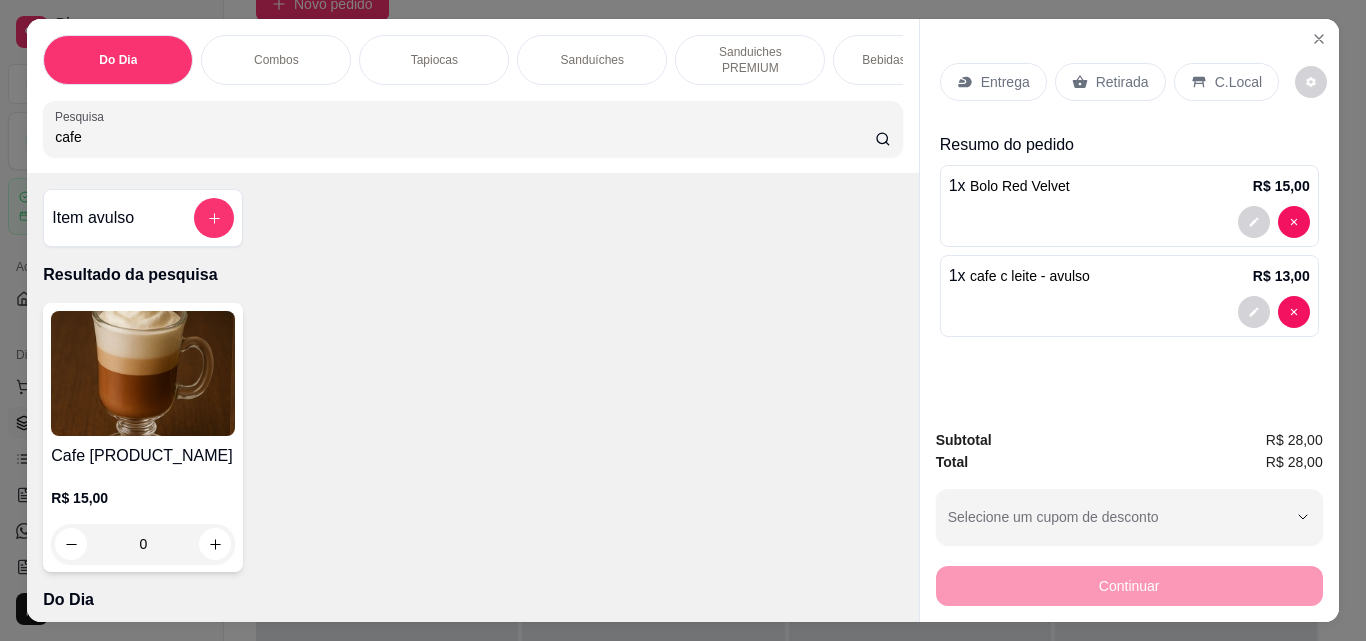 click on "Retirada" at bounding box center [1122, 82] 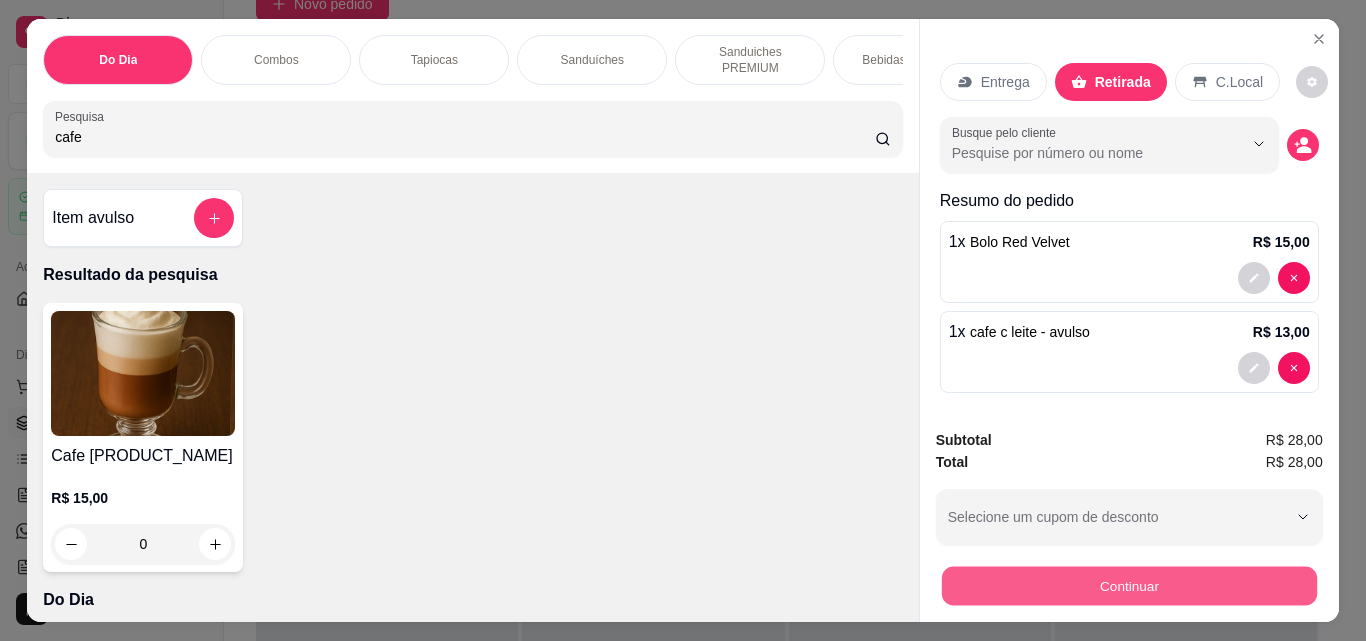 click on "Continuar" at bounding box center [1128, 585] 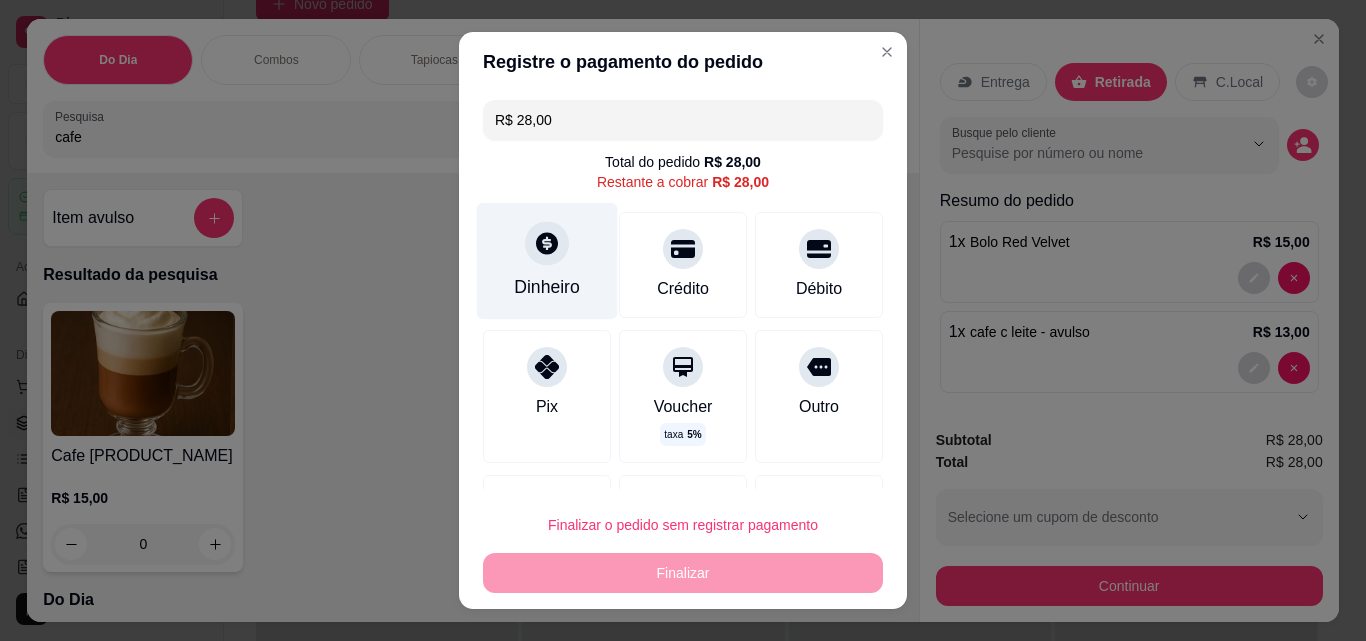 click on "Dinheiro" at bounding box center [547, 287] 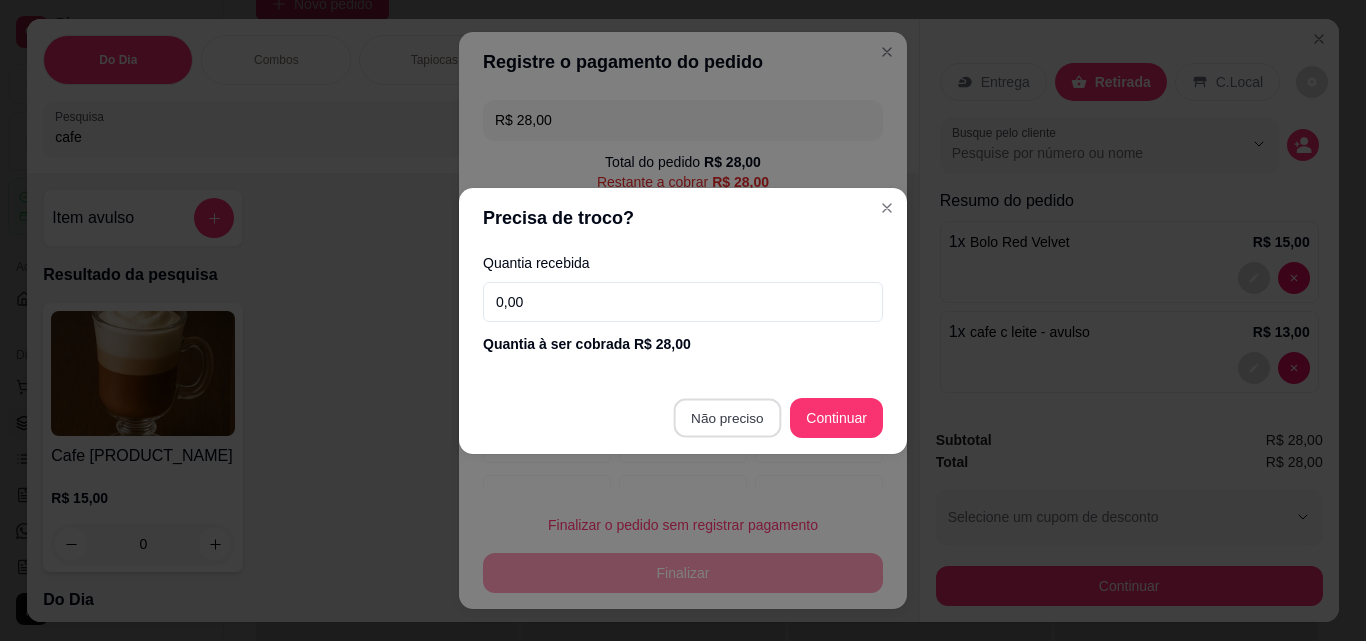 type on "R$ 0,00" 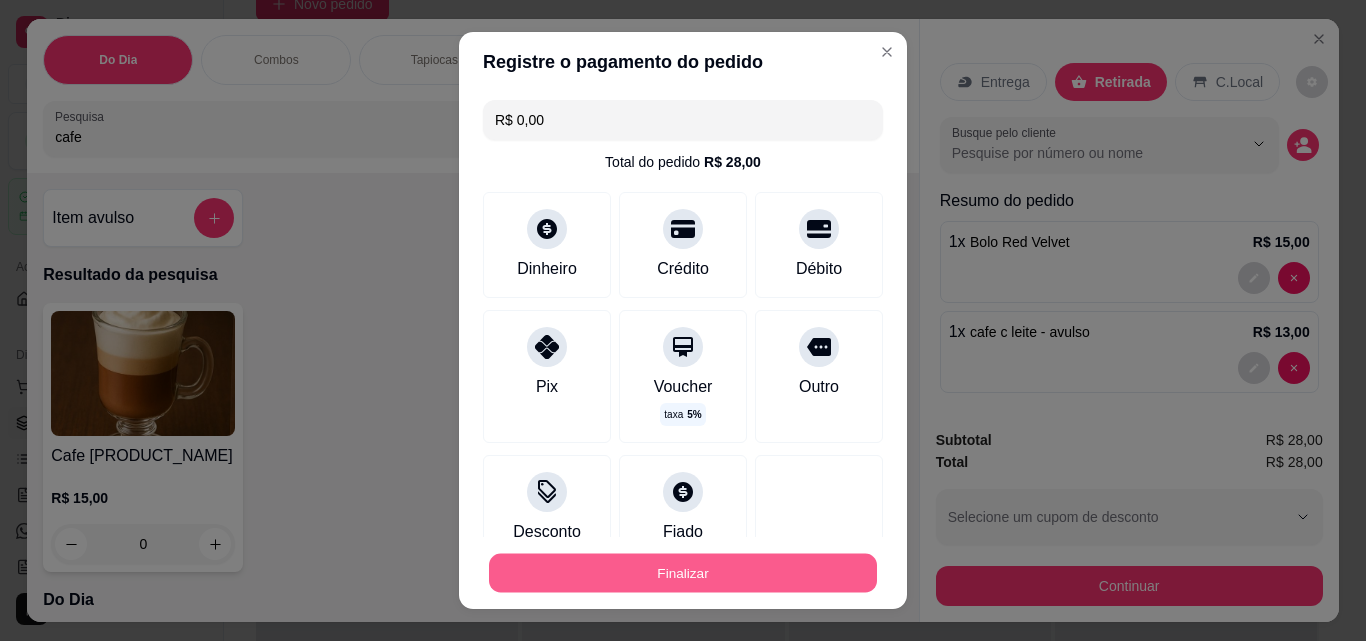 click on "Finalizar" at bounding box center [683, 573] 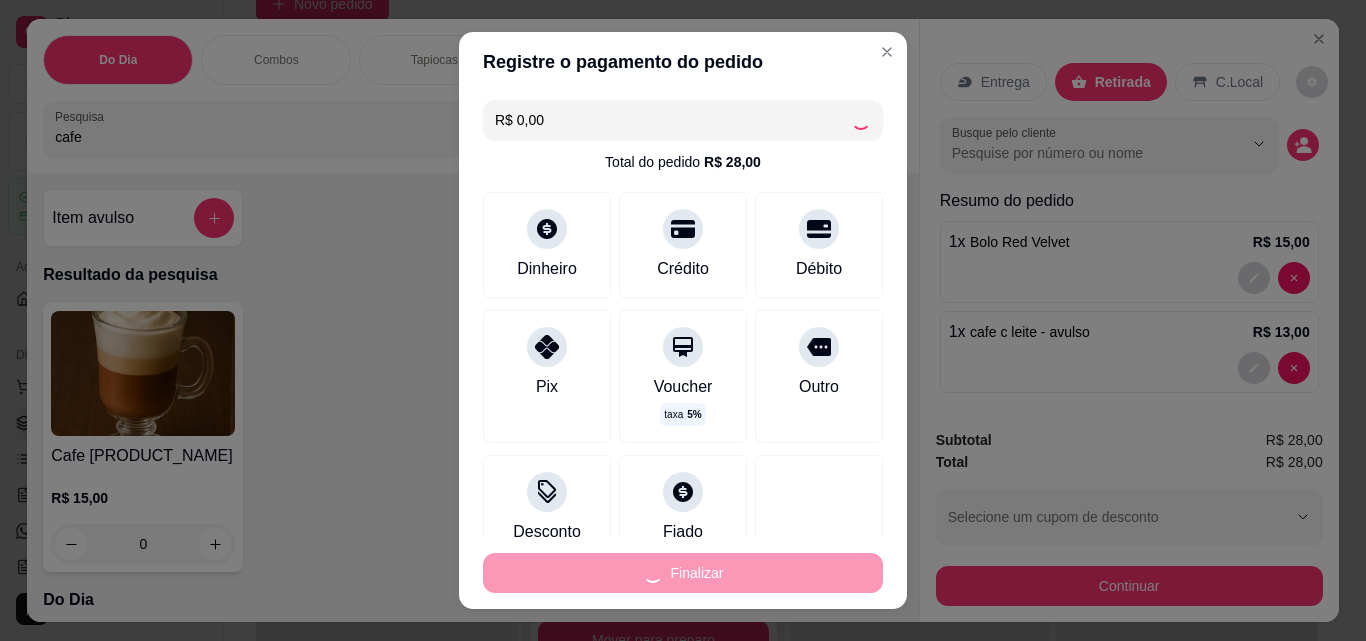type on "0" 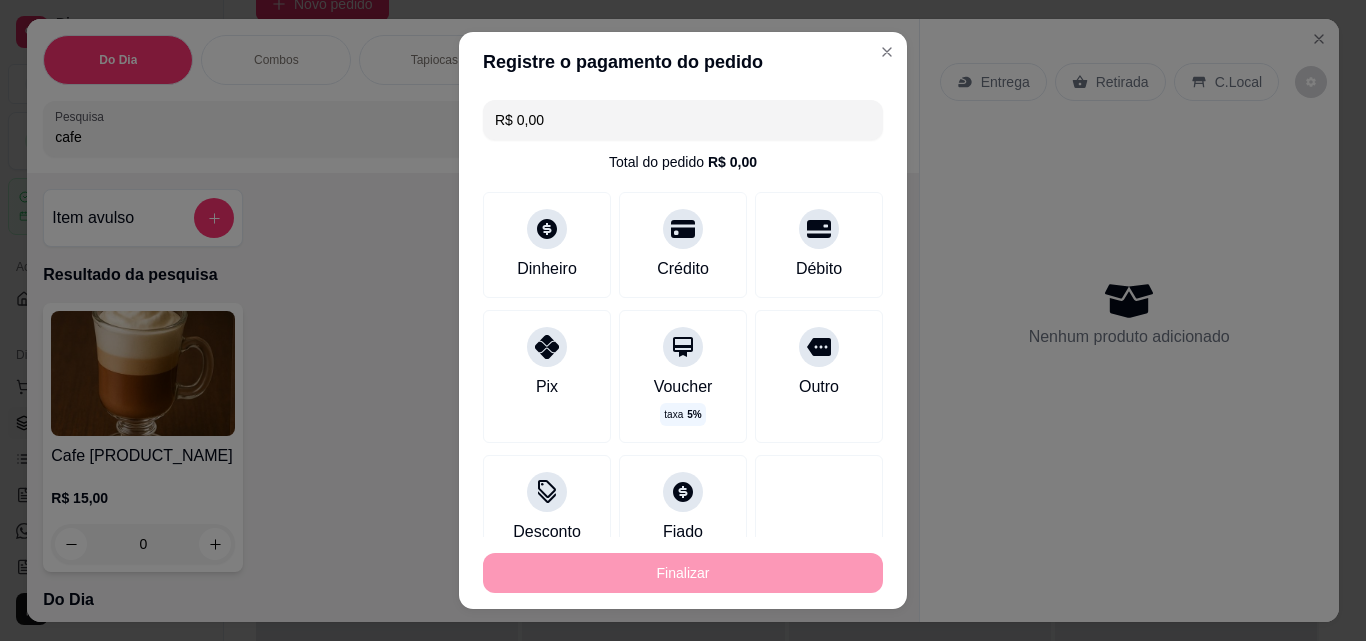 type on "-R$ 28,00" 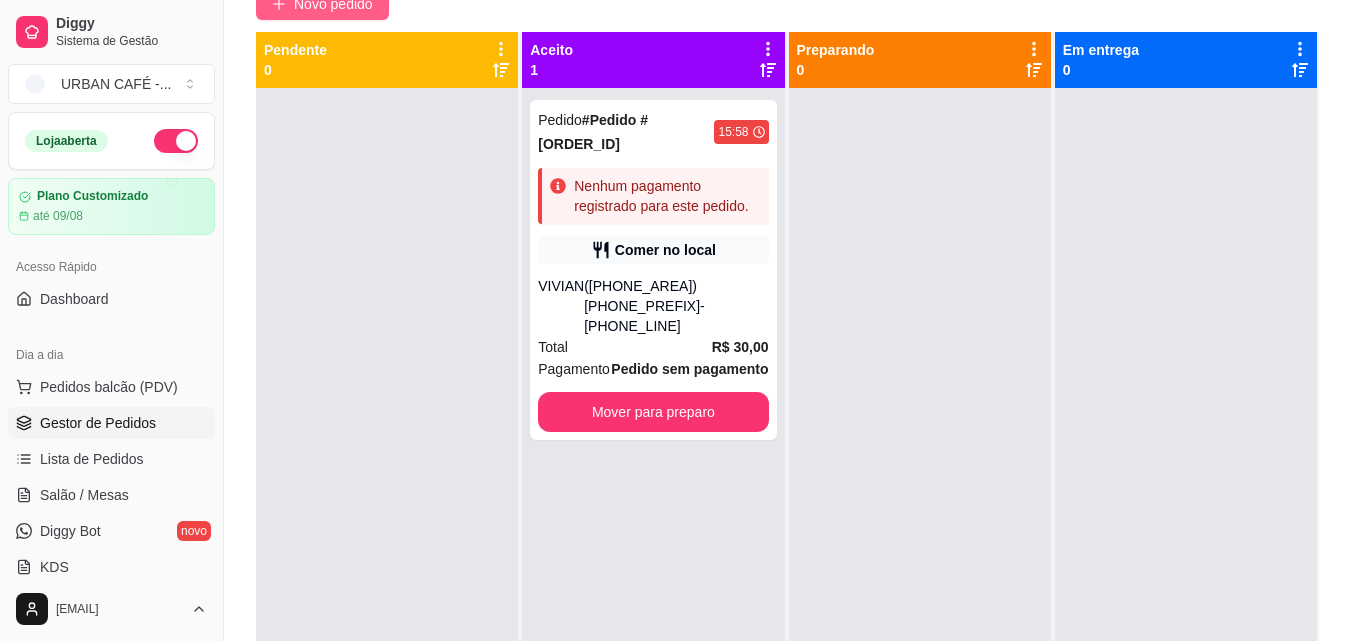 click on "Novo pedido" at bounding box center [333, 4] 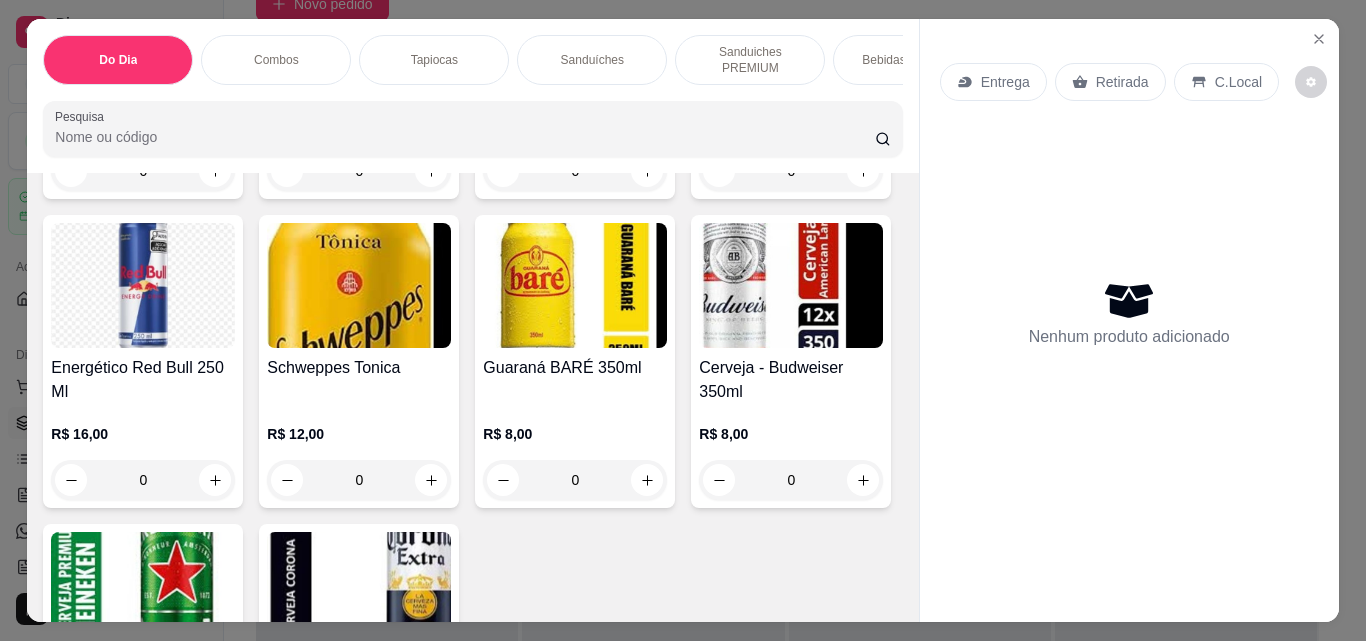 scroll, scrollTop: 5853, scrollLeft: 0, axis: vertical 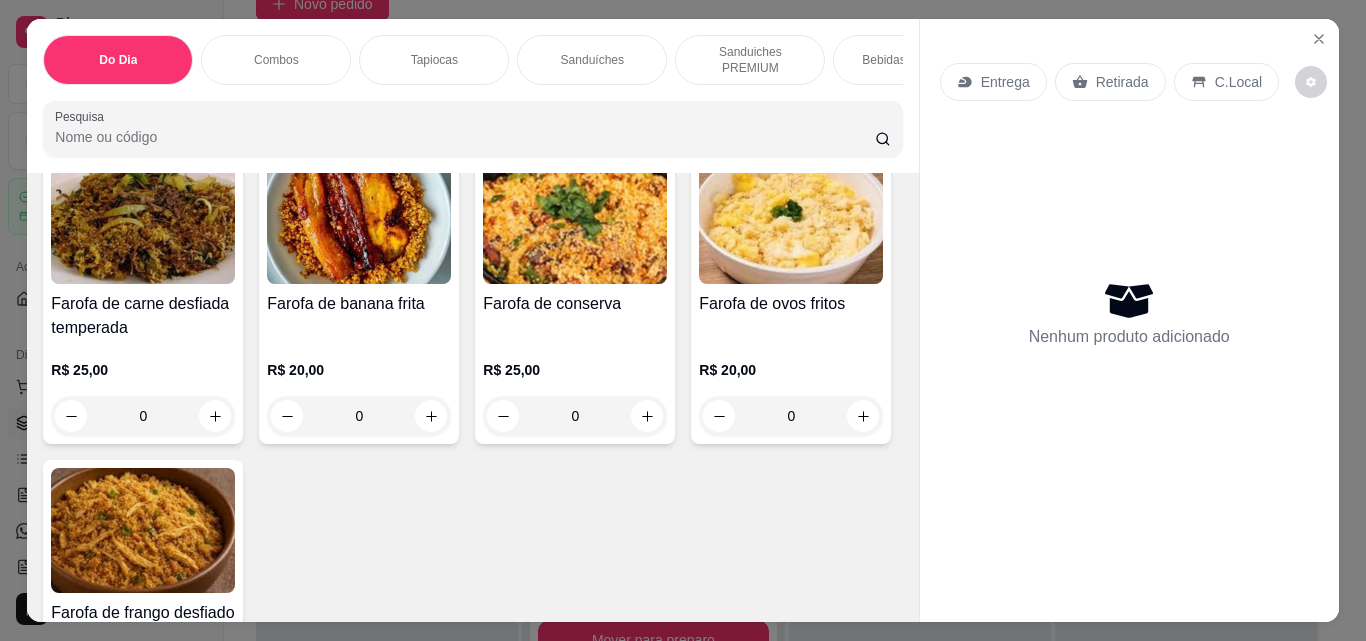 click 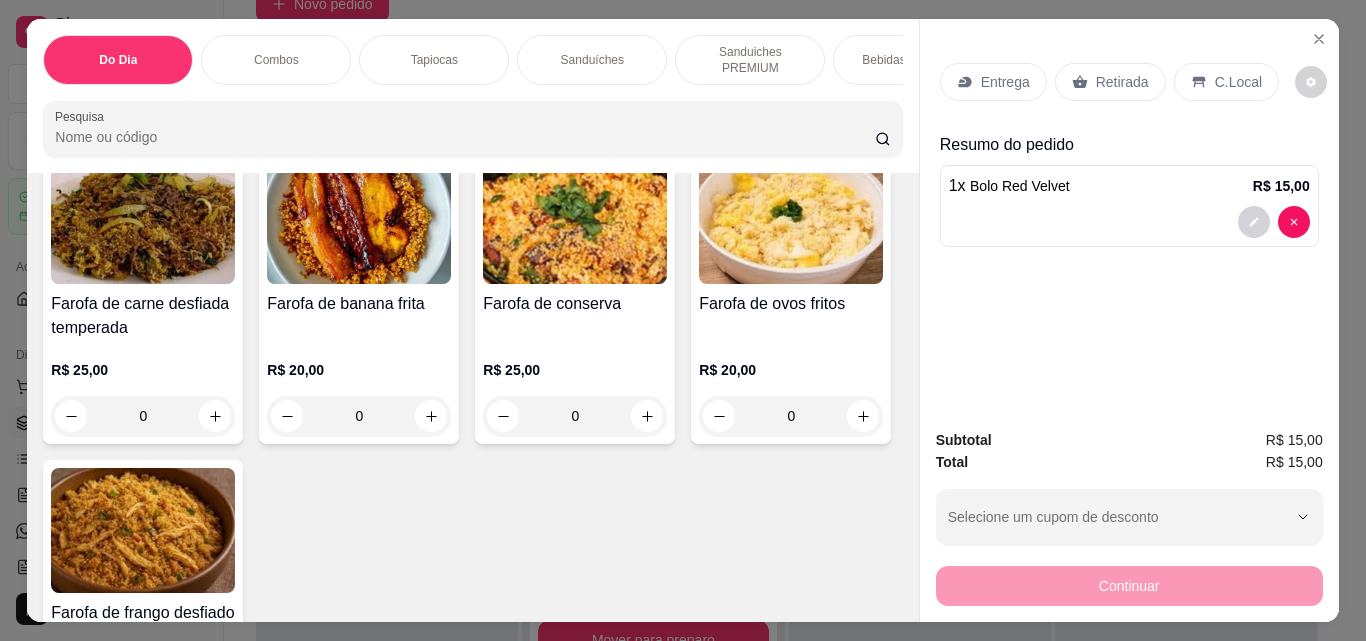 click 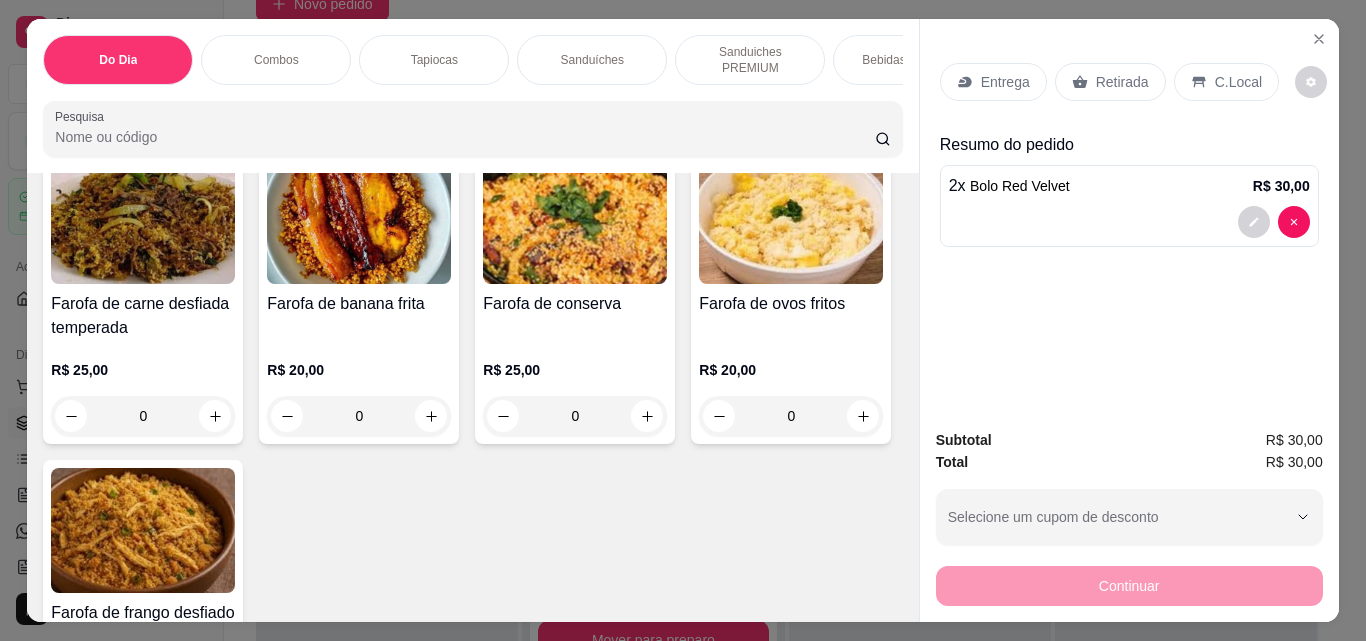 scroll, scrollTop: 52, scrollLeft: 0, axis: vertical 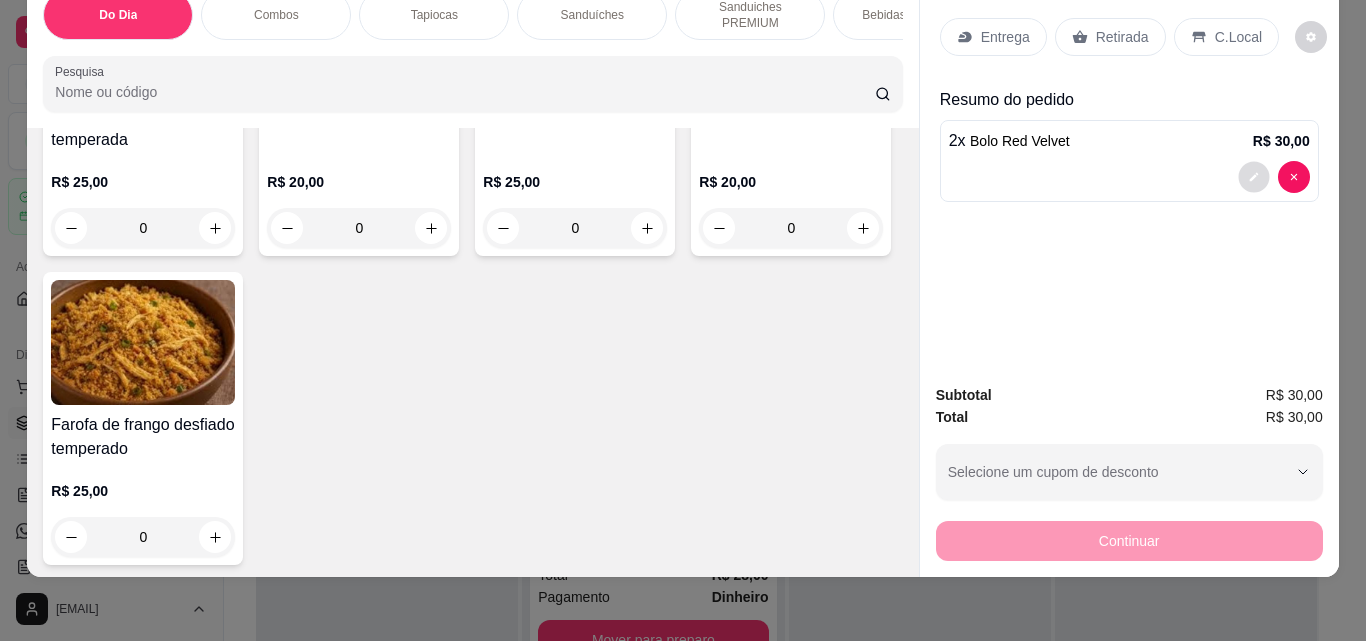 click at bounding box center [1253, 177] 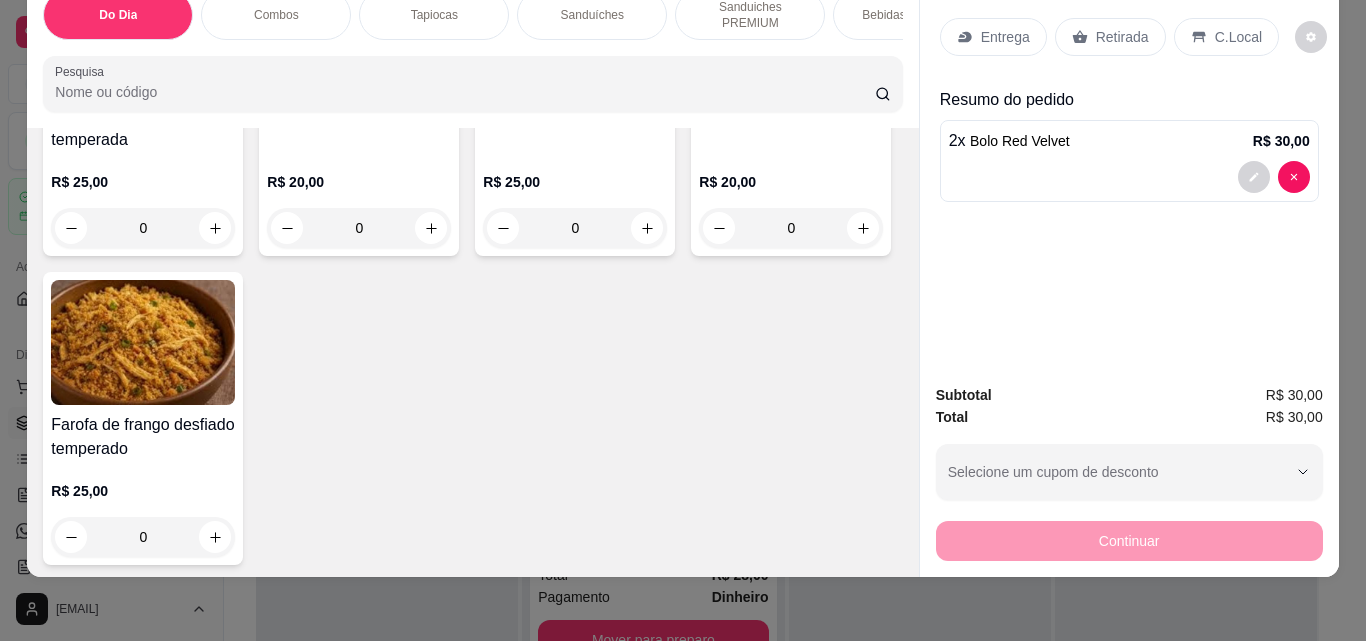 click 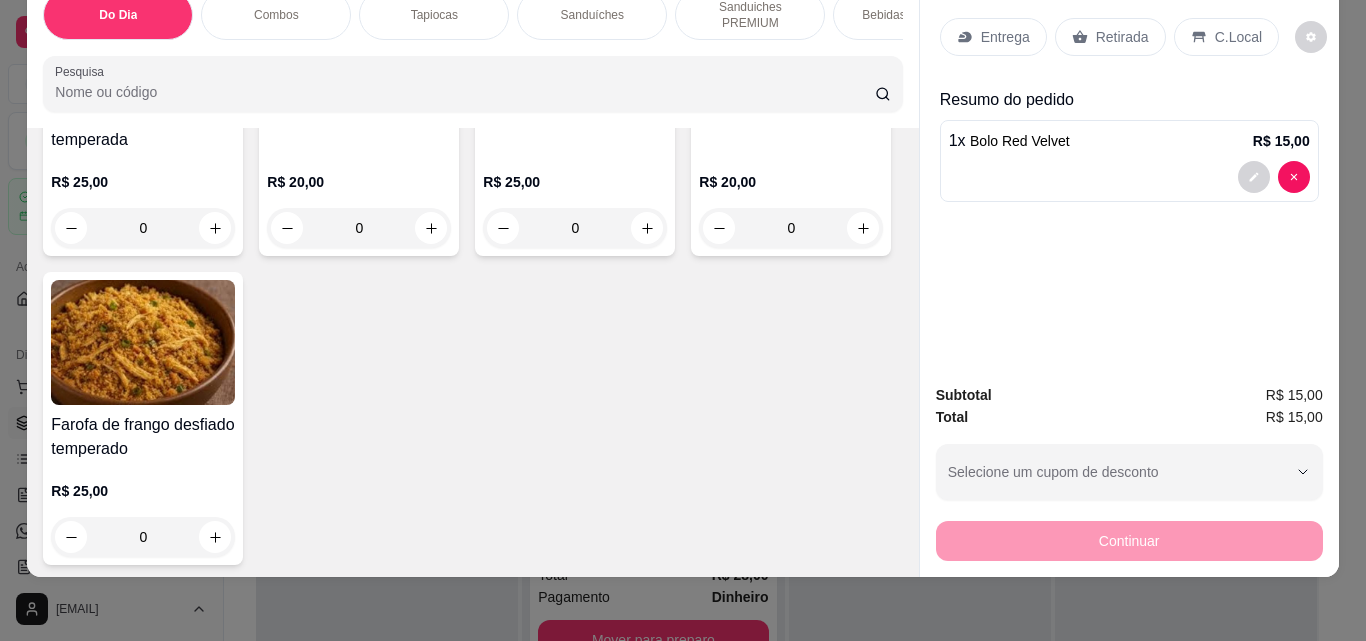 scroll, scrollTop: 0, scrollLeft: 0, axis: both 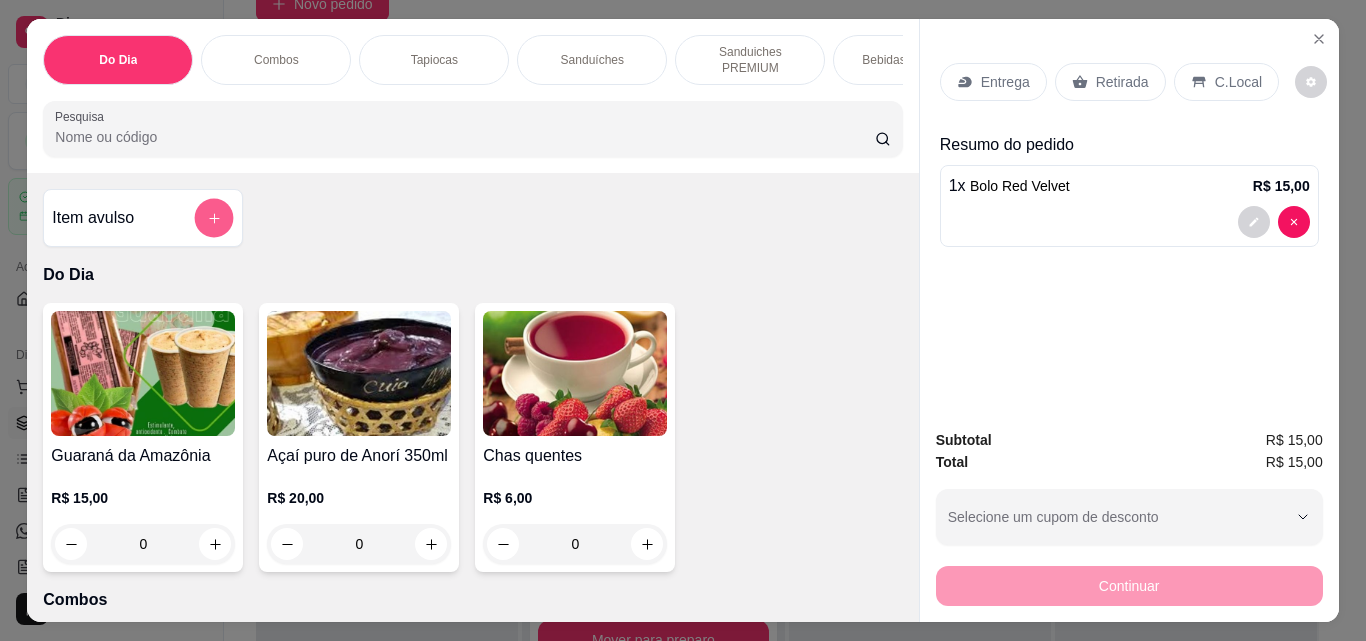 click 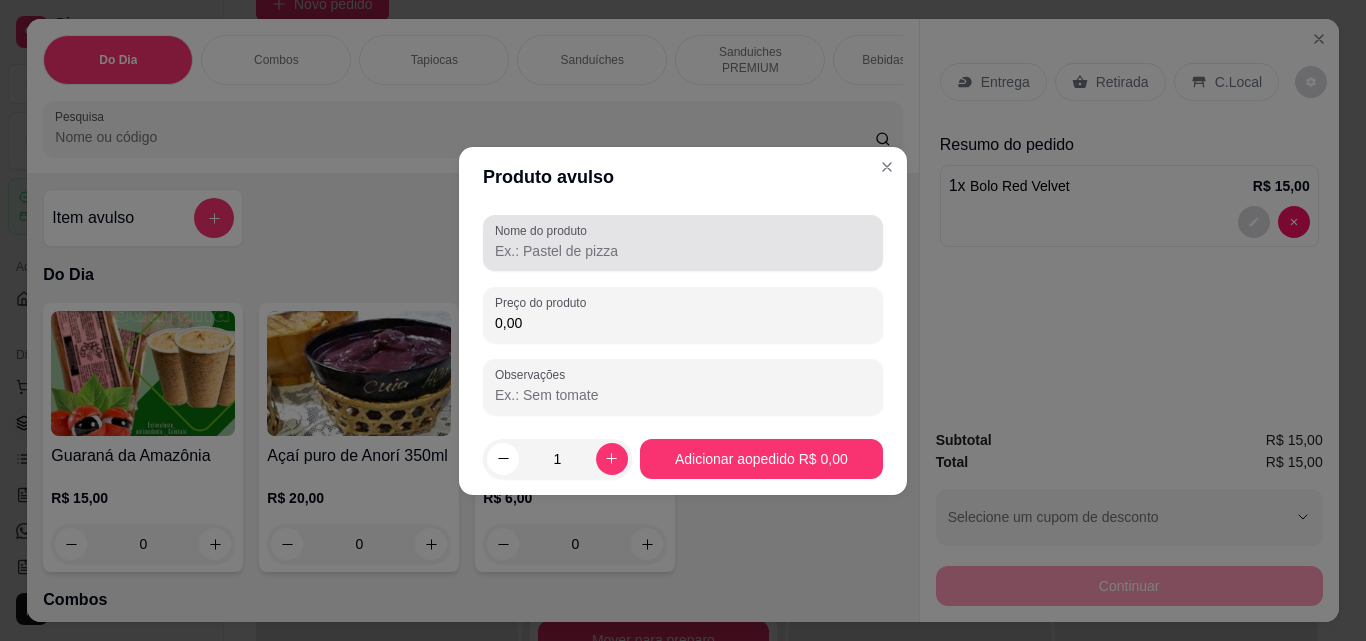 click on "Nome do produto" at bounding box center (683, 251) 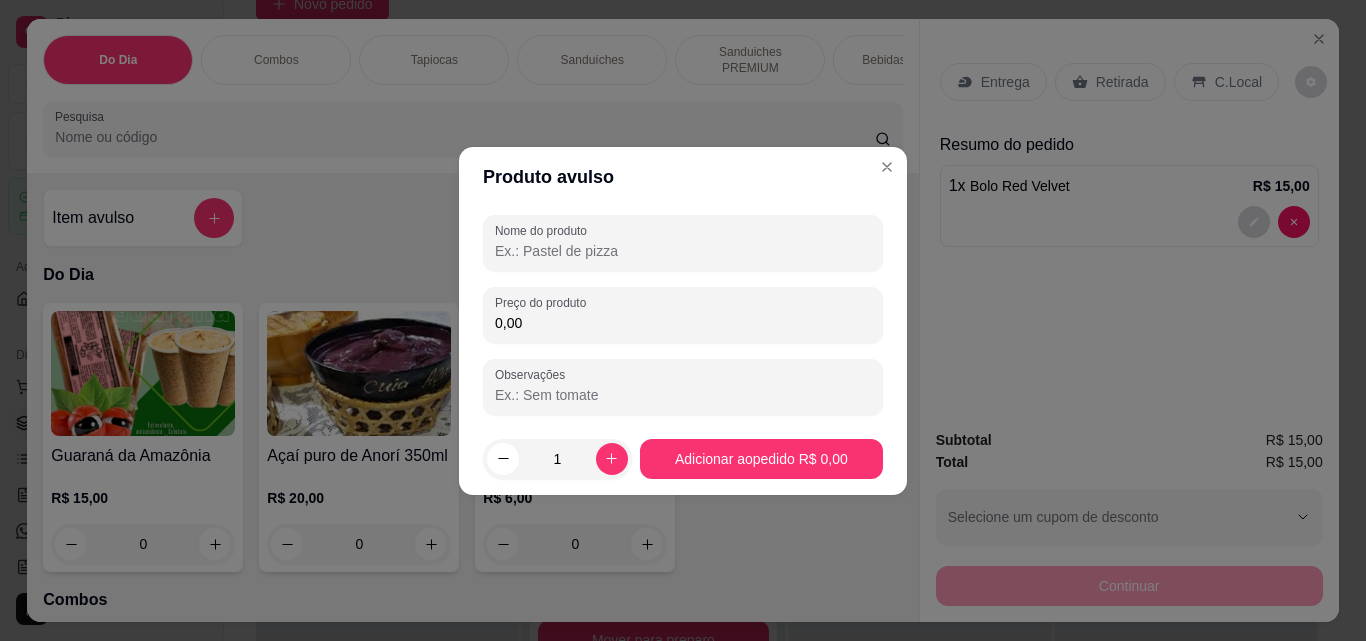 click on "Nome do produto" at bounding box center (683, 251) 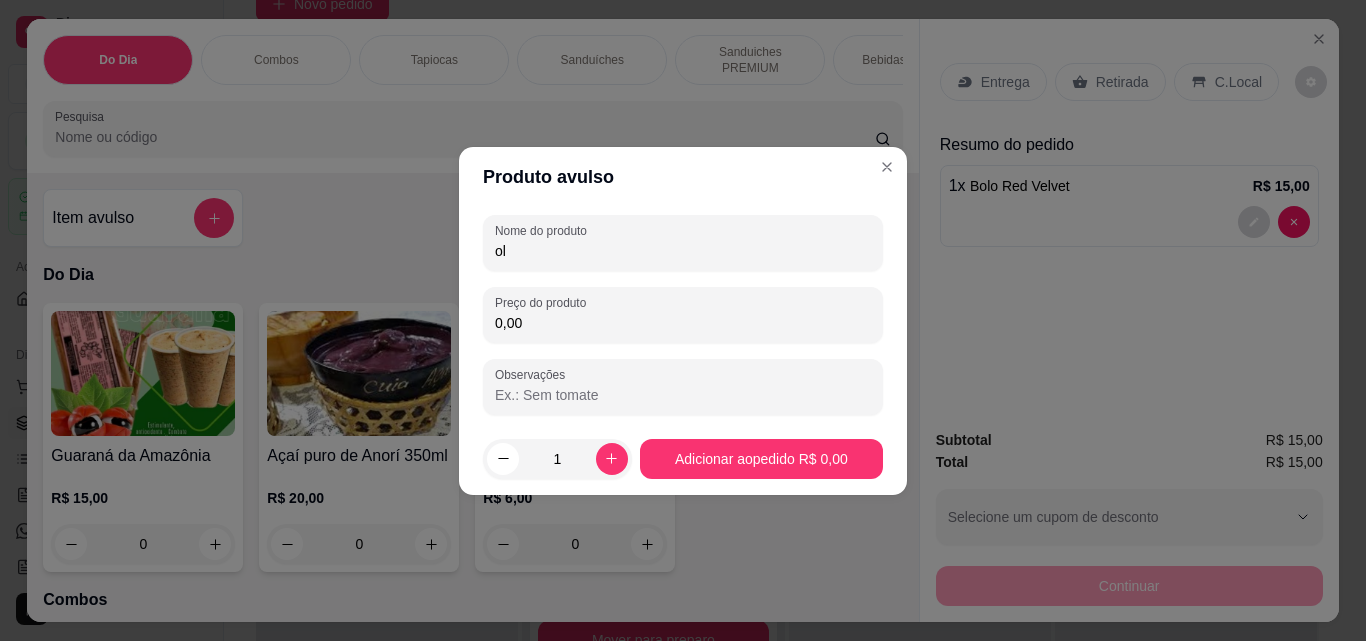 type on "o" 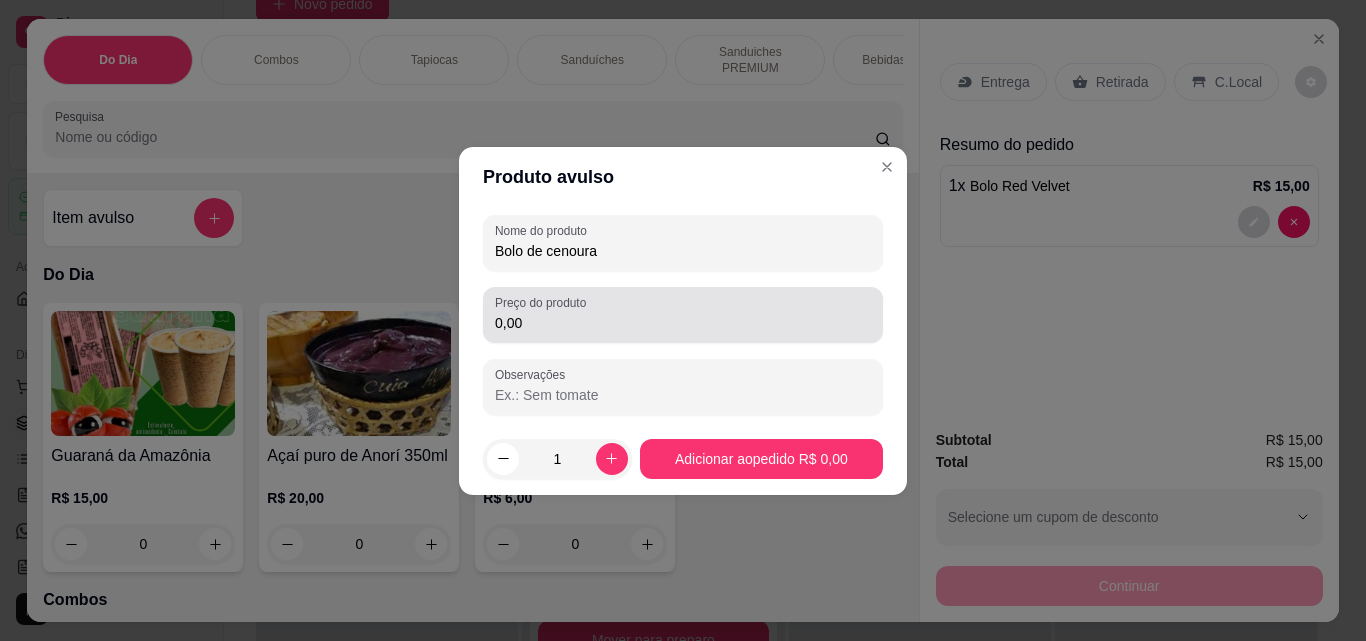 type on "Bolo de cenoura" 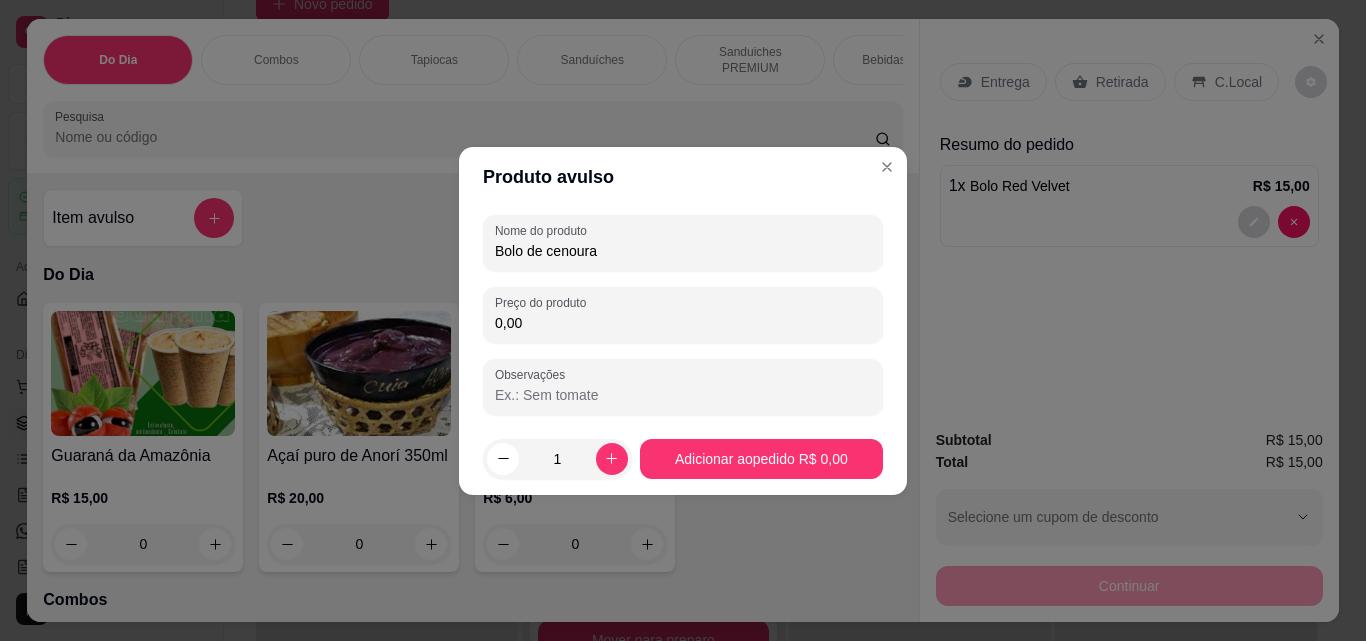 click on "0,00" at bounding box center (683, 323) 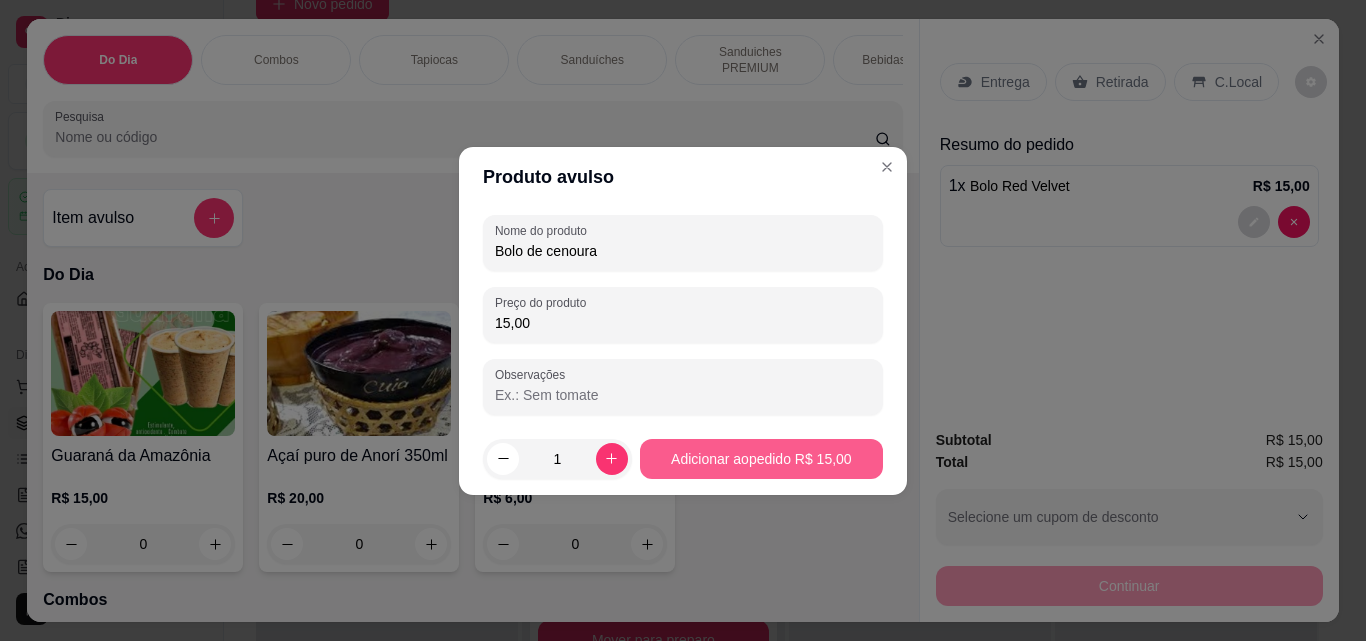 type on "15,00" 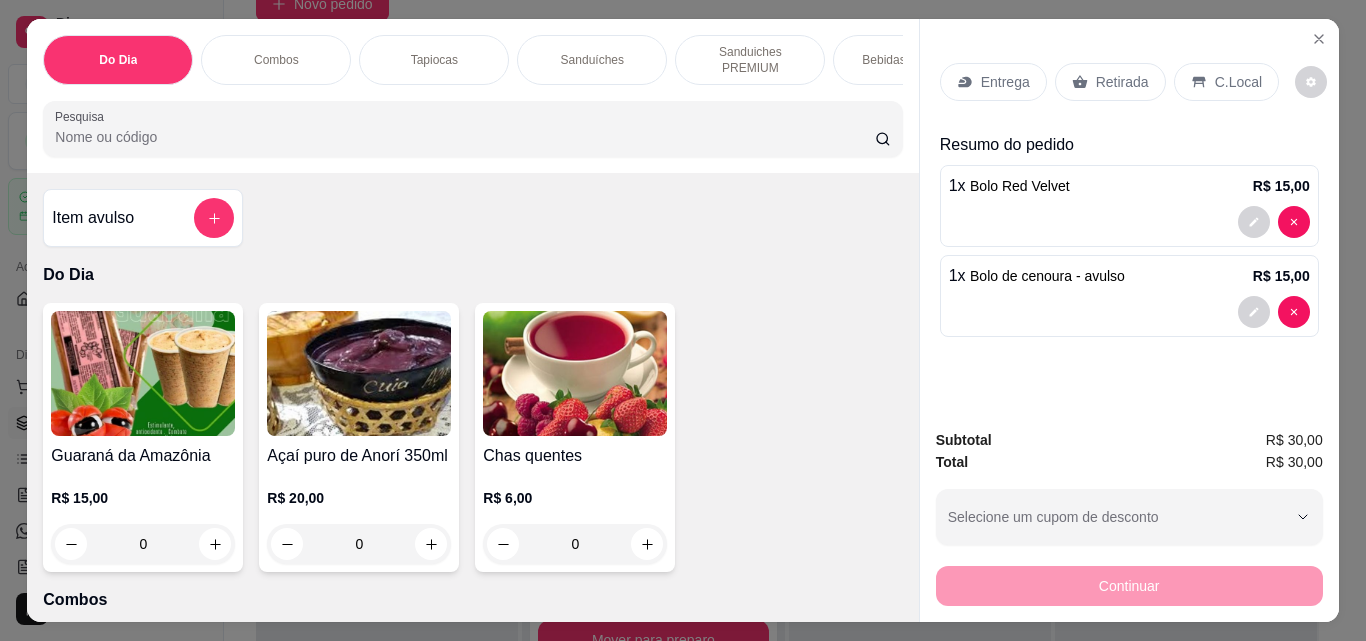 click on "Retirada" at bounding box center (1122, 82) 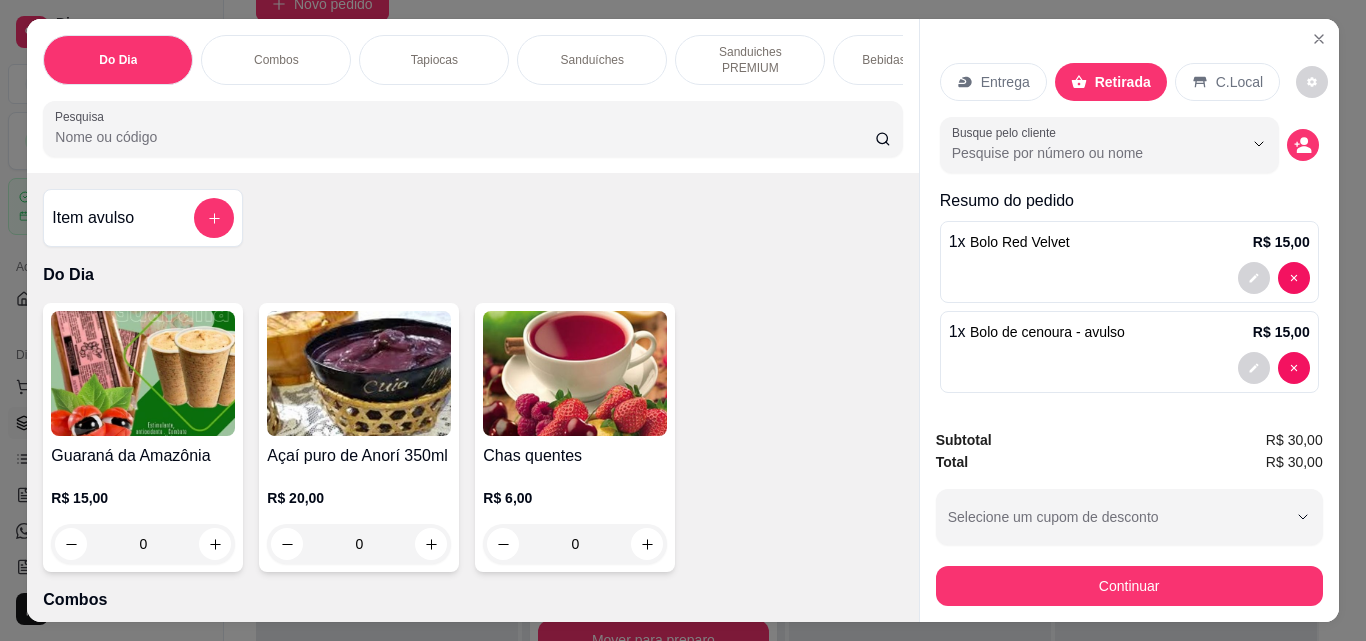 click on "Bolo de cenoura - avulso" at bounding box center [1047, 332] 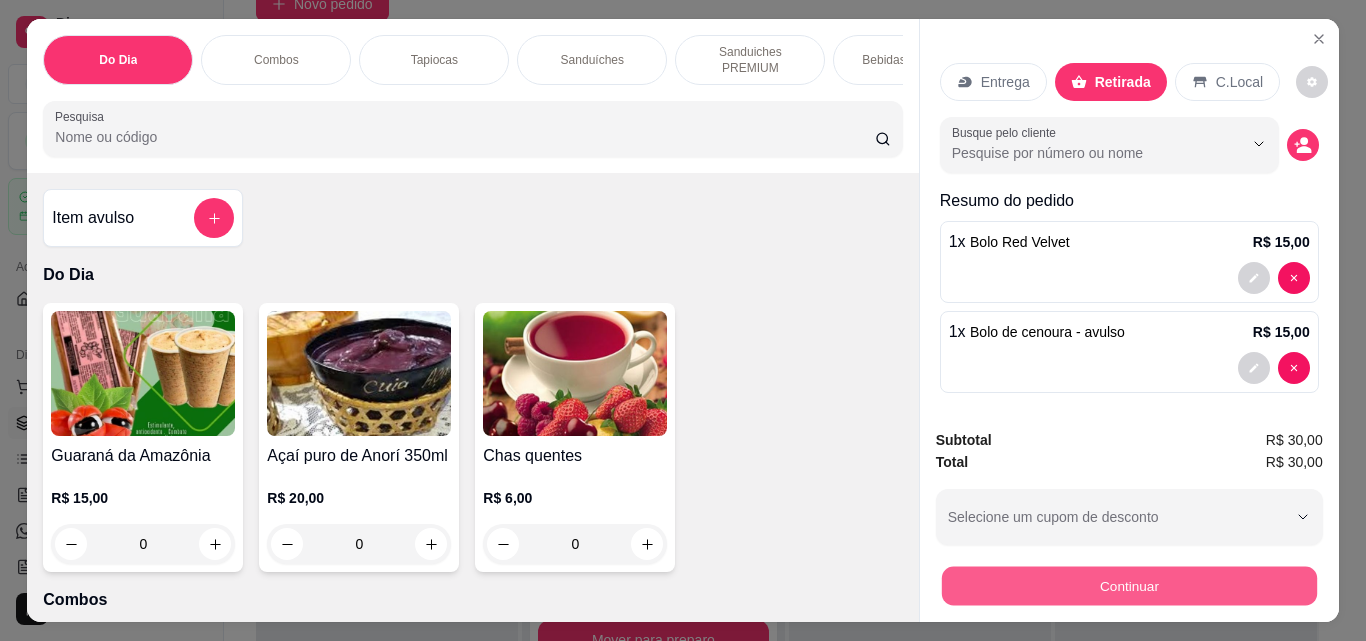 click on "Continuar" at bounding box center (1128, 585) 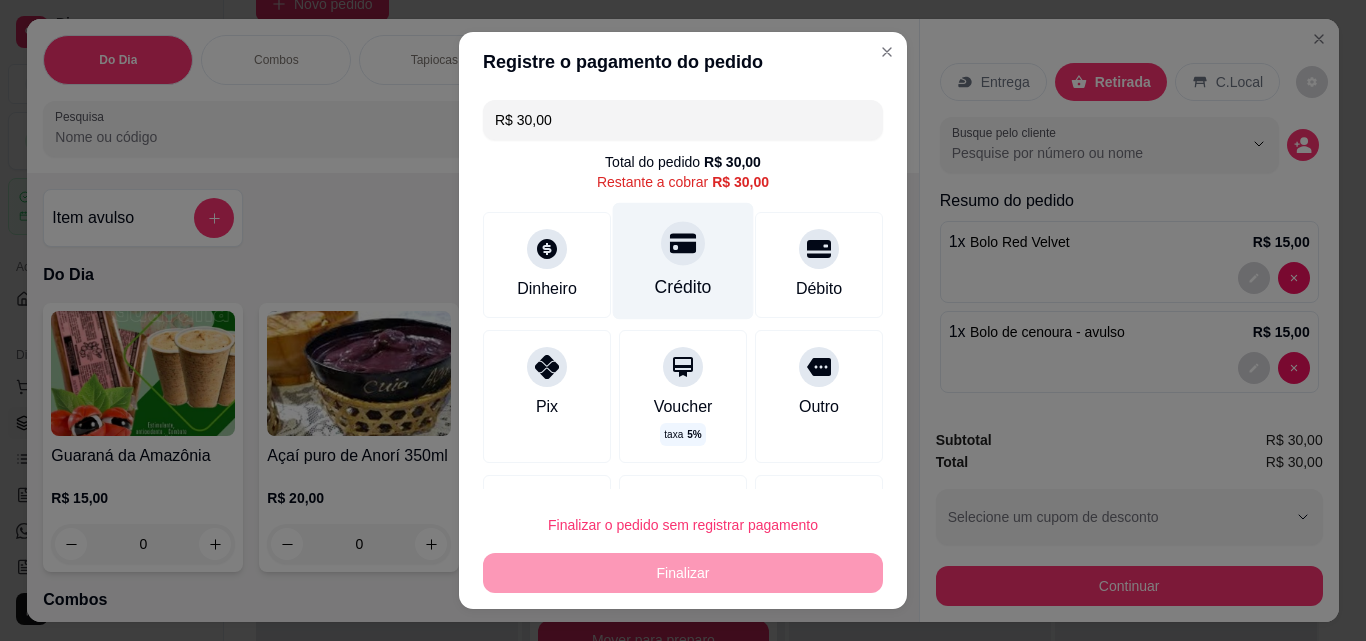 click on "Crédito" at bounding box center [683, 261] 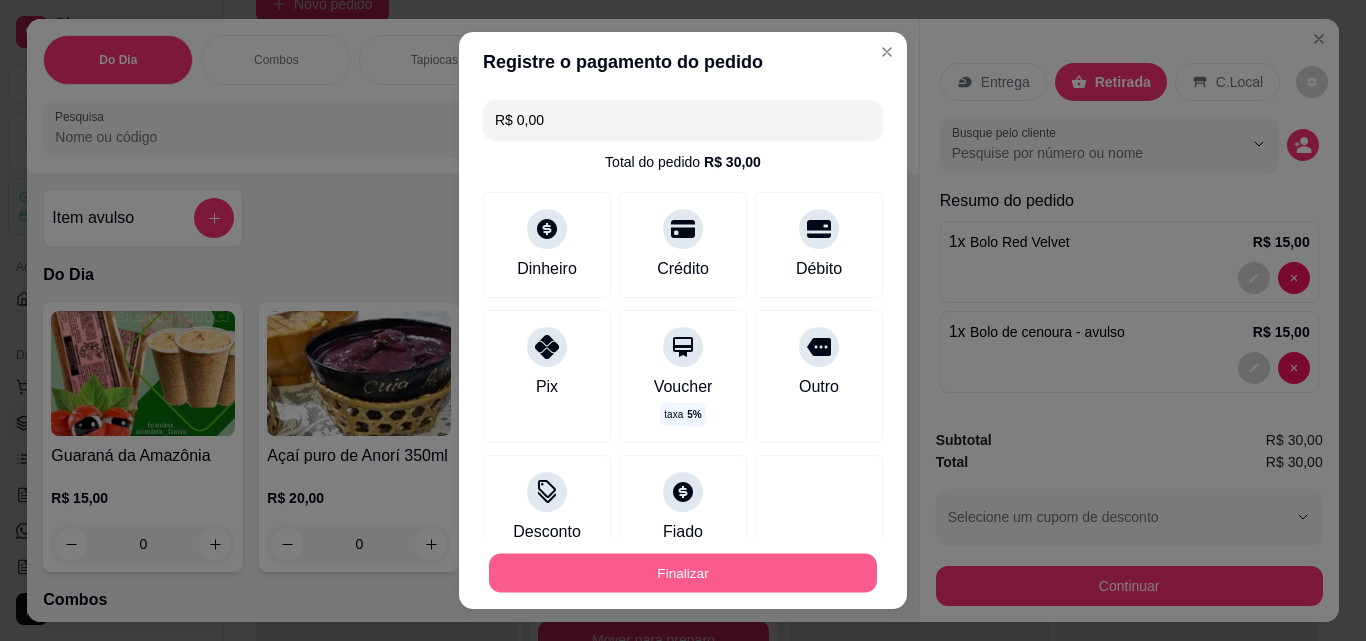 click on "Finalizar" at bounding box center [683, 573] 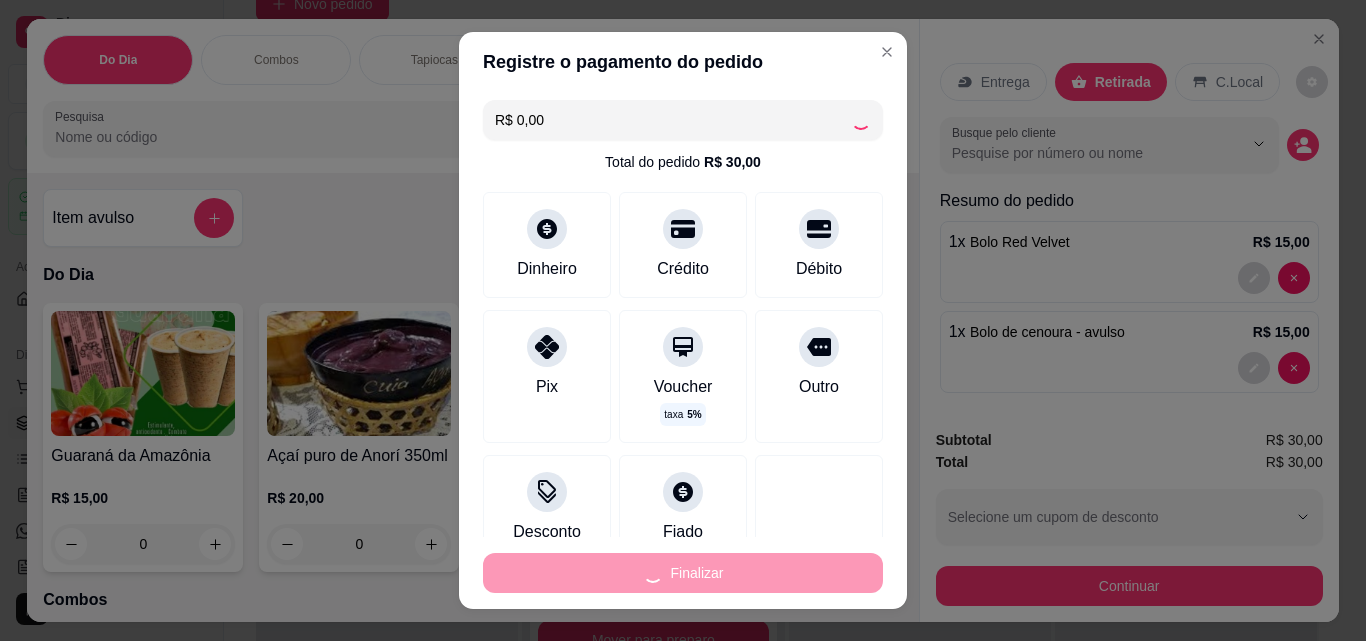type on "0" 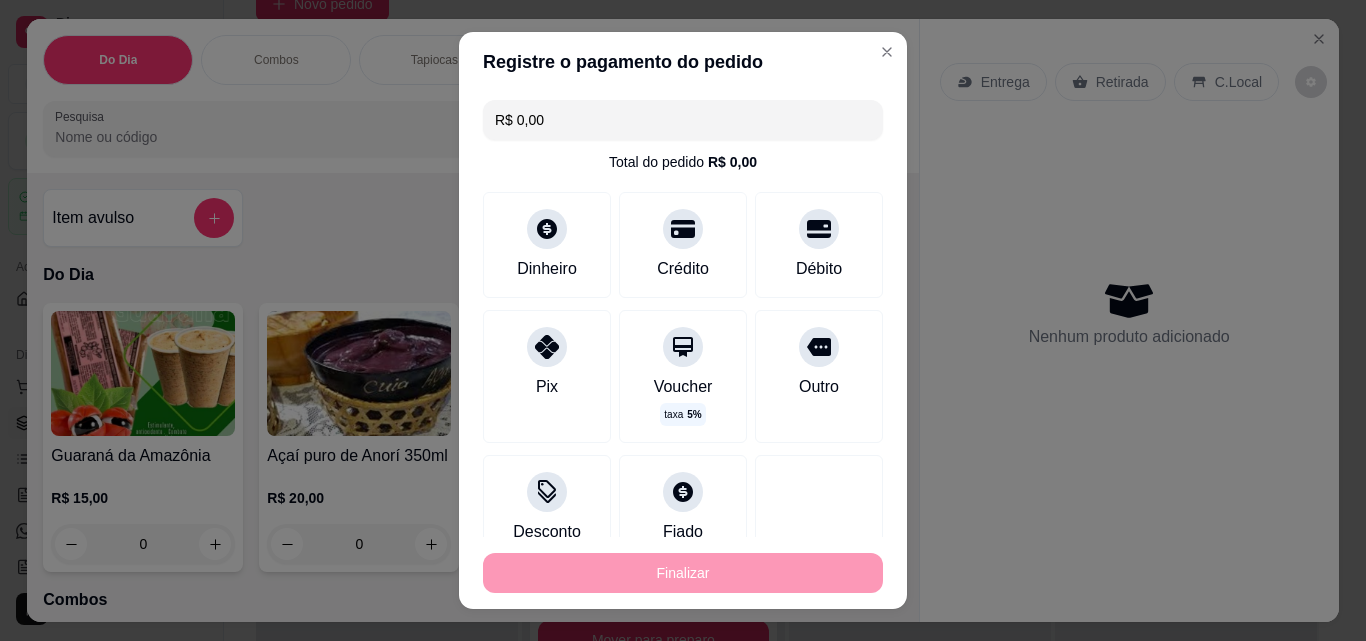 type on "-R$ 30,00" 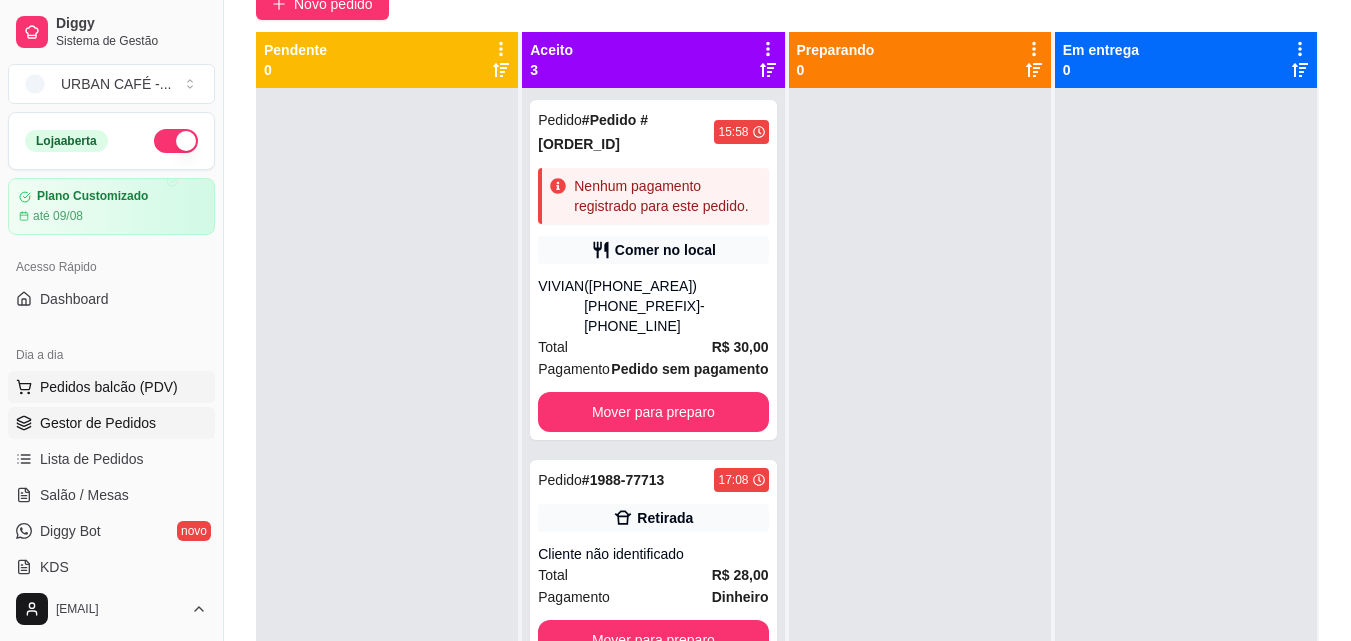 click on "Pedidos balcão (PDV)" at bounding box center (109, 387) 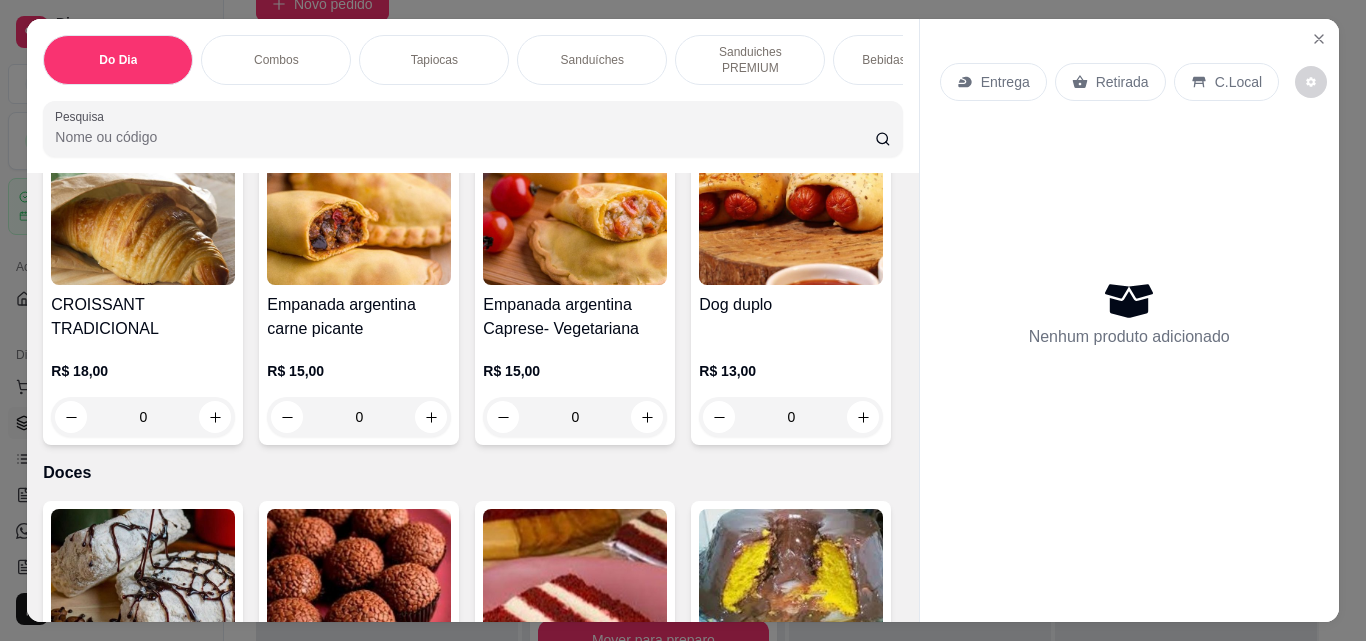 scroll, scrollTop: 7361, scrollLeft: 0, axis: vertical 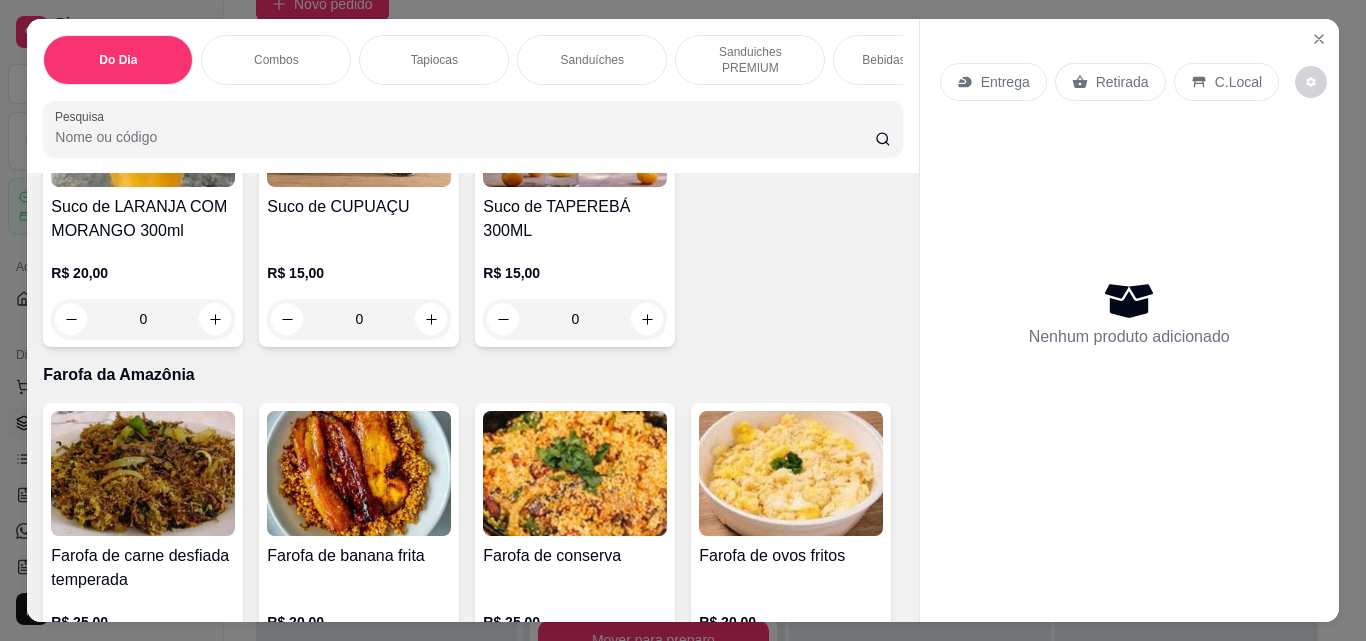 click 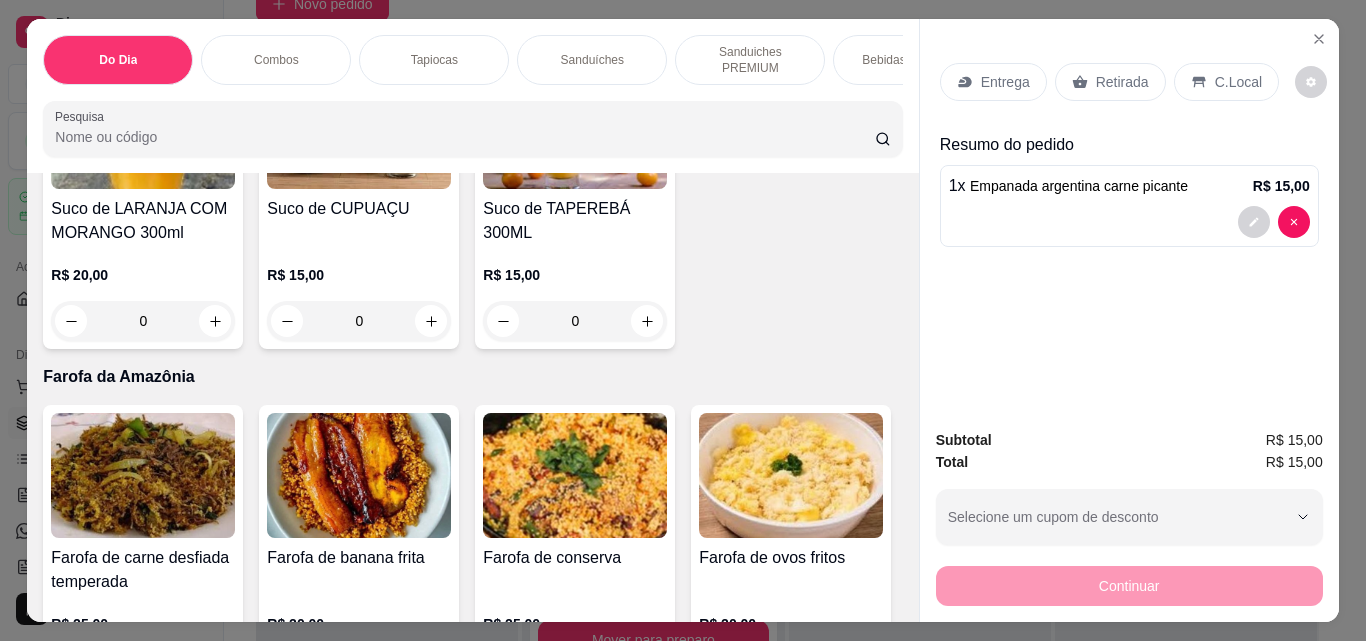 click on "Retirada" at bounding box center [1122, 82] 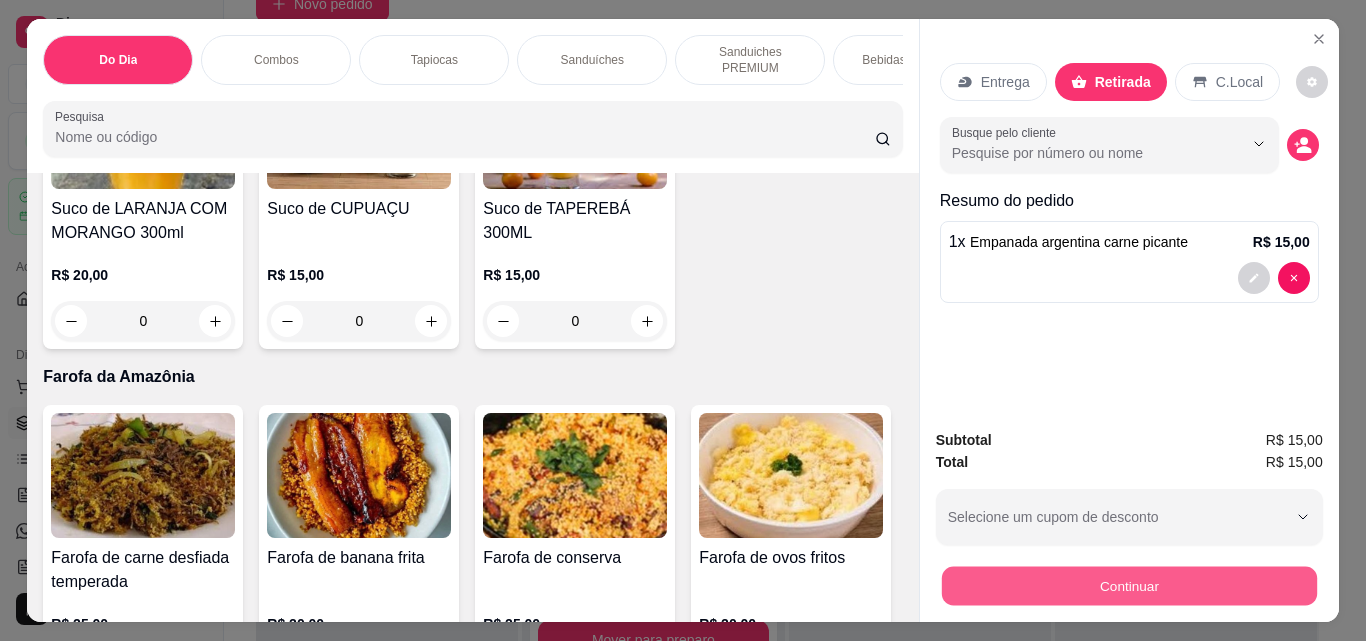 click on "Continuar" at bounding box center (1128, 585) 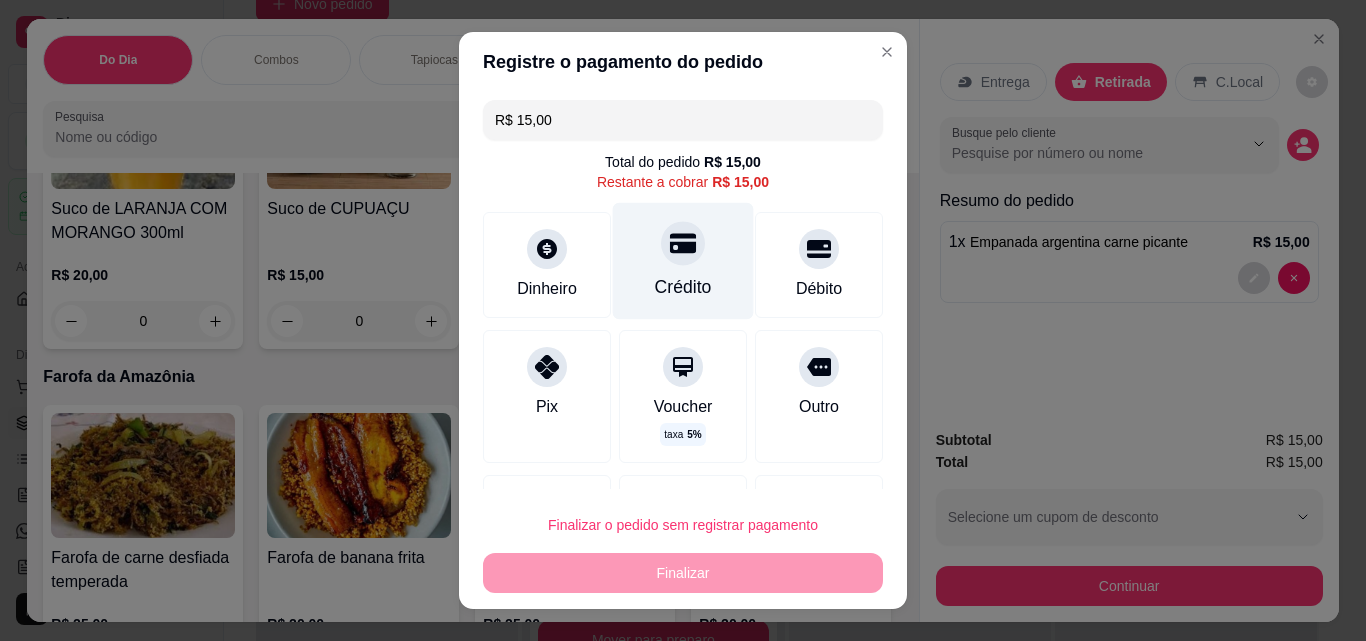click at bounding box center (683, 243) 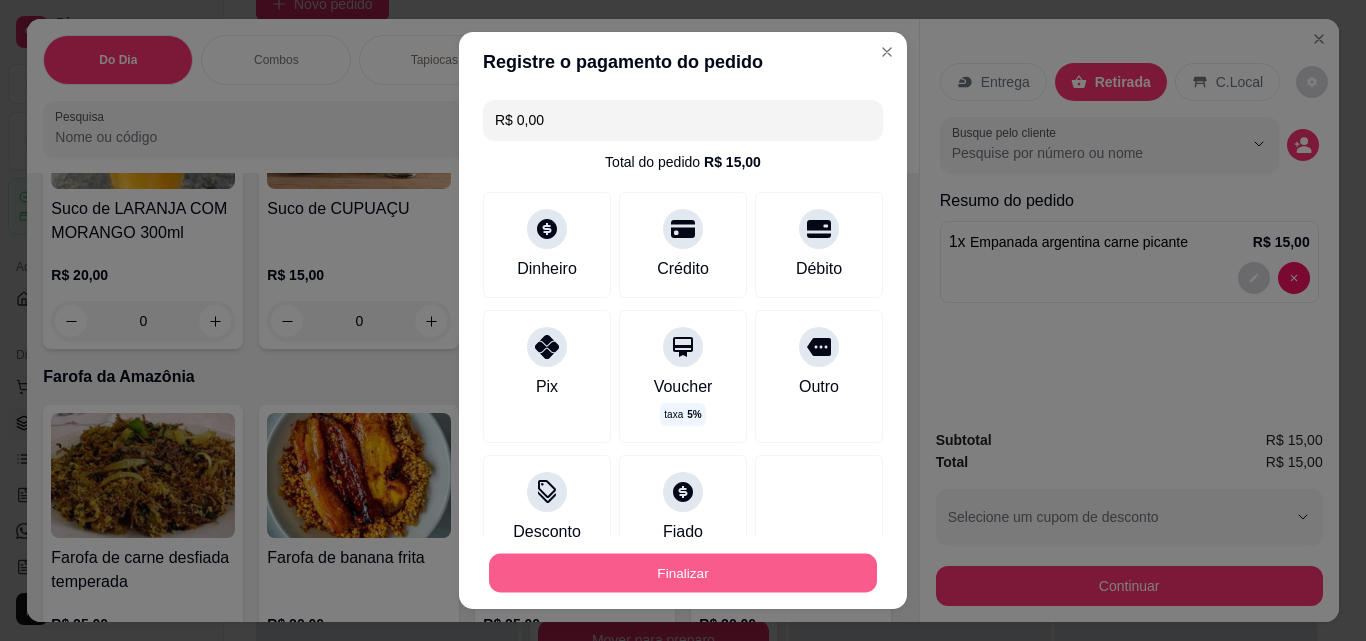 click on "Finalizar" at bounding box center [683, 573] 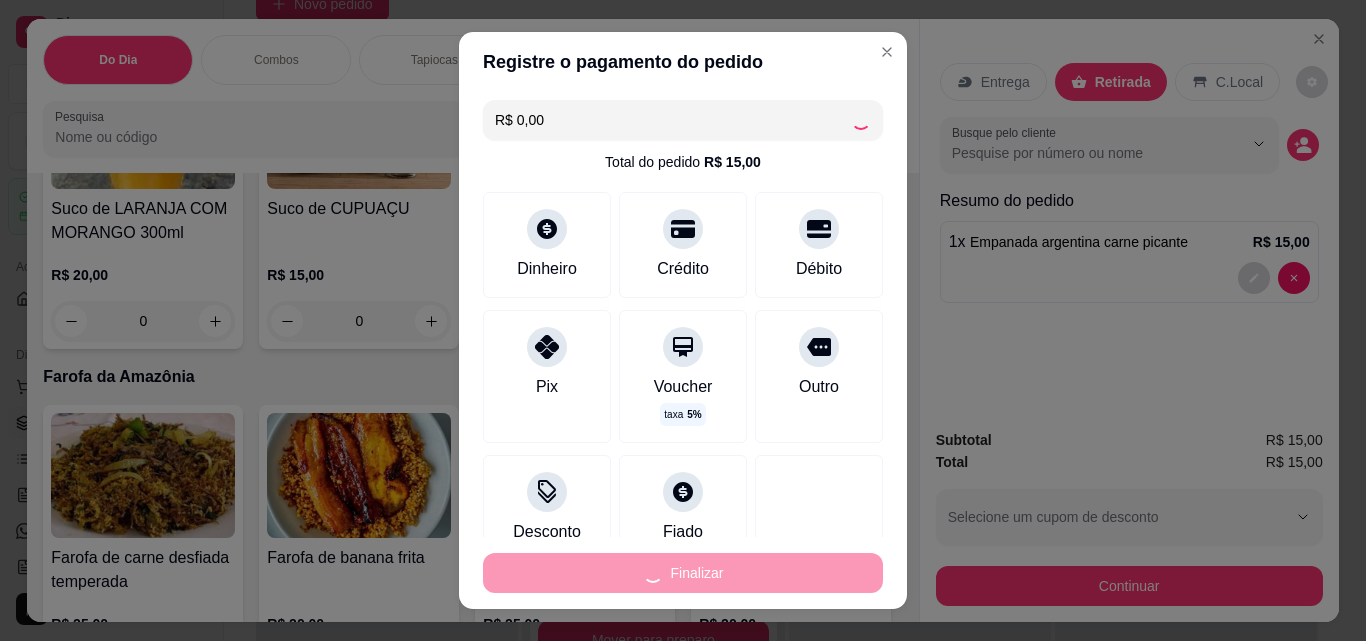 type on "0" 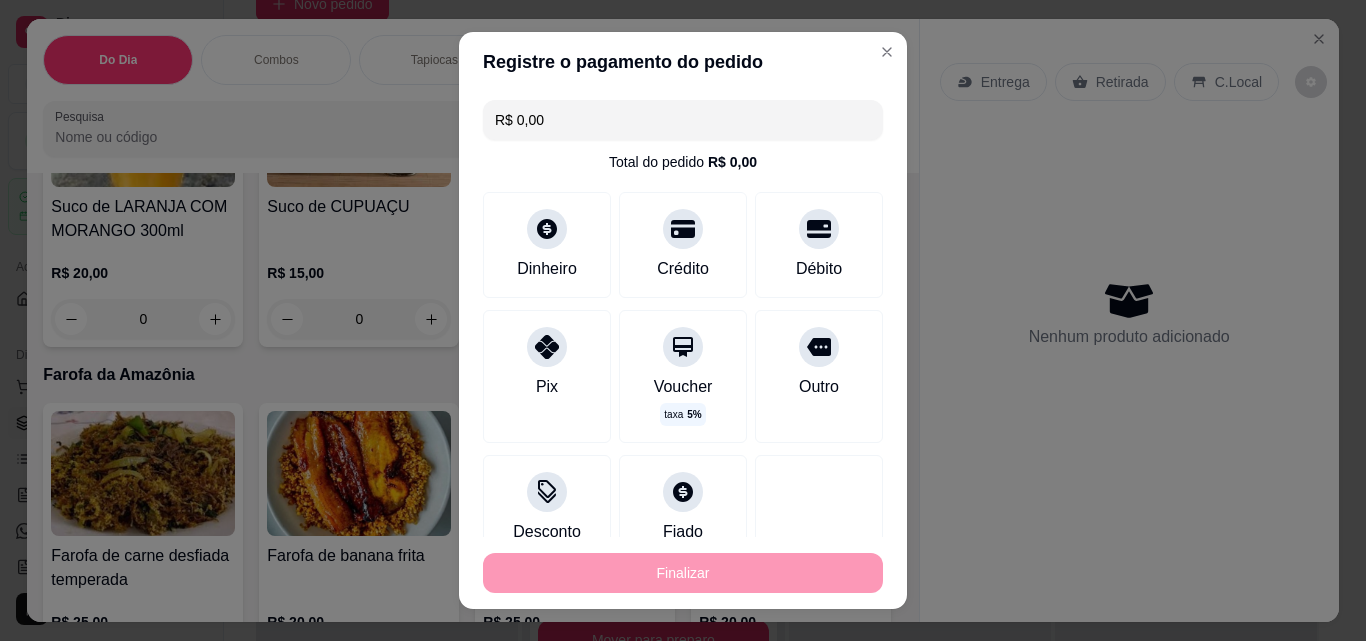type on "-R$ 15,00" 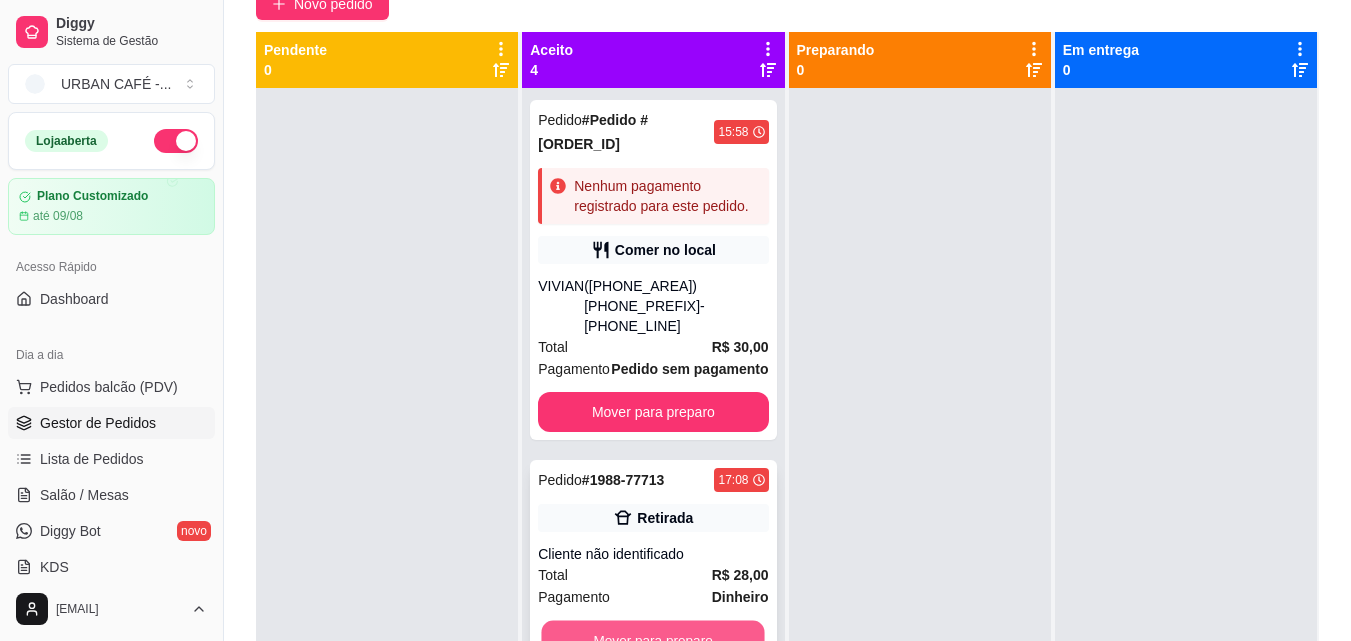 click on "Mover para preparo" at bounding box center [653, 640] 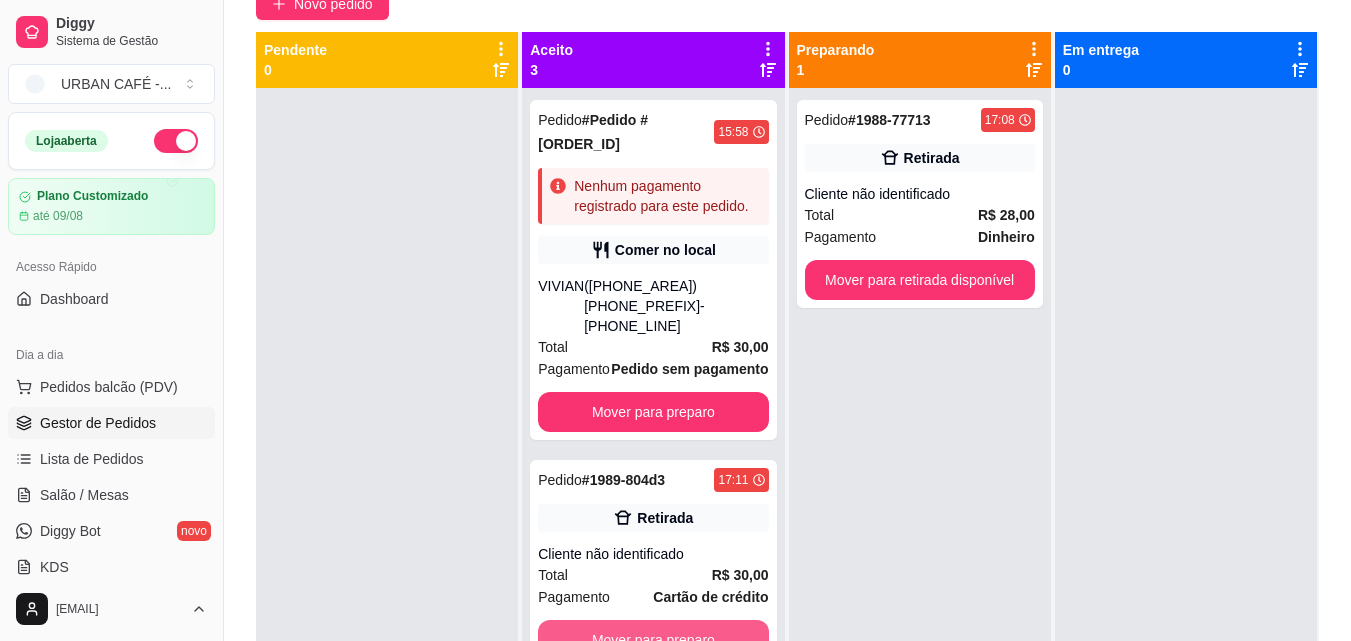 click on "Mover para preparo" at bounding box center (653, 640) 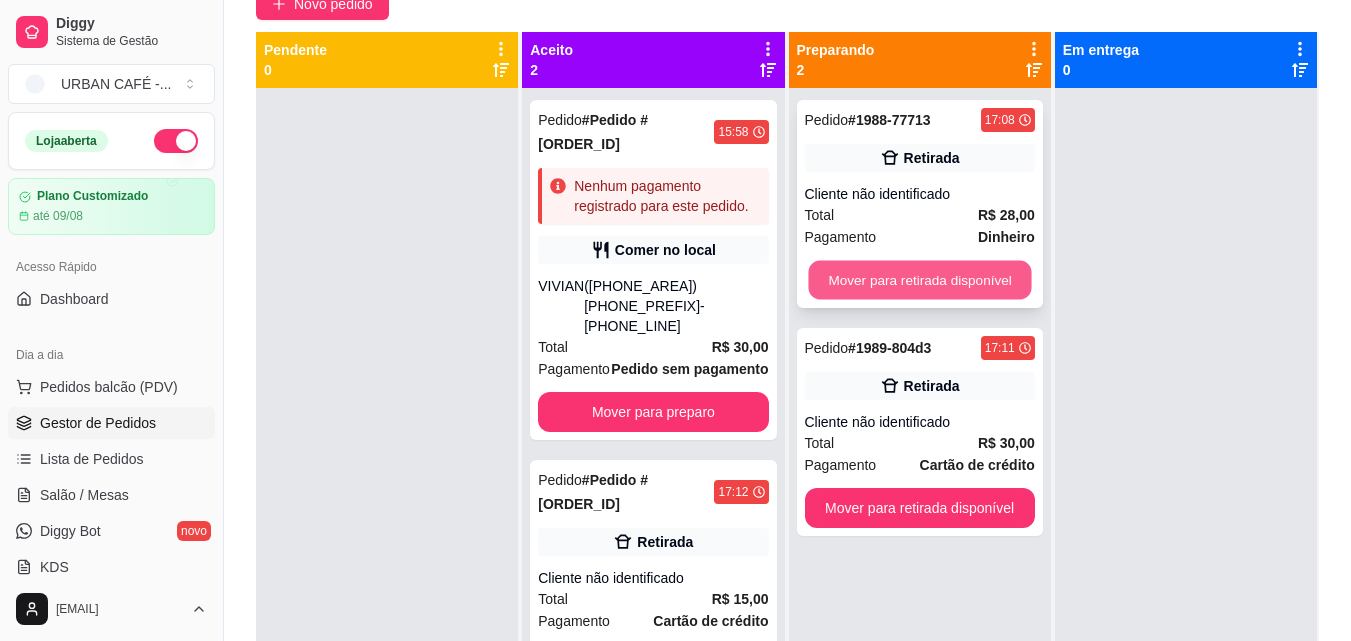 click on "Mover para retirada disponível" at bounding box center (919, 280) 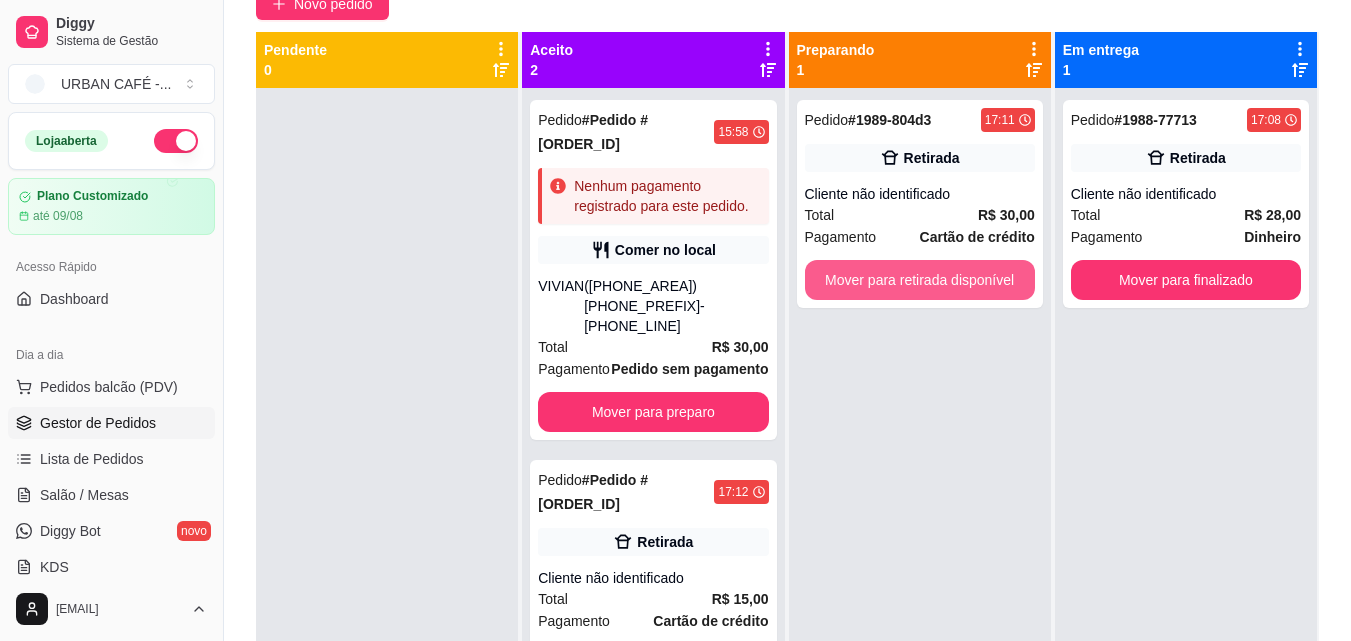 click on "Mover para retirada disponível" at bounding box center [920, 280] 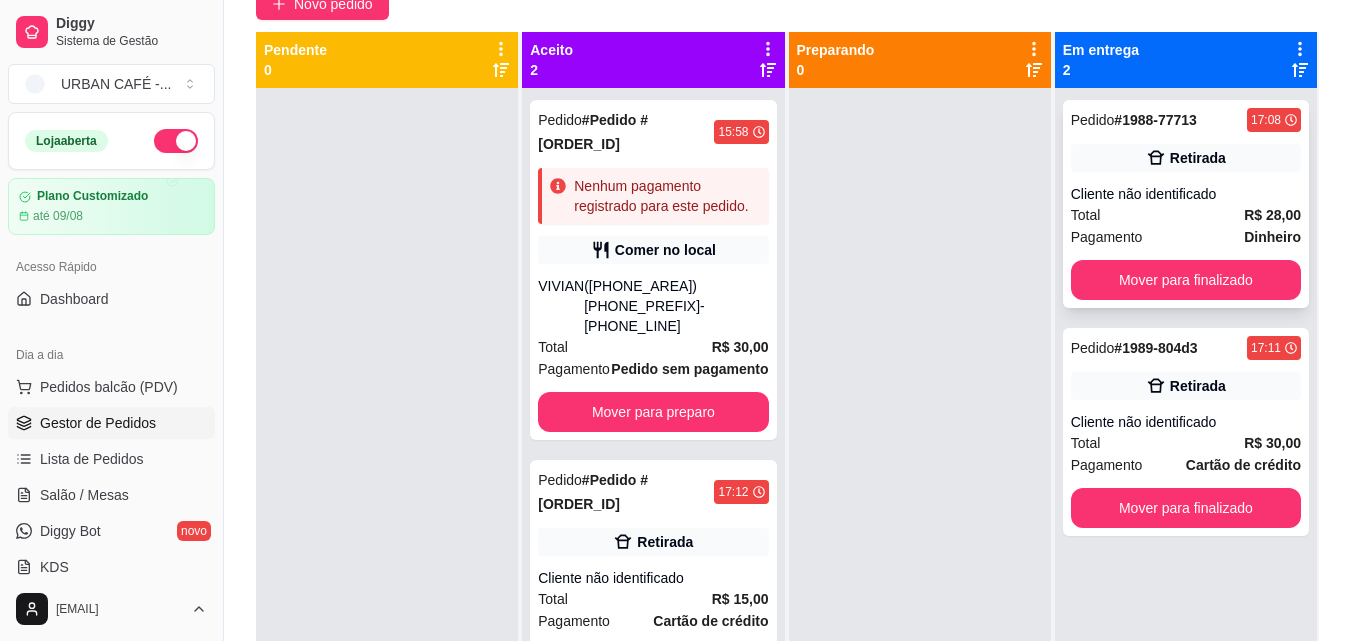 click on "Pedido  # [ORDER_ID] [TIME] Retirada Cliente não identificado Total R$ 28,00 Pagamento Dinheiro Mover para finalizado" at bounding box center (1186, 204) 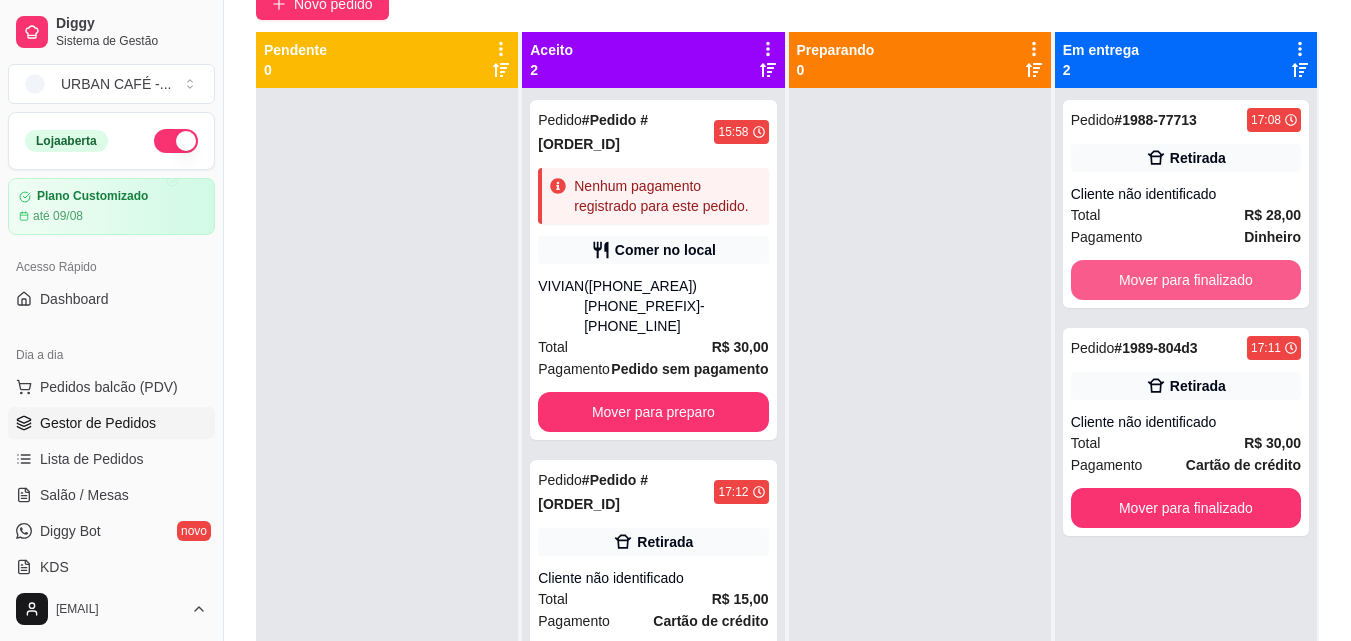 click on "Mover para finalizado" at bounding box center [1186, 280] 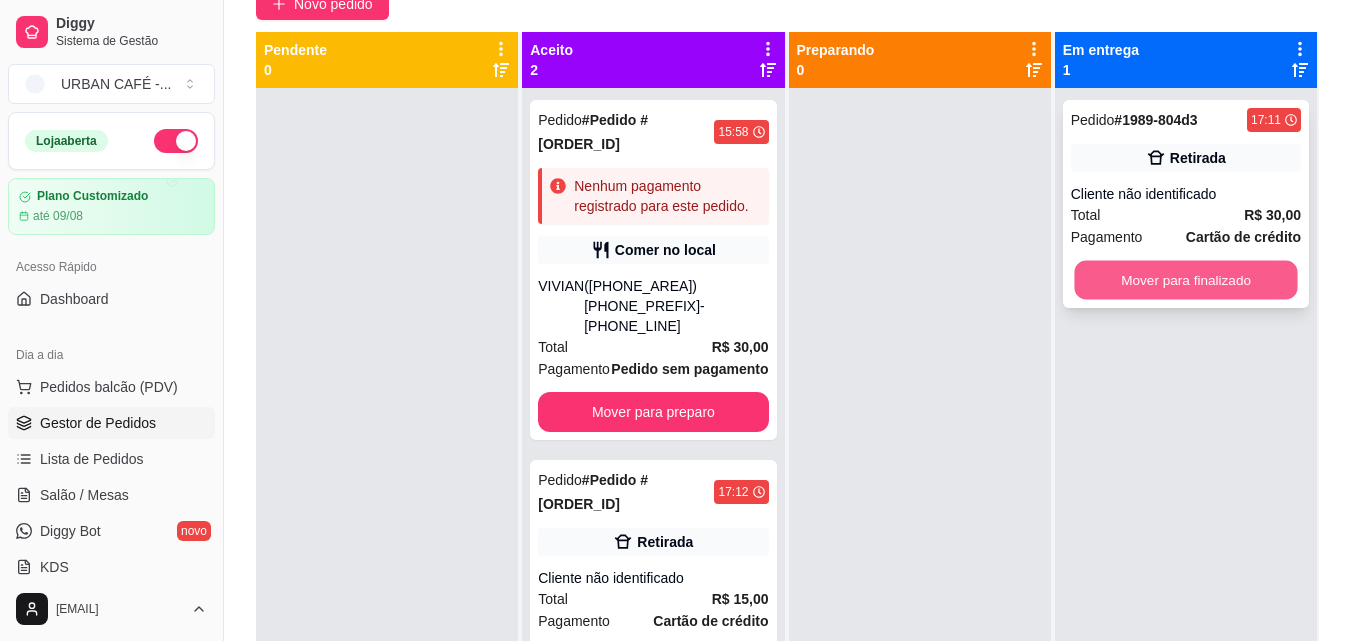 click on "Mover para finalizado" at bounding box center [1185, 280] 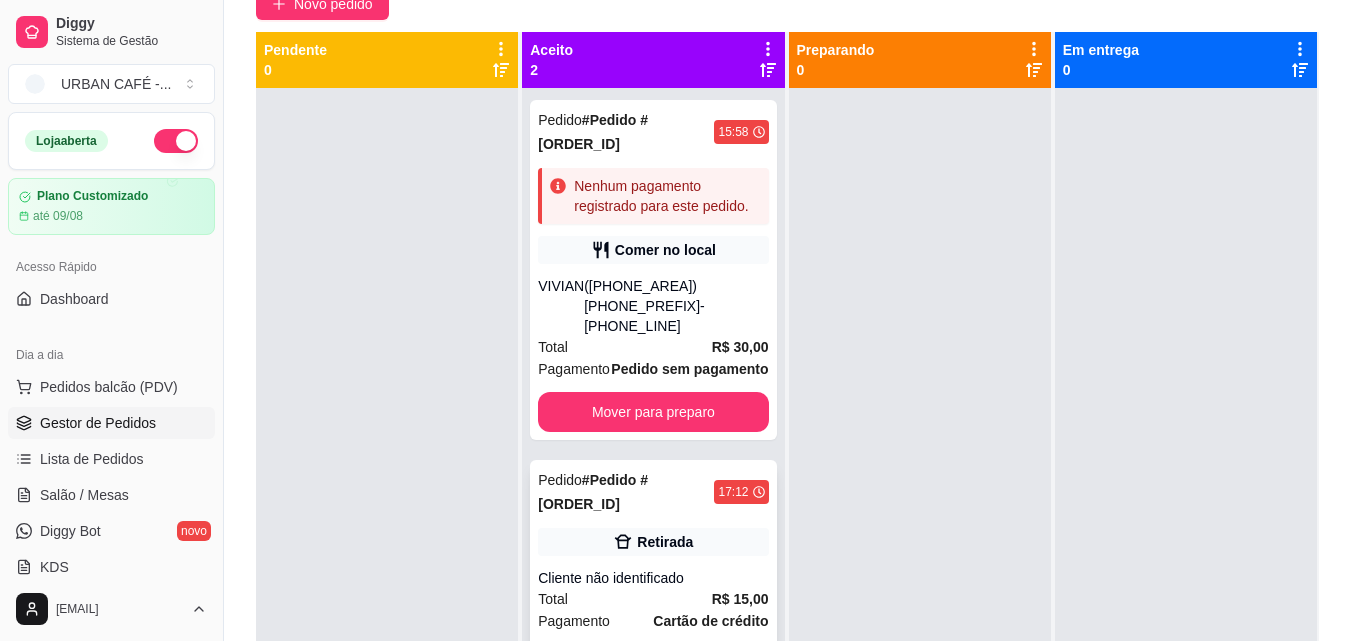 click on "Mover para preparo" at bounding box center (653, 664) 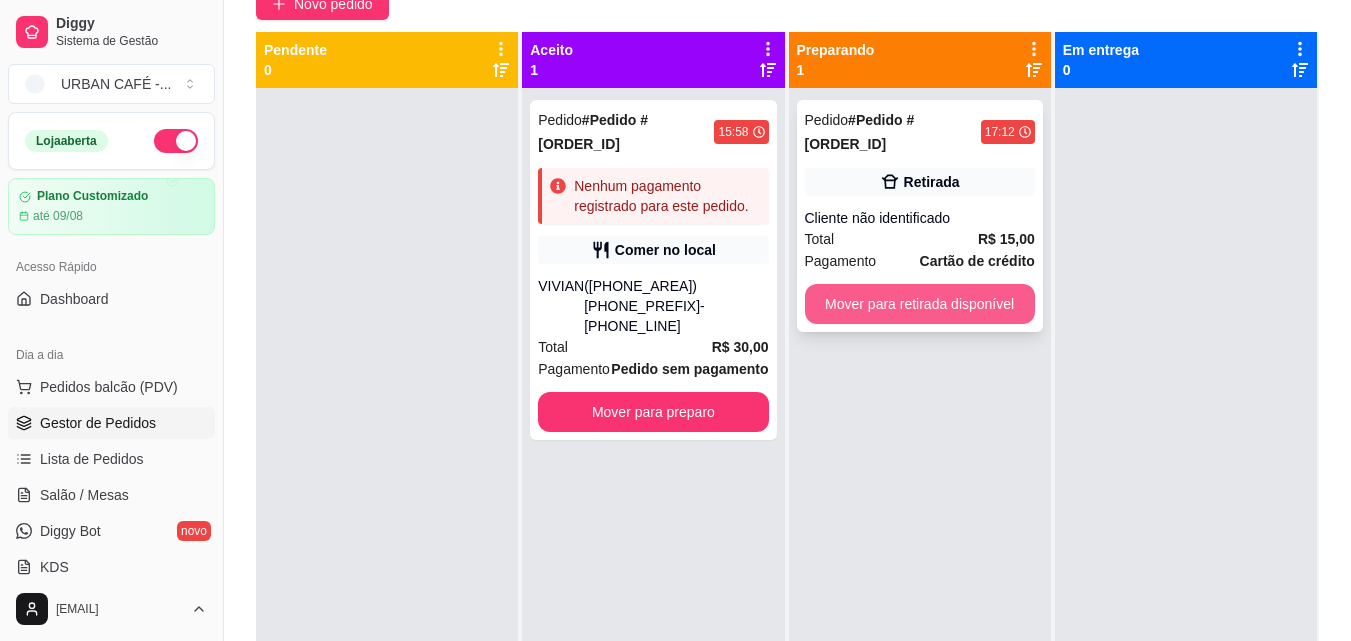 click on "Mover para retirada disponível" at bounding box center [920, 304] 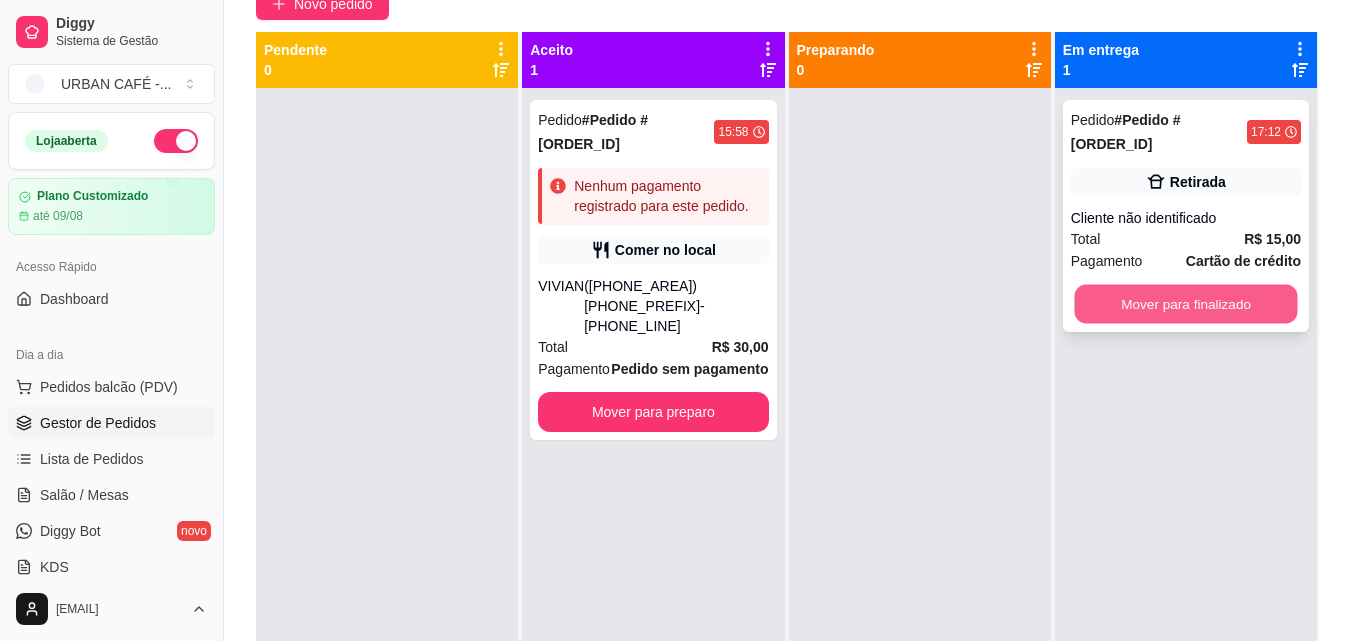 click on "Mover para finalizado" at bounding box center (1185, 304) 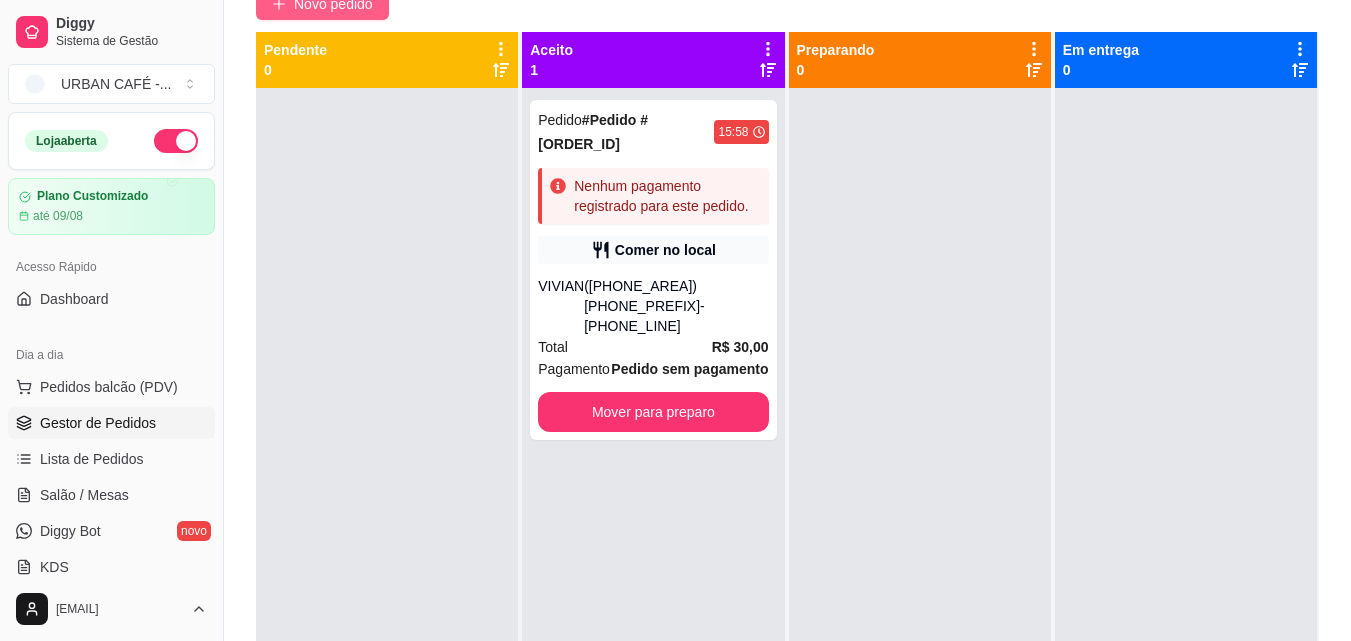 click on "Novo pedido" at bounding box center [333, 4] 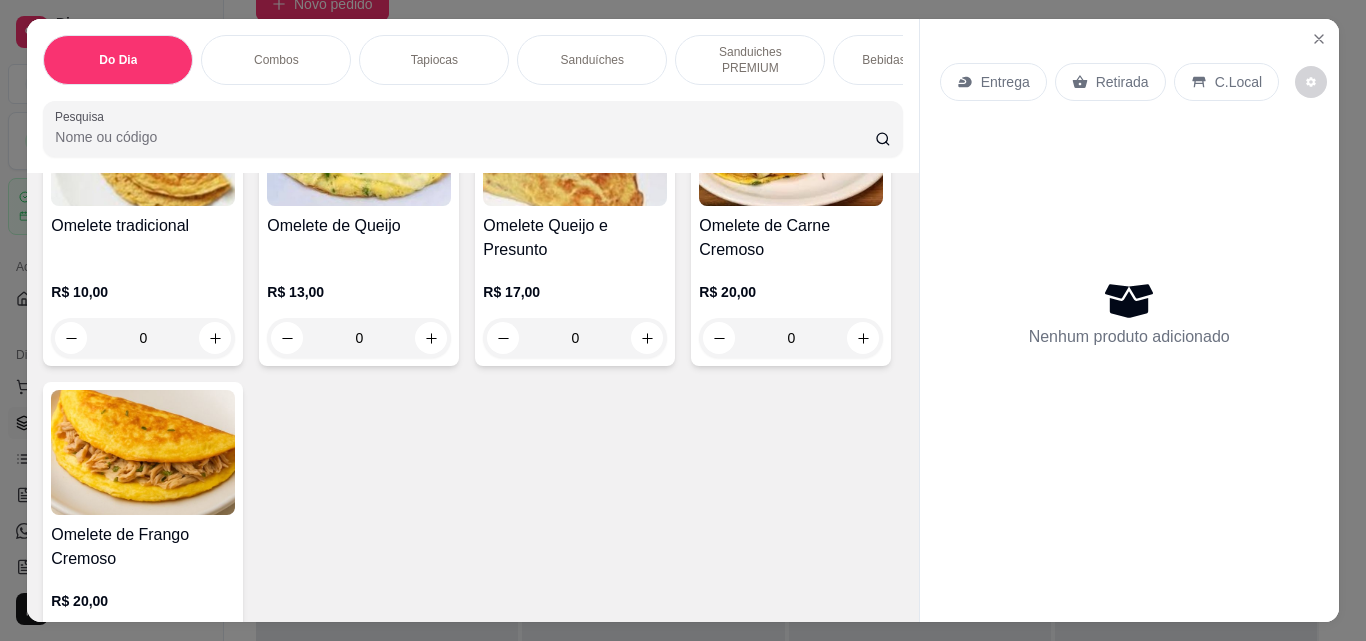 scroll, scrollTop: 5458, scrollLeft: 0, axis: vertical 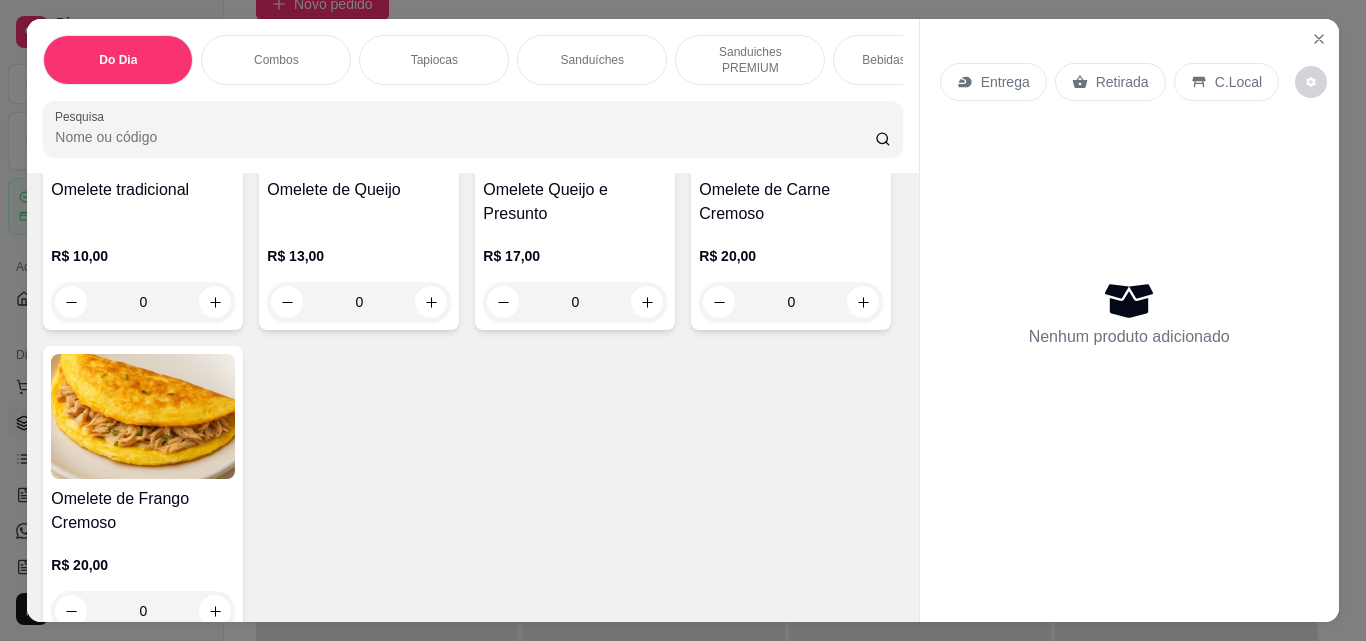 click on "0" at bounding box center [575, -1014] 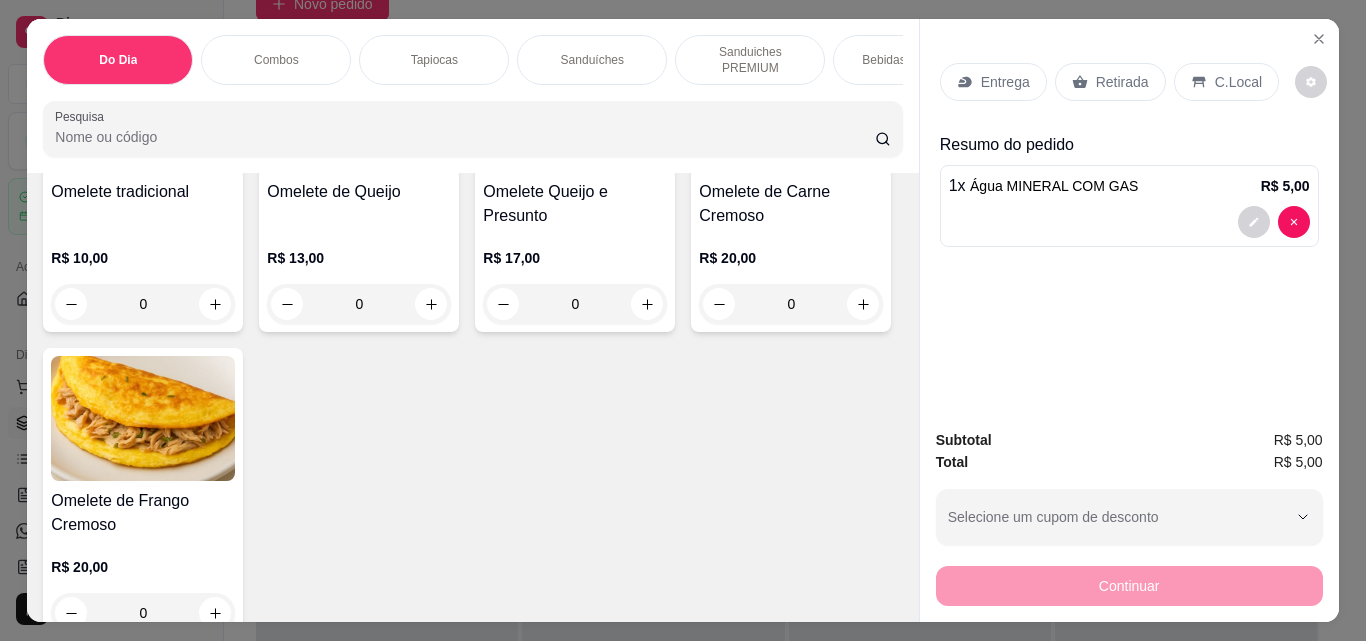 click on "Retirada" at bounding box center (1122, 82) 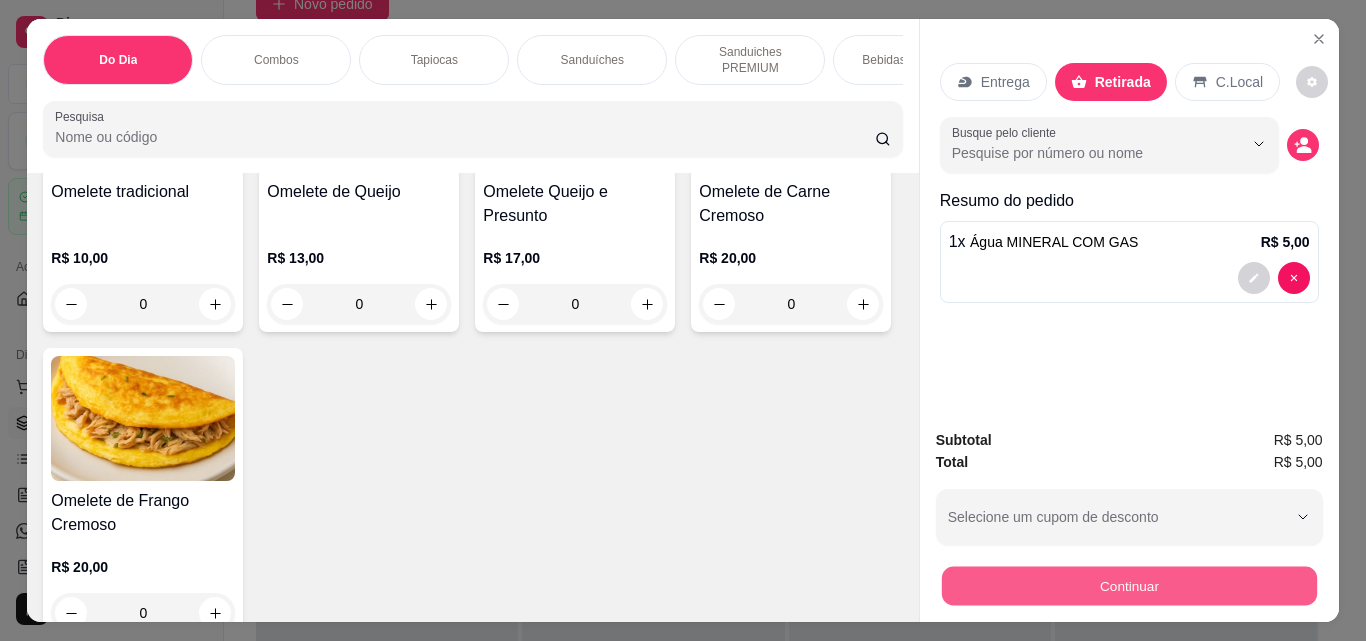 click on "Continuar" at bounding box center [1128, 585] 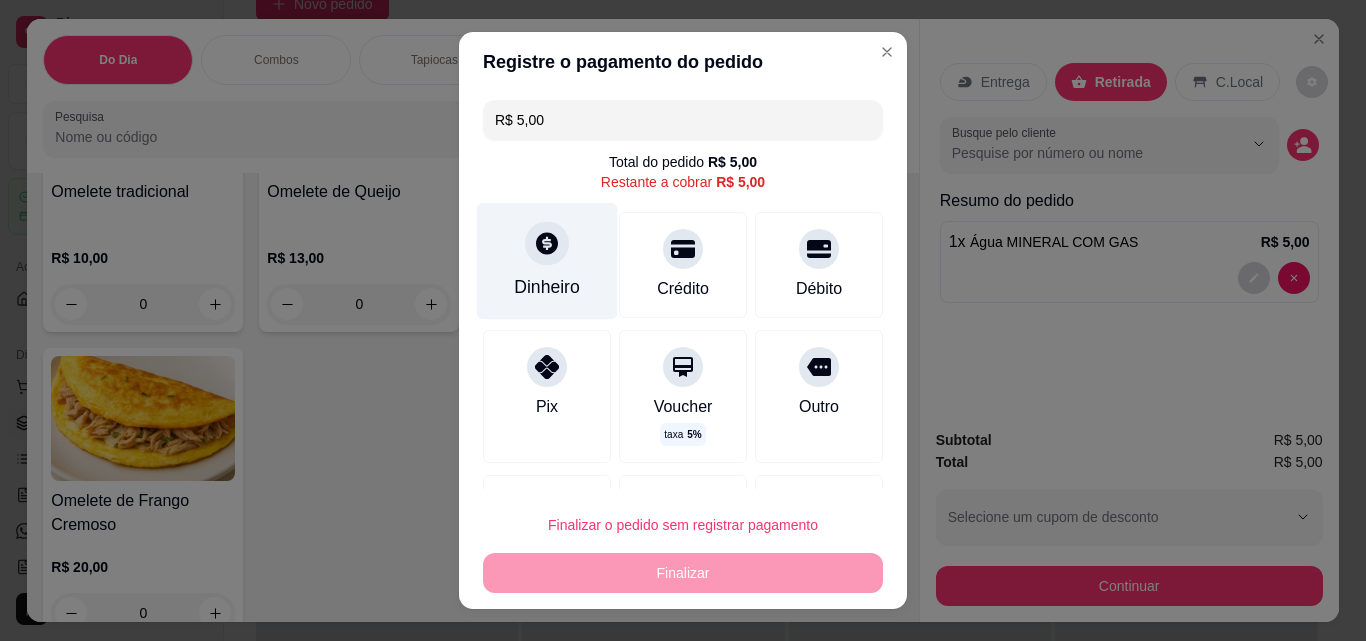 click 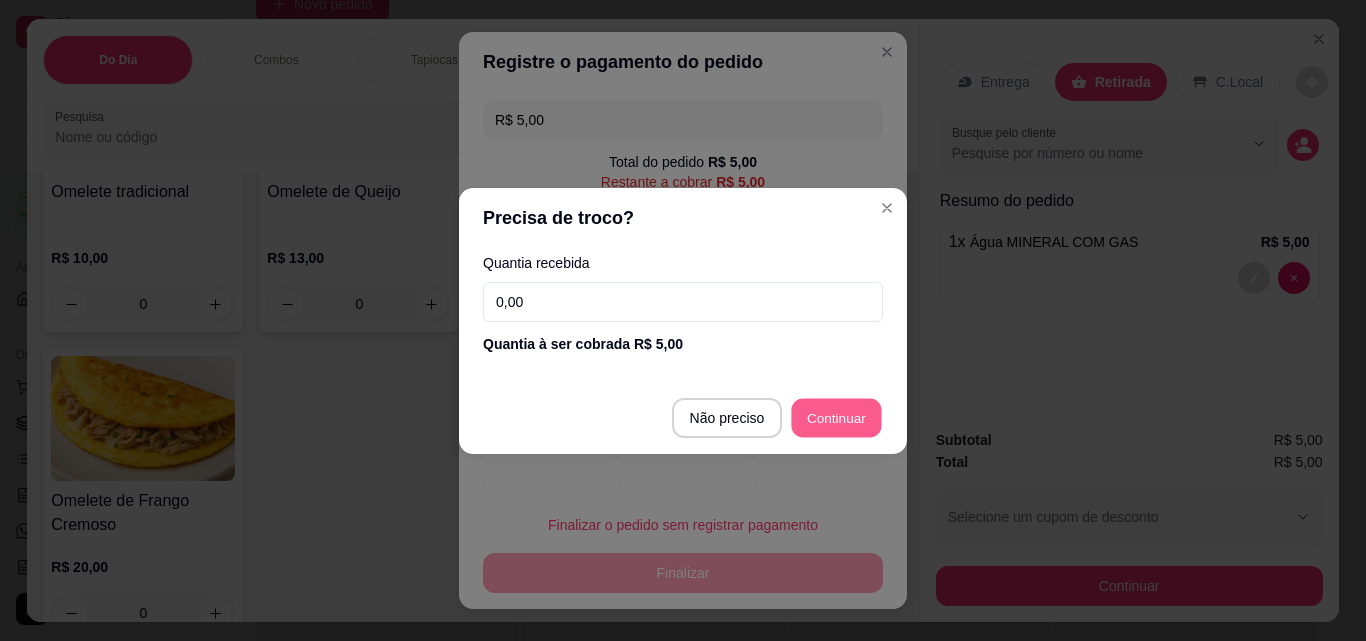 type on "R$ 0,00" 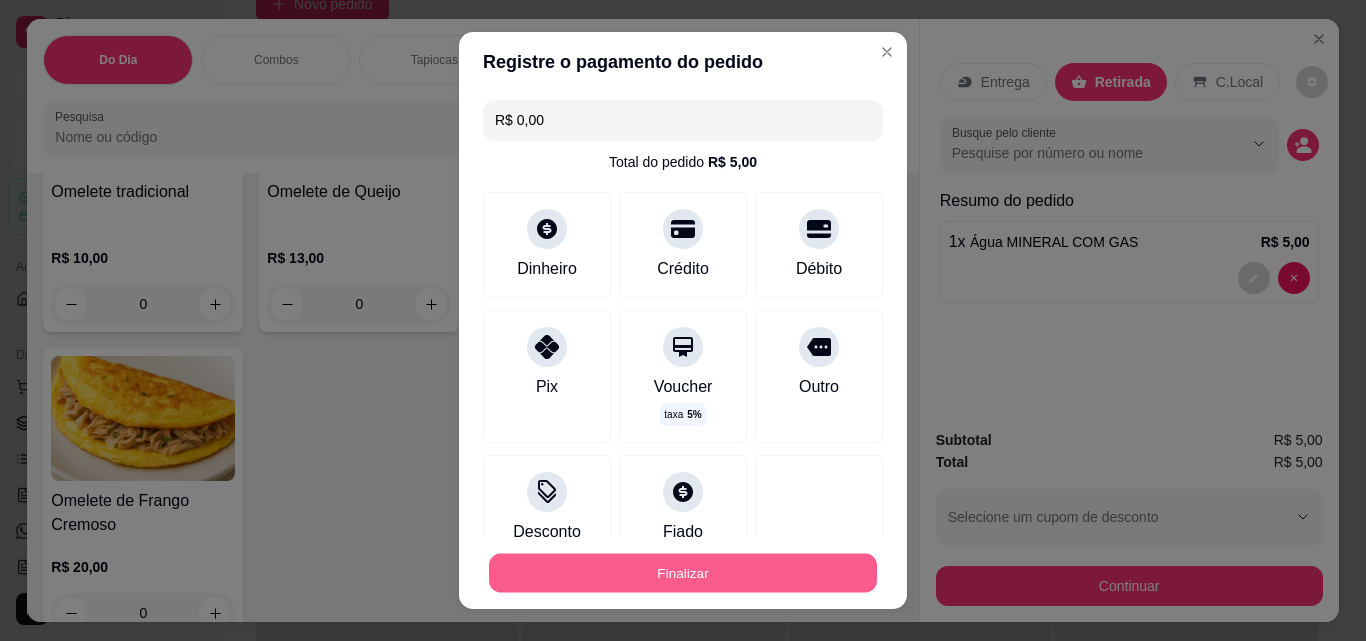 click on "Finalizar" at bounding box center [683, 573] 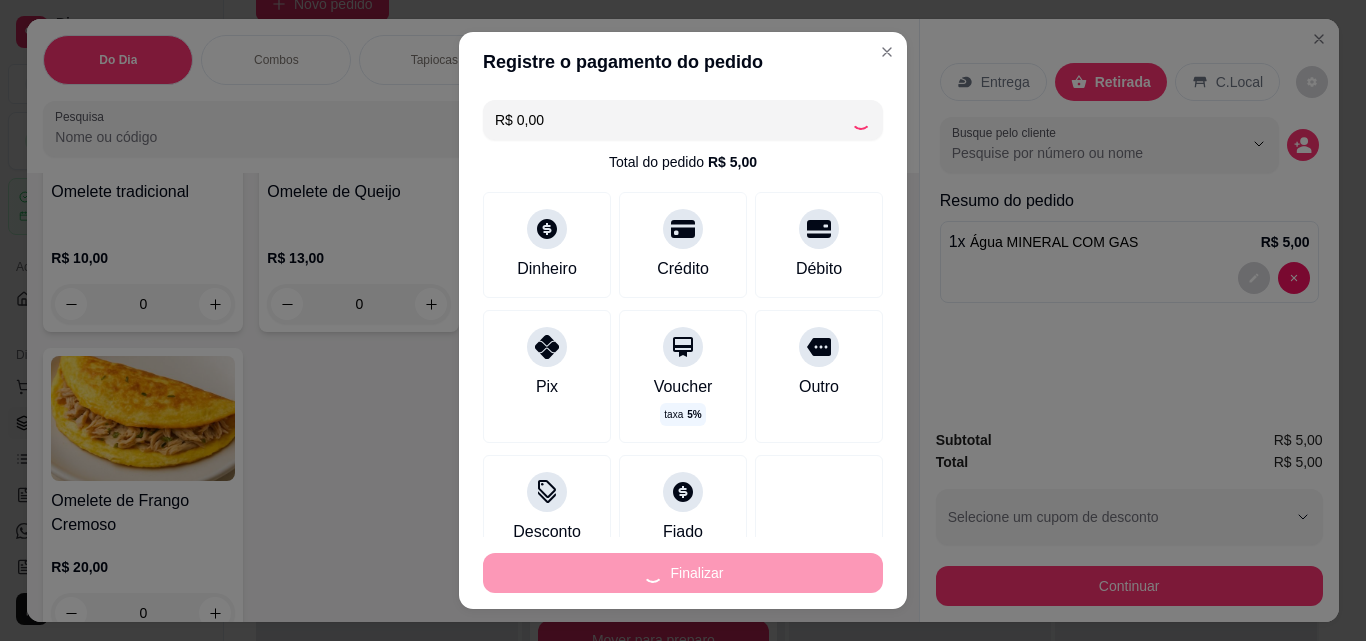 type on "0" 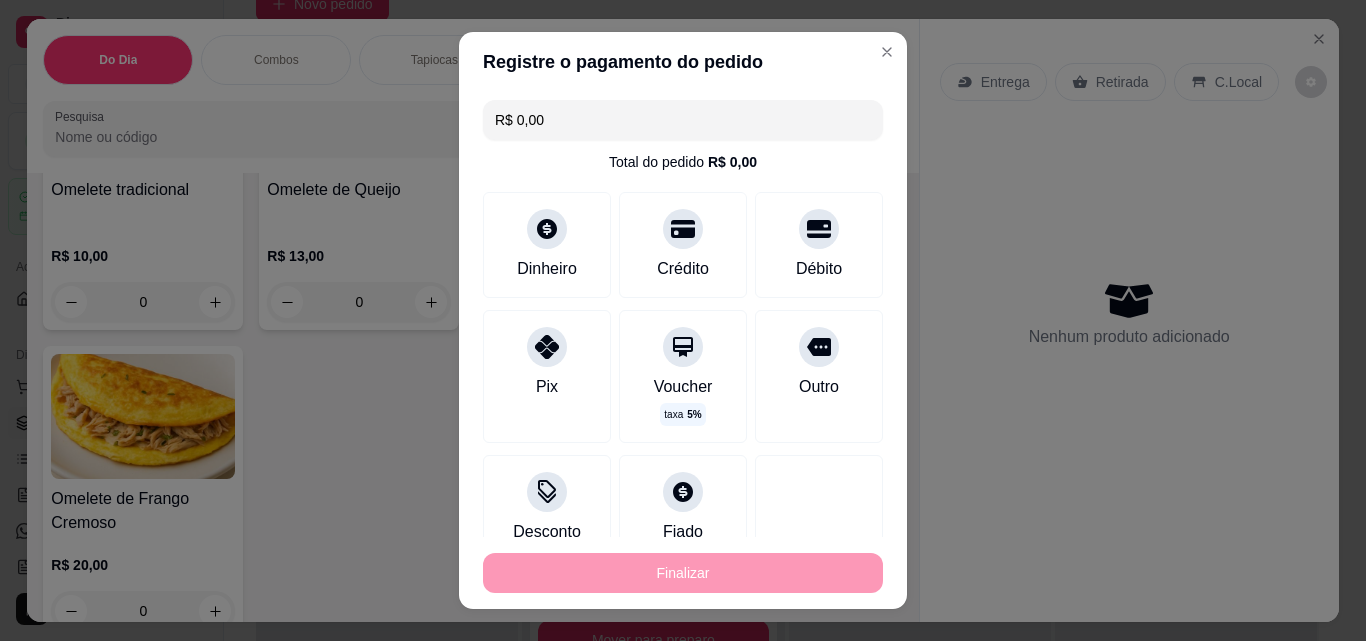 type on "-R$ 5,00" 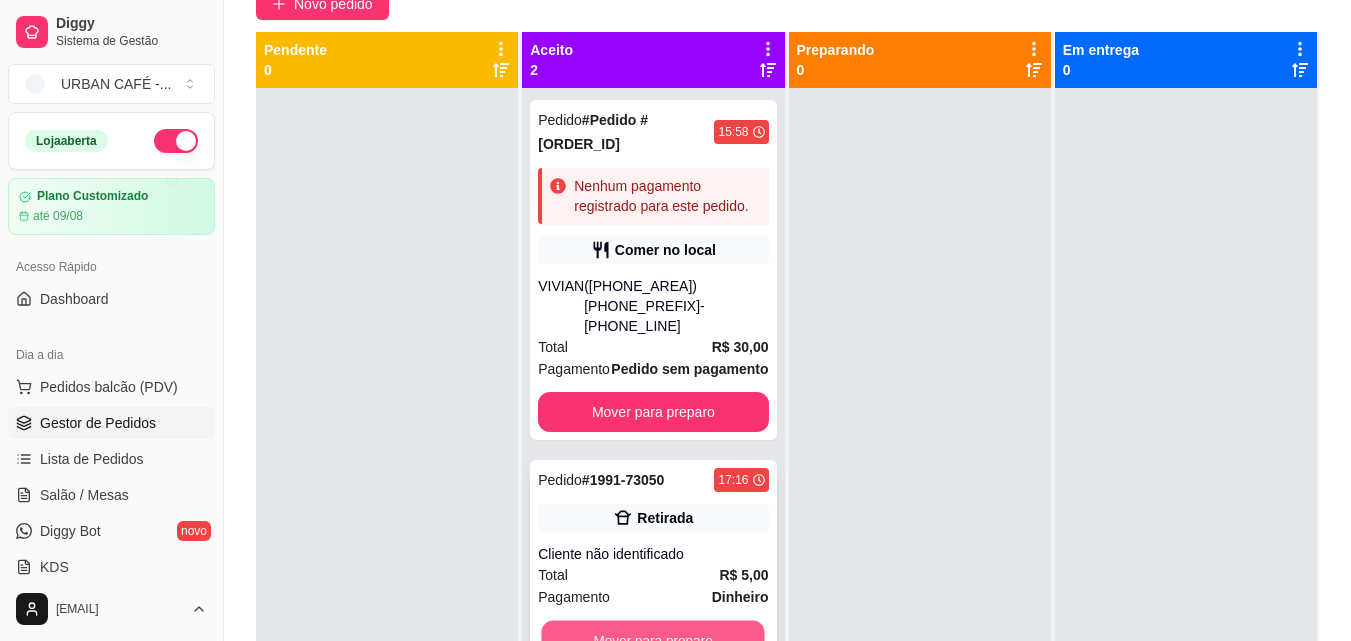 click on "Mover para preparo" at bounding box center [653, 640] 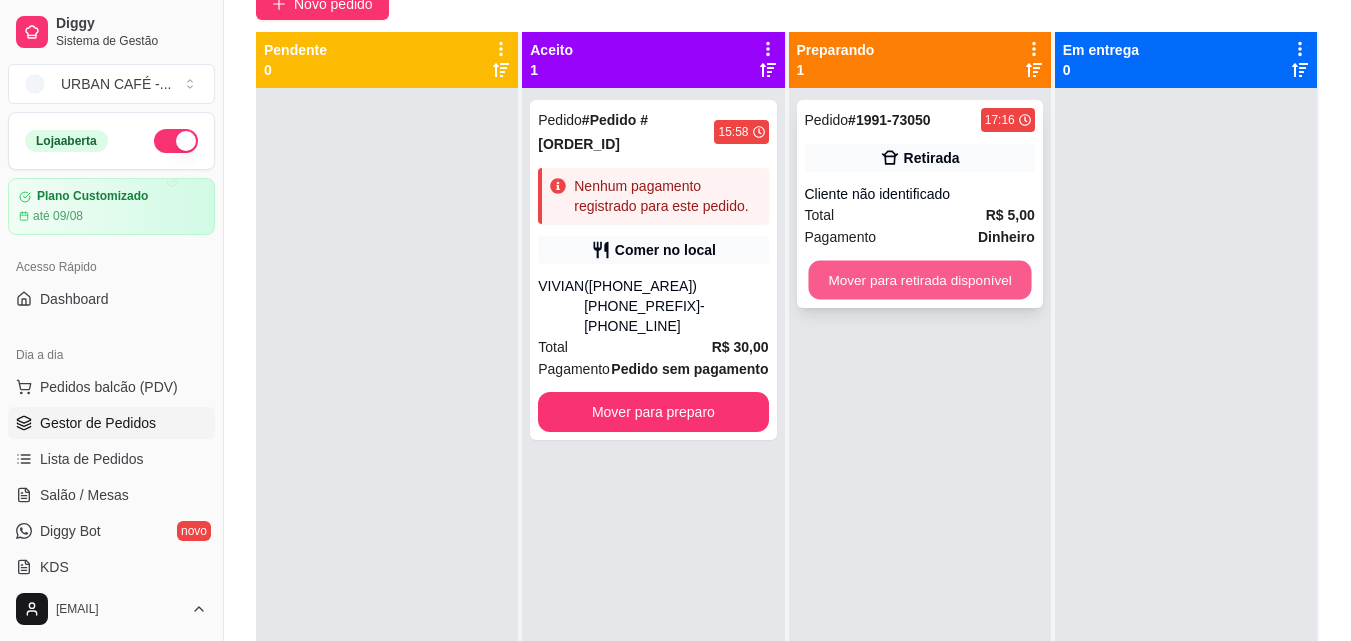 click on "Mover para retirada disponível" at bounding box center (919, 280) 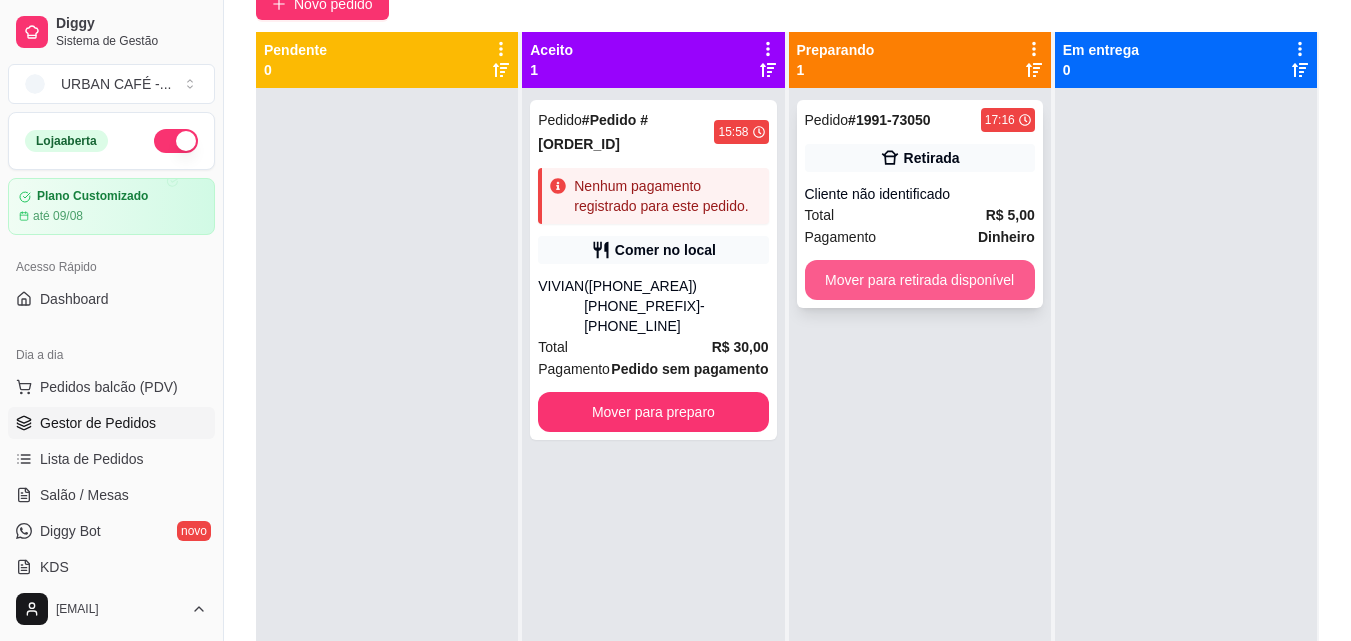 click on "Mover para retirada disponível" at bounding box center (920, 280) 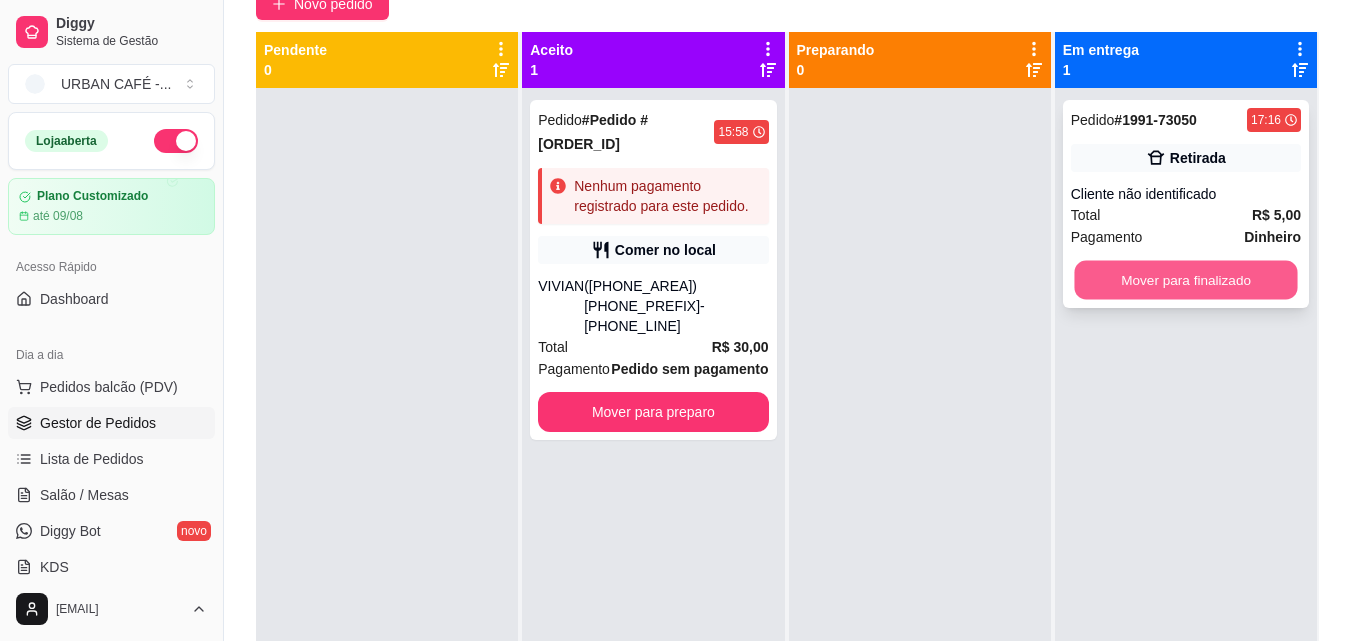 click on "Mover para finalizado" at bounding box center (1185, 280) 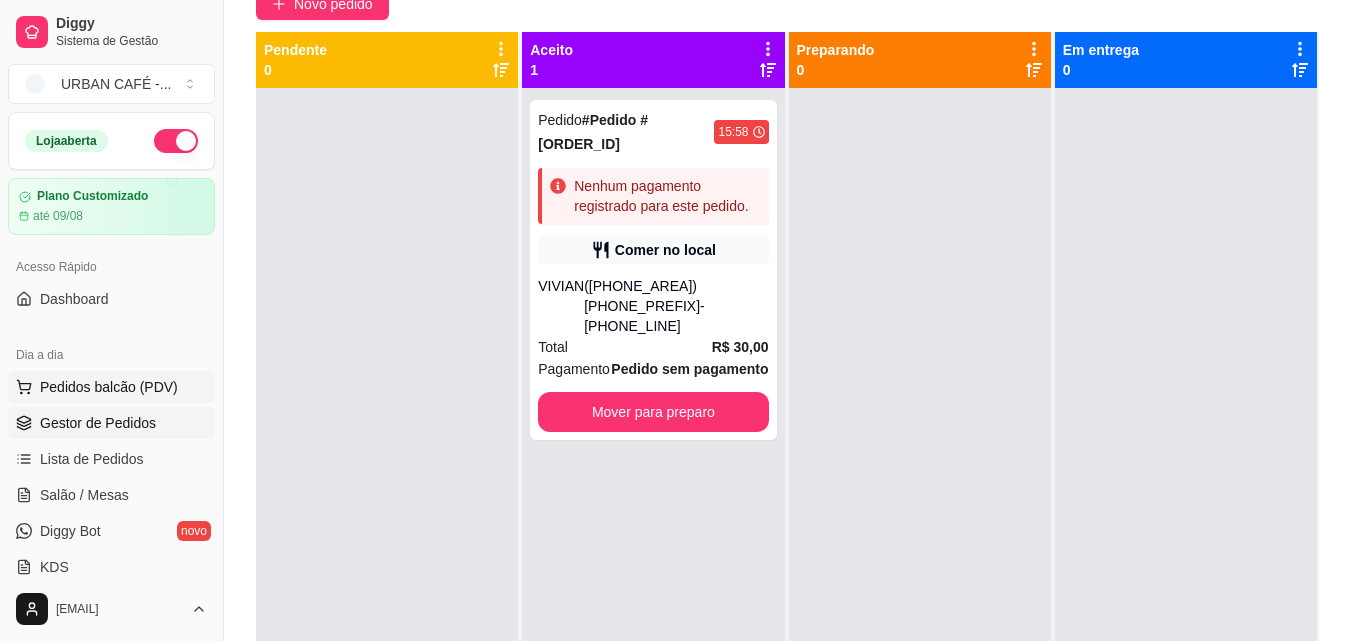 click on "Pedidos balcão (PDV)" at bounding box center [109, 387] 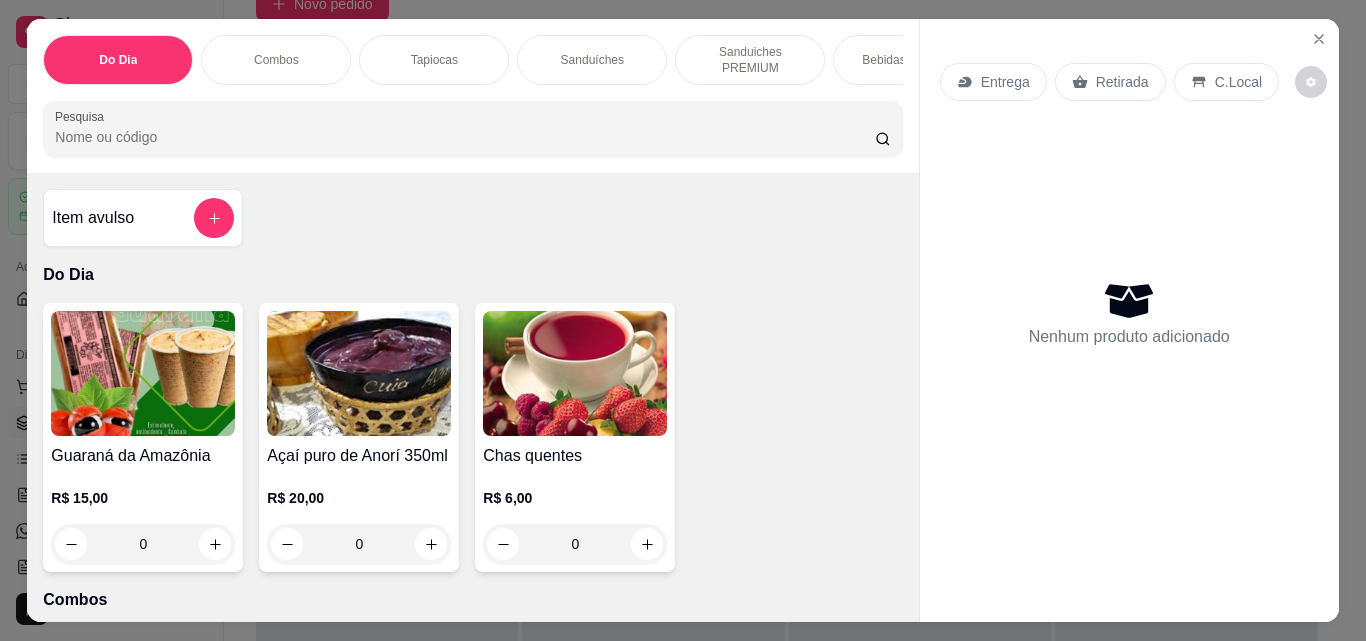 click on "Tapiocas" at bounding box center [434, 60] 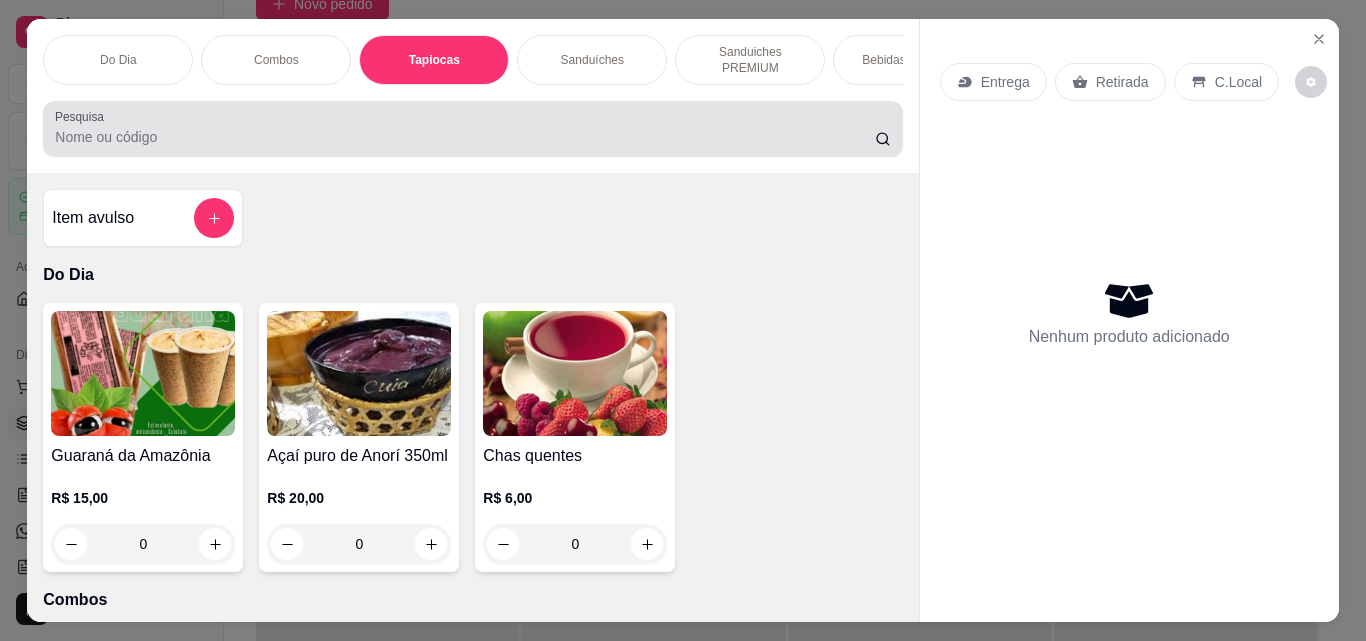 scroll, scrollTop: 764, scrollLeft: 0, axis: vertical 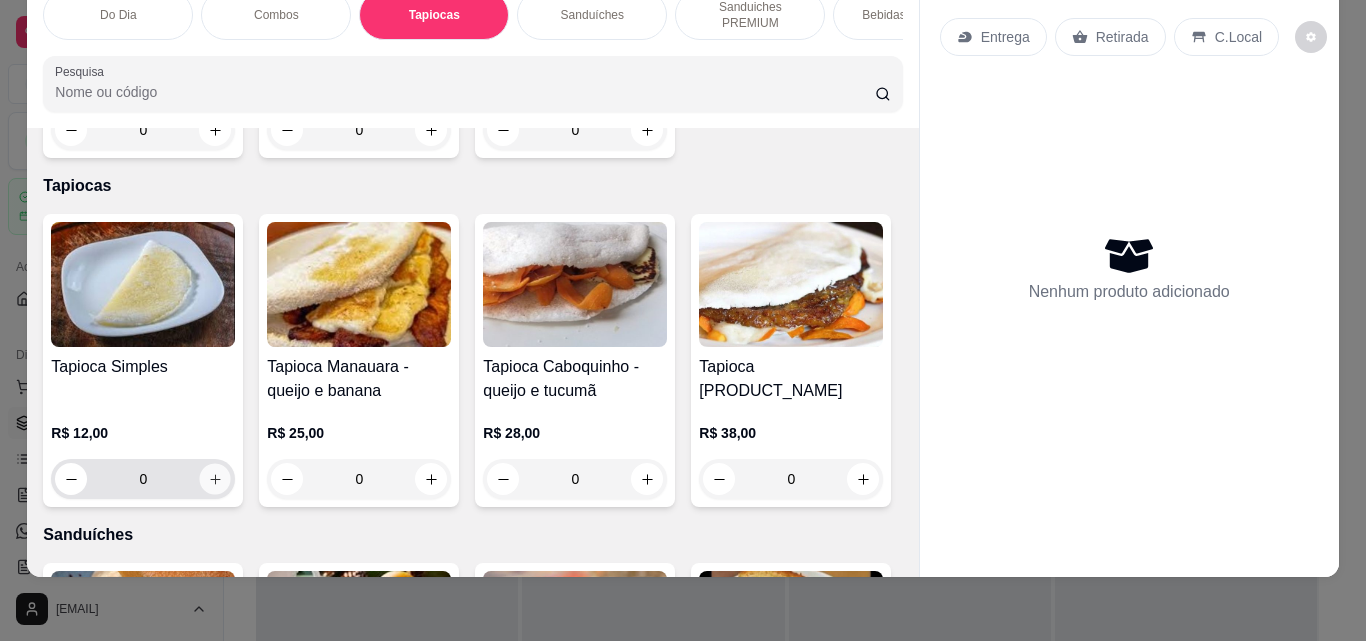 click at bounding box center (215, 479) 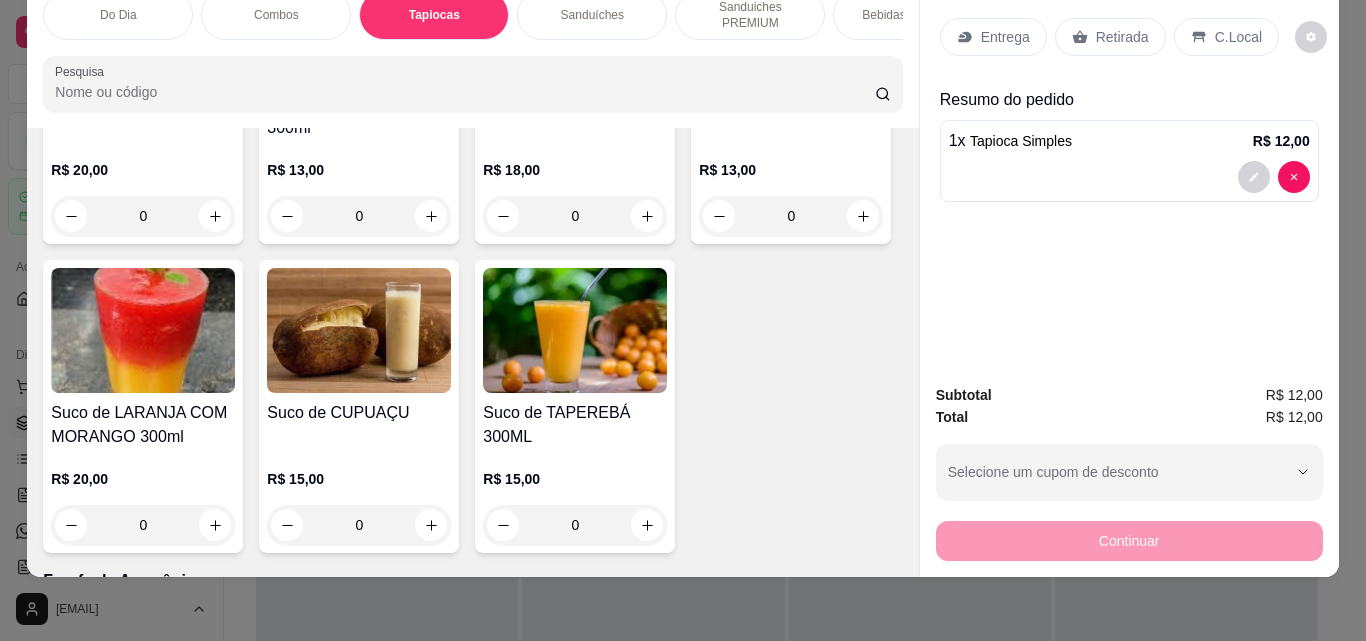 scroll, scrollTop: 8941, scrollLeft: 0, axis: vertical 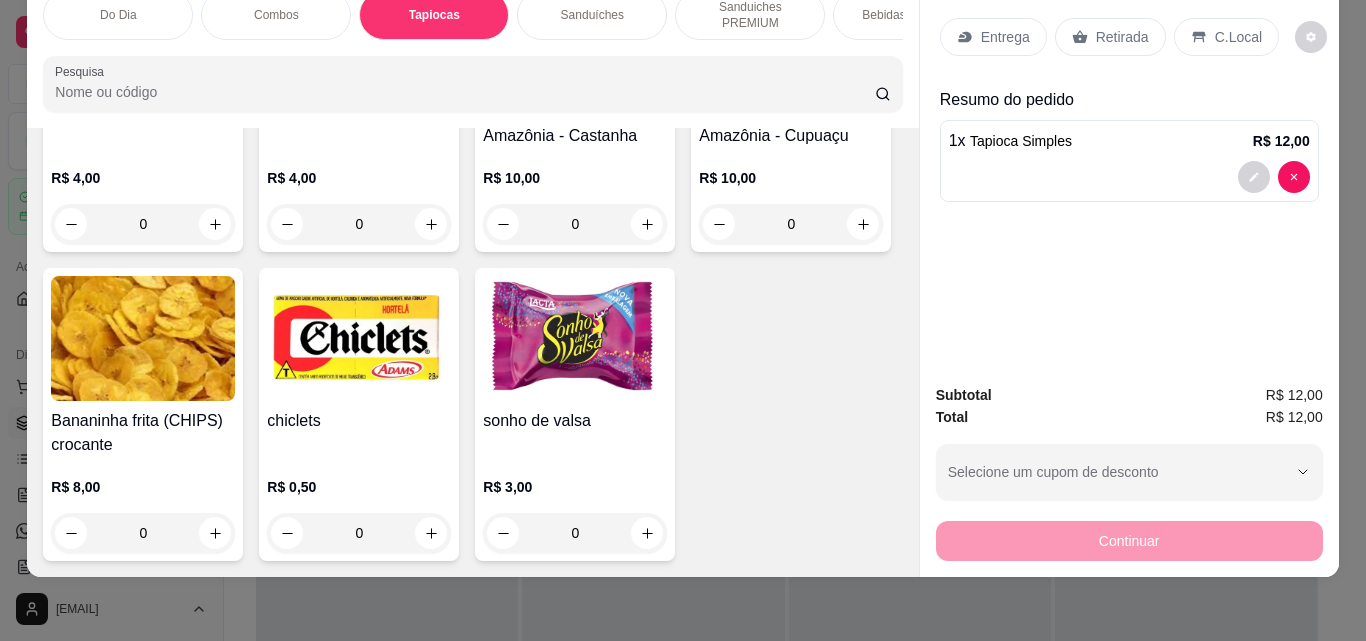 click 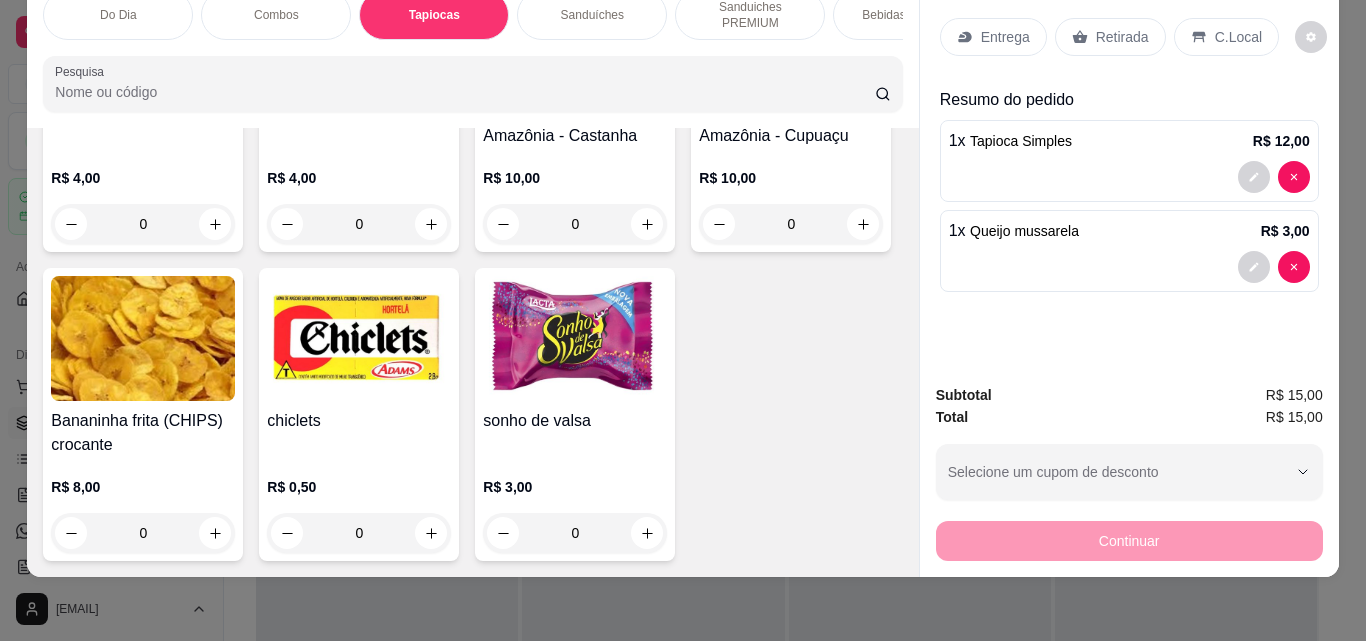 scroll, scrollTop: 12172, scrollLeft: 0, axis: vertical 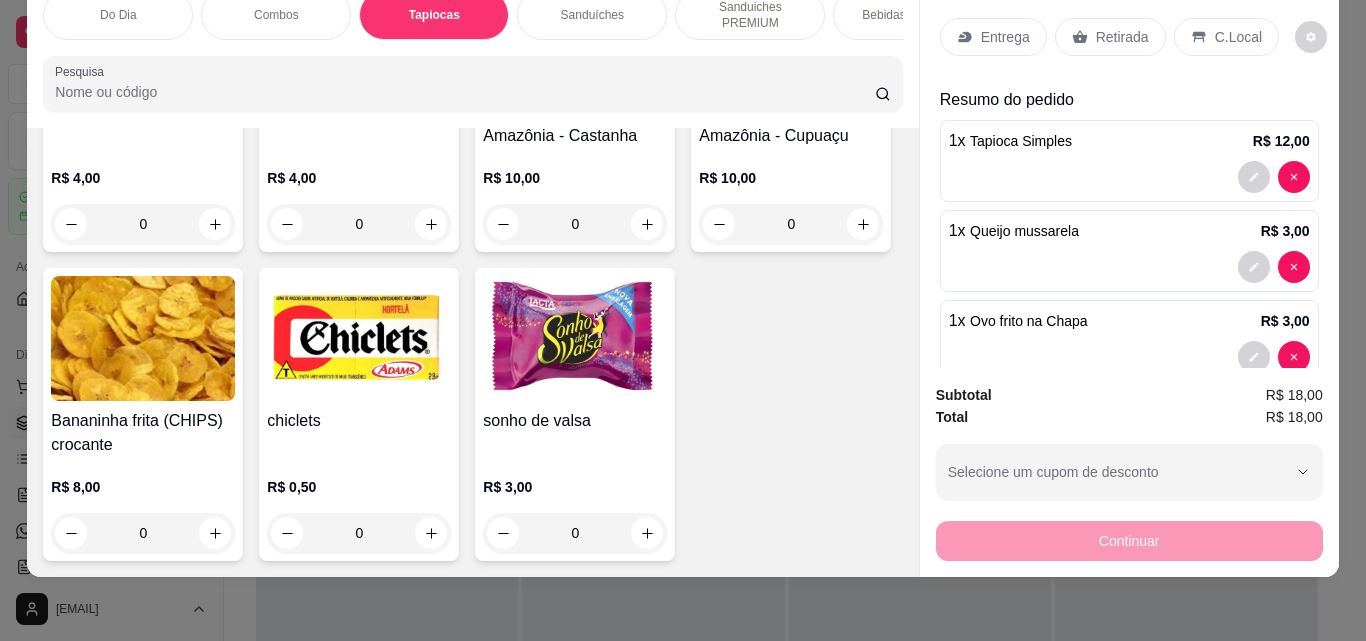 click on "Retirada" at bounding box center (1122, 37) 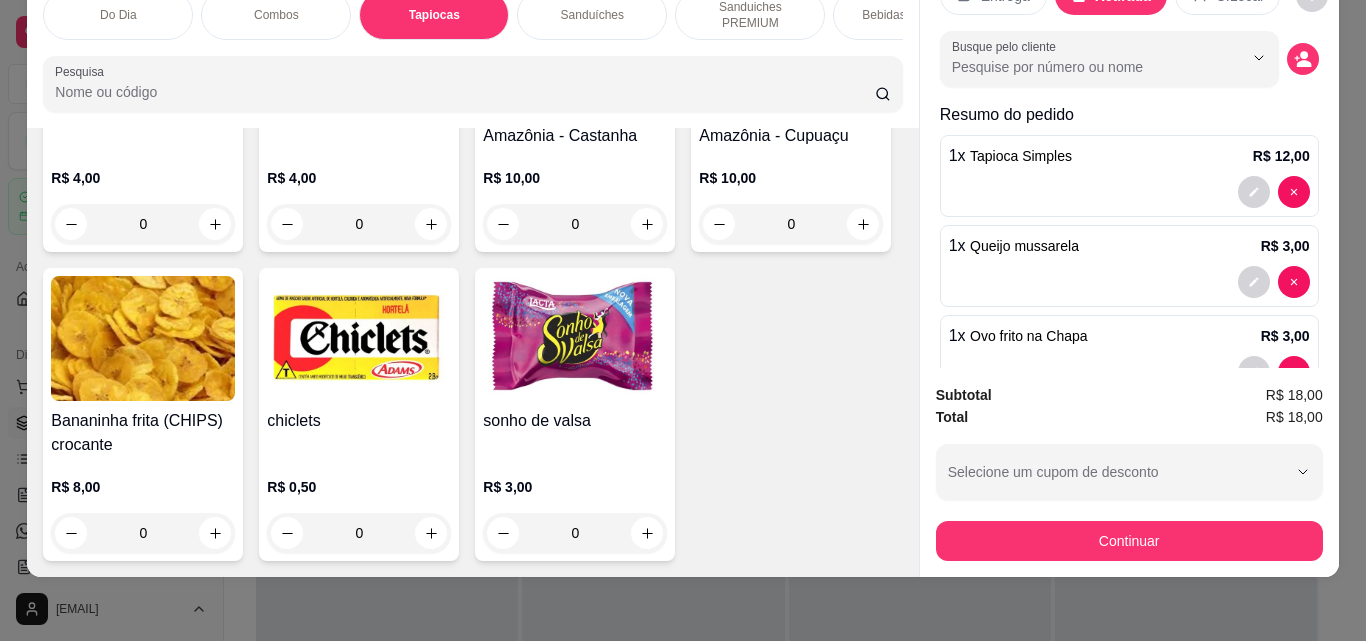 scroll, scrollTop: 98, scrollLeft: 0, axis: vertical 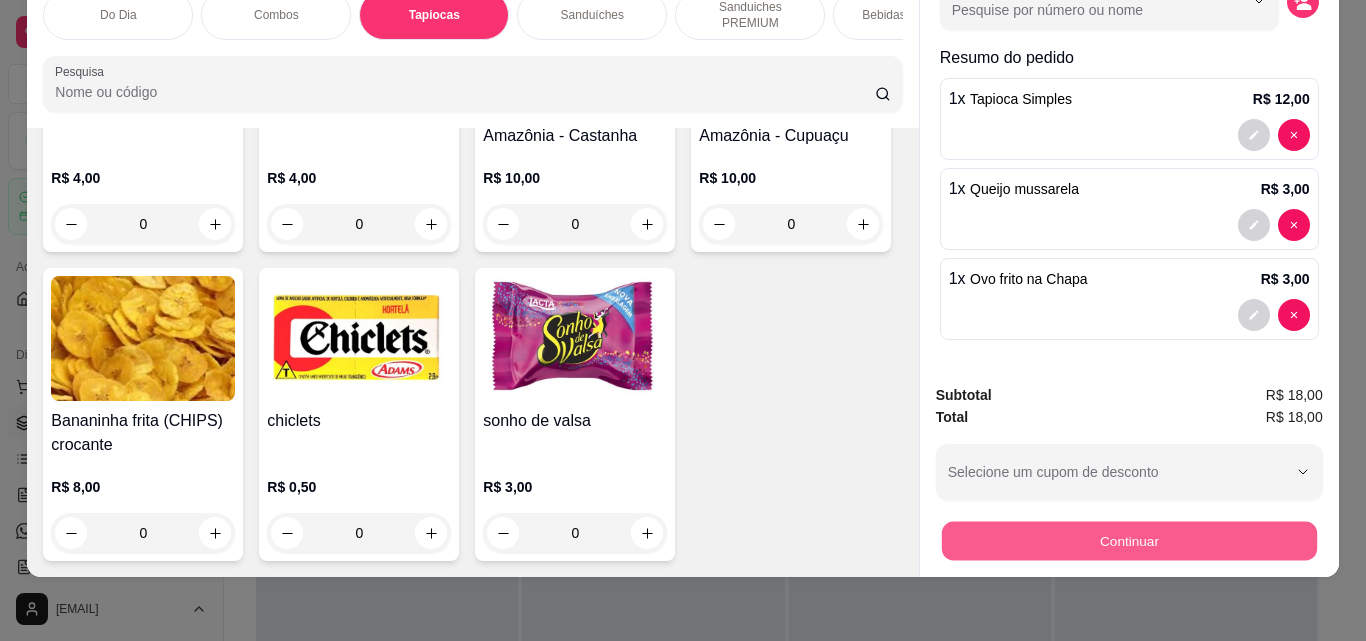 click on "Continuar" at bounding box center [1128, 540] 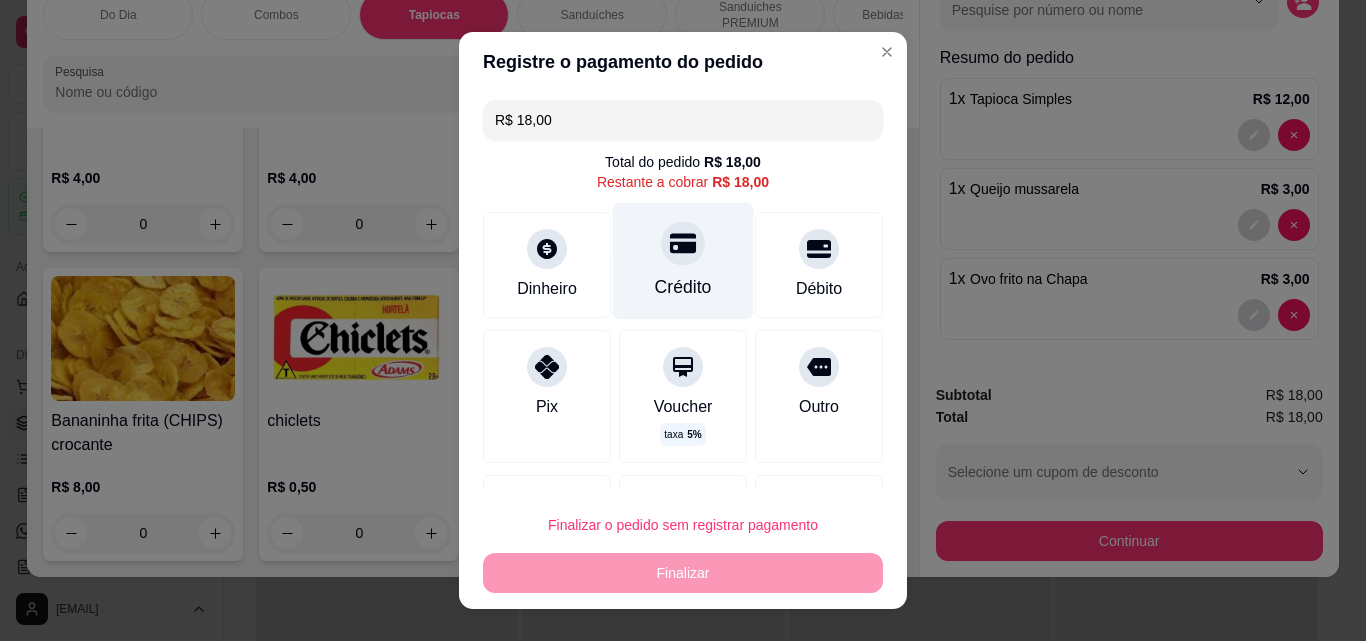 click at bounding box center (683, 243) 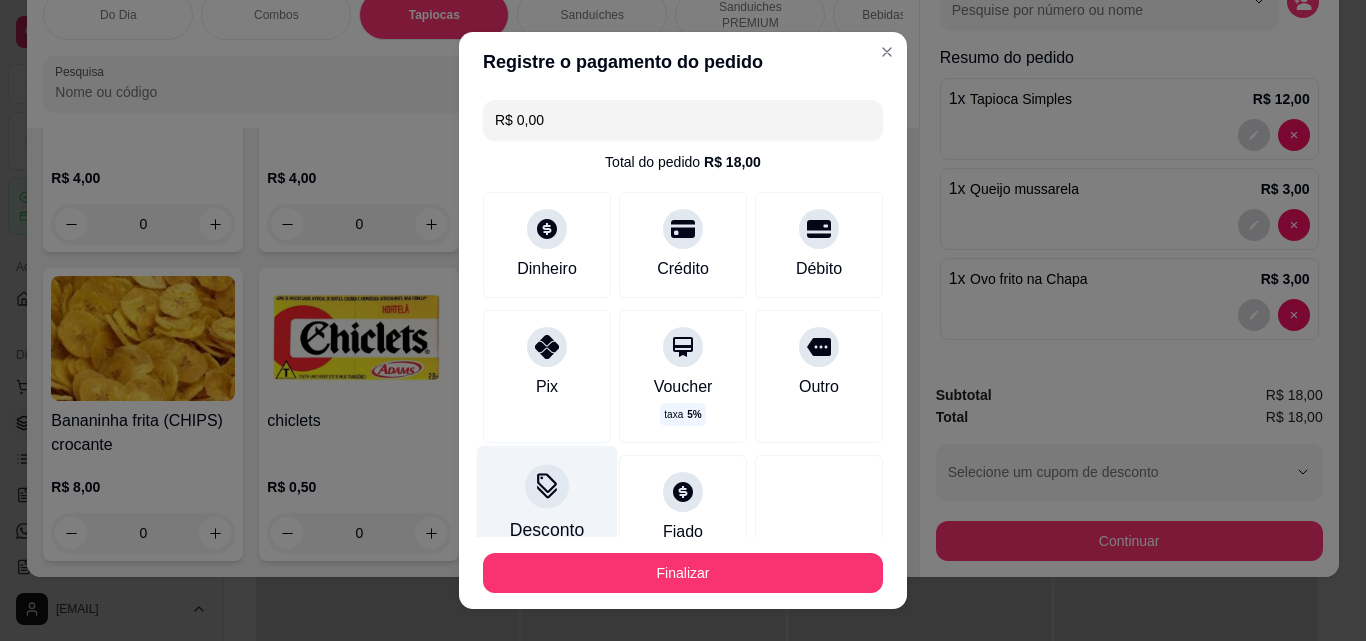 click at bounding box center (547, 486) 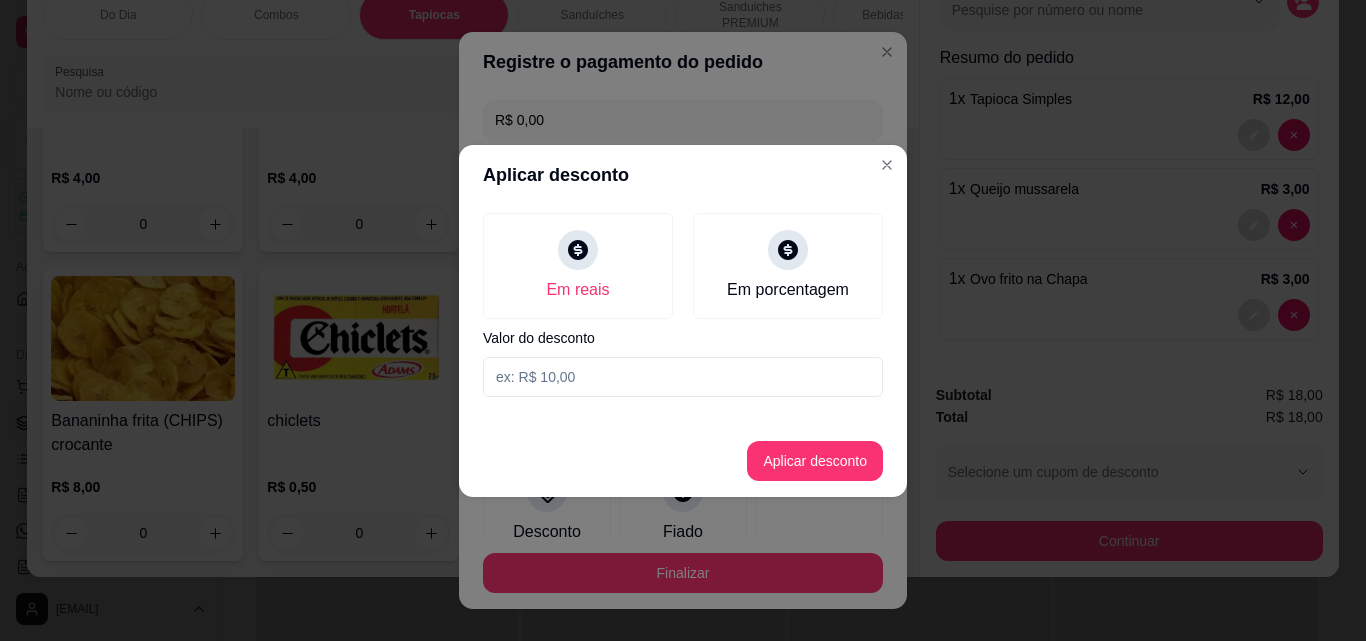 click at bounding box center (683, 377) 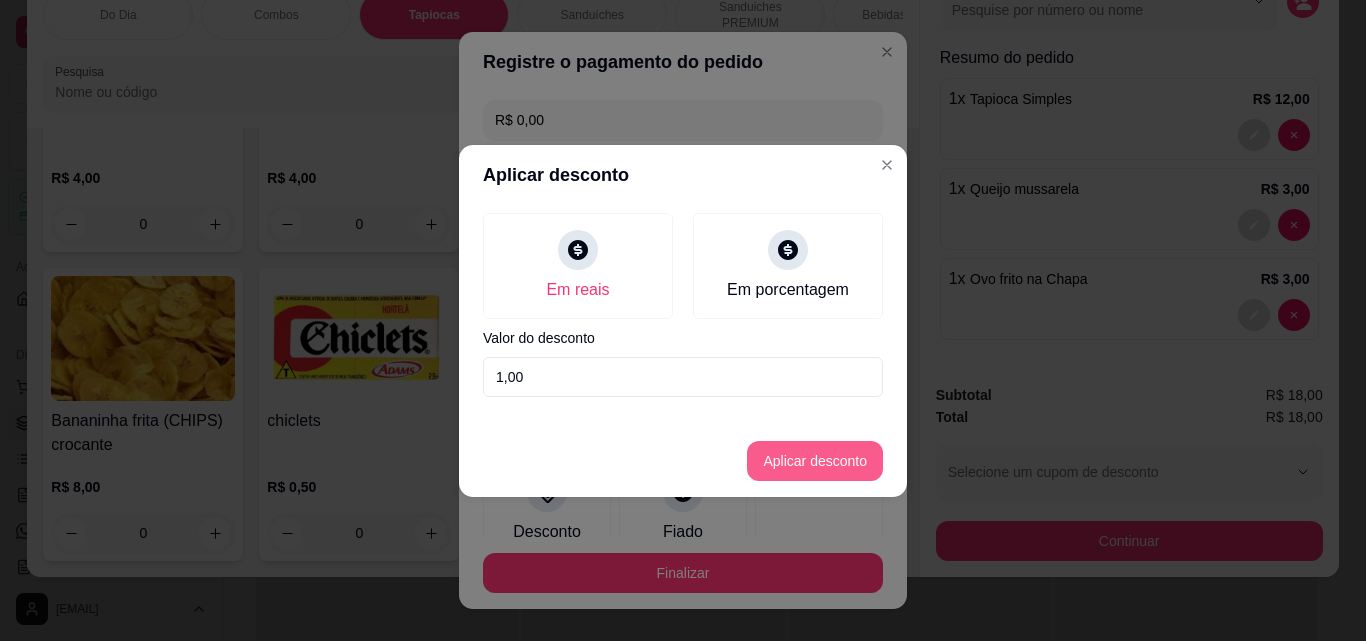 type on "1,00" 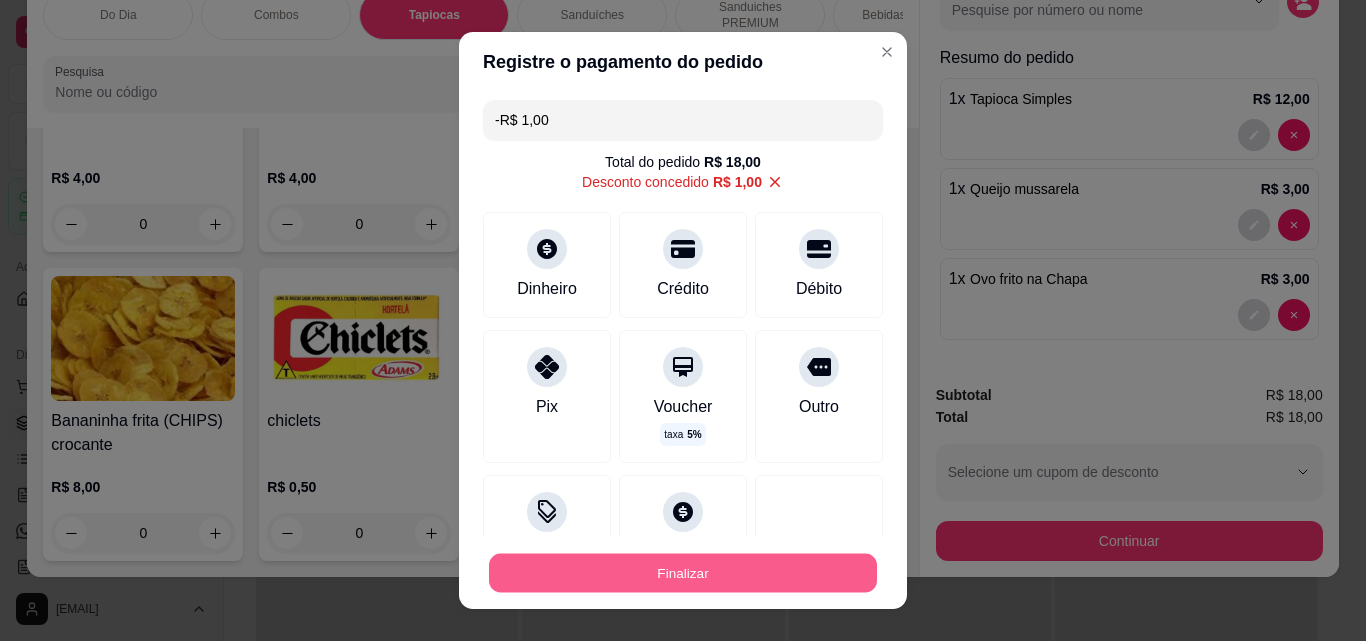 click on "Finalizar" at bounding box center (683, 573) 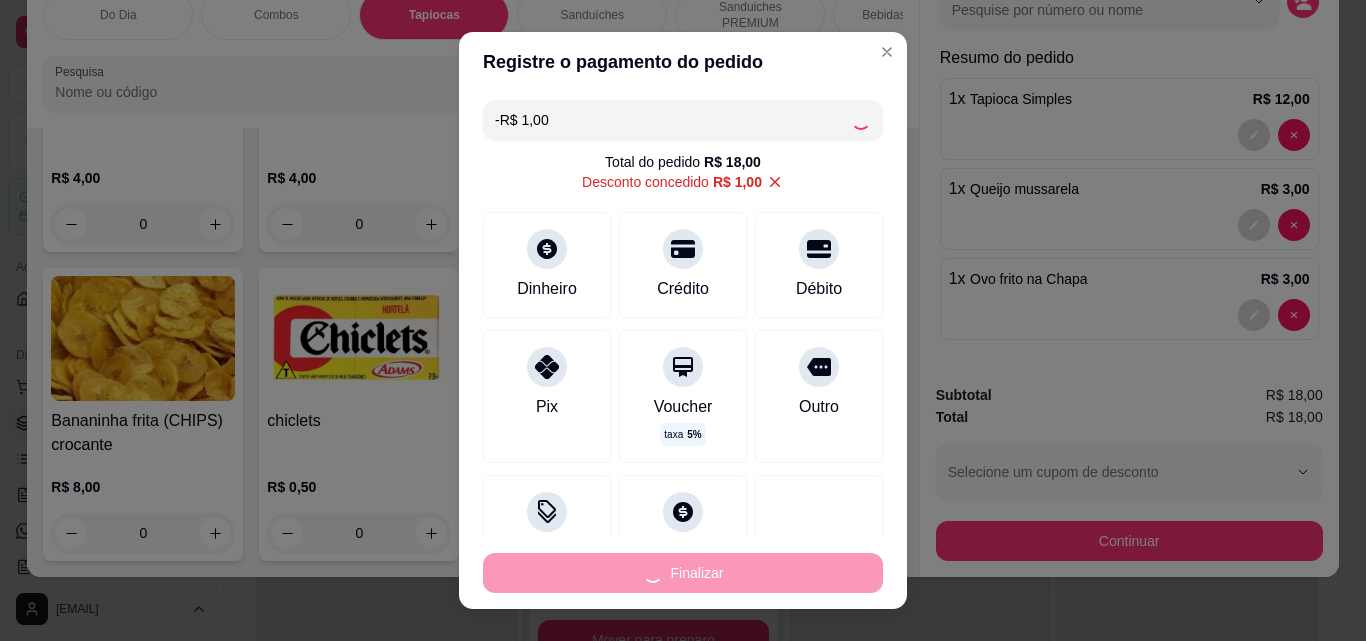 type on "0" 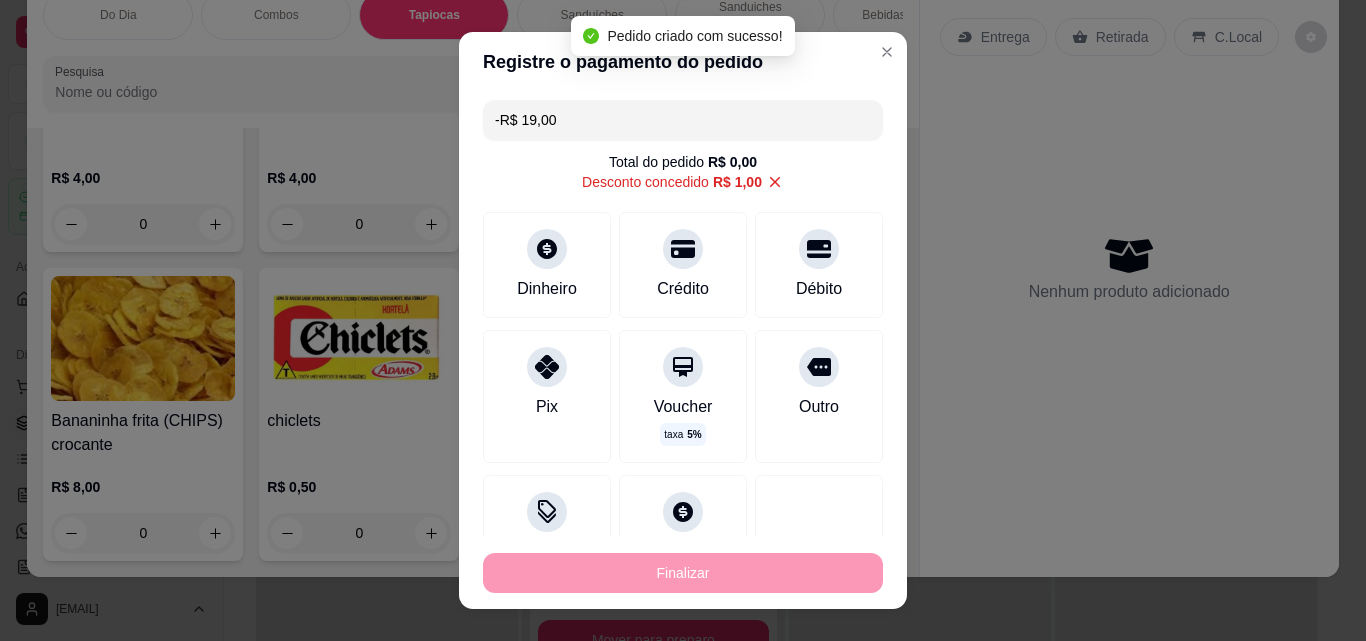 scroll, scrollTop: 0, scrollLeft: 0, axis: both 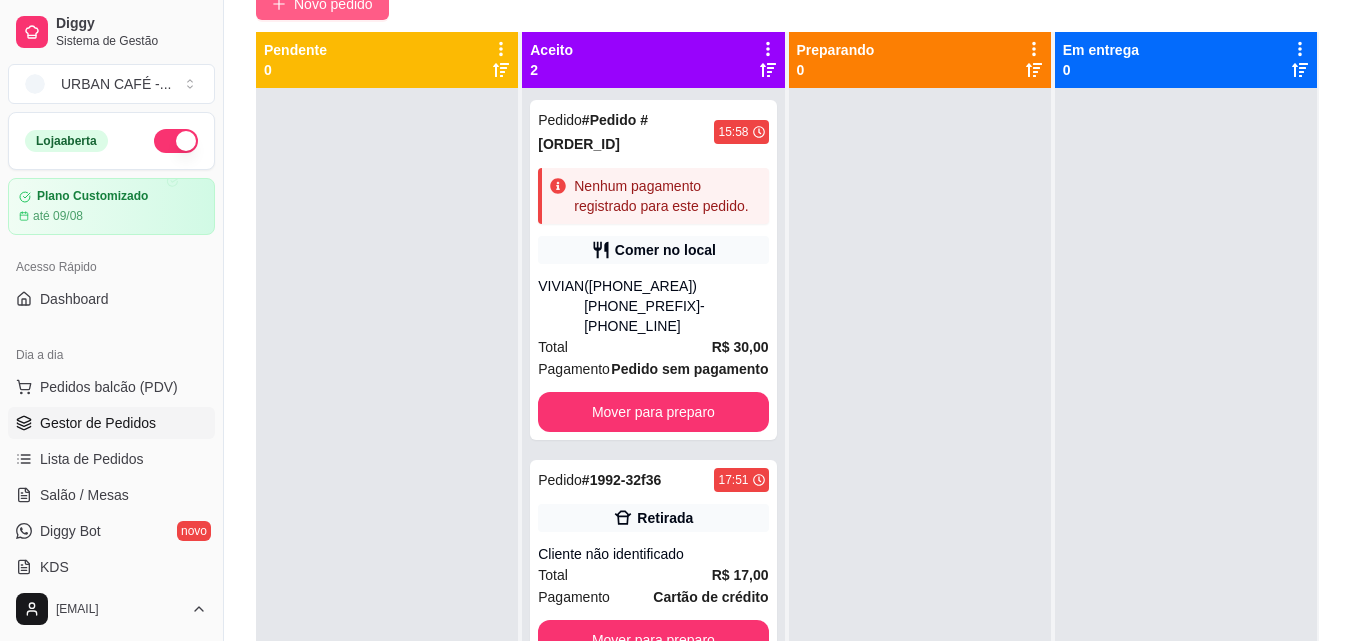 click on "Novo pedido" at bounding box center [333, 4] 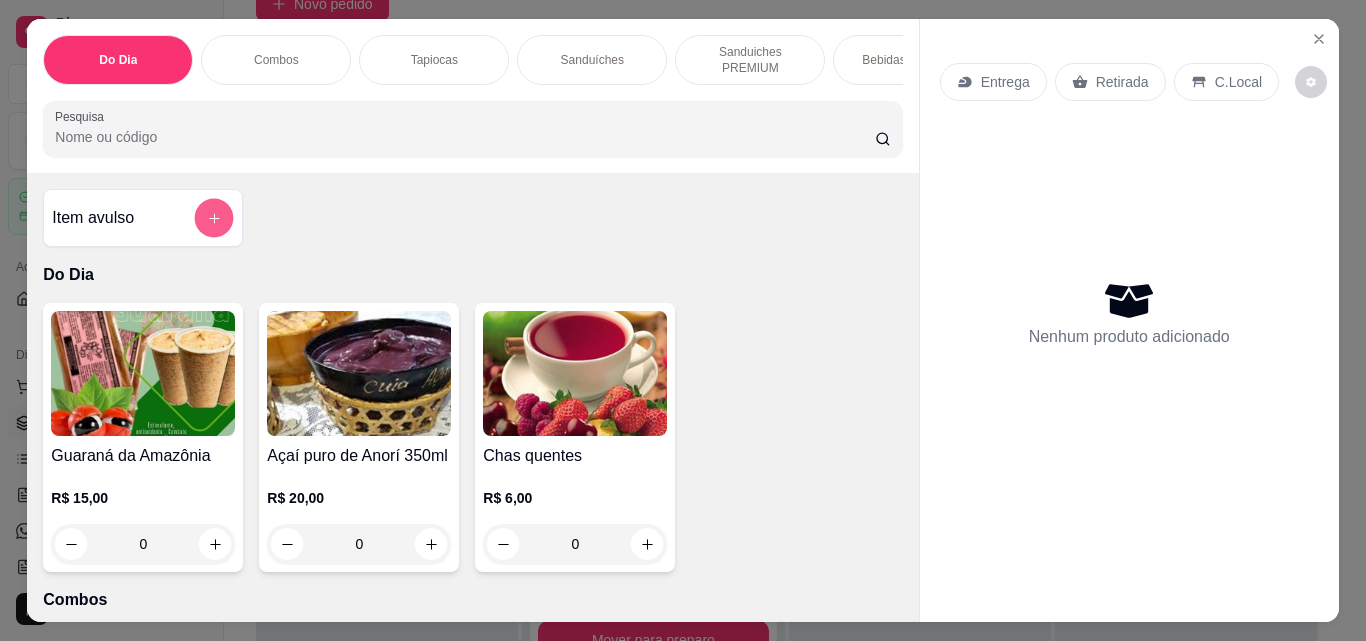 click 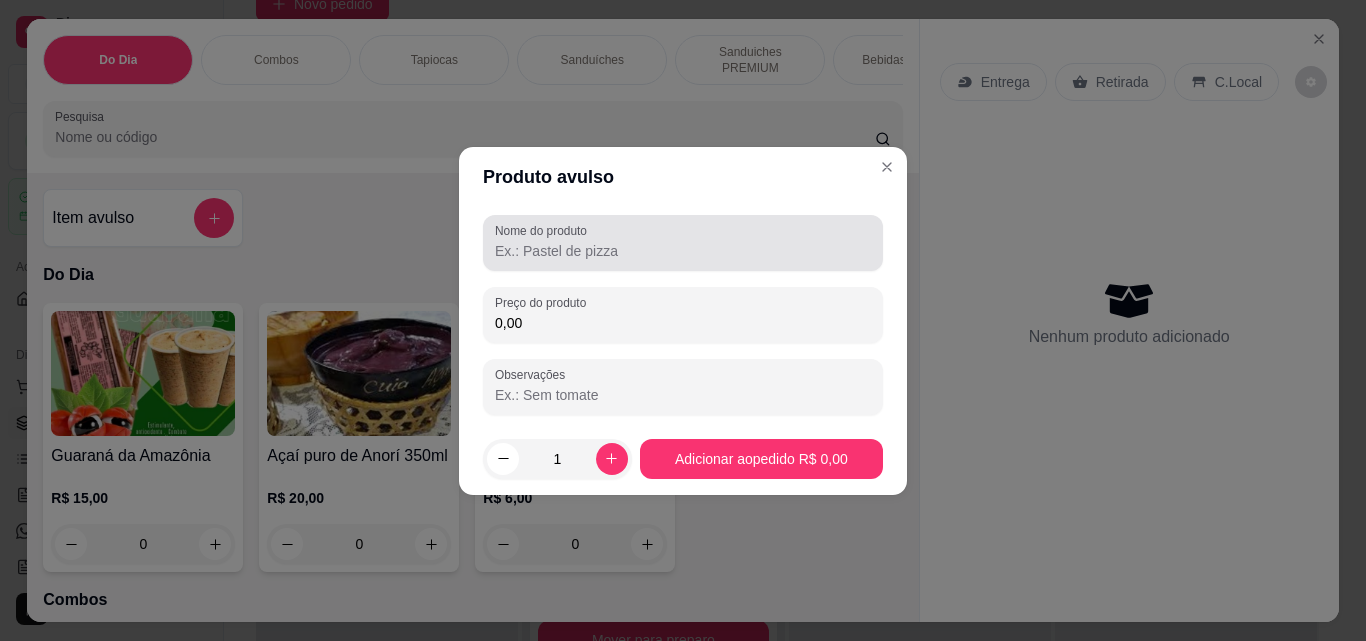 click at bounding box center [683, 243] 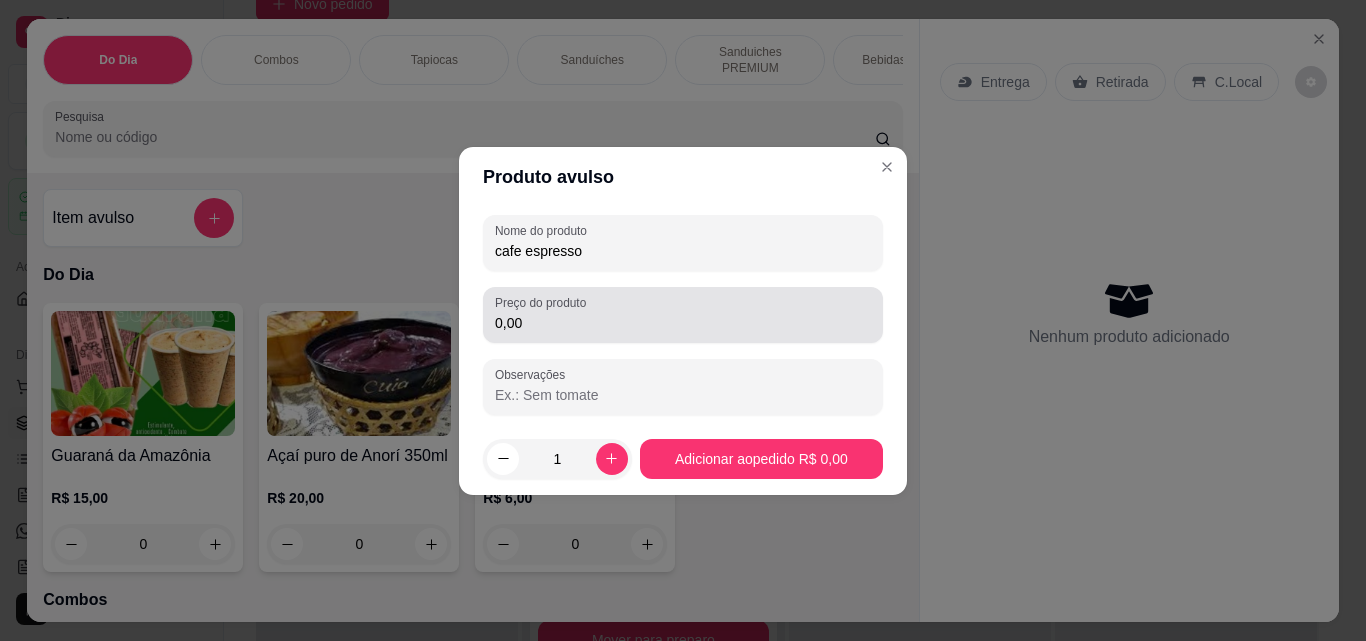 type on "cafe espresso" 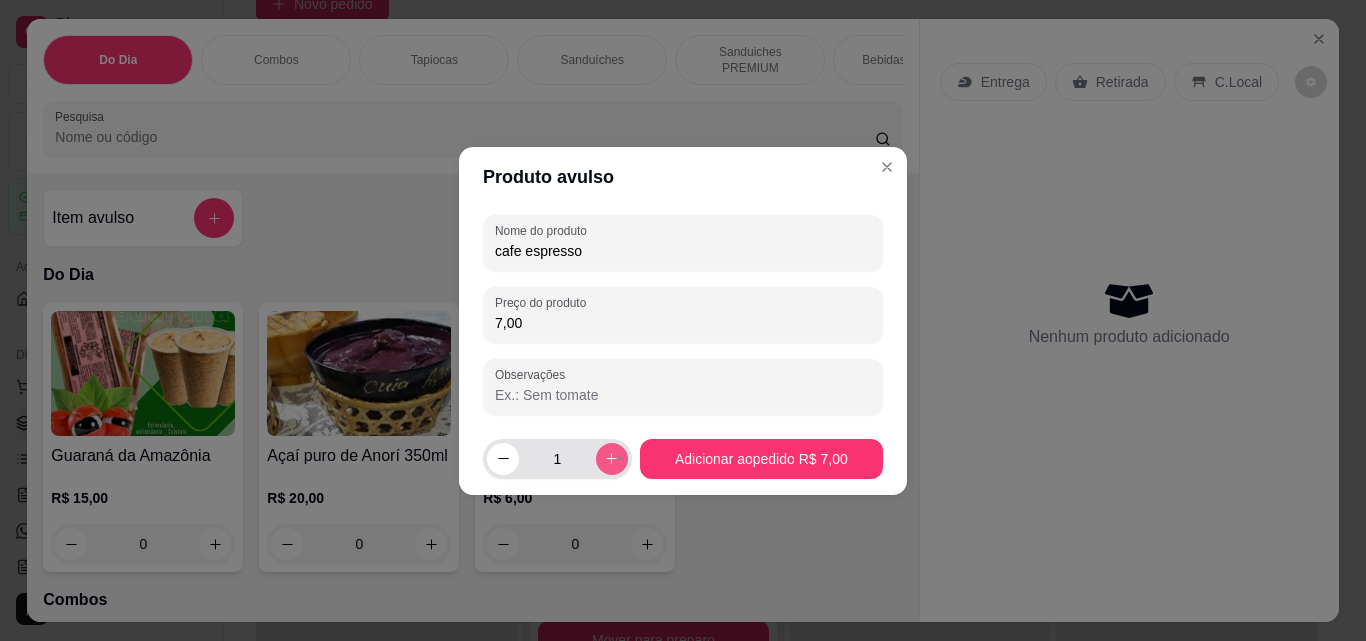 type on "7,00" 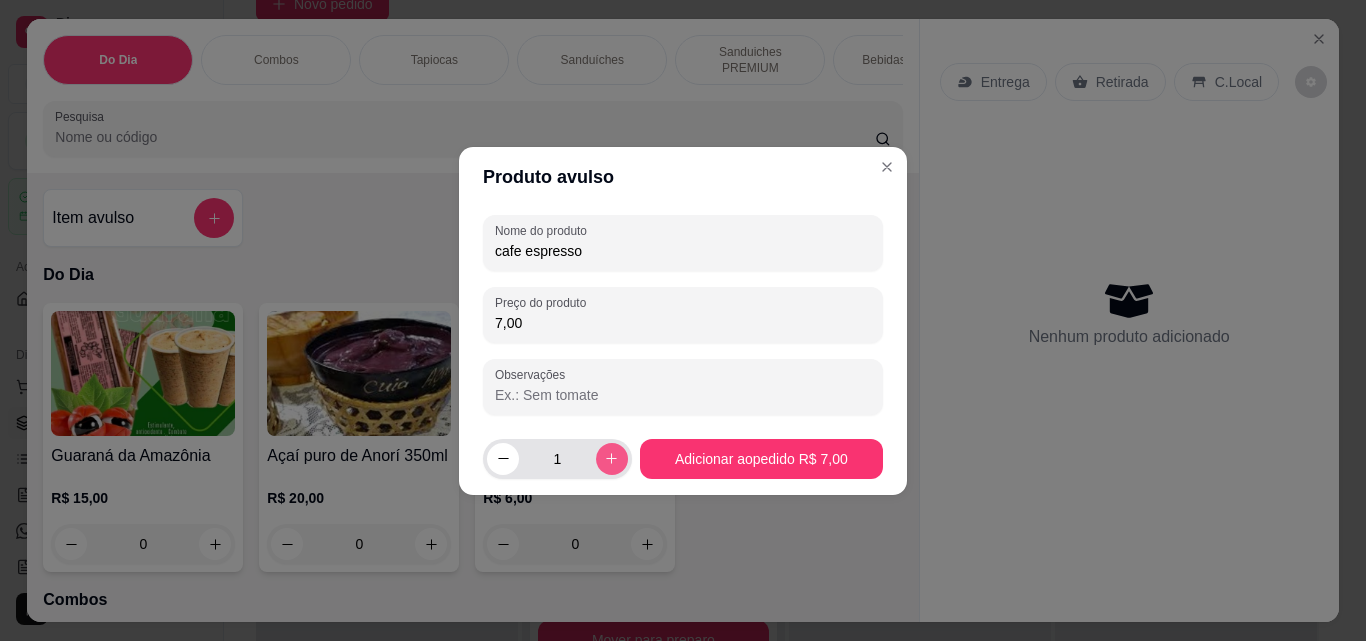 click 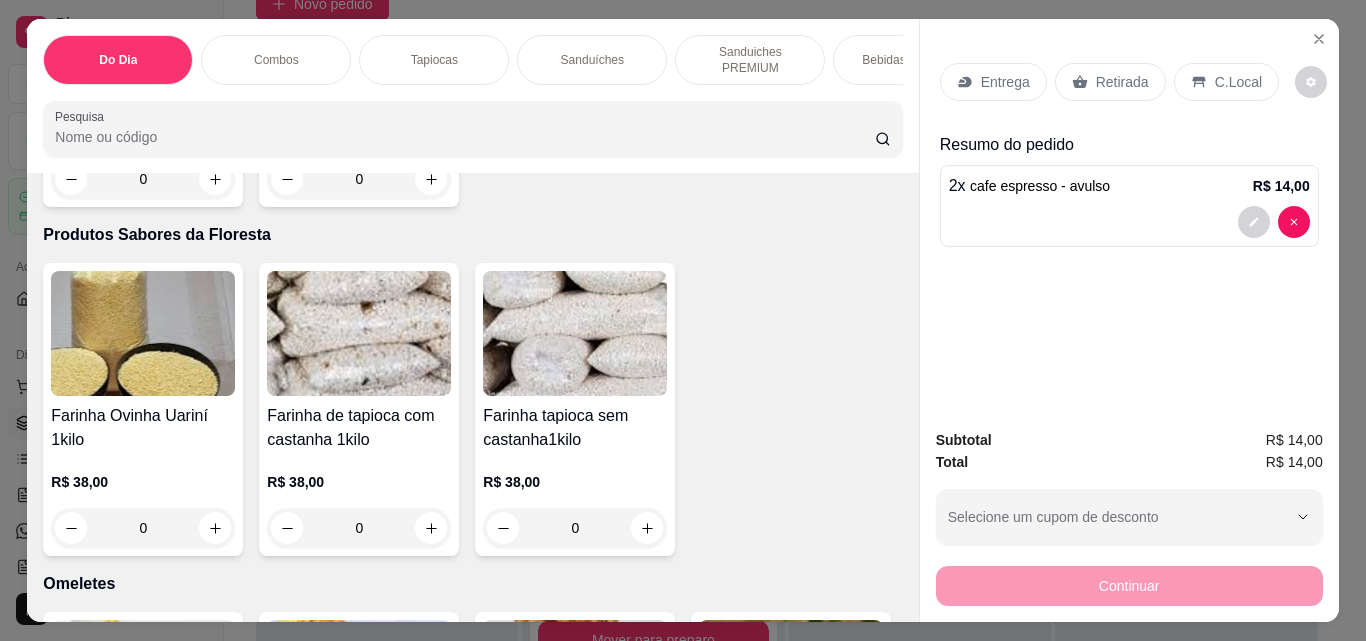 scroll, scrollTop: 5063, scrollLeft: 0, axis: vertical 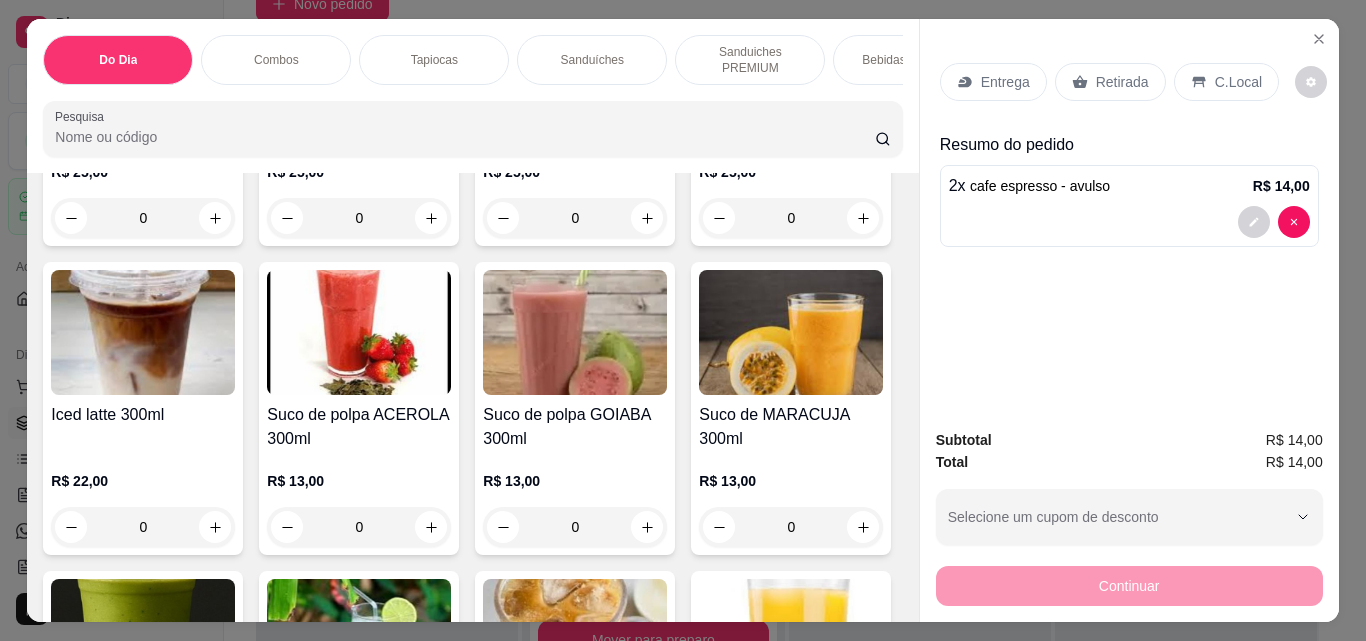 click 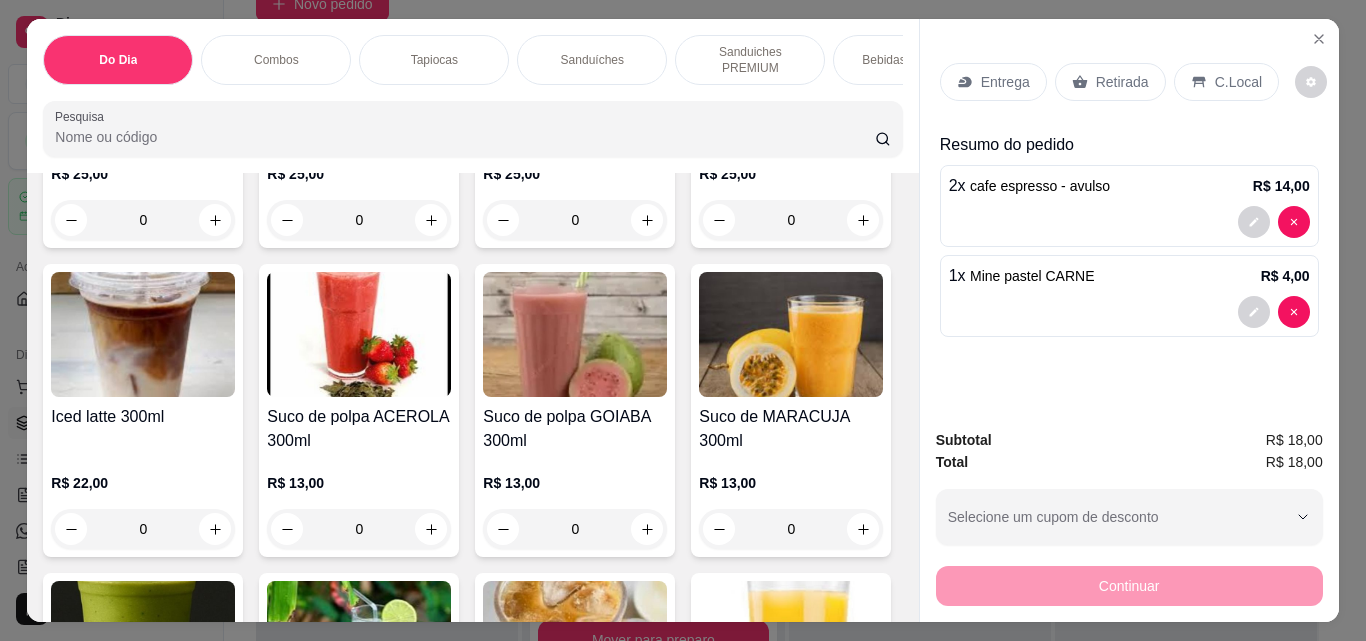 type on "1" 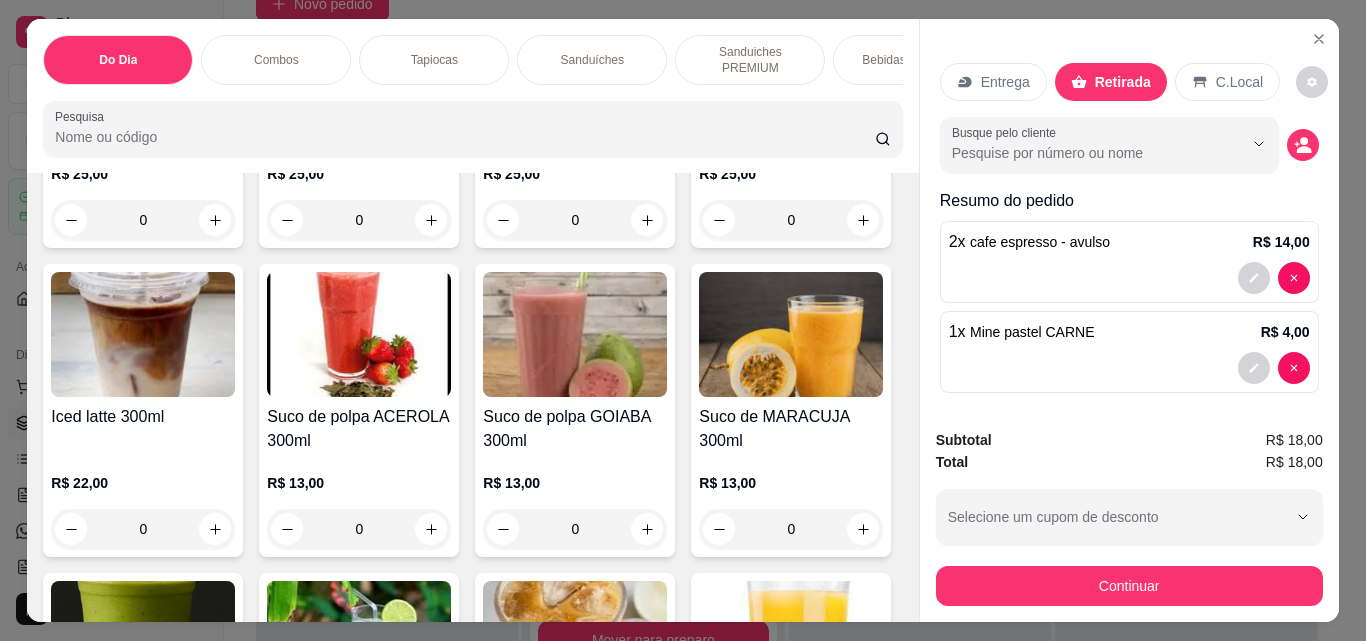 drag, startPoint x: 888, startPoint y: 264, endPoint x: 894, endPoint y: 255, distance: 10.816654 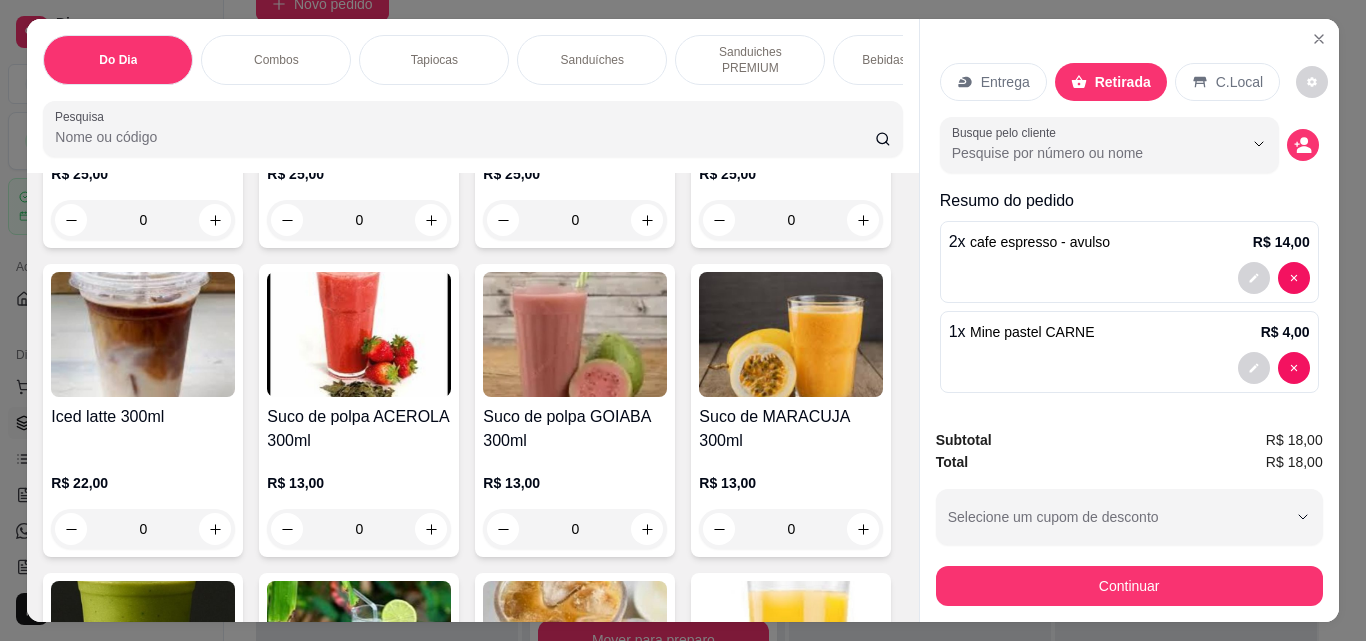 click on "Item avulso Do Dia  Guaraná da Amazônia    R$ 15,00 0 Açaí puro de Anorí 350ml   R$ 20,00 0 Chas quentes    R$ 6,00 0 Combos Brunch do Dia + café com leite ou café passado    R$ 27,00 0 COMBO Misto com ovo + café com leite   R$ 22,50 0 Combo do Dia !!   R$ 10,90 0 Tapiocas Tapioca Simples   R$ 12,00 0 Tapioca Manauara - queijo e banana   R$ 25,00 0 Tapioca Caboquinho - queijo e tucumã   R$ 28,00 0 Tapioca X-Caboquinho - Completa    R$ 38,00 0 Sanduíches  Sanduiche Manauara - queijo e banana   R$ 20,00 0 Sanduiche Caboquinho - queijo coalho e tucumã    R$ 25,00 0 Sanduiche X-Caboquinho    R$ 35,00 0 Pão na chapa   R$ 7,00 0 Sanduiche Queijo Quente    R$ 11,00 0 Misto quente   R$ 13,00 0 Pão francês com ovo   R$ 10,00 0 Sanduiche de Misto com ovo   R$ 15,00 0 Bauru    R$ 16,00 0 Bauru Paulista    R$ 17,00 0 Sanduiches PREMIUM  Ovos mexidos com bacon   R$ 28,00 0 Sanduíche Raízes da Casa    R$ 25,00 0 Sanduiche Natural de Frango com geleia de maracujá   R$ 25,00 0   0   0" at bounding box center (472, 397) 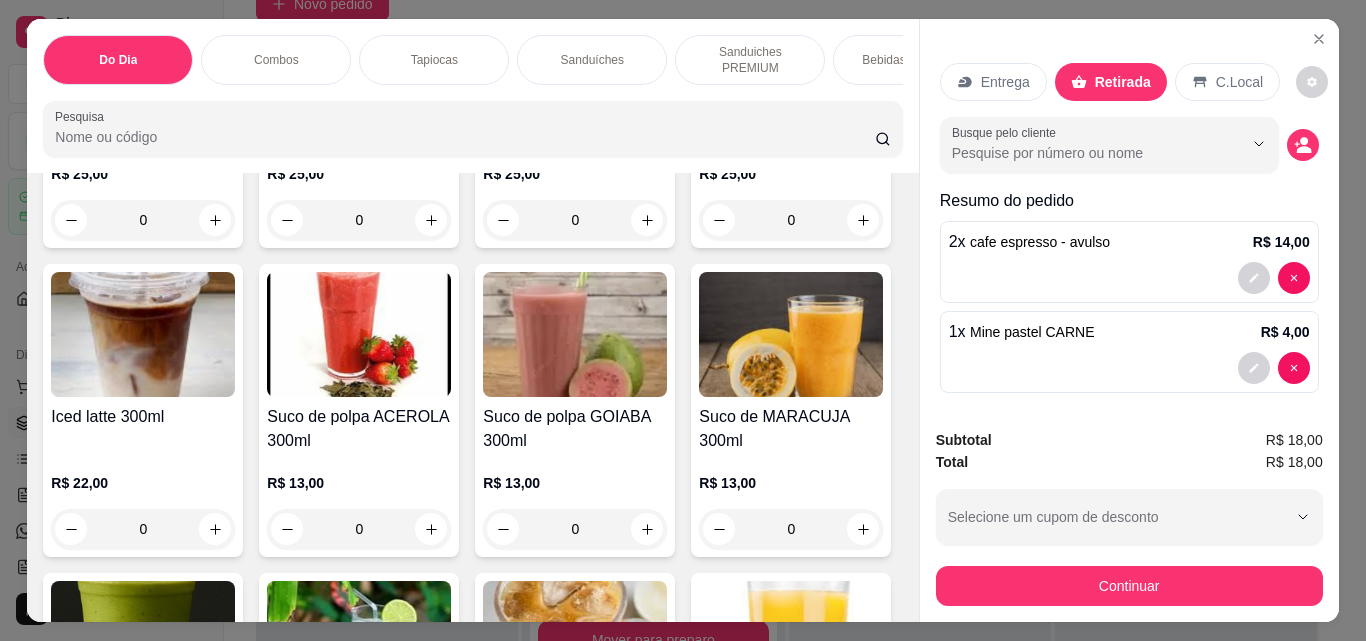 click on "Item avulso Do Dia  Guaraná da Amazônia    R$ 15,00 0 Açaí puro de Anorí 350ml   R$ 20,00 0 Chas quentes    R$ 6,00 0 Combos Brunch do Dia + café com leite ou café passado    R$ 27,00 0 COMBO Misto com ovo + café com leite   R$ 22,50 0 Combo do Dia !!   R$ 10,90 0 Tapiocas Tapioca Simples   R$ 12,00 0 Tapioca Manauara - queijo e banana   R$ 25,00 0 Tapioca Caboquinho - queijo e tucumã   R$ 28,00 0 Tapioca X-Caboquinho - Completa    R$ 38,00 0 Sanduíches  Sanduiche Manauara - queijo e banana   R$ 20,00 0 Sanduiche Caboquinho - queijo coalho e tucumã    R$ 25,00 0 Sanduiche X-Caboquinho    R$ 35,00 0 Pão na chapa   R$ 7,00 0 Sanduiche Queijo Quente    R$ 11,00 0 Misto quente   R$ 13,00 0 Pão francês com ovo   R$ 10,00 0 Sanduiche de Misto com ovo   R$ 15,00 0 Bauru    R$ 16,00 0 Bauru Paulista    R$ 17,00 0 Sanduiches PREMIUM  Ovos mexidos com bacon   R$ 28,00 0 Sanduíche Raízes da Casa    R$ 25,00 0 Sanduiche Natural de Frango com geleia de maracujá   R$ 25,00 0   0   0" at bounding box center (472, 397) 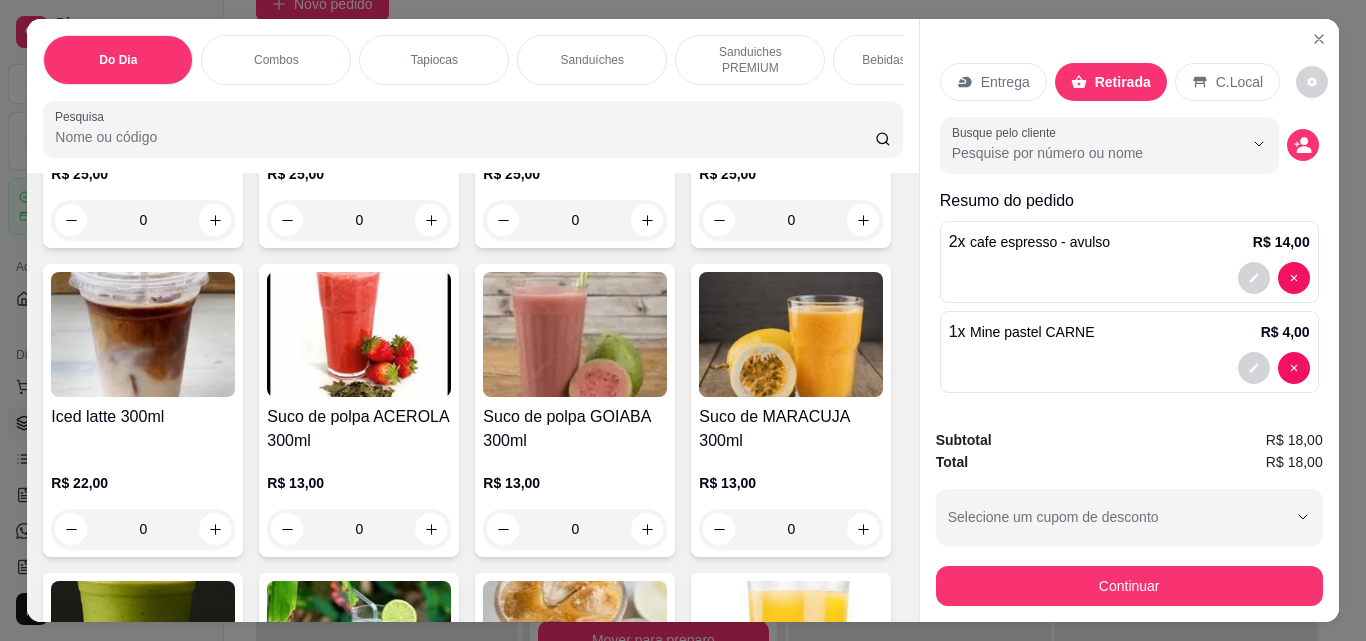 drag, startPoint x: 894, startPoint y: 254, endPoint x: 894, endPoint y: 227, distance: 27 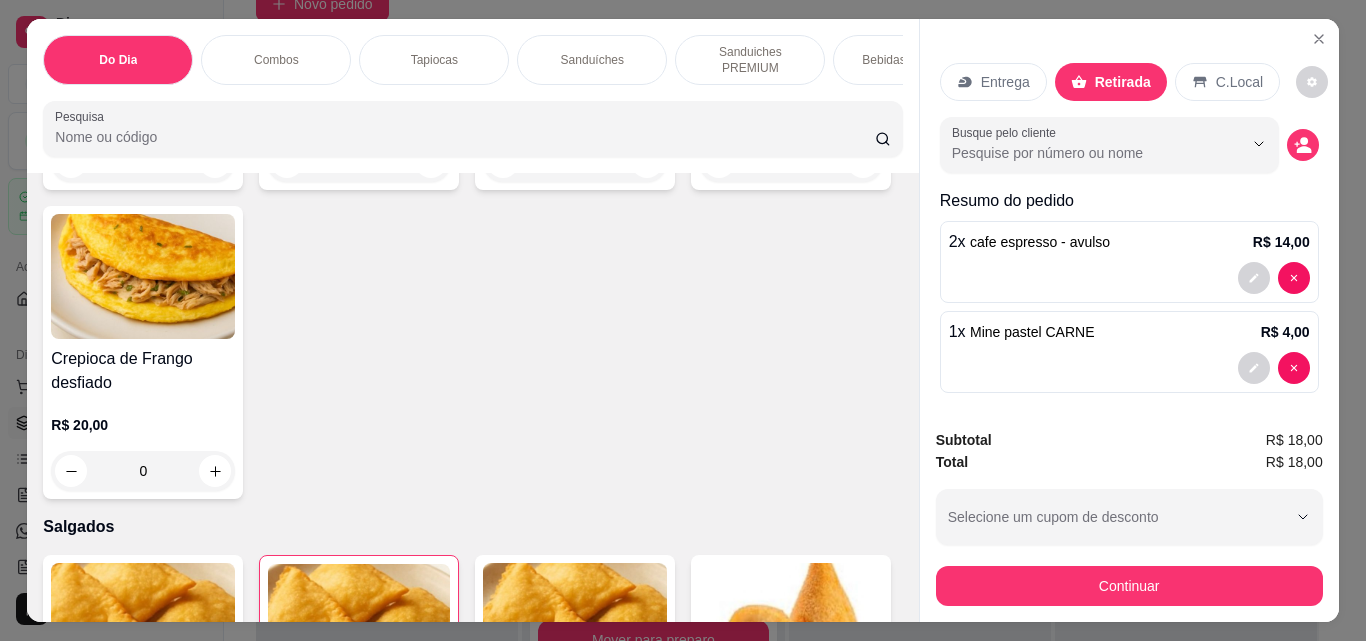 scroll, scrollTop: 3604, scrollLeft: 0, axis: vertical 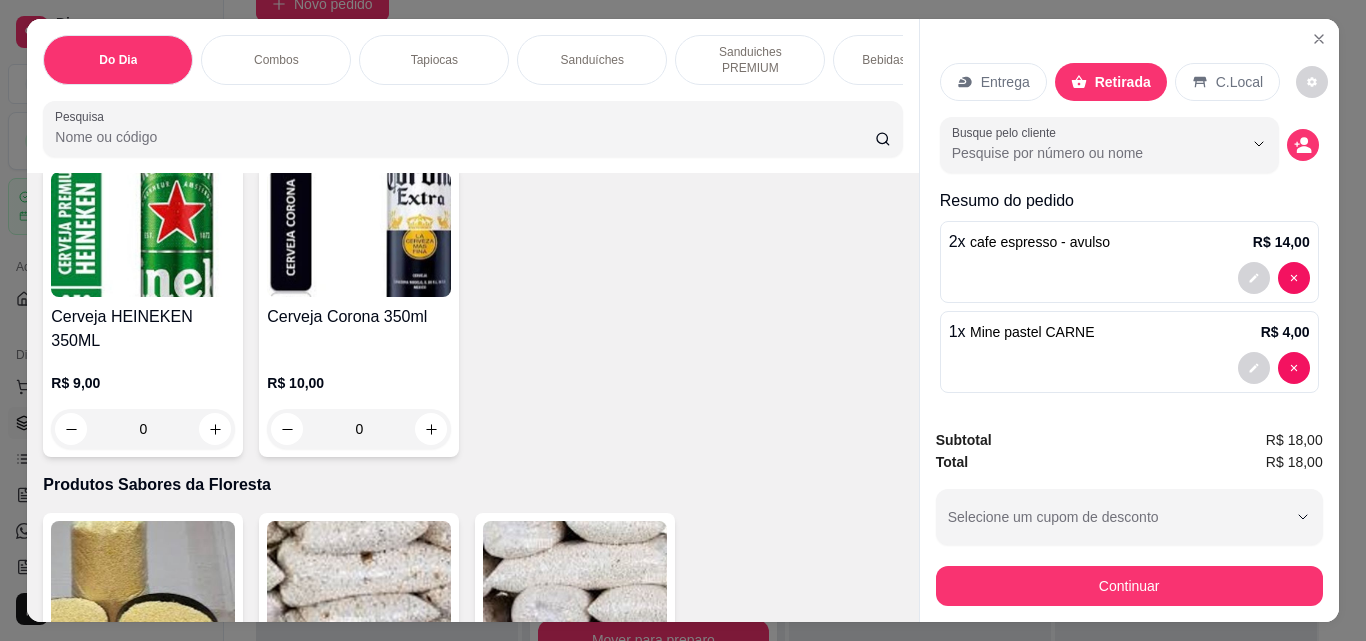 click at bounding box center (863, -847) 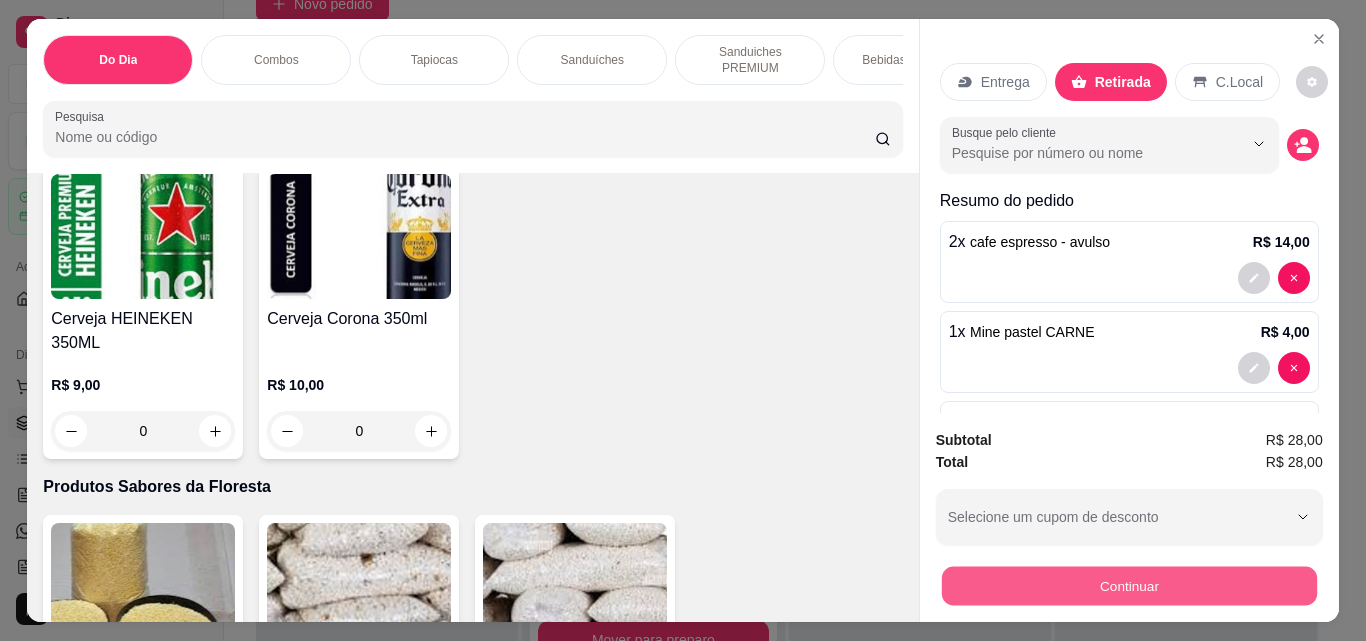 click on "Continuar" at bounding box center [1128, 585] 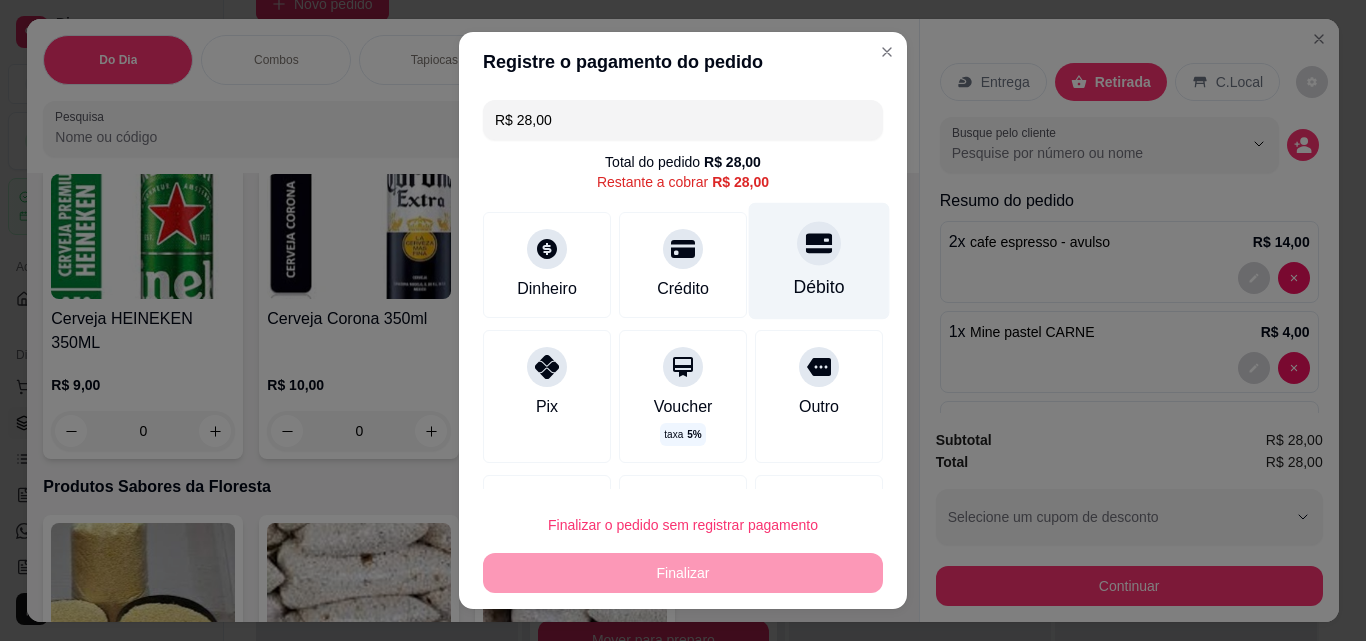 click on "Débito" at bounding box center (819, 287) 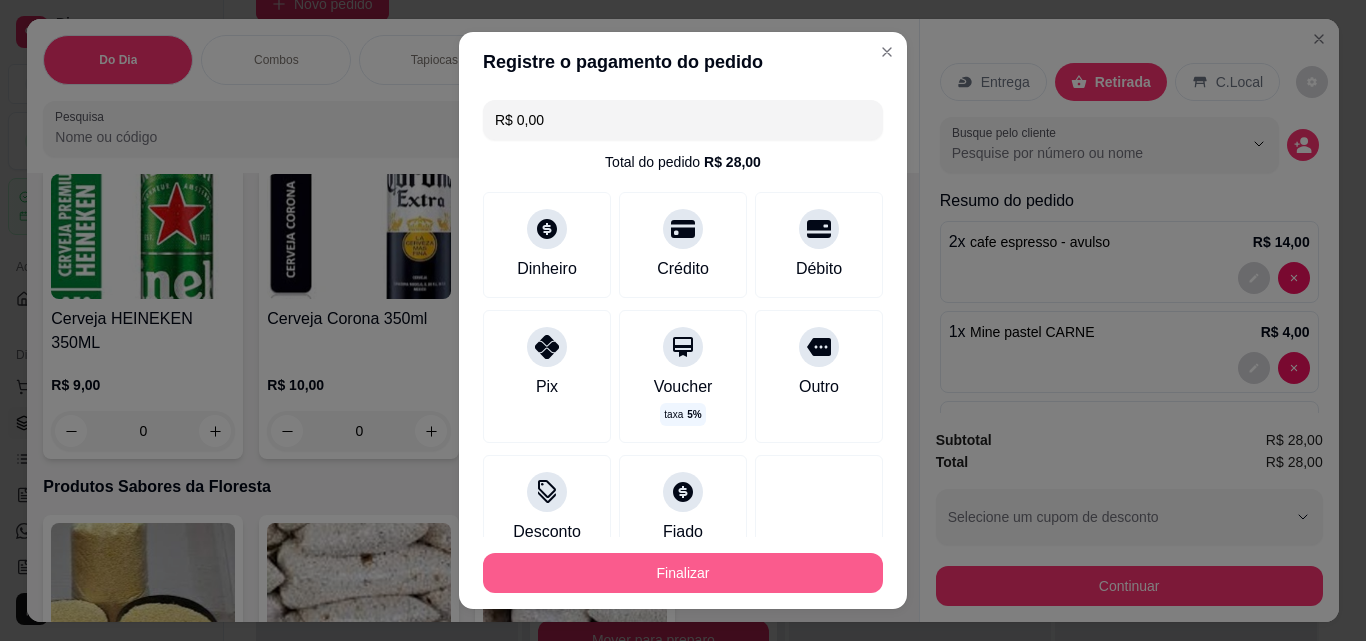 click on "Finalizar" at bounding box center [683, 573] 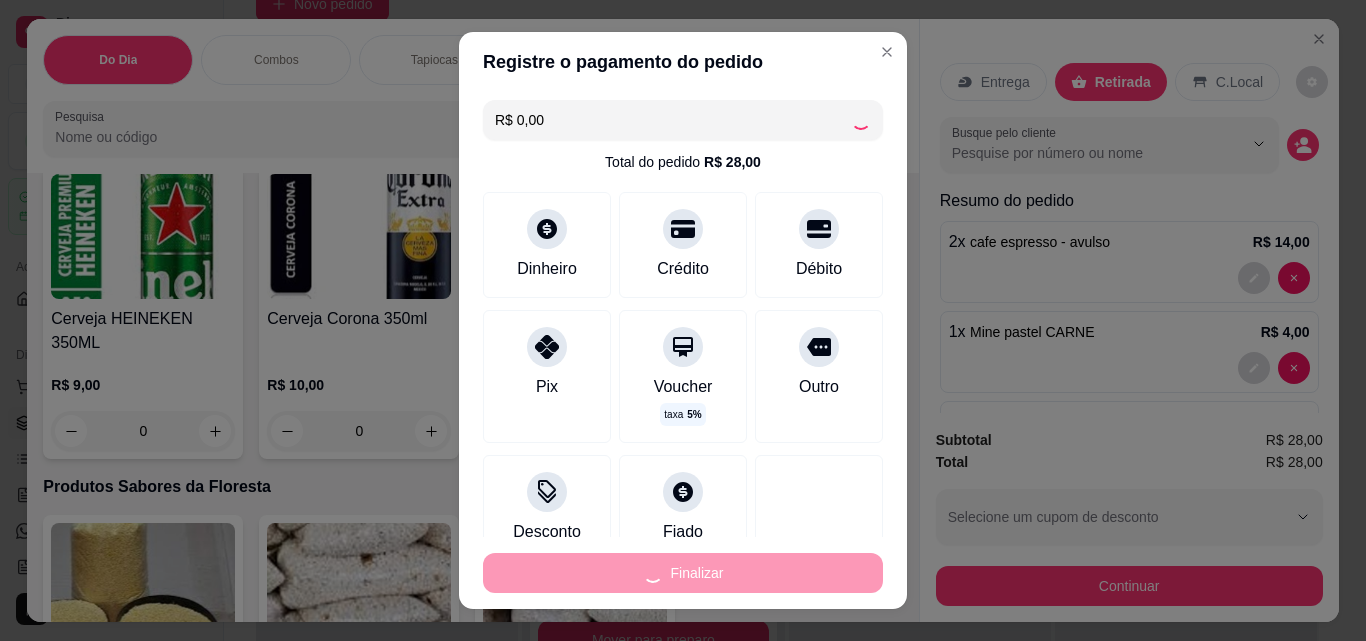 type on "0" 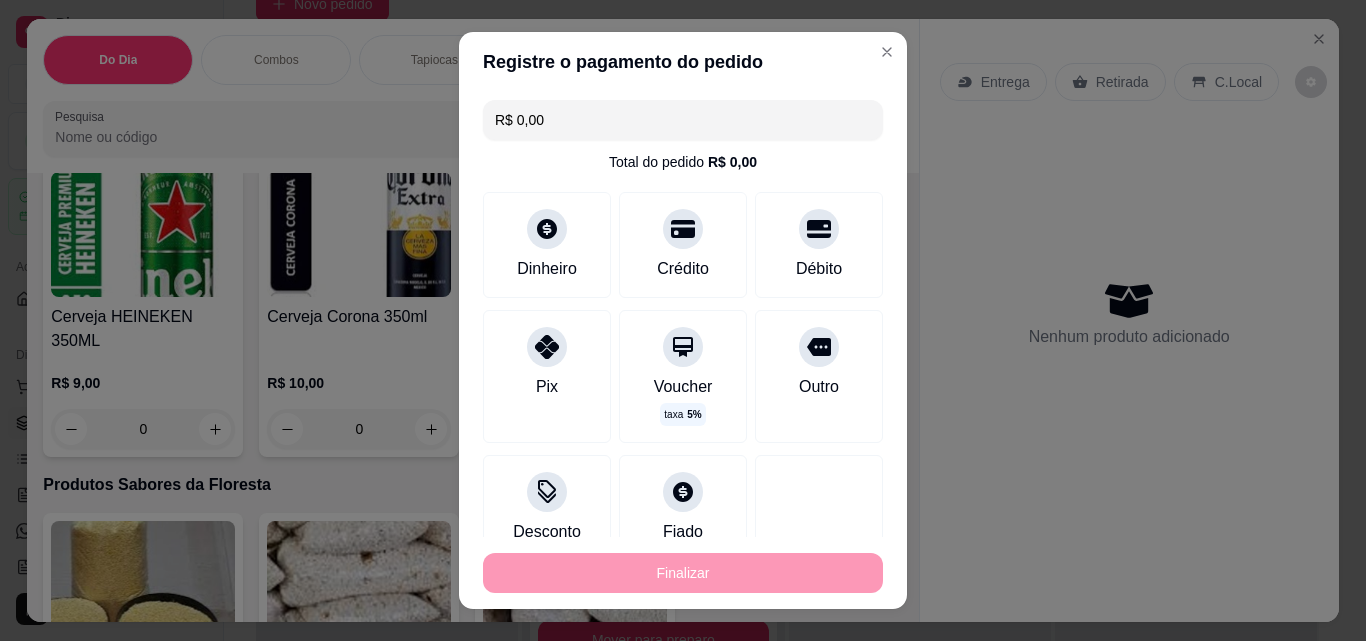 type on "-R$ 28,00" 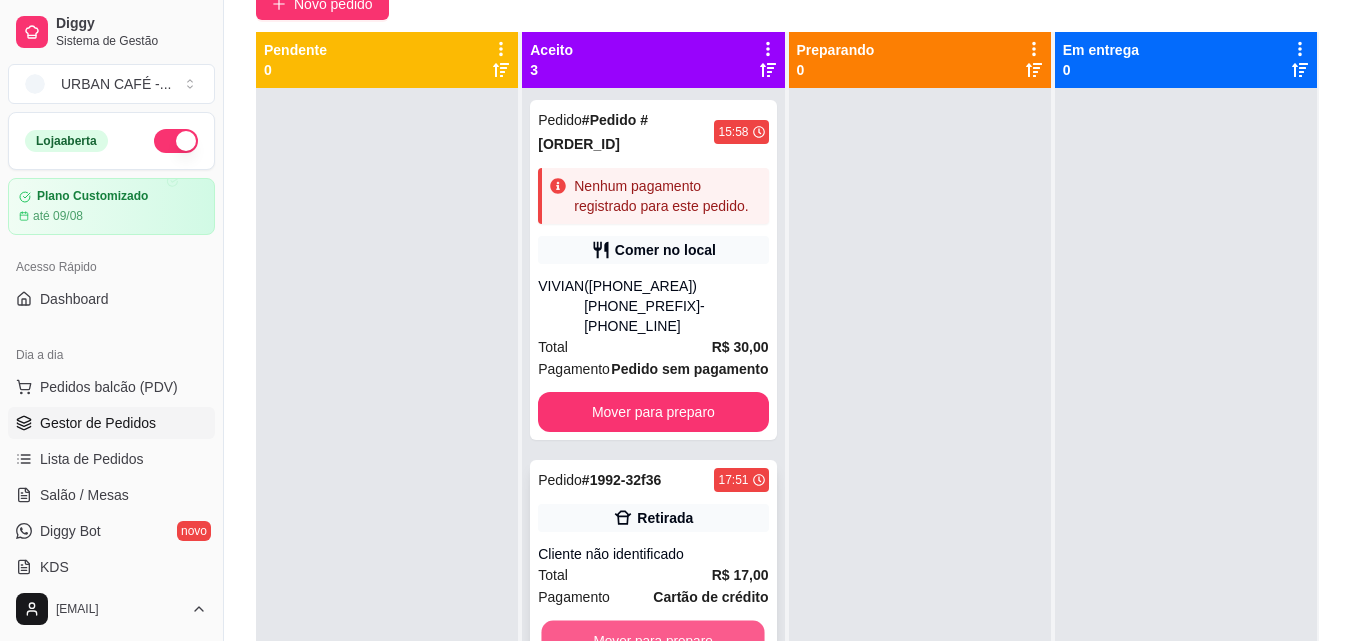 click on "Mover para preparo" at bounding box center (653, 640) 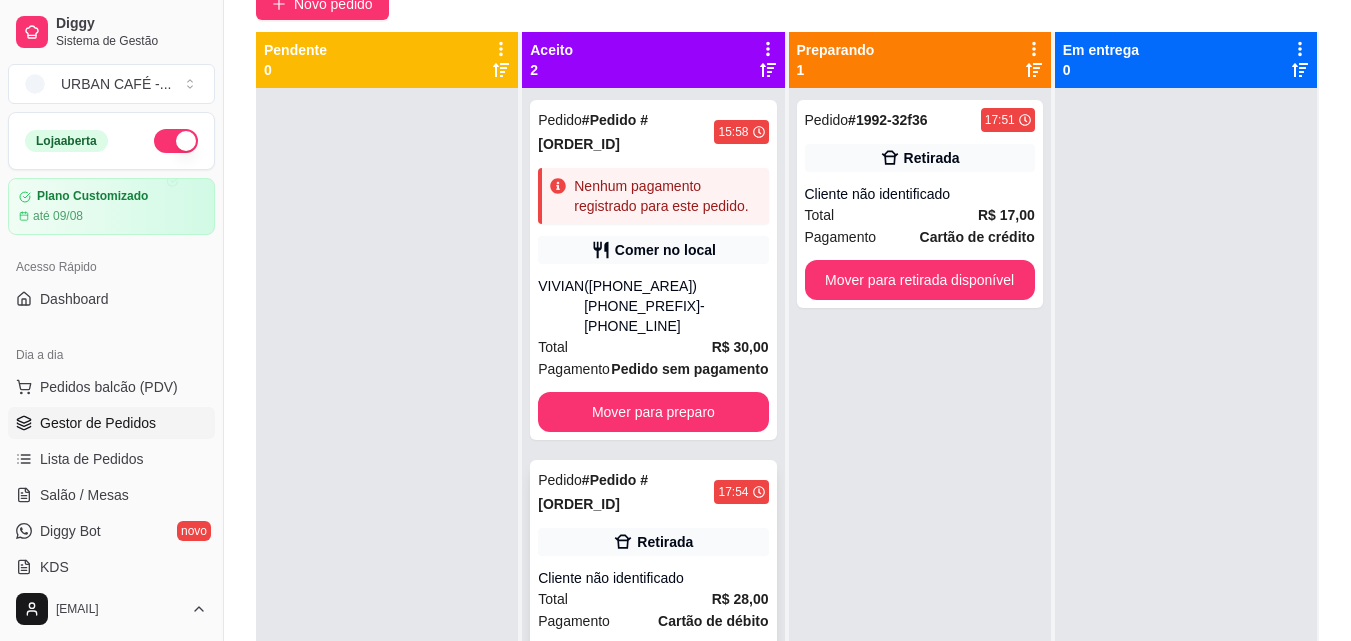 click on "Mover para preparo" at bounding box center (653, 664) 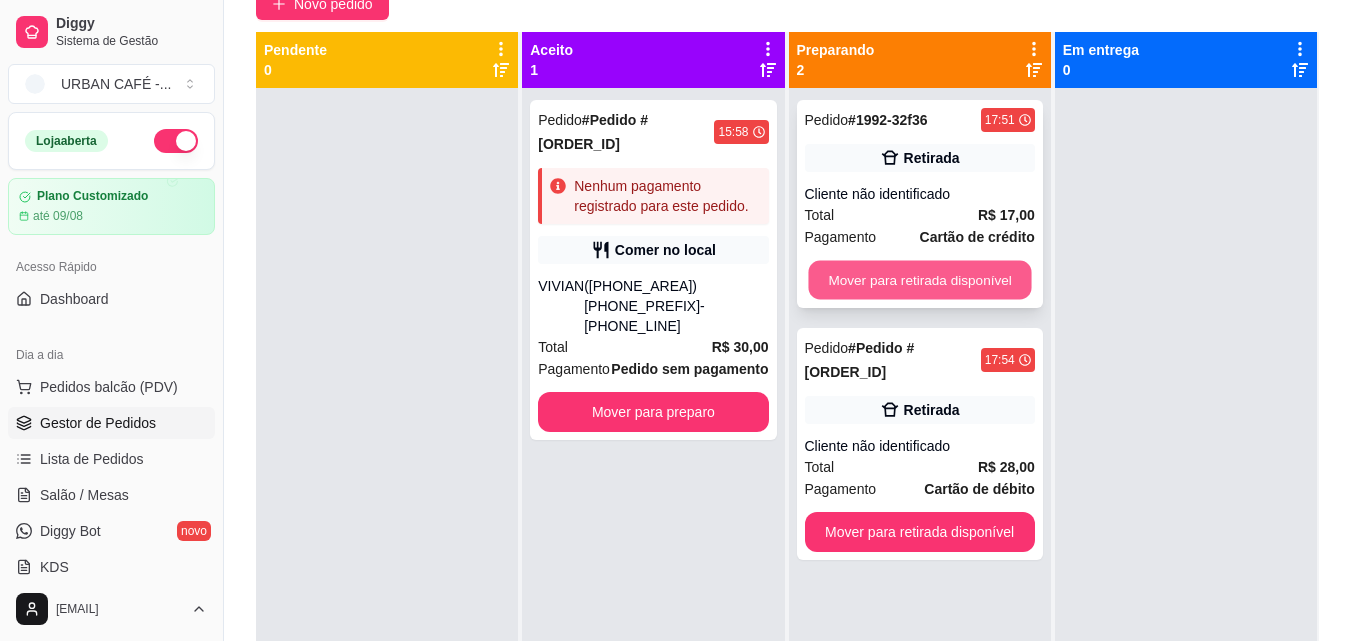 click on "Mover para retirada disponível" at bounding box center [919, 280] 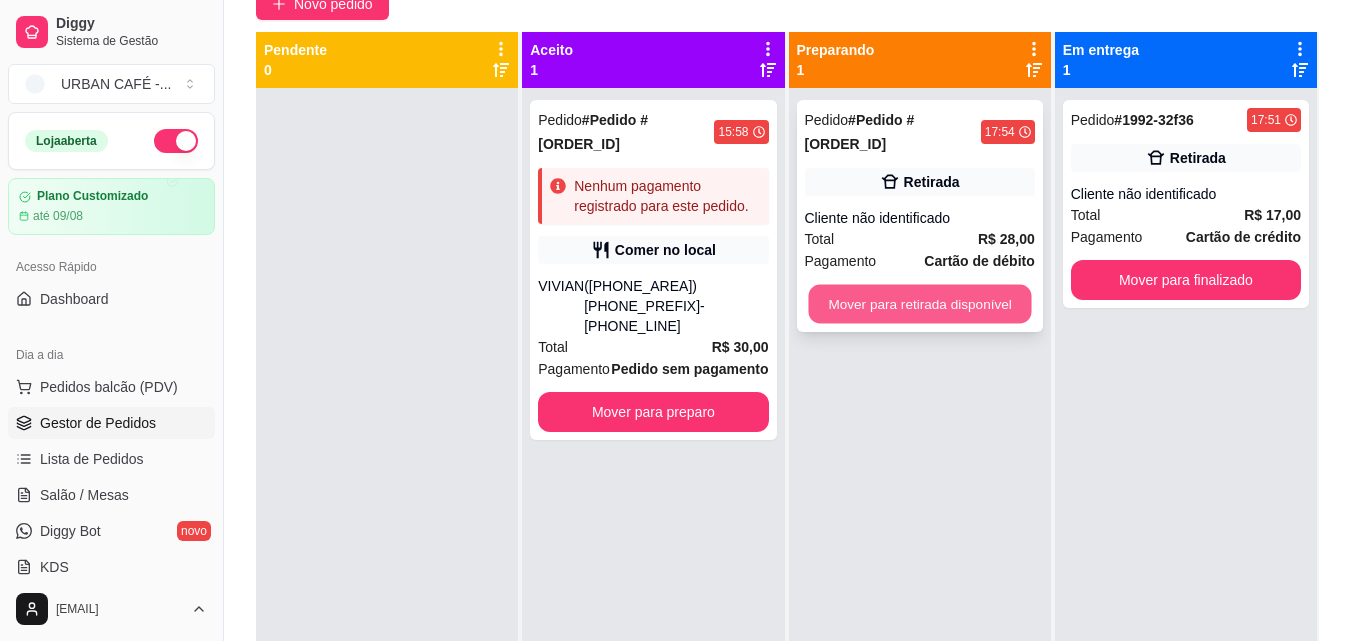 click on "Mover para retirada disponível" at bounding box center [919, 304] 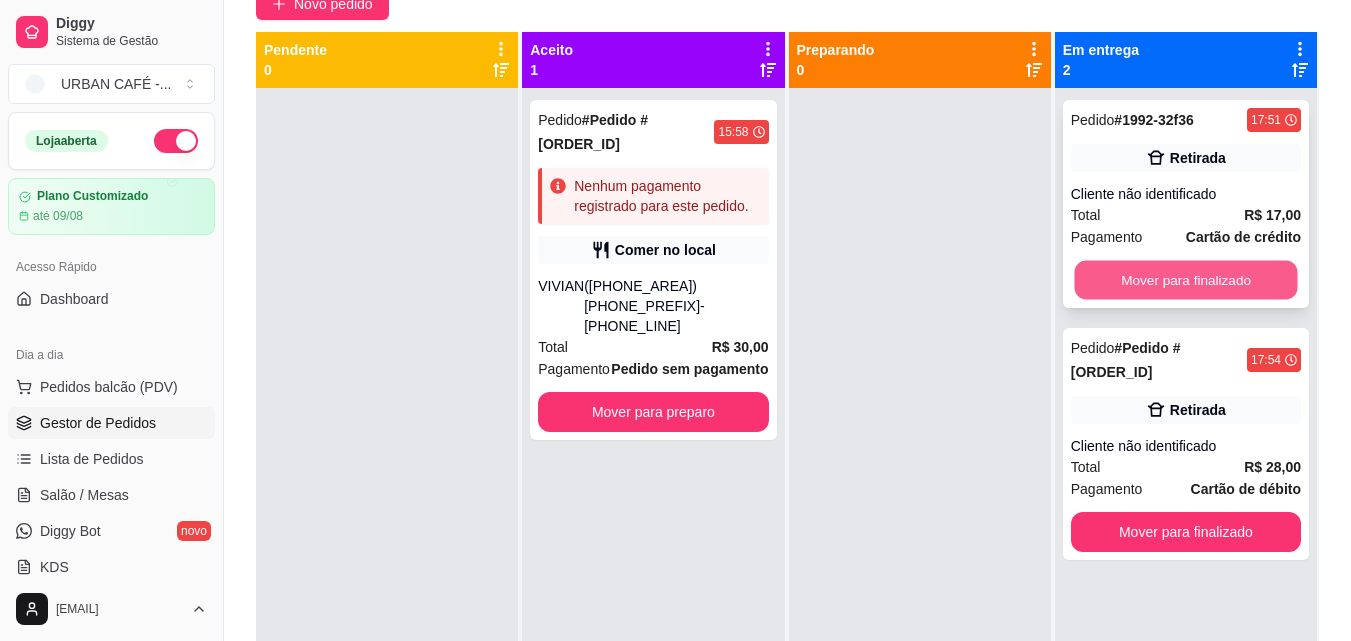 click on "Mover para finalizado" at bounding box center (1185, 280) 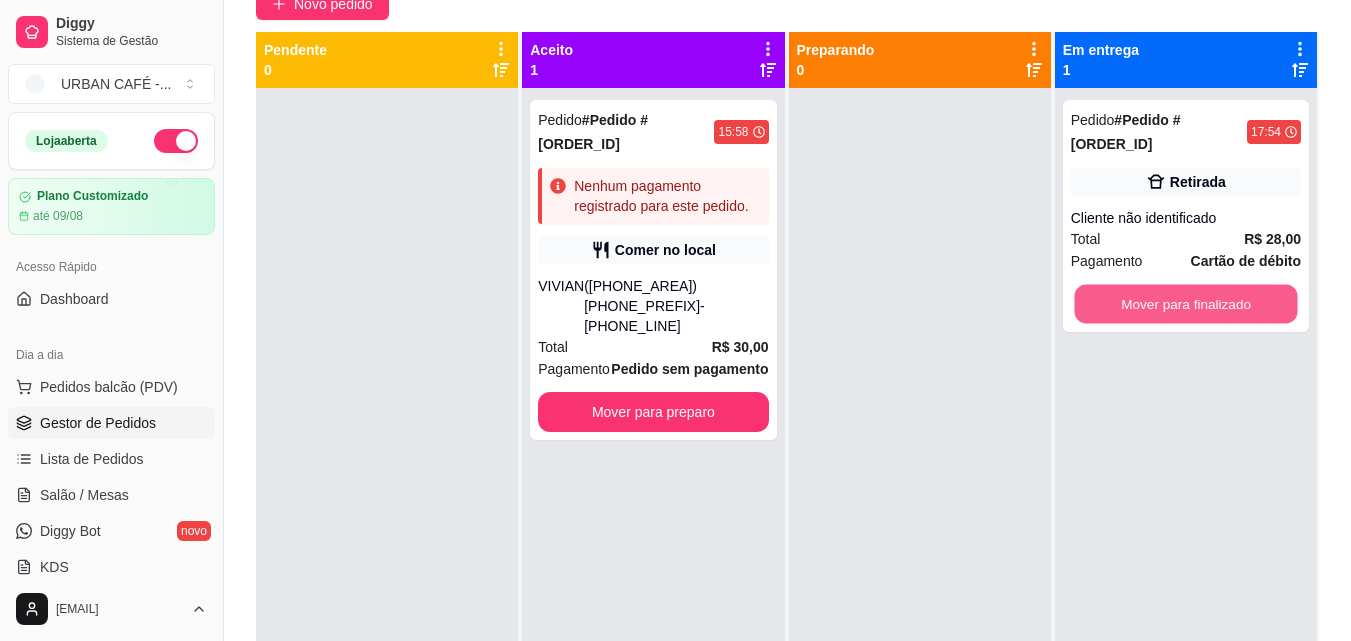 click on "Mover para finalizado" at bounding box center (1185, 304) 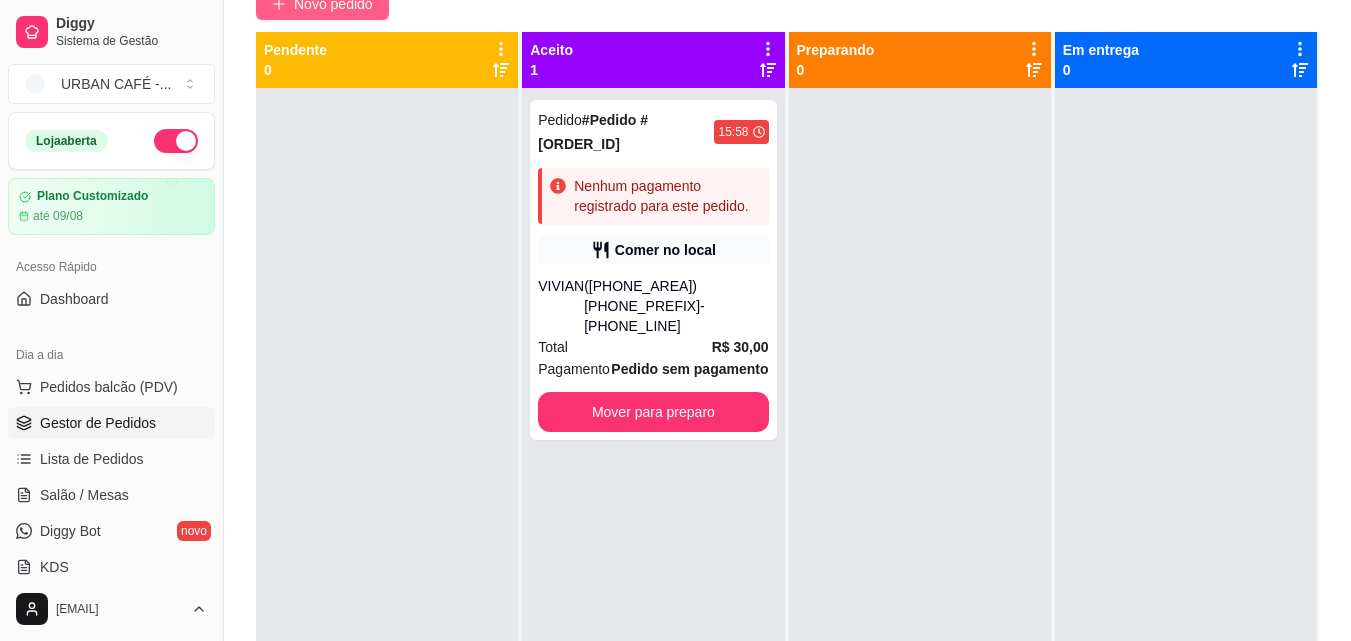 click on "Novo pedido" at bounding box center [333, 4] 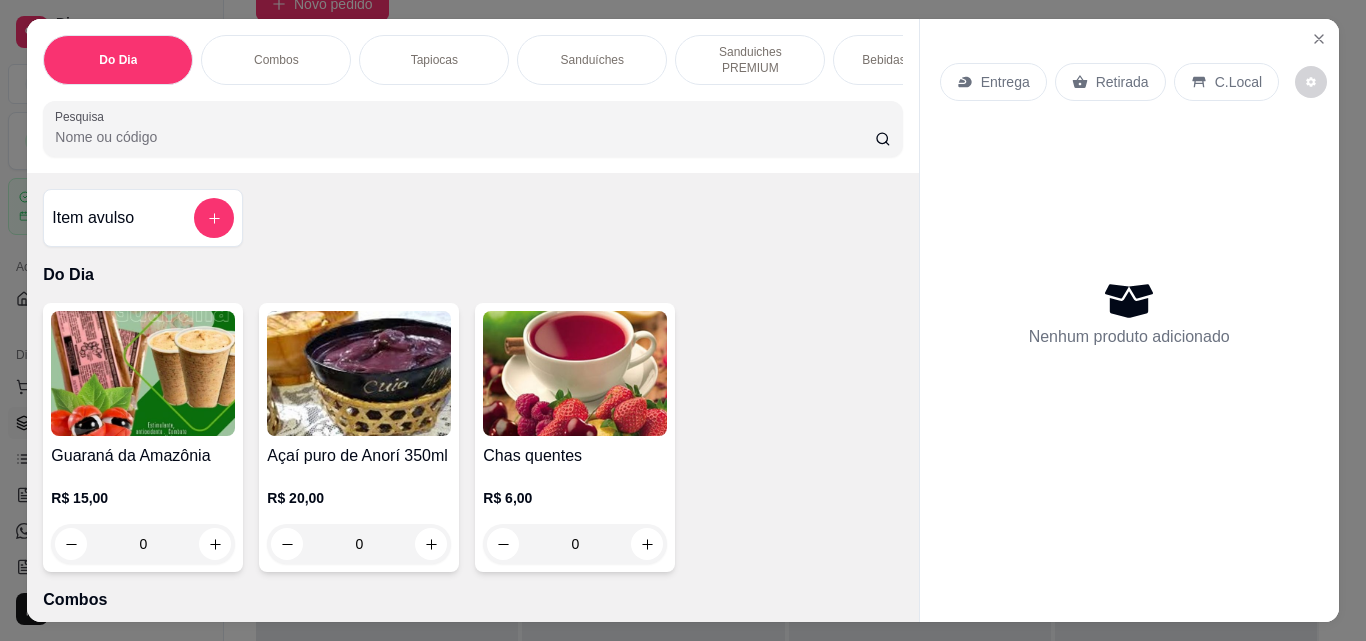 click on "Do Dia  Combos Tapiocas Sanduíches  Sanduiches PREMIUM  Bebidas Quentes  Bebidas Produtos Sabores da Floresta Omeletes Crepiocas Salgados  Doces  Bebidas geladas com Cafe ou Shake  Farofa da Amazônia Adicionais Bombons  Pesquisa Item avulso Do Dia  Guaraná da Amazônia    R$ 15,00 0 Açaí puro de Anorí 350ml   R$ 20,00 0 Chas quentes    R$ 6,00 0 Combos Brunch do Dia + café com leite ou café passado    R$ 27,00 0 COMBO Misto com ovo + café com leite   R$ 22,50 0 Combo do Dia !!   R$ 10,90 0 Tapiocas Tapioca Simples   R$ 12,00 0 Tapioca Manauara - queijo e banana   R$ 25,00 0 Tapioca Caboquinho - queijo e tucumã   R$ 28,00 0 Tapioca X-Caboquinho - Completa    R$ 38,00 0 Sanduíches  Sanduiche Manauara - queijo e banana   R$ 20,00 0 Sanduiche Caboquinho - queijo coalho e tucumã    R$ 25,00 0 Sanduiche X-Caboquinho    R$ 35,00 0 Pão na chapa   R$ 7,00 0 Sanduiche Queijo Quente    R$ 11,00 0 Misto quente   R$ 13,00 0 Pão francês com ovo   R$ 10,00 0 Sanduiche de Misto com ovo   0   0" at bounding box center (683, 320) 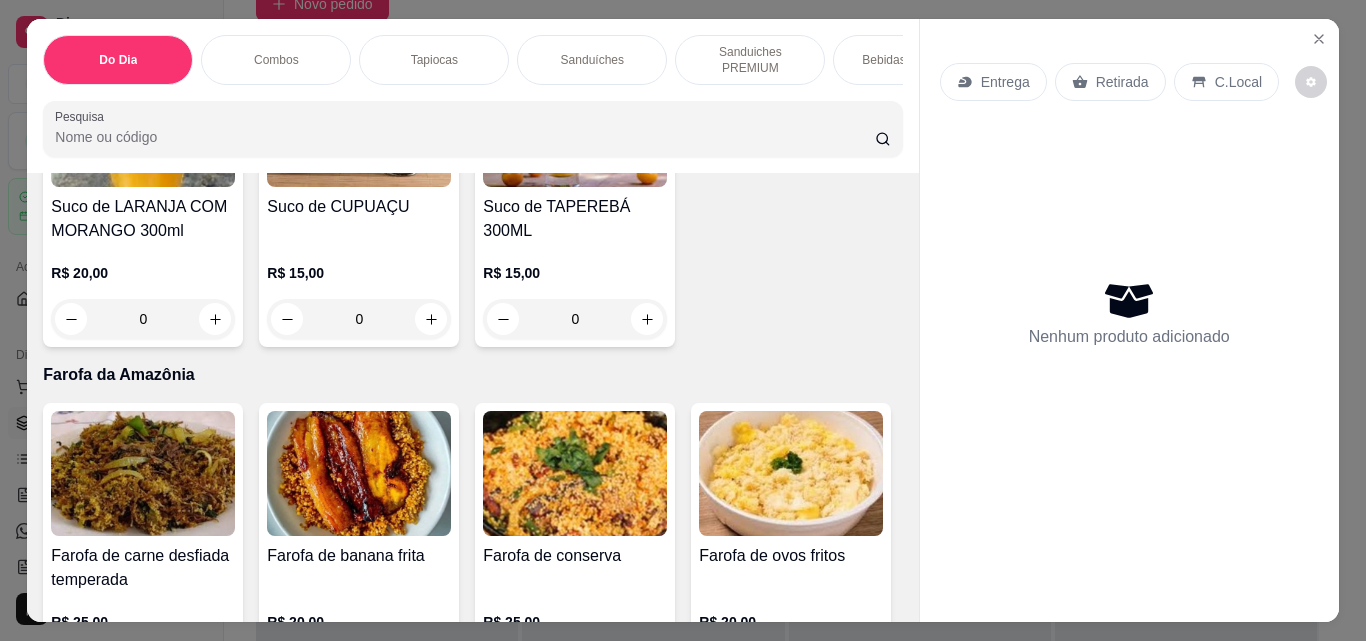 scroll, scrollTop: 9049, scrollLeft: 0, axis: vertical 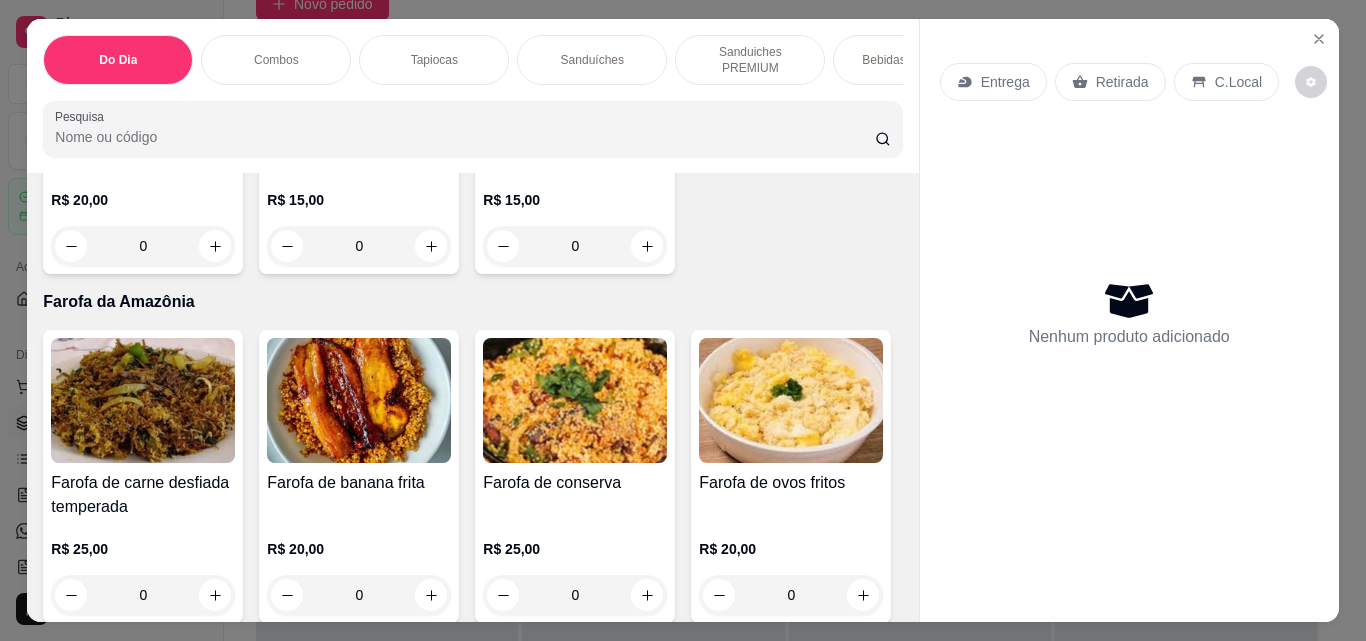 click 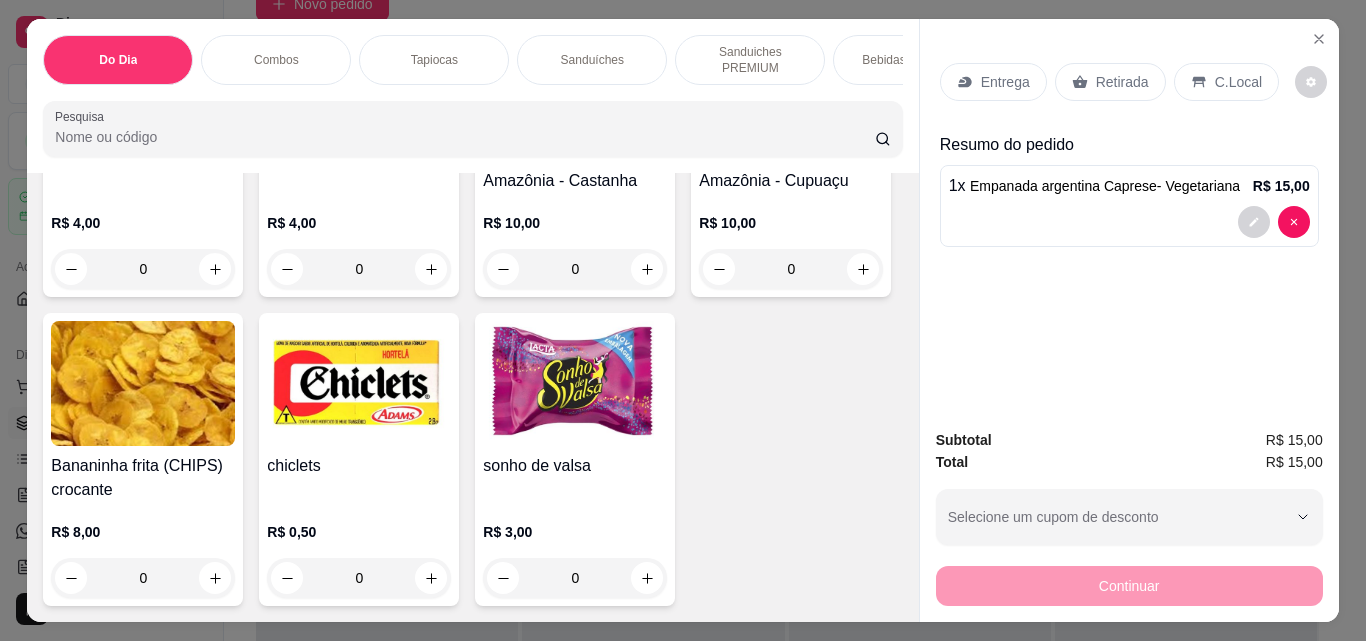 scroll, scrollTop: 13107, scrollLeft: 0, axis: vertical 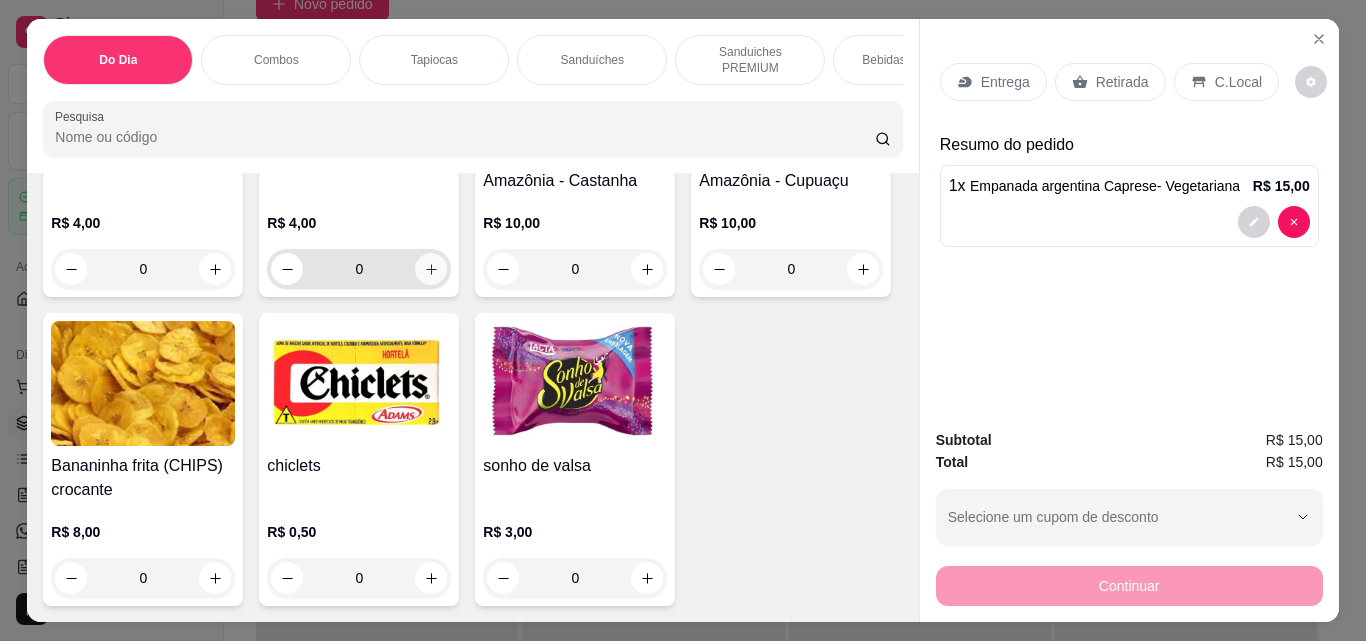 click at bounding box center (431, 269) 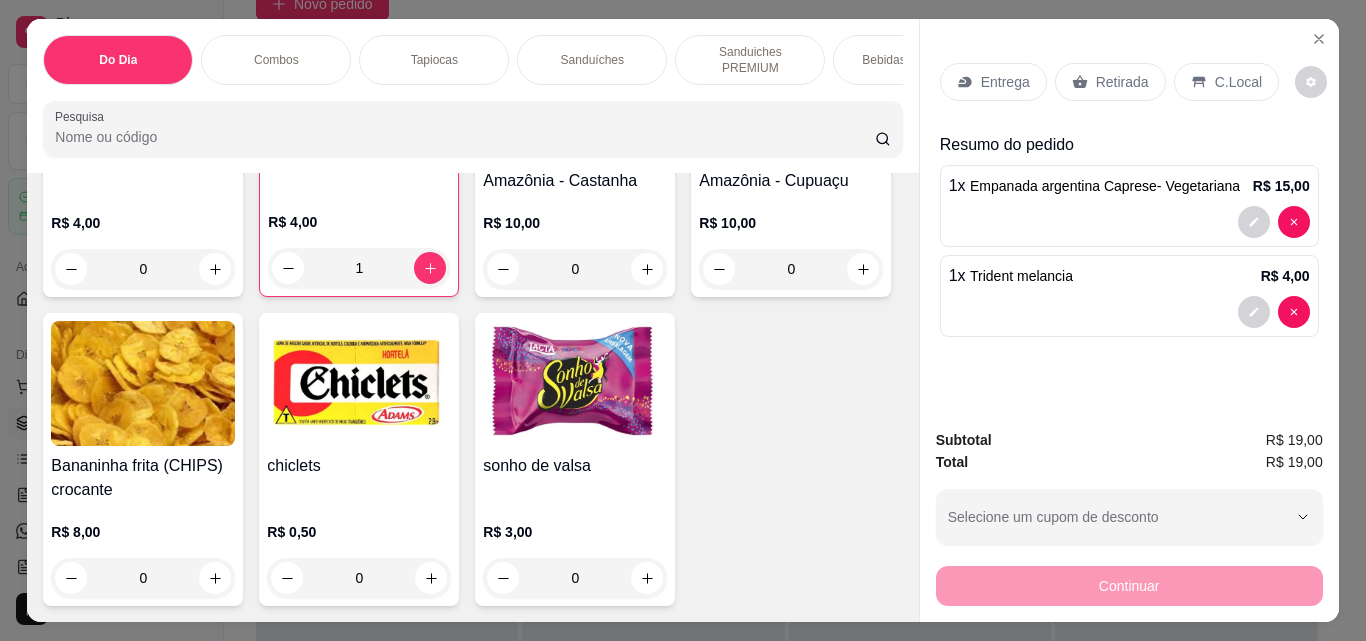click on "Retirada" at bounding box center (1122, 82) 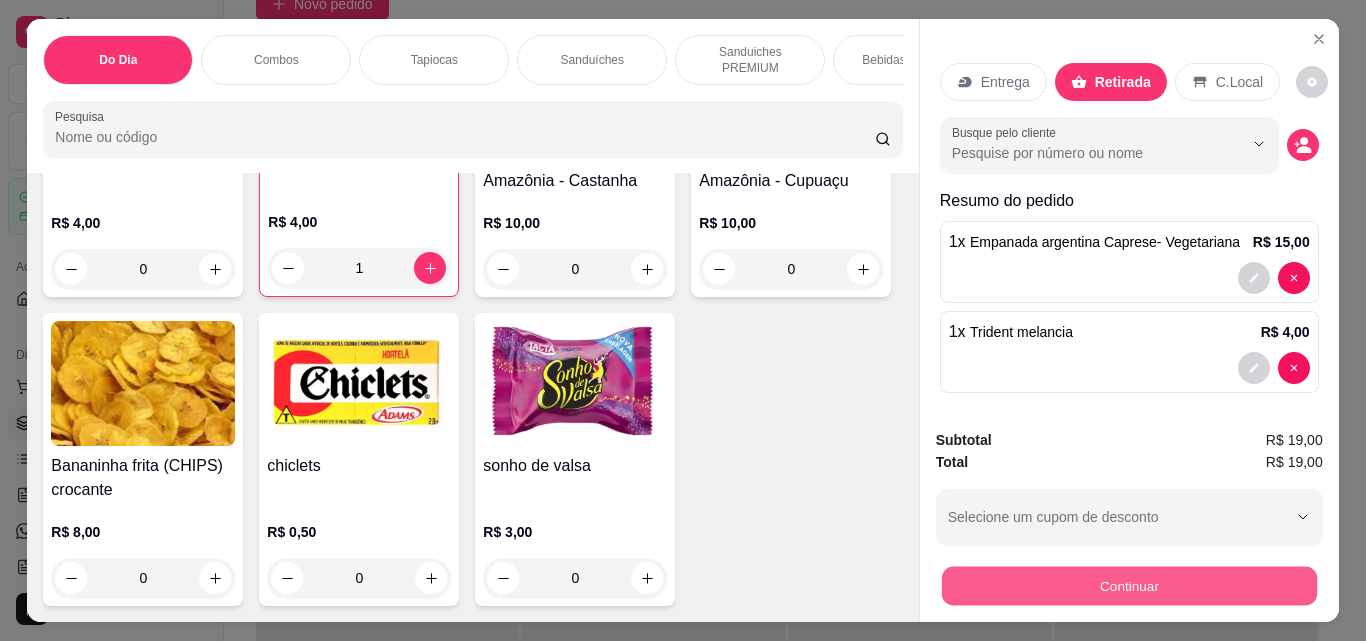 click on "Continuar" at bounding box center (1128, 585) 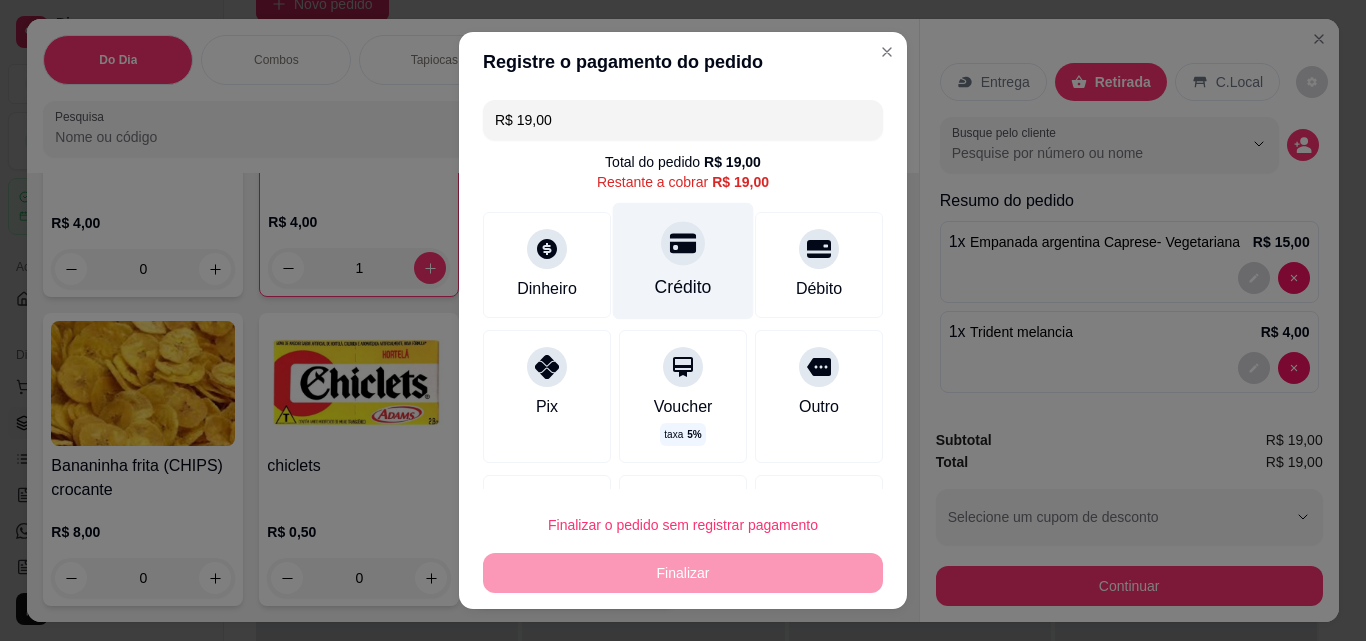 click at bounding box center [683, 243] 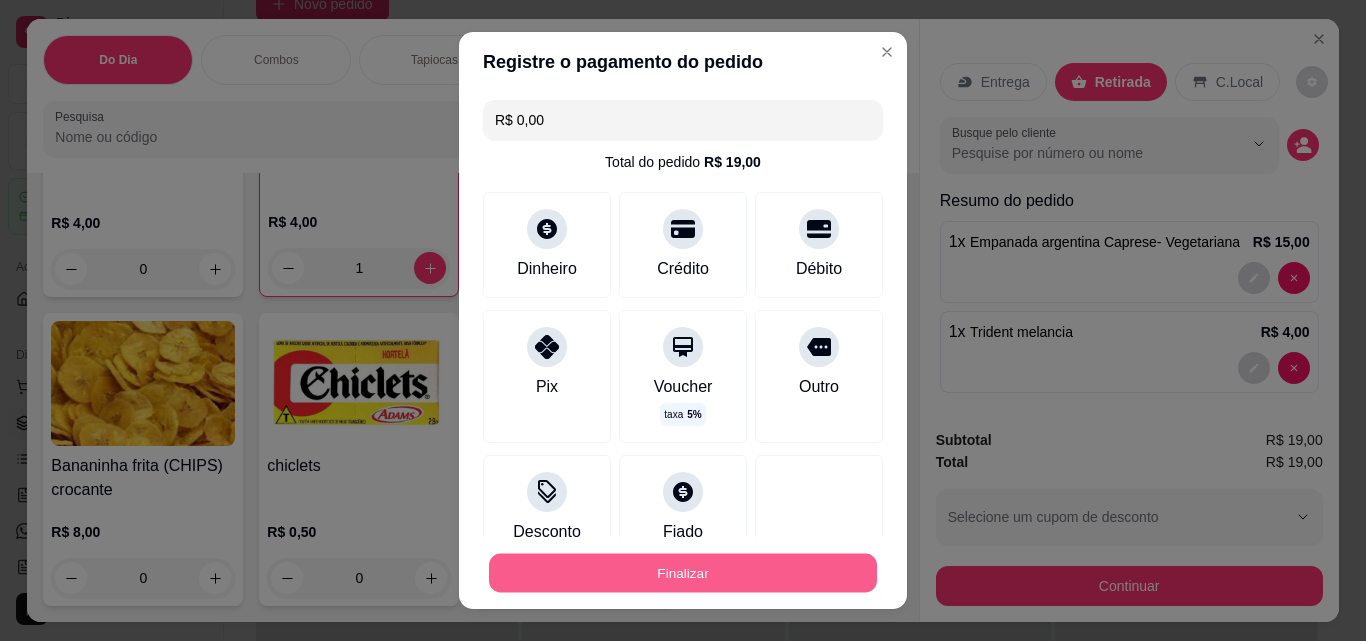 click on "Finalizar" at bounding box center [683, 573] 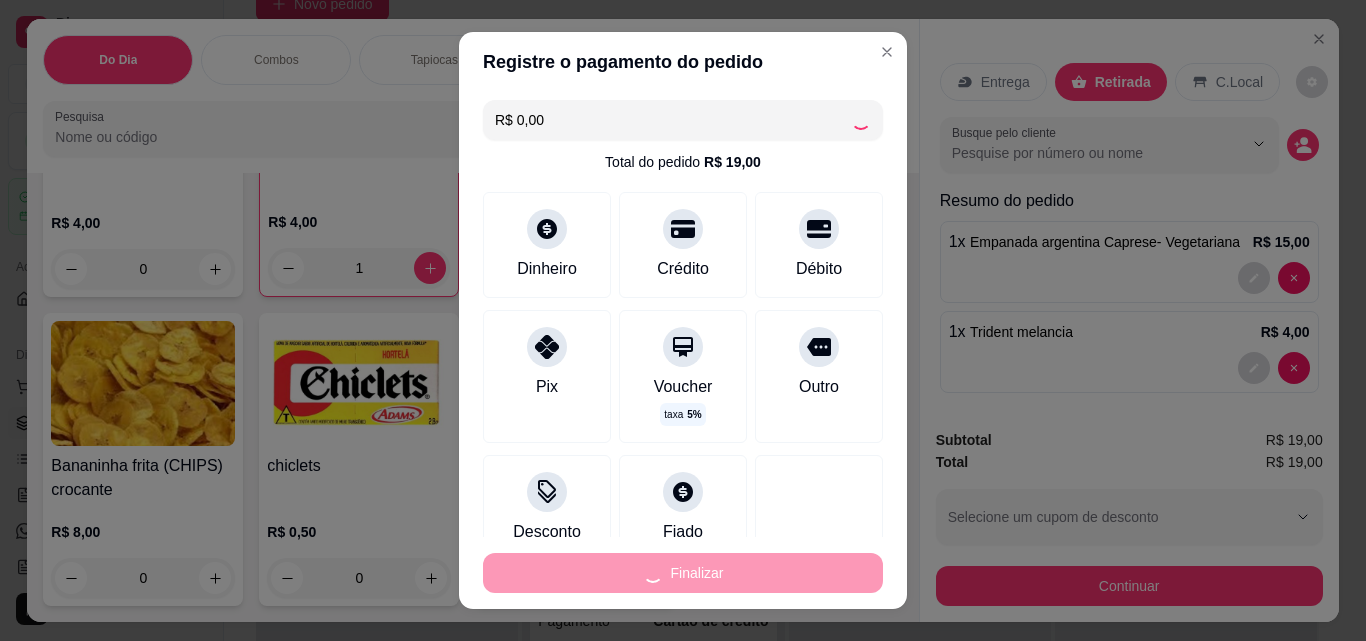 type on "0" 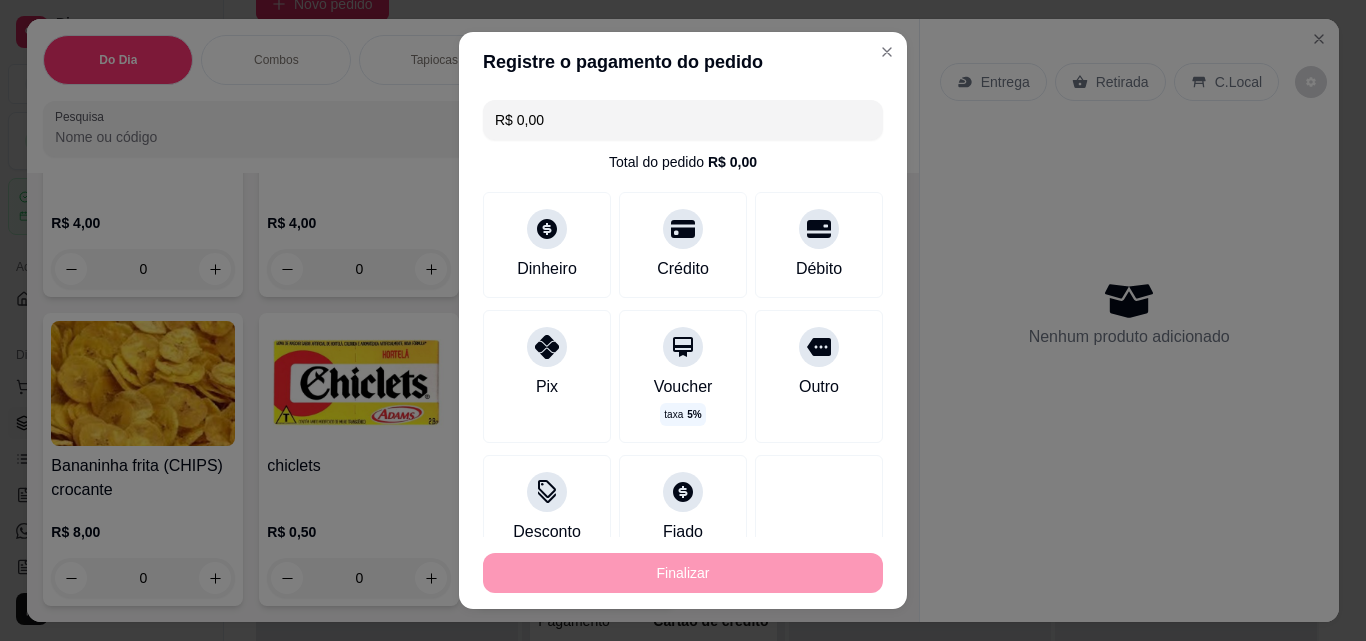 type on "-R$ 19,00" 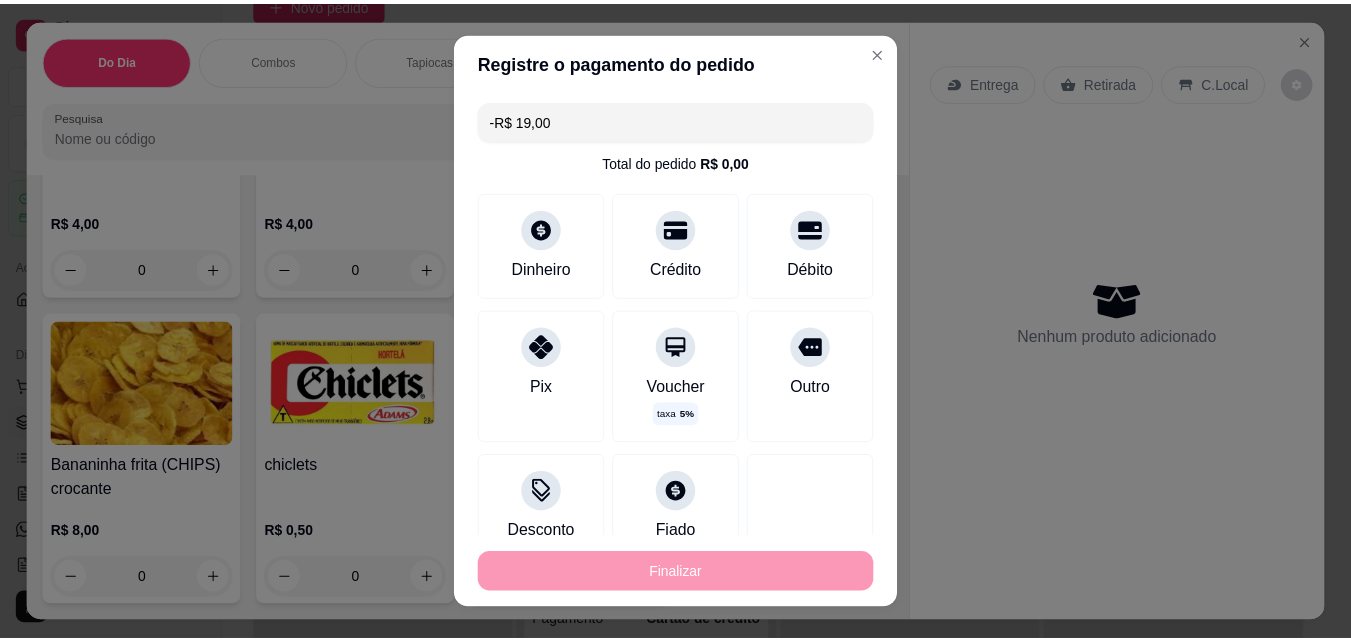 scroll, scrollTop: 13105, scrollLeft: 0, axis: vertical 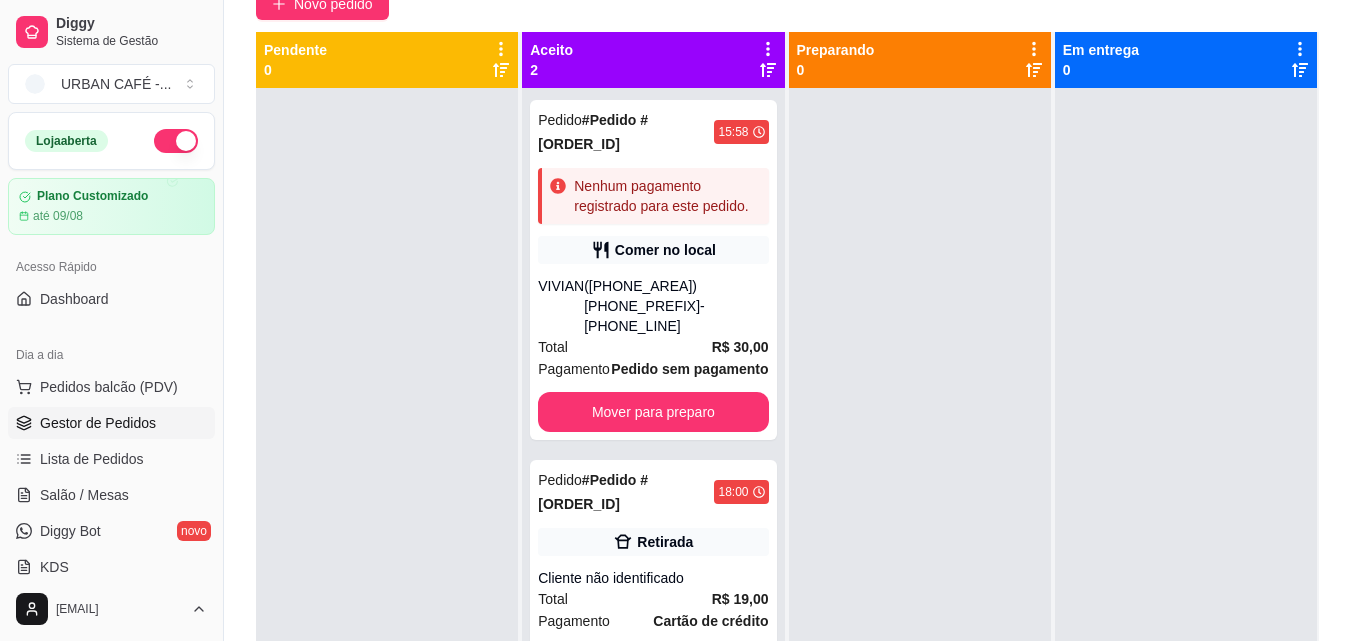 click on "Mover para preparo" at bounding box center [653, 664] 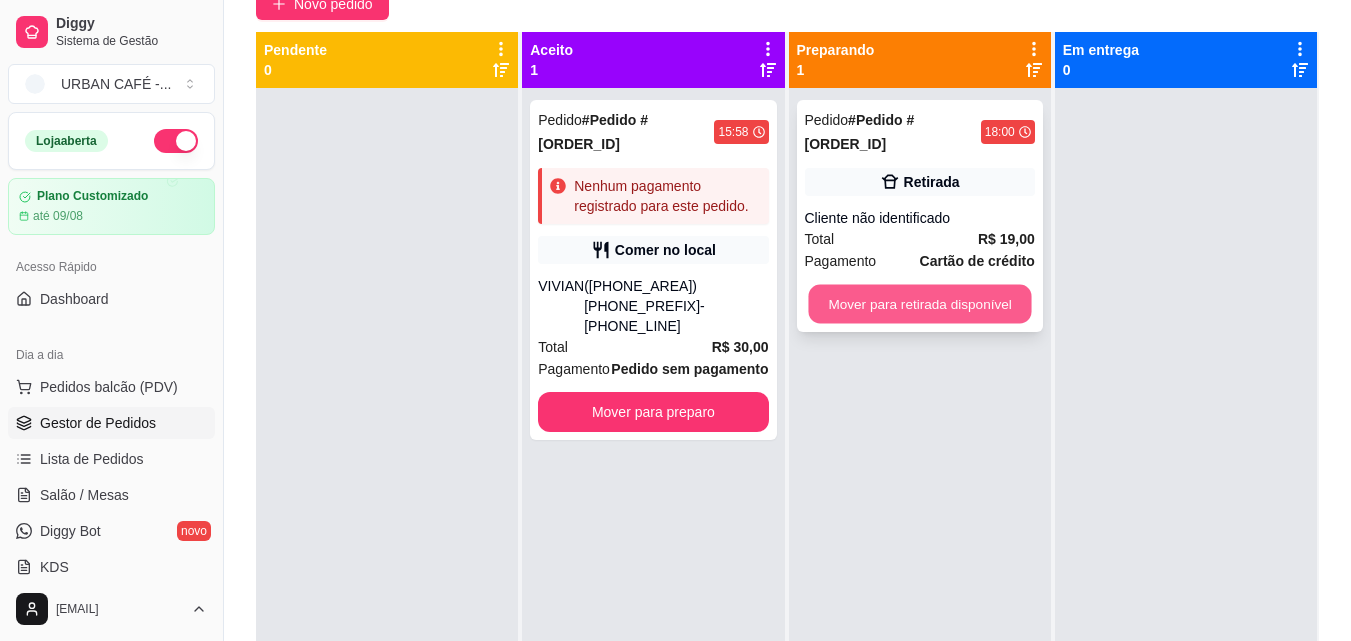 click on "Mover para retirada disponível" at bounding box center [919, 304] 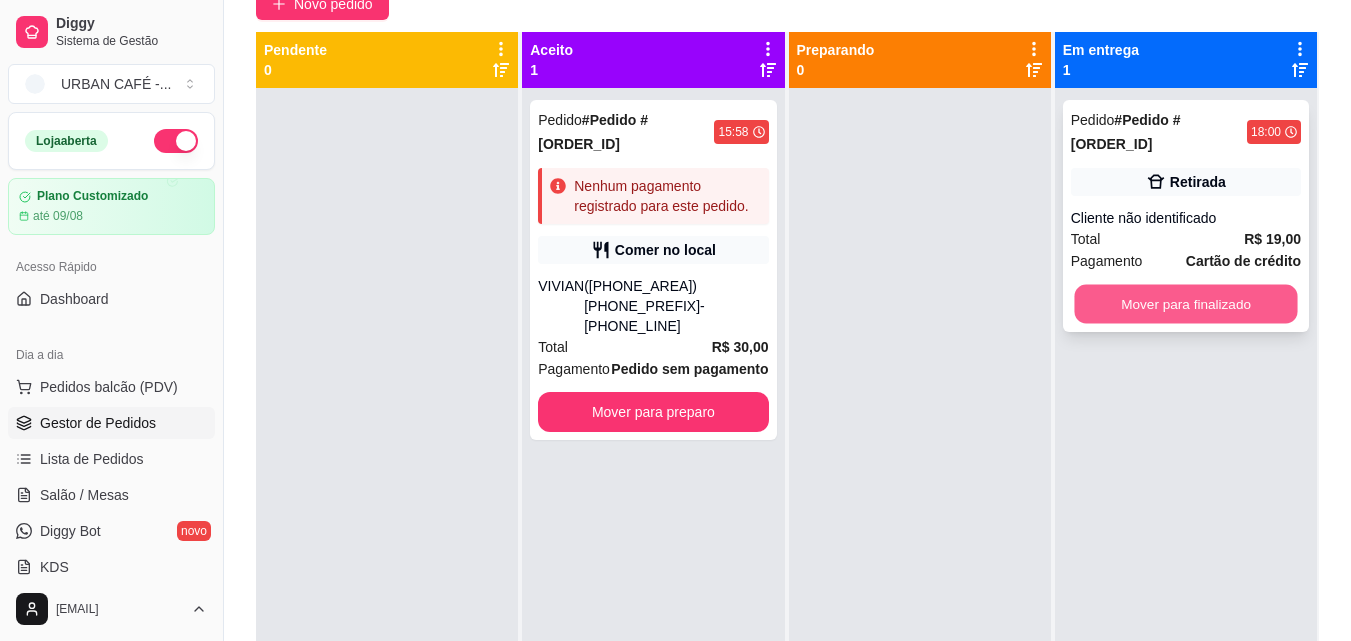 click on "Mover para finalizado" at bounding box center [1185, 304] 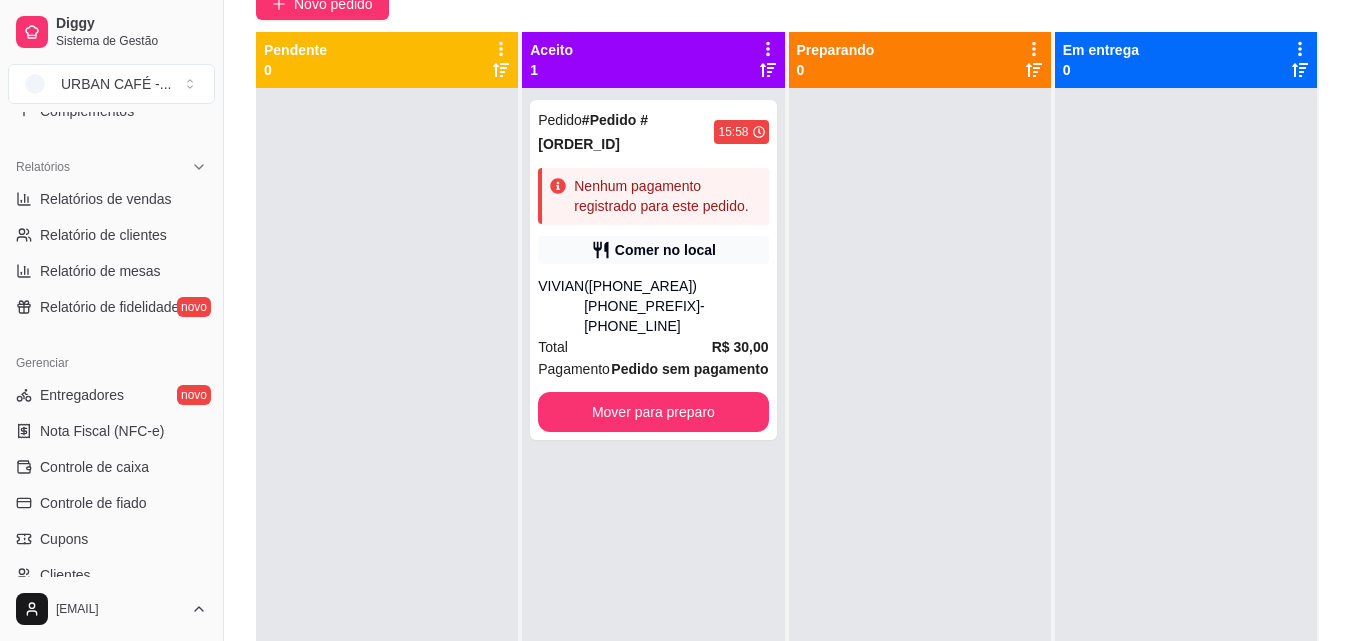 scroll, scrollTop: 583, scrollLeft: 0, axis: vertical 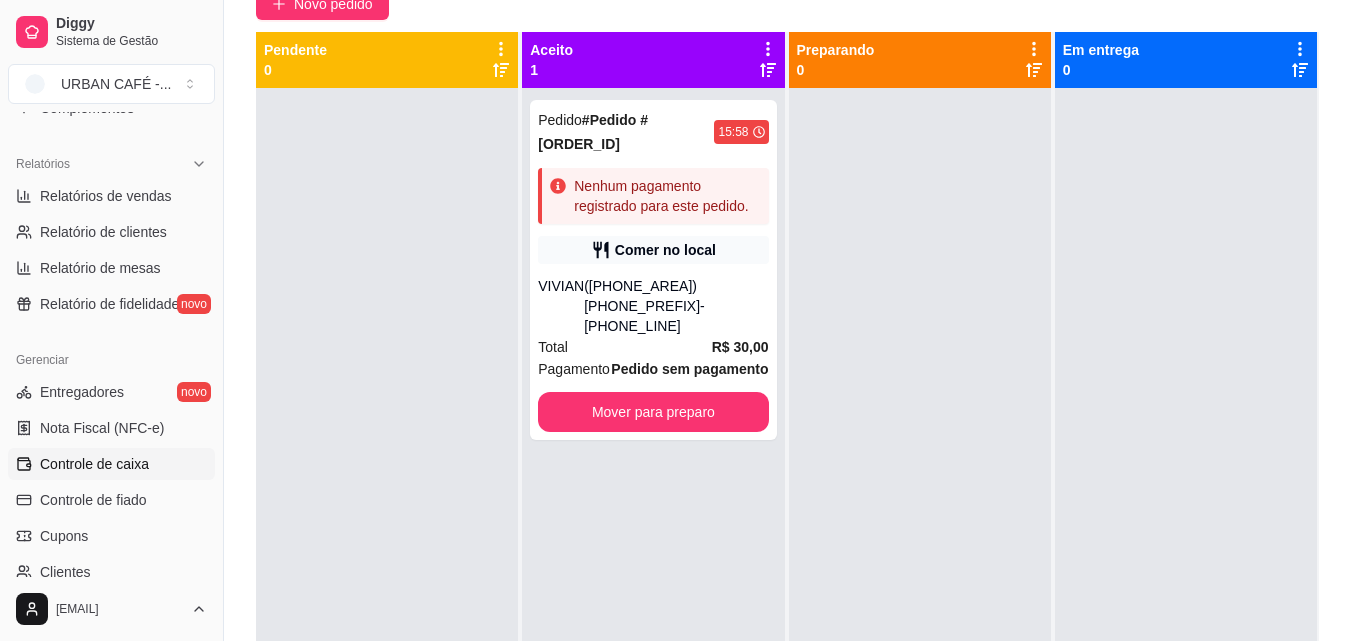 click on "Controle de caixa" at bounding box center [94, 464] 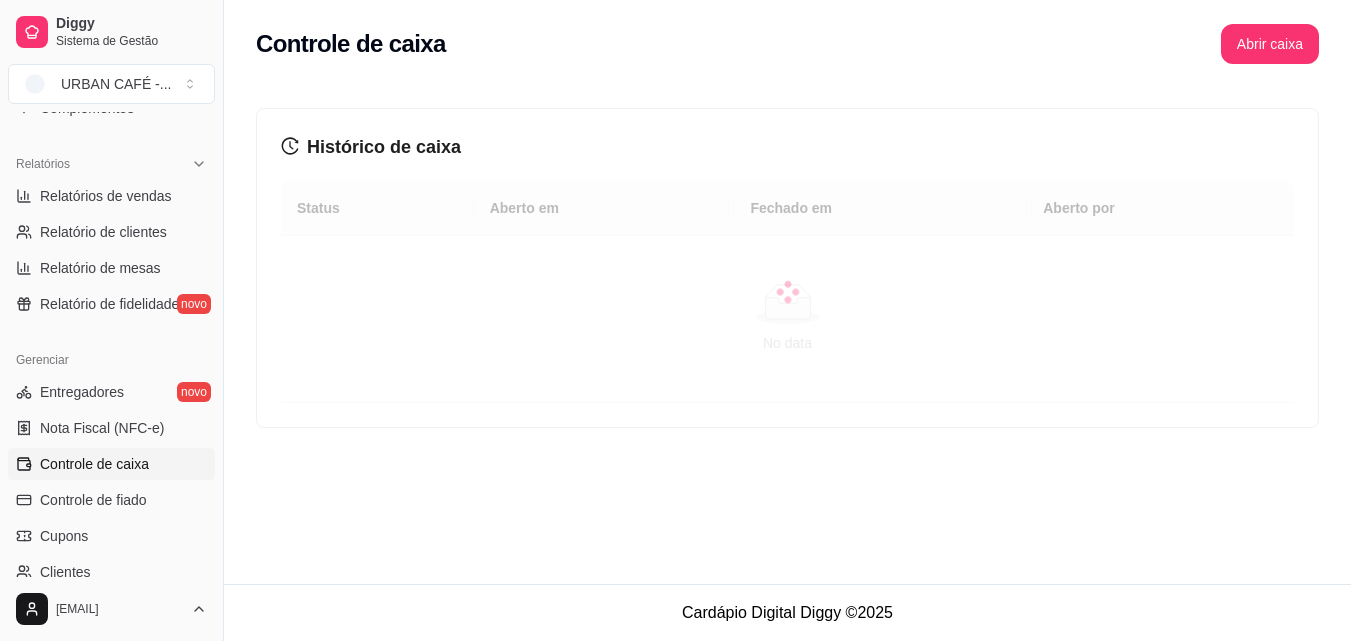 scroll, scrollTop: 0, scrollLeft: 0, axis: both 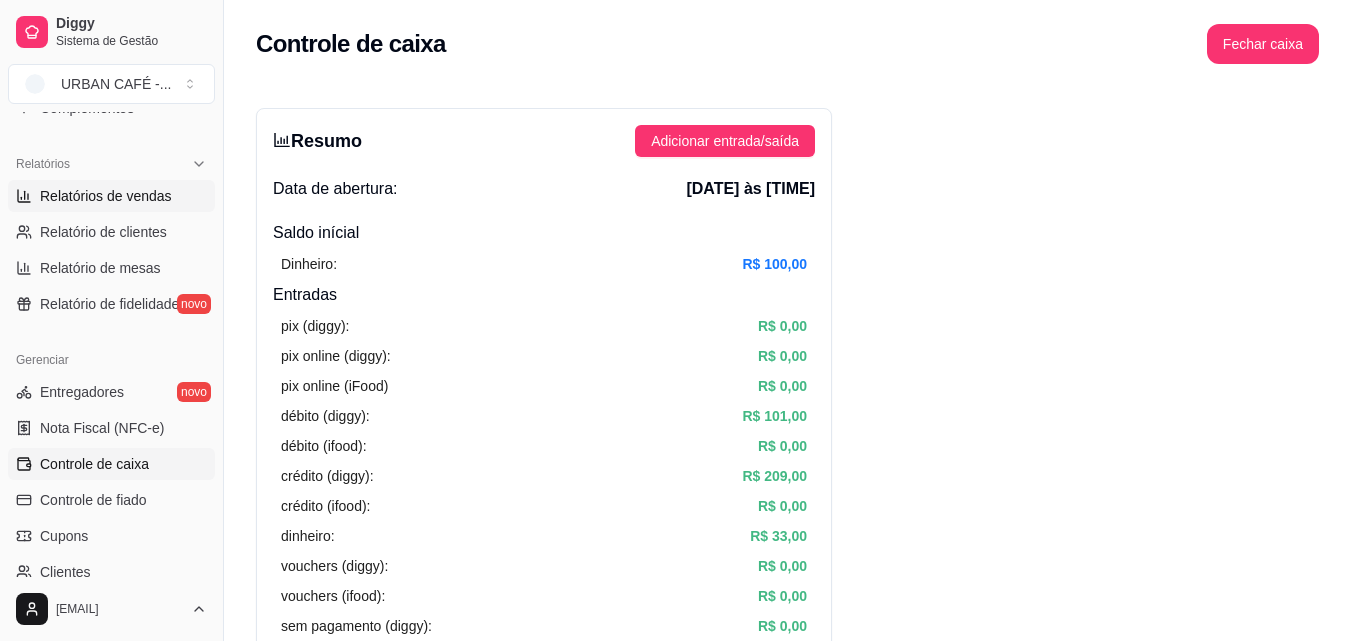 click on "Relatórios de vendas" at bounding box center (111, 196) 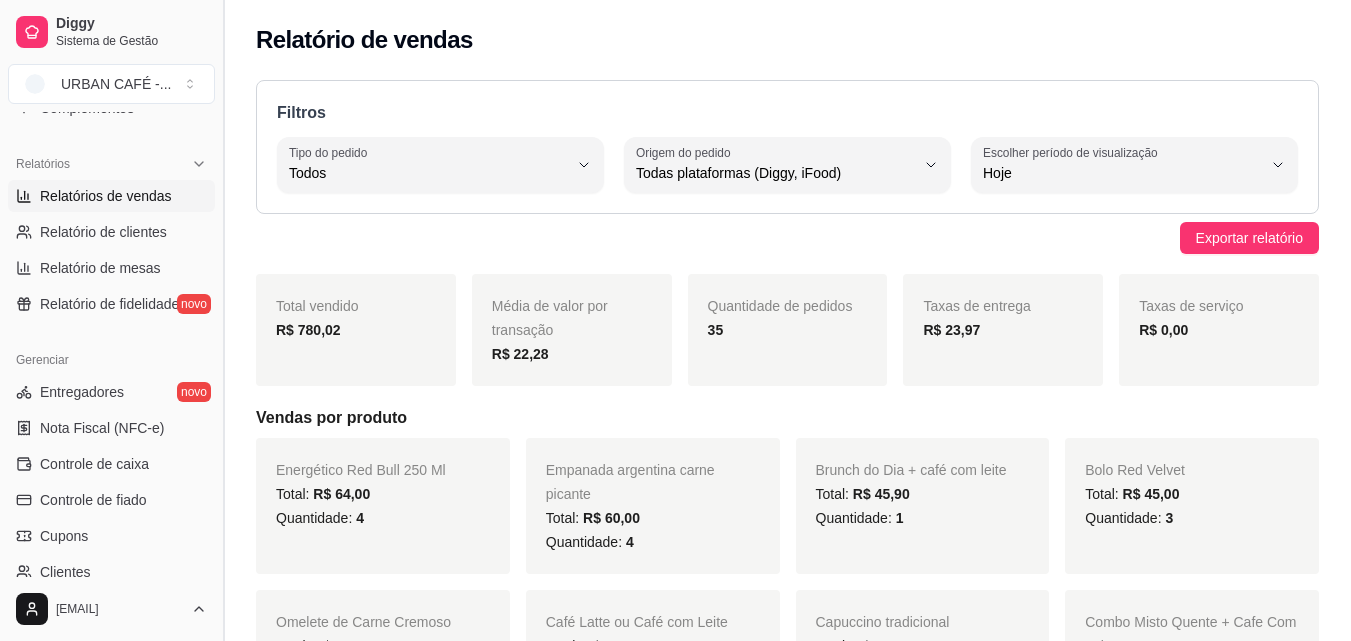 click at bounding box center [223, 320] 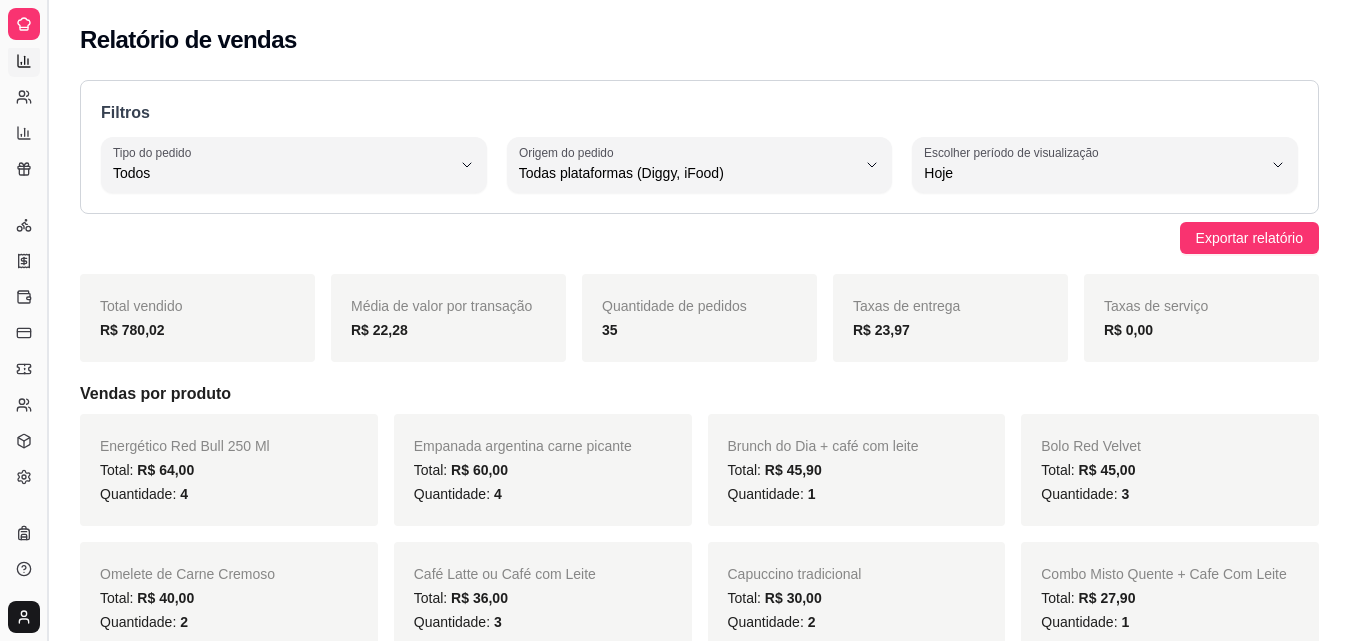 scroll, scrollTop: 388, scrollLeft: 0, axis: vertical 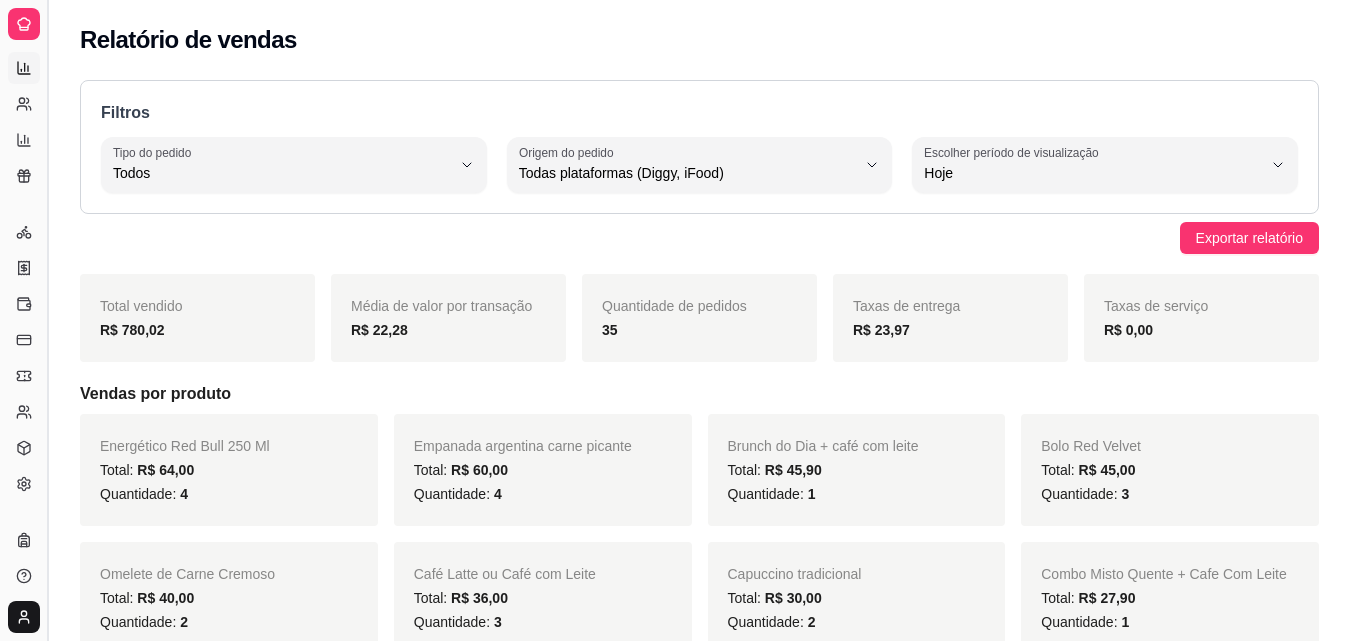 click on "Filtros ALL Tipo do pedido Todos Entrega Retirada Mesa Consumo local Tipo do pedido Todos ALL Origem do pedido Todas plataformas (Diggy, iFood) Diggy iFood Origem do pedido Todas plataformas (Diggy, iFood) 0 Escolher período de visualização Hoje Ontem  7 dias 15 dias 30 dias 45 dias Customizado Escolher período de visualização Hoje" at bounding box center (699, 147) 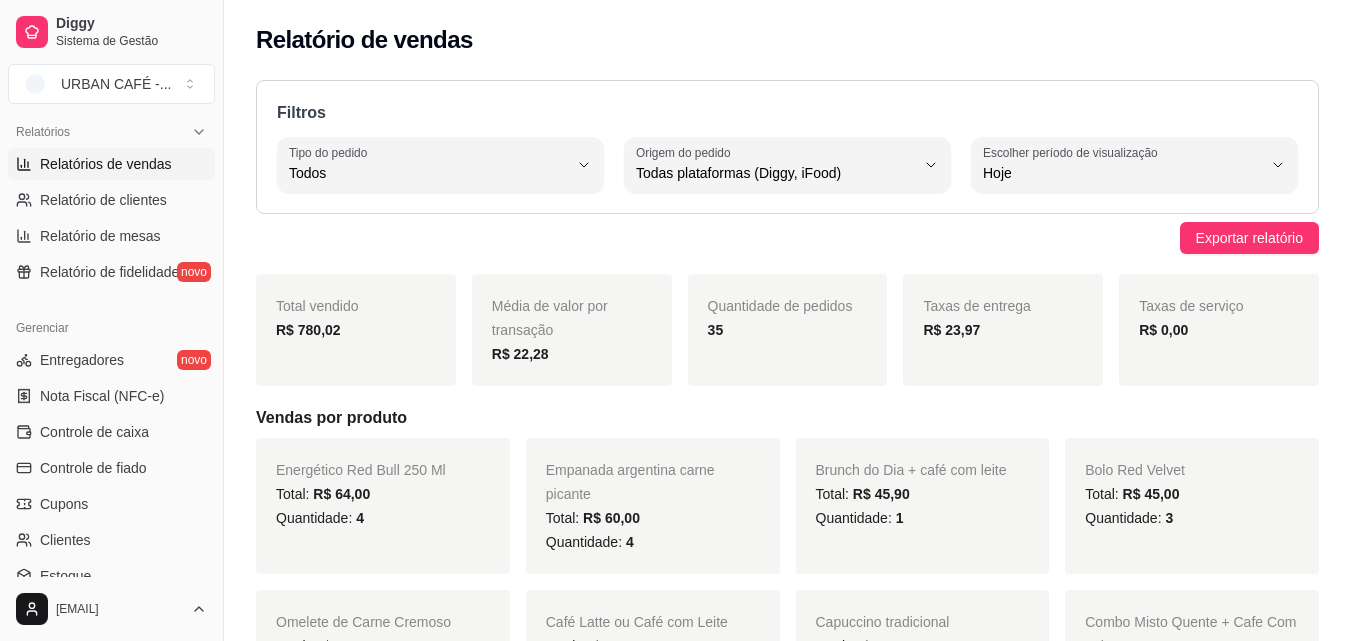 scroll, scrollTop: 615, scrollLeft: 0, axis: vertical 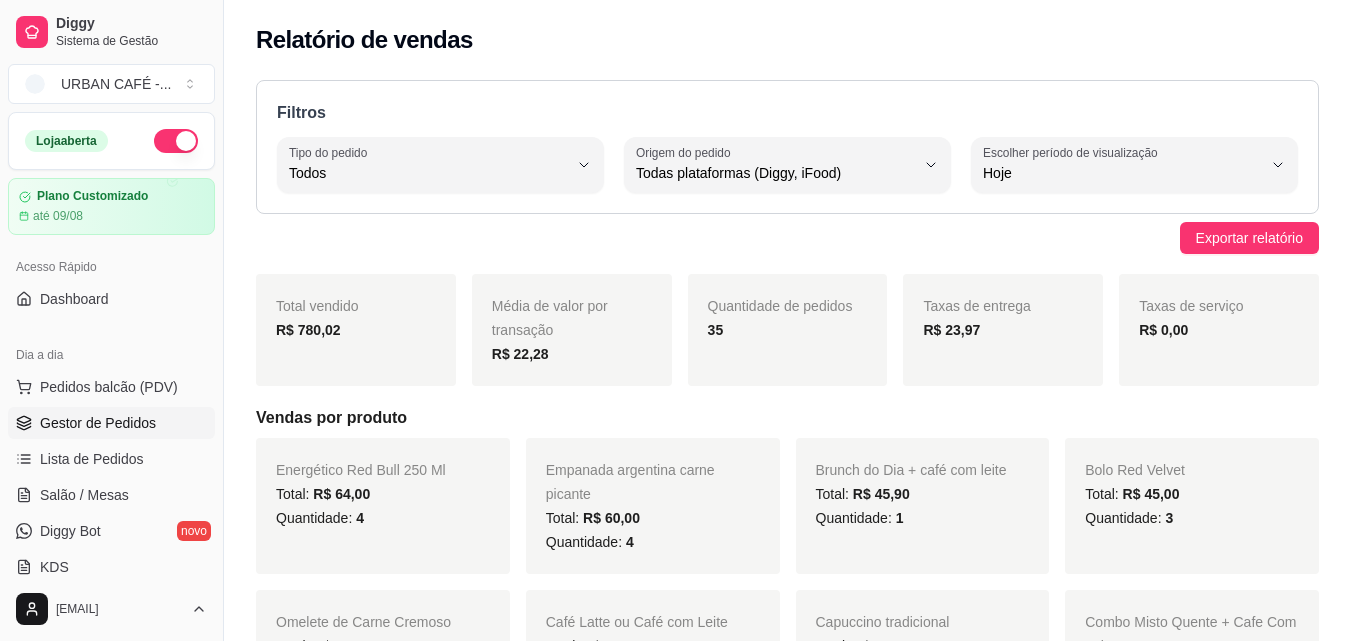 click on "Gestor de Pedidos" at bounding box center [98, 423] 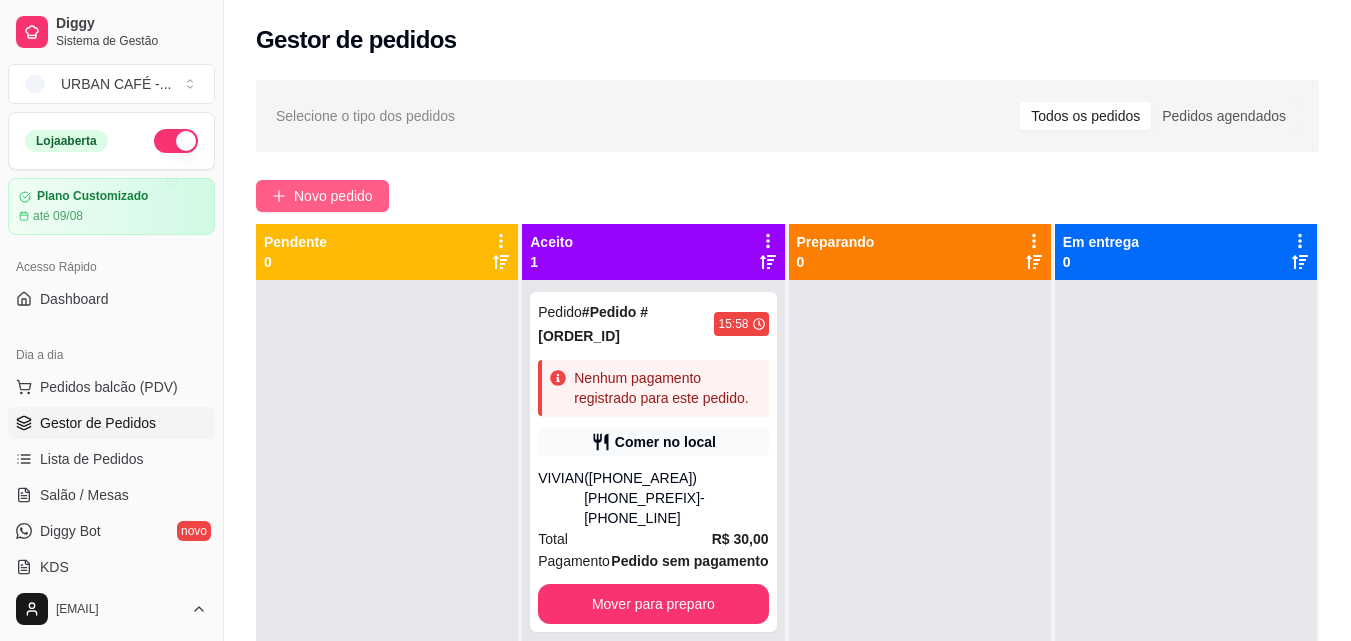 click on "Novo pedido" at bounding box center [322, 196] 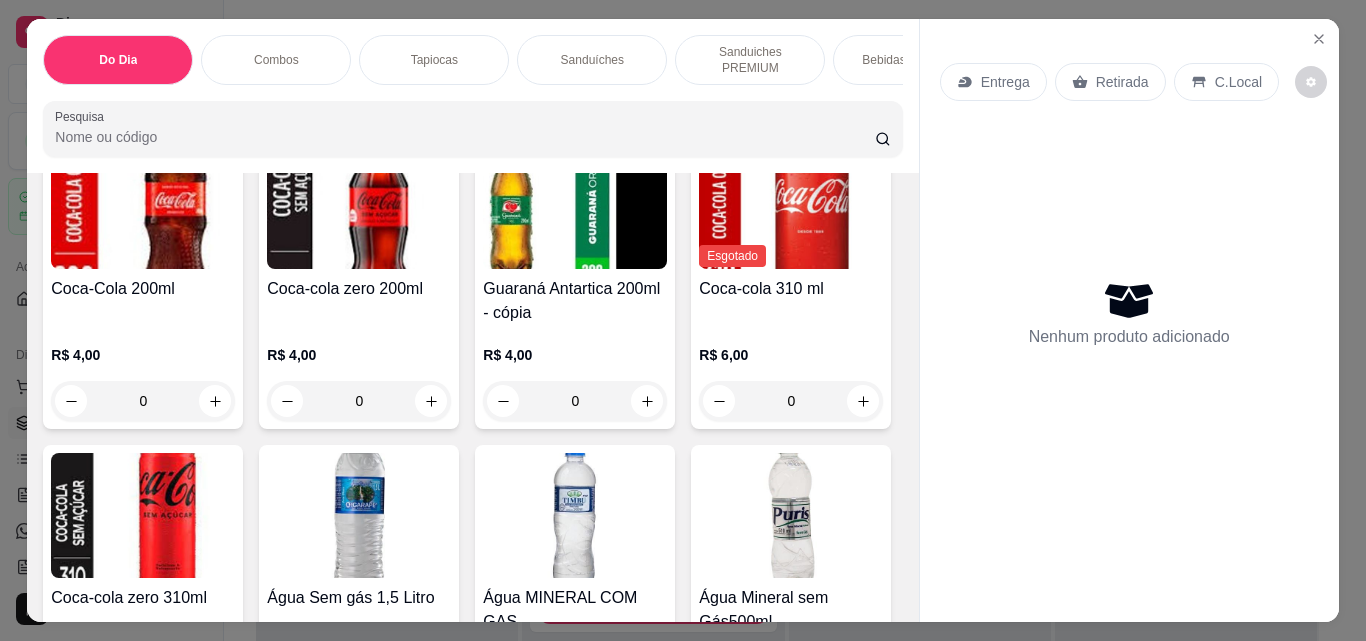 scroll, scrollTop: 3662, scrollLeft: 0, axis: vertical 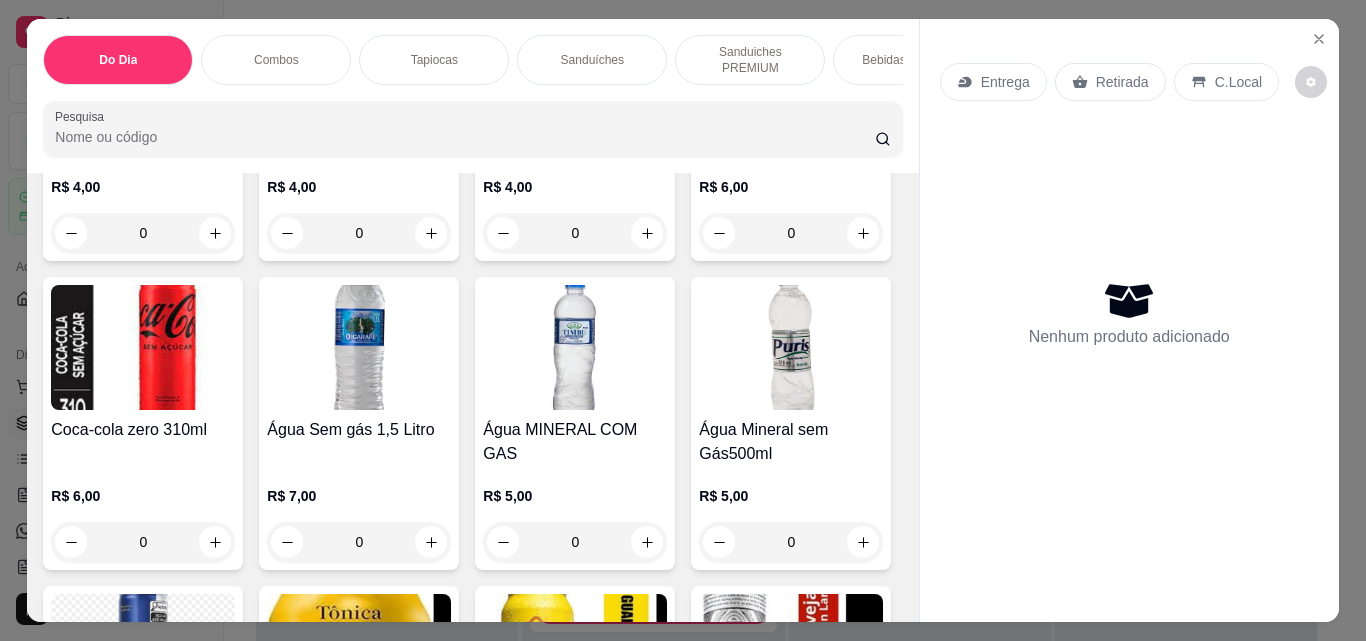 click 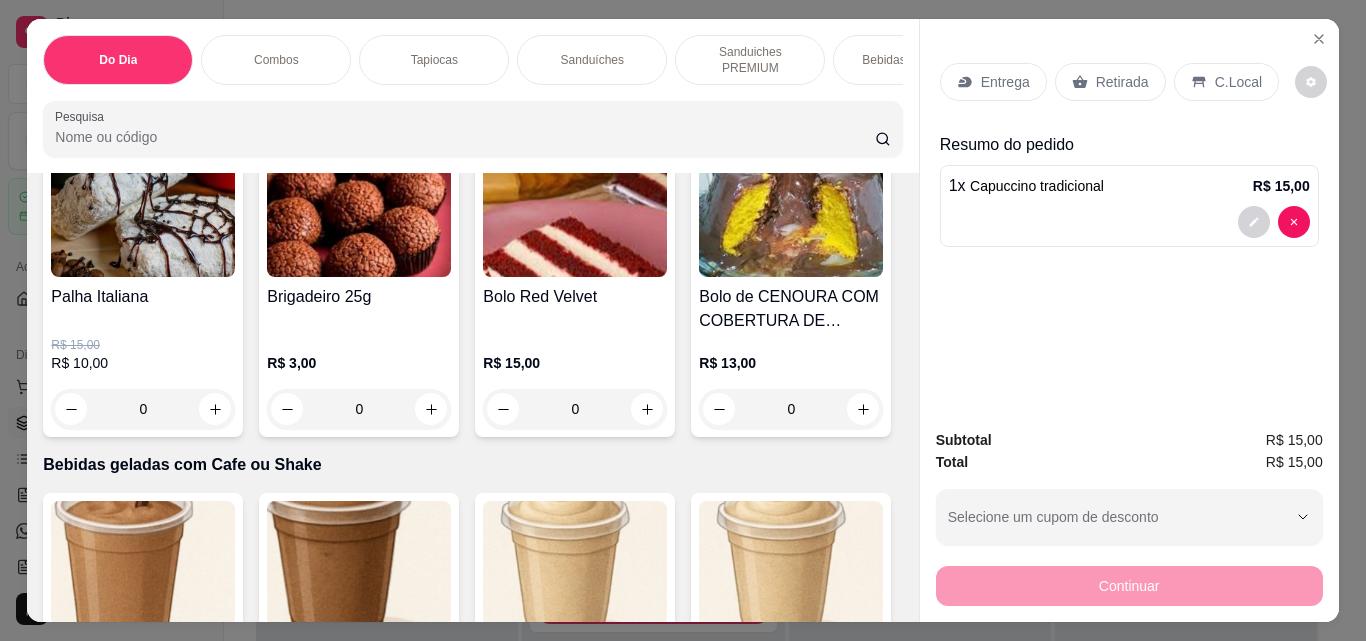 scroll, scrollTop: 7791, scrollLeft: 0, axis: vertical 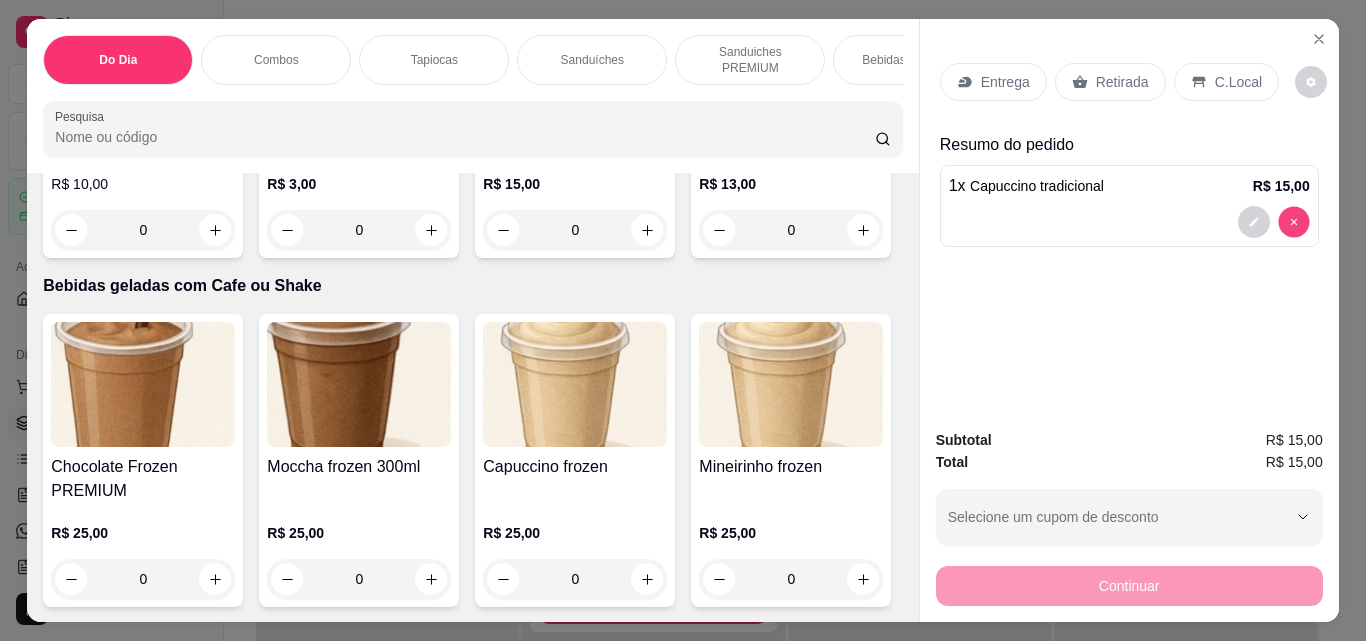 type on "0" 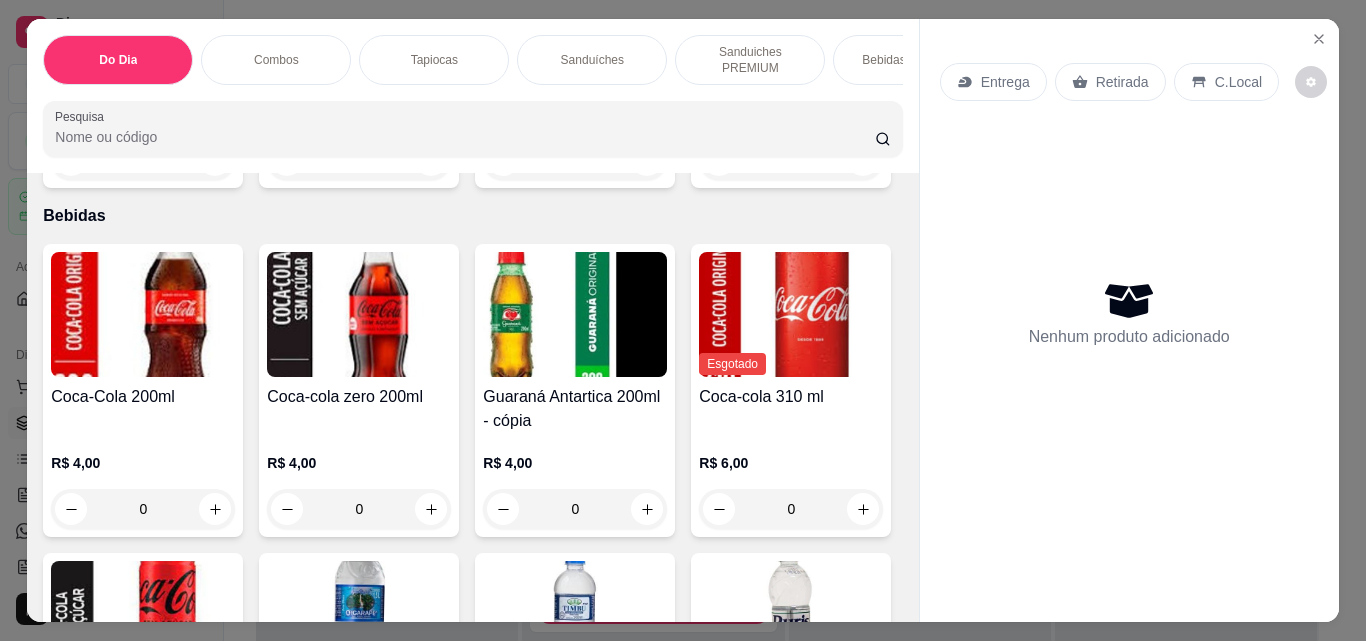 scroll, scrollTop: 3806, scrollLeft: 0, axis: vertical 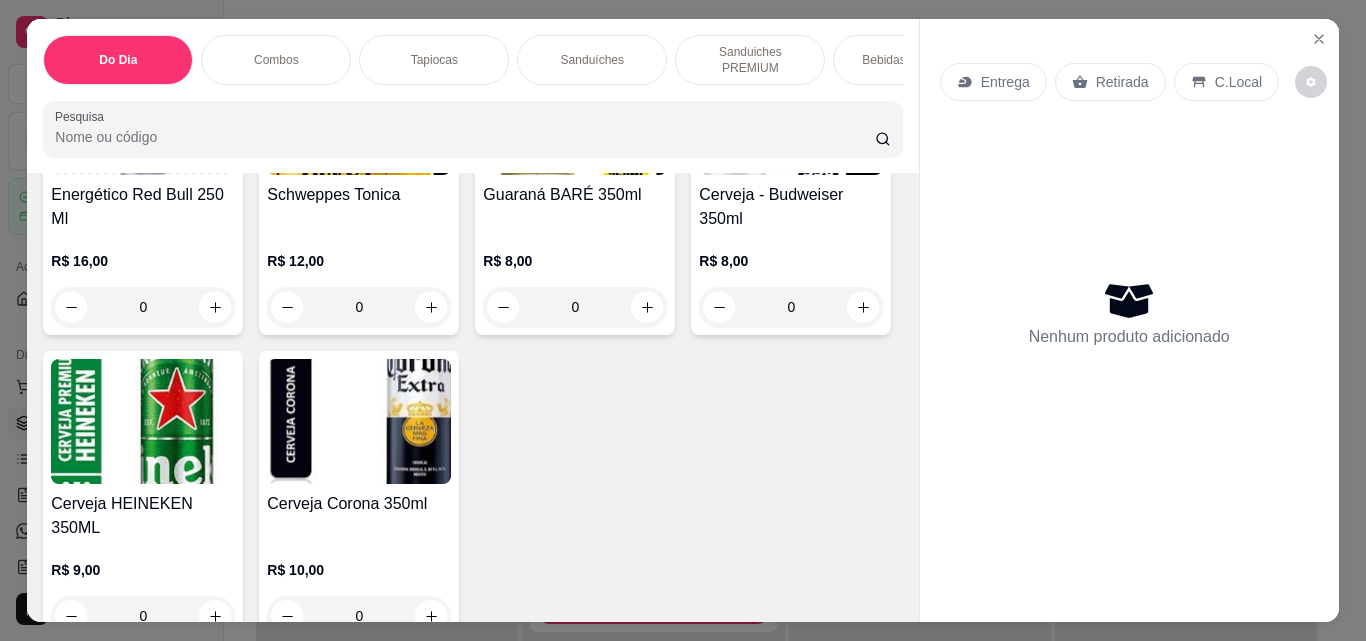 click at bounding box center [647, -660] 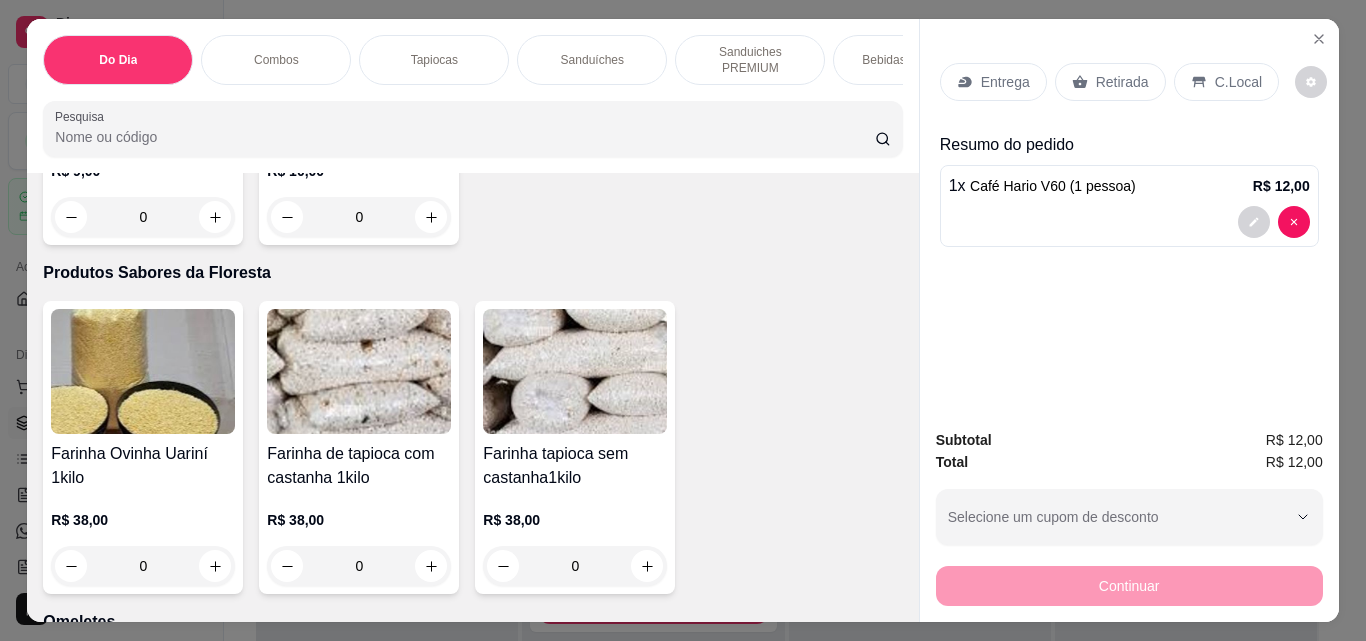scroll, scrollTop: 4596, scrollLeft: 0, axis: vertical 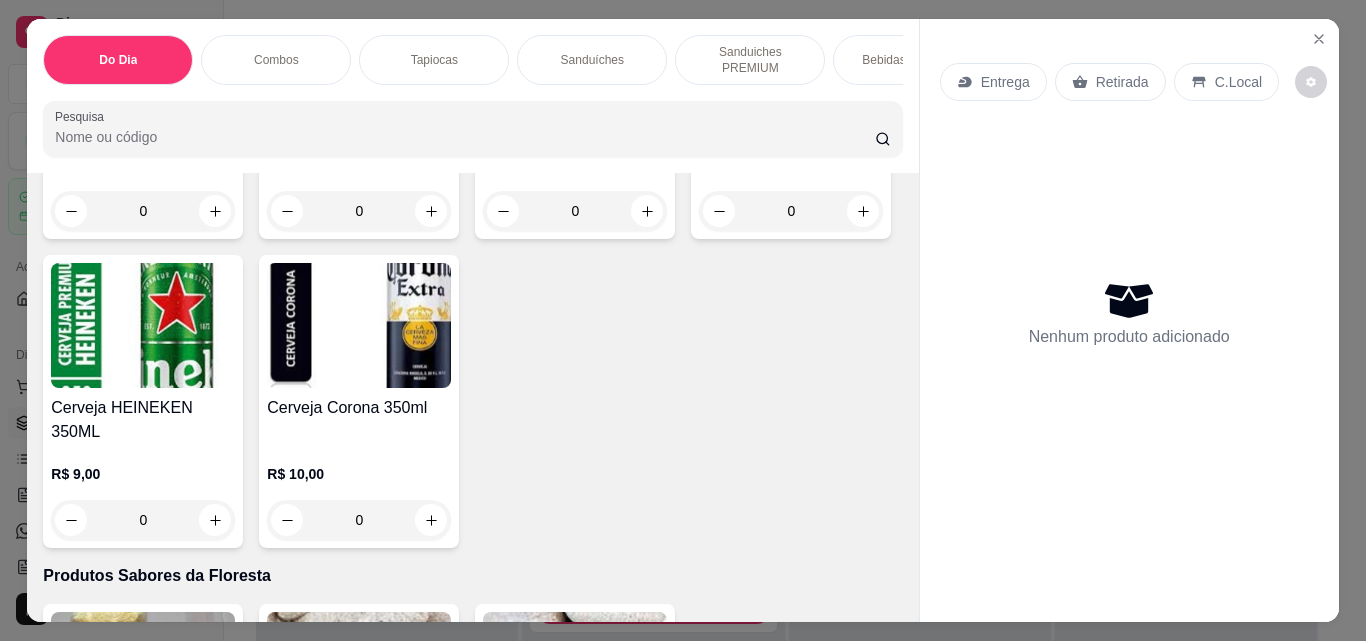 click 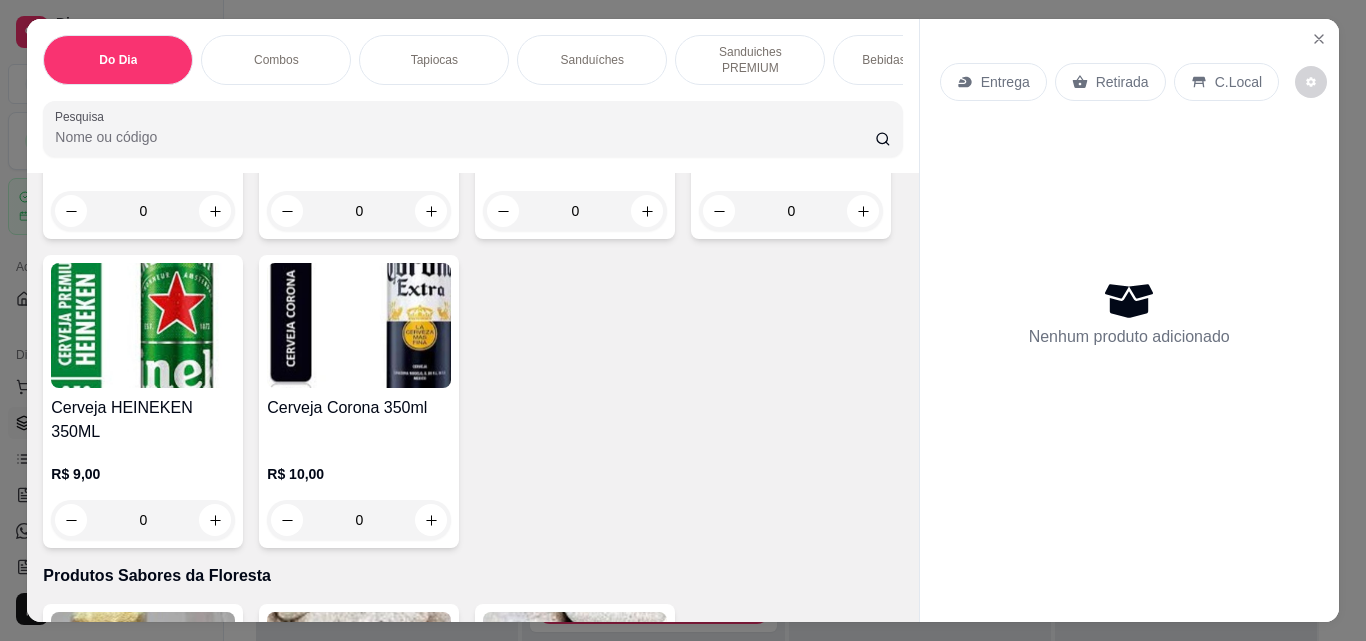 type on "1" 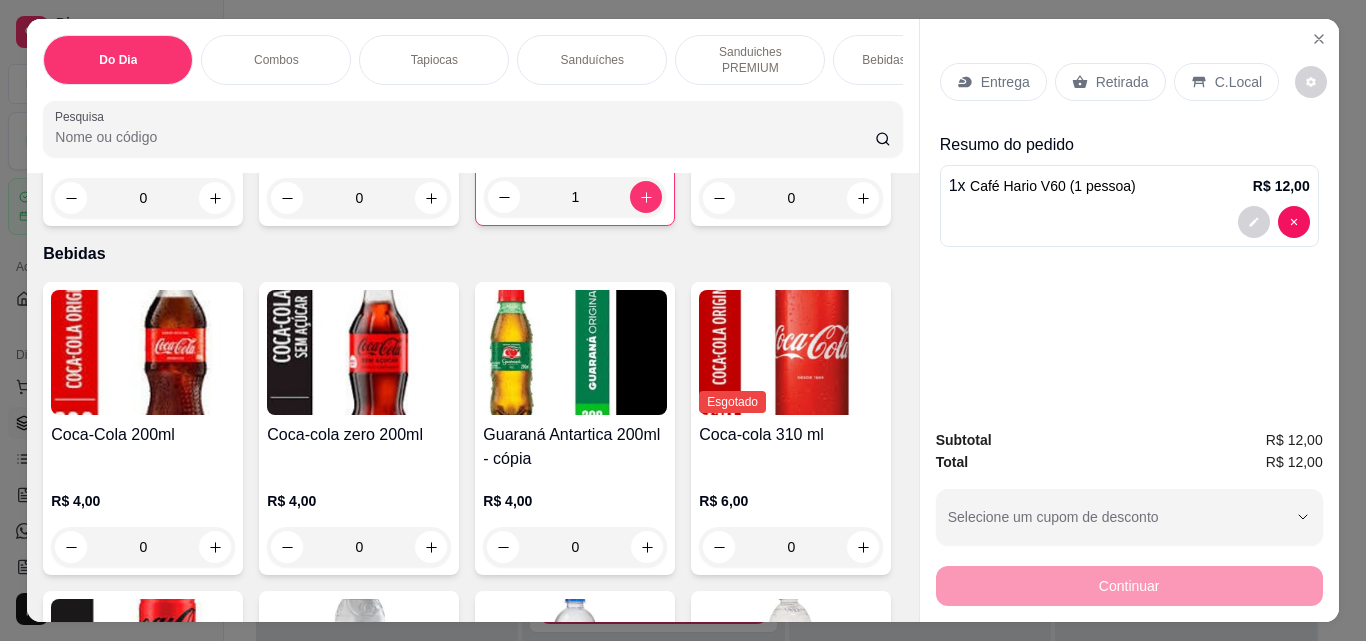 scroll, scrollTop: 3627, scrollLeft: 0, axis: vertical 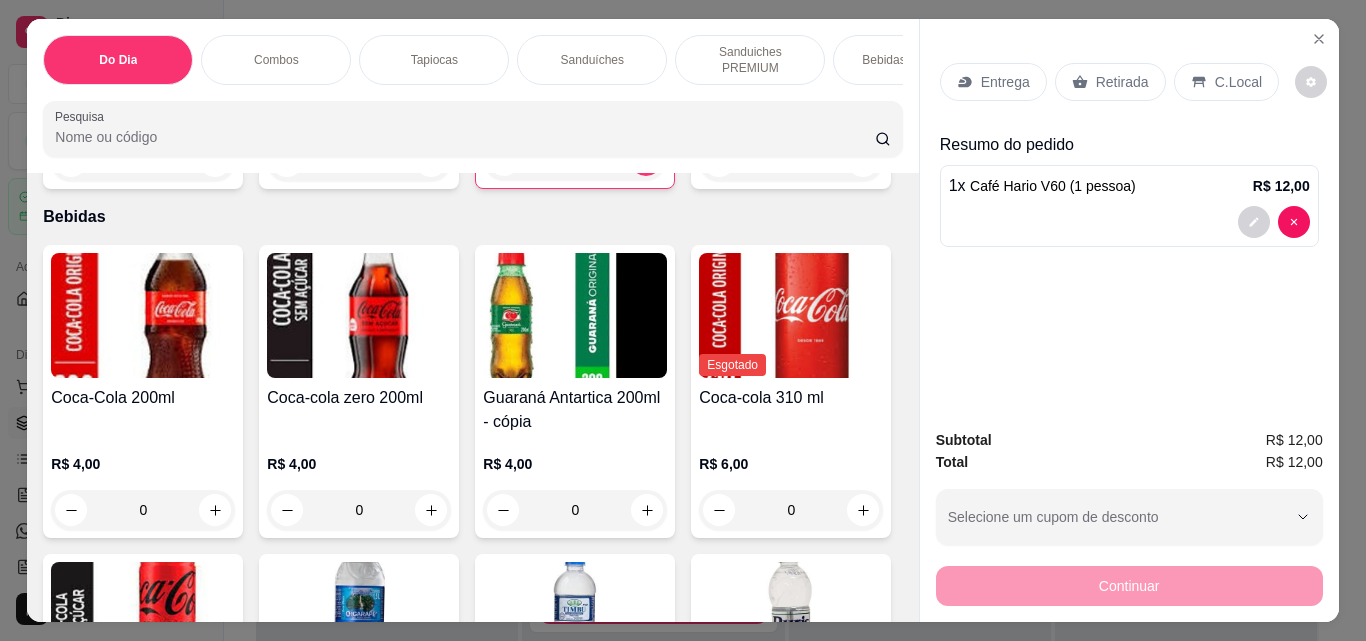 click 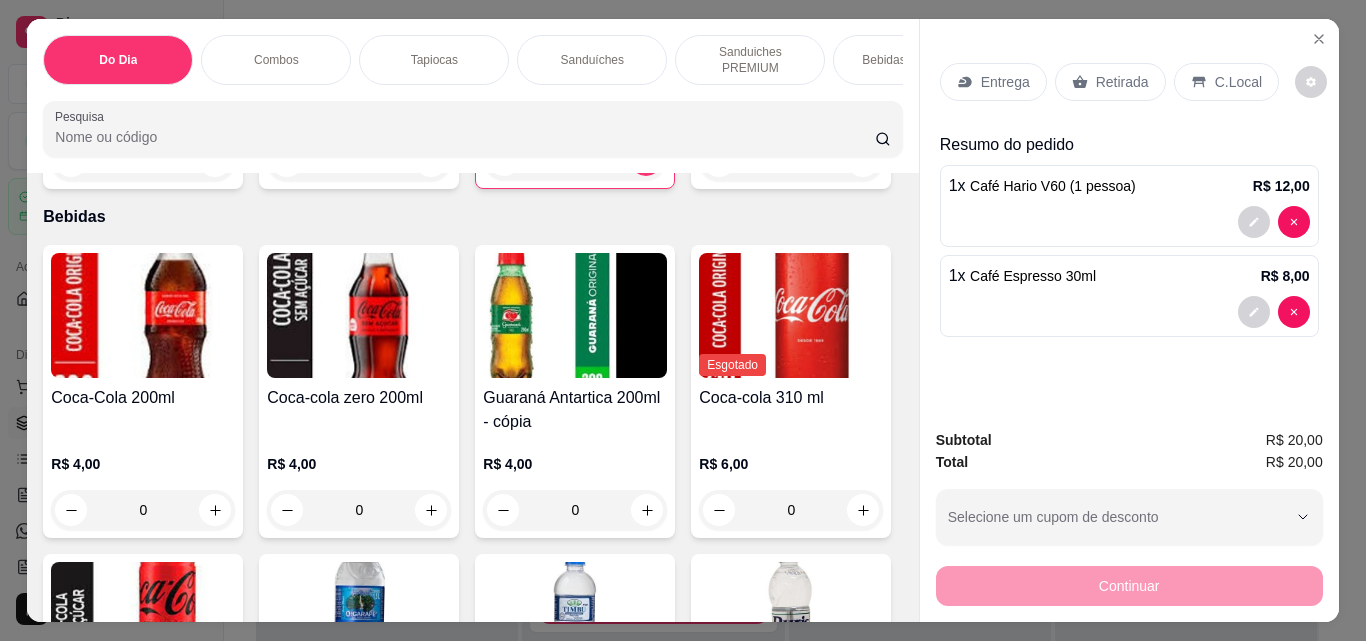 type on "1" 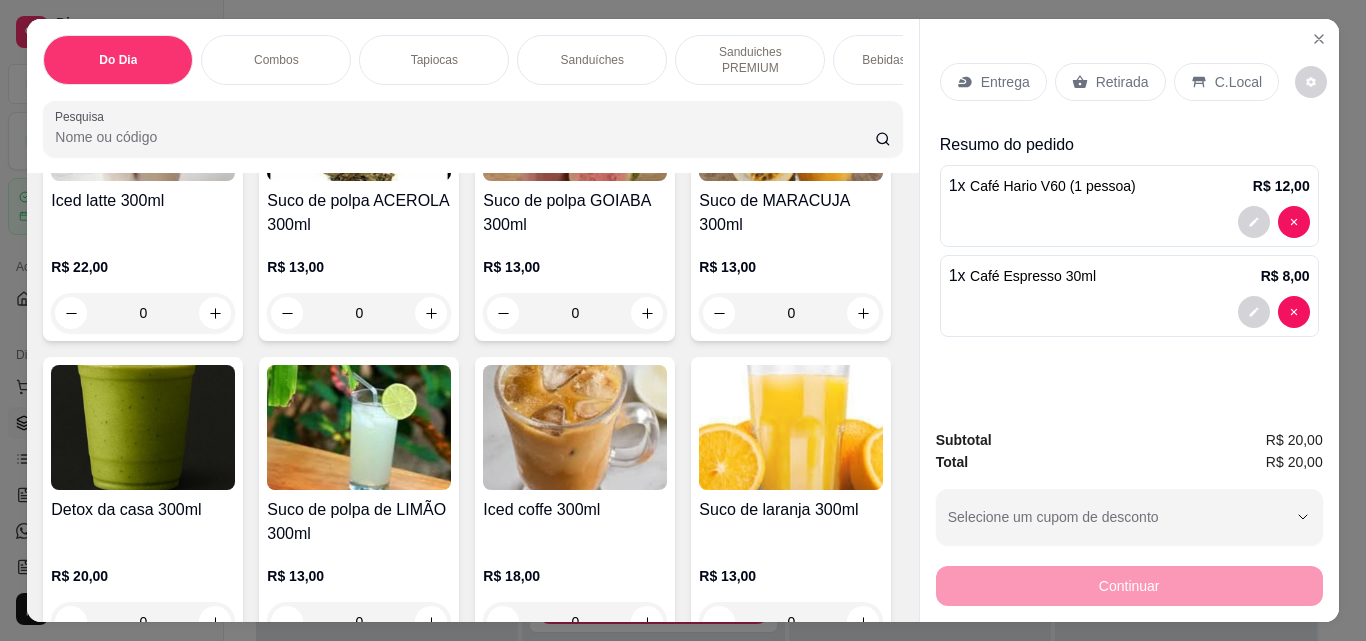 scroll, scrollTop: 8401, scrollLeft: 0, axis: vertical 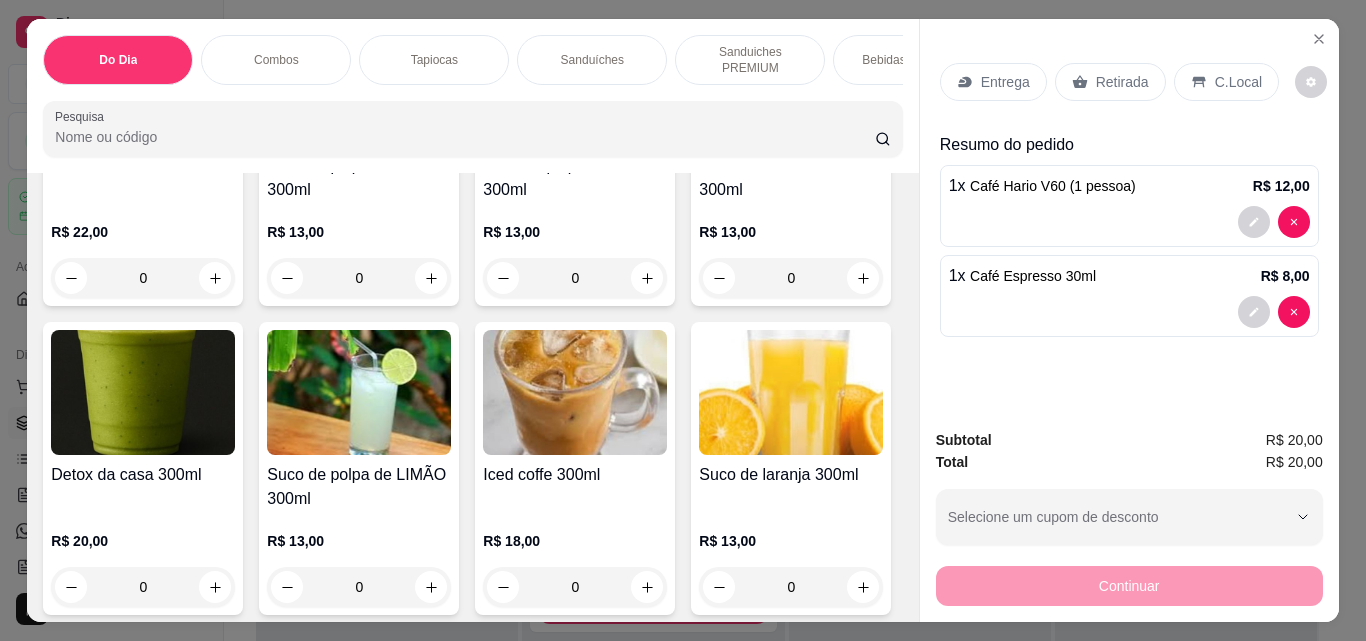 click 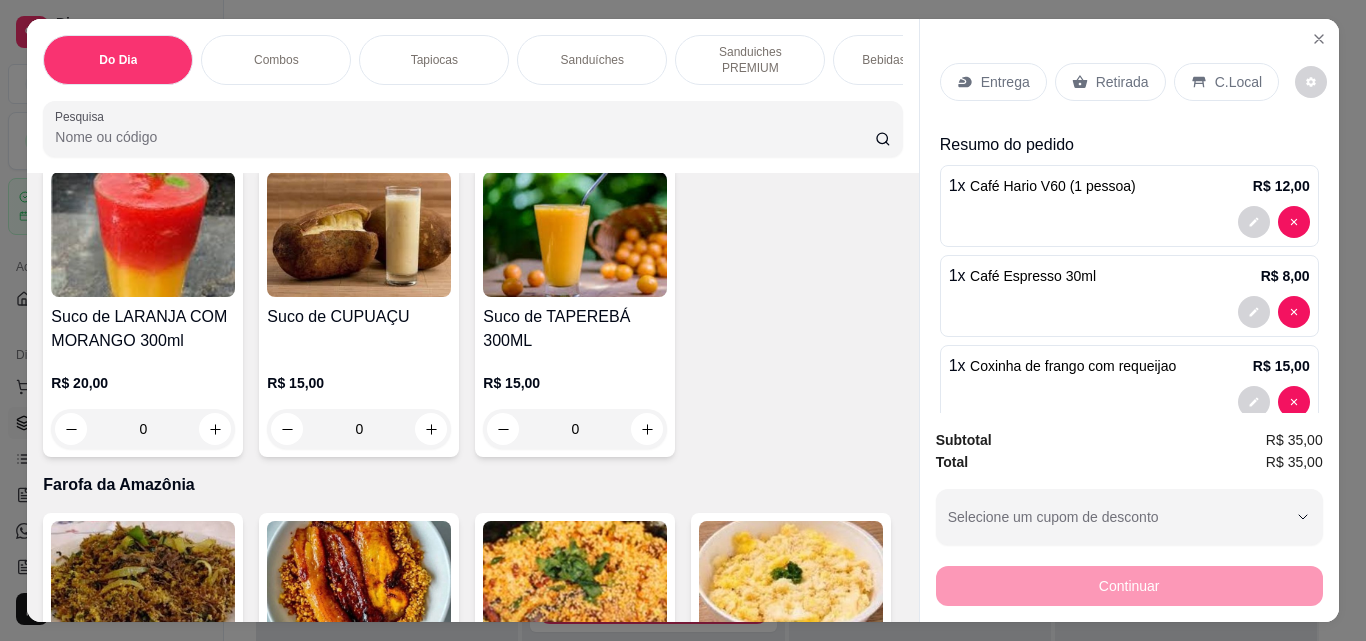 scroll, scrollTop: 8906, scrollLeft: 0, axis: vertical 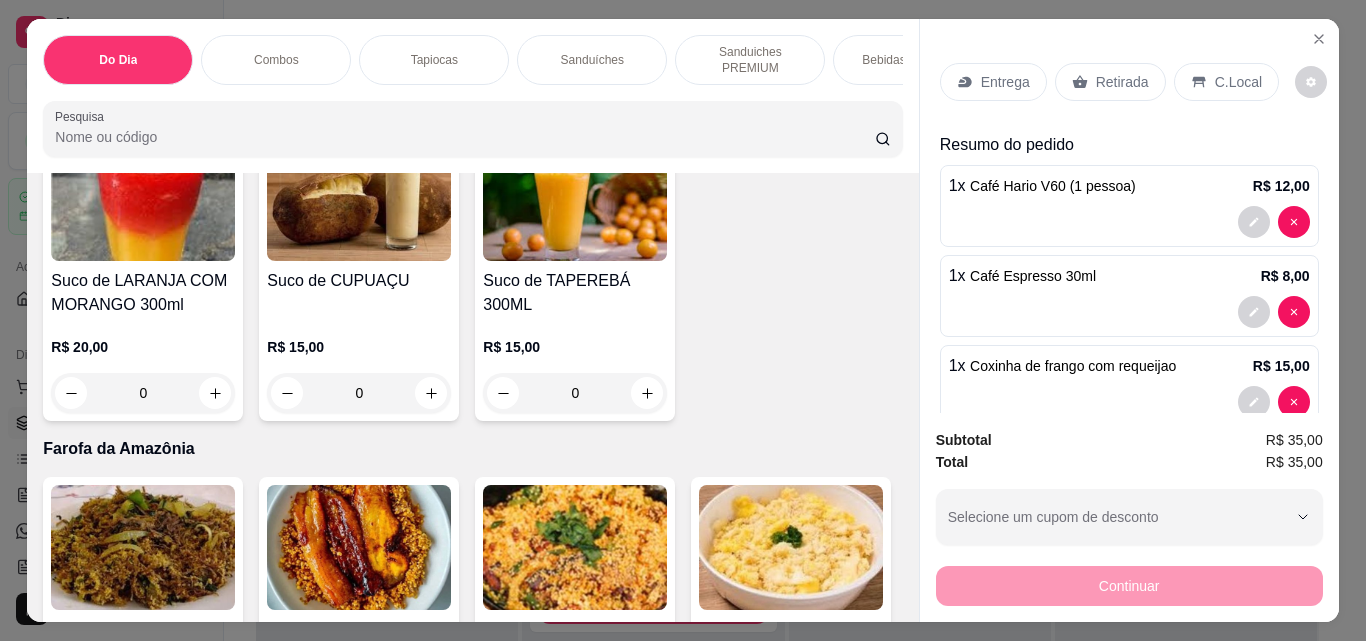 click at bounding box center (647, -1232) 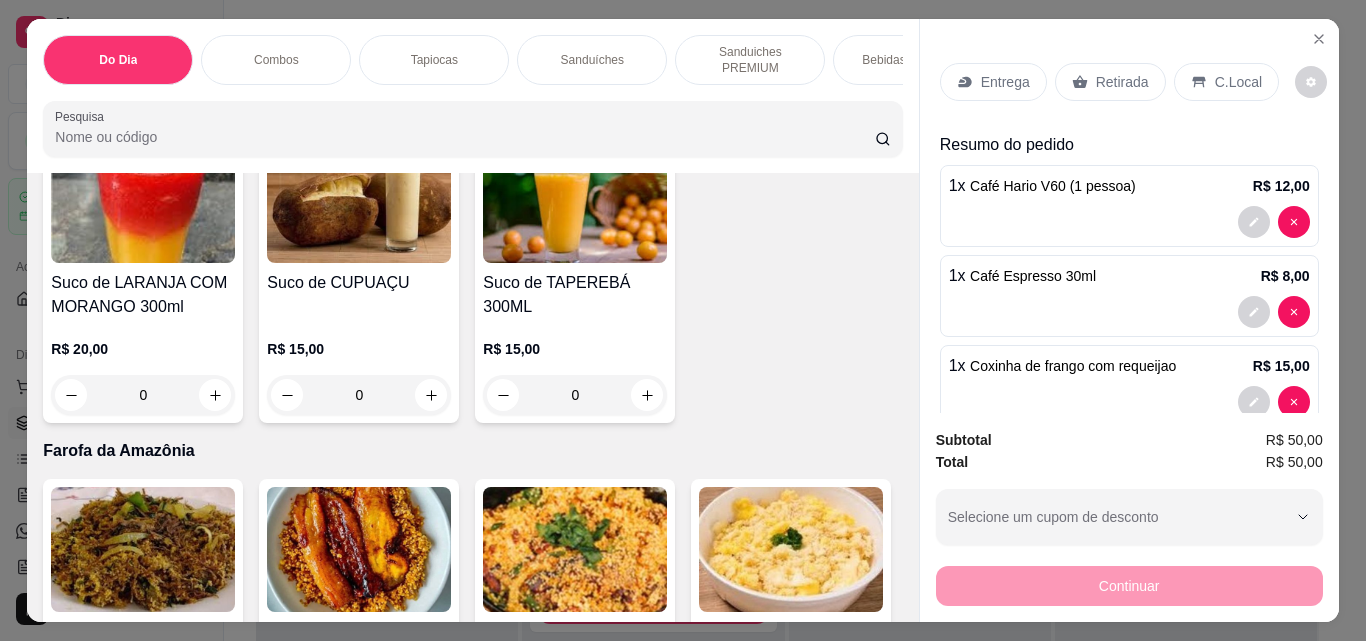 click on "C.Local" at bounding box center [1238, 82] 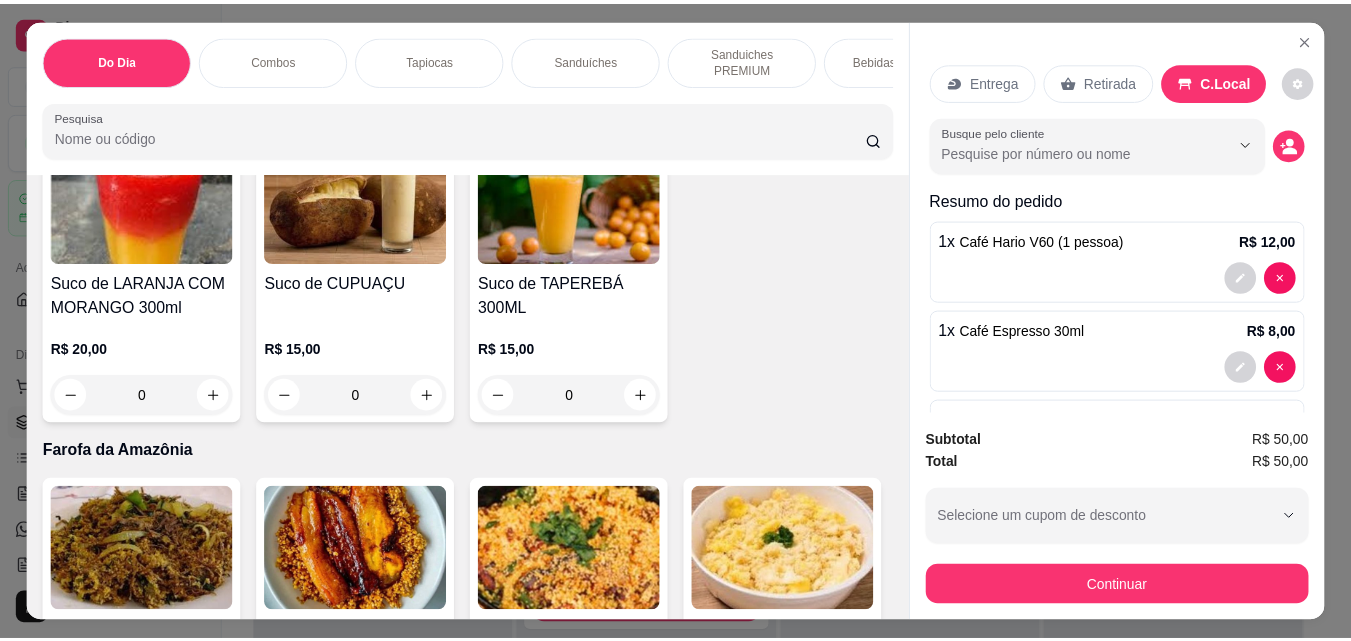 scroll, scrollTop: 0, scrollLeft: 0, axis: both 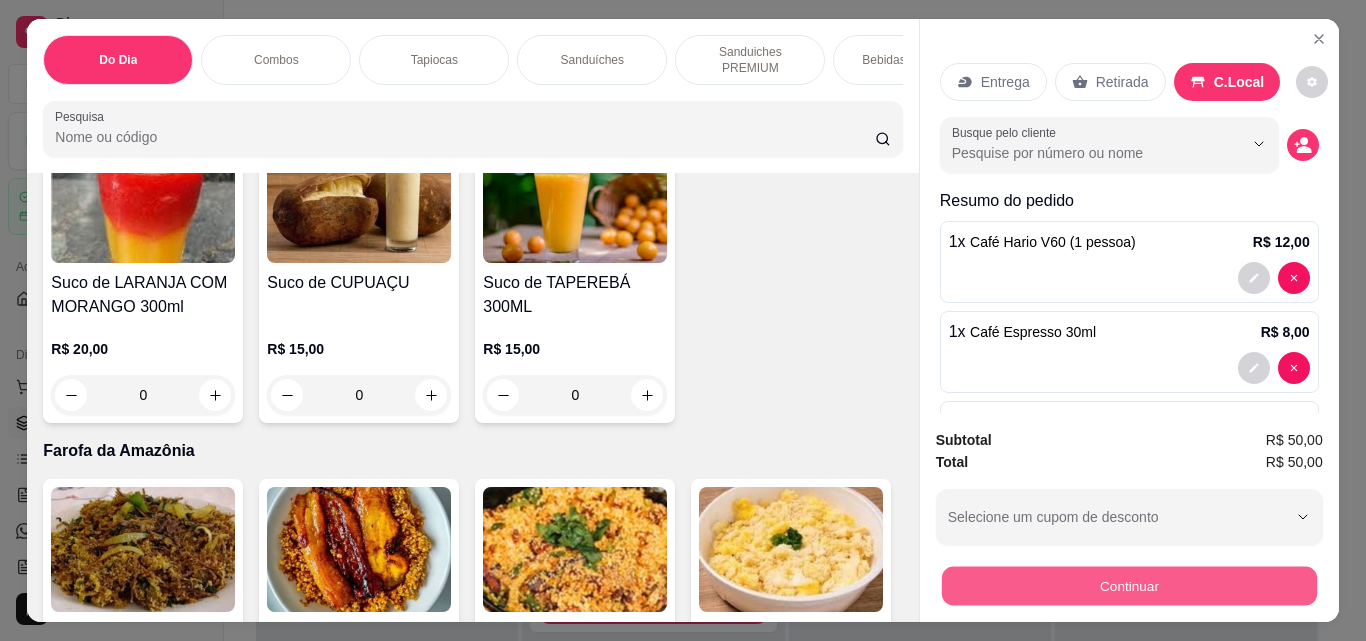click on "Continuar" at bounding box center [1128, 585] 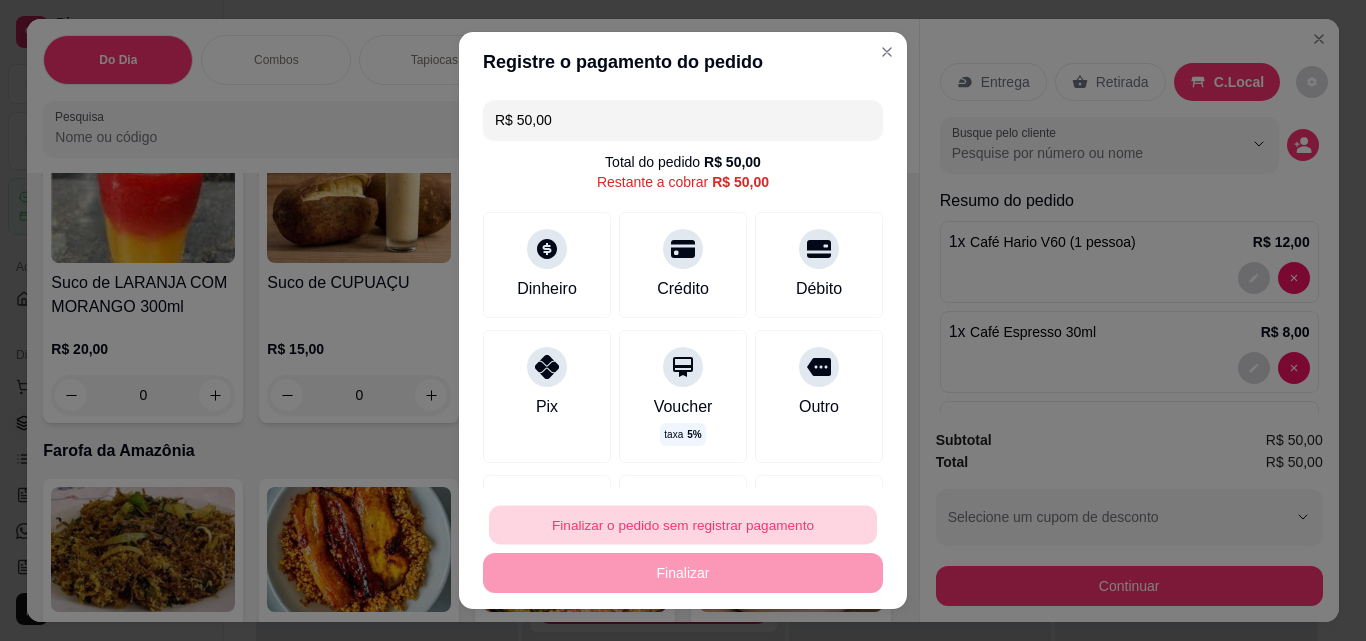 click on "Finalizar o pedido sem registrar pagamento" at bounding box center [683, 525] 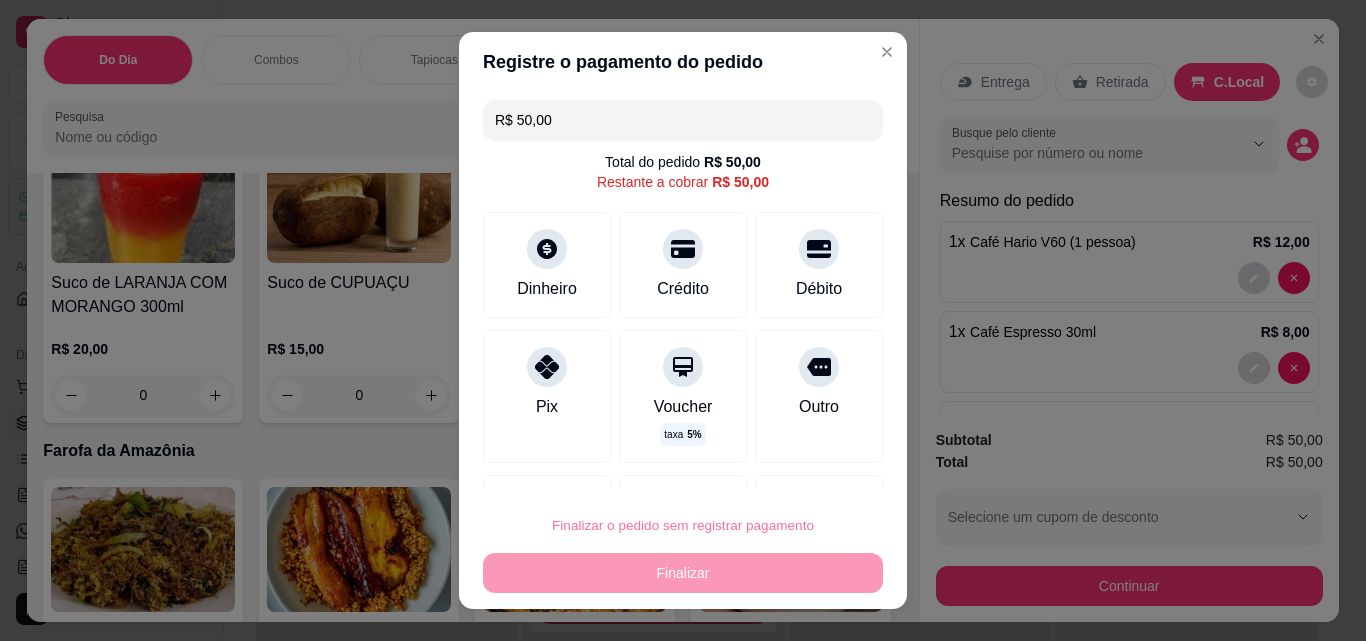 click on "Confirmar" at bounding box center [797, 468] 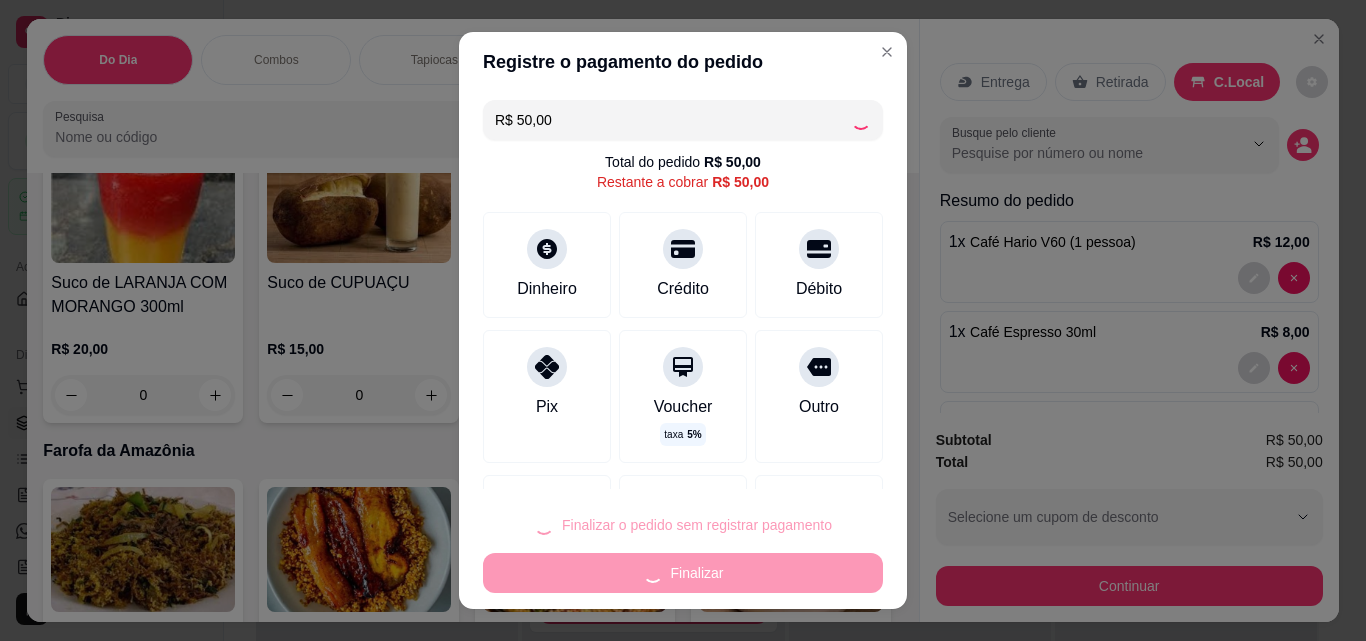 type on "0" 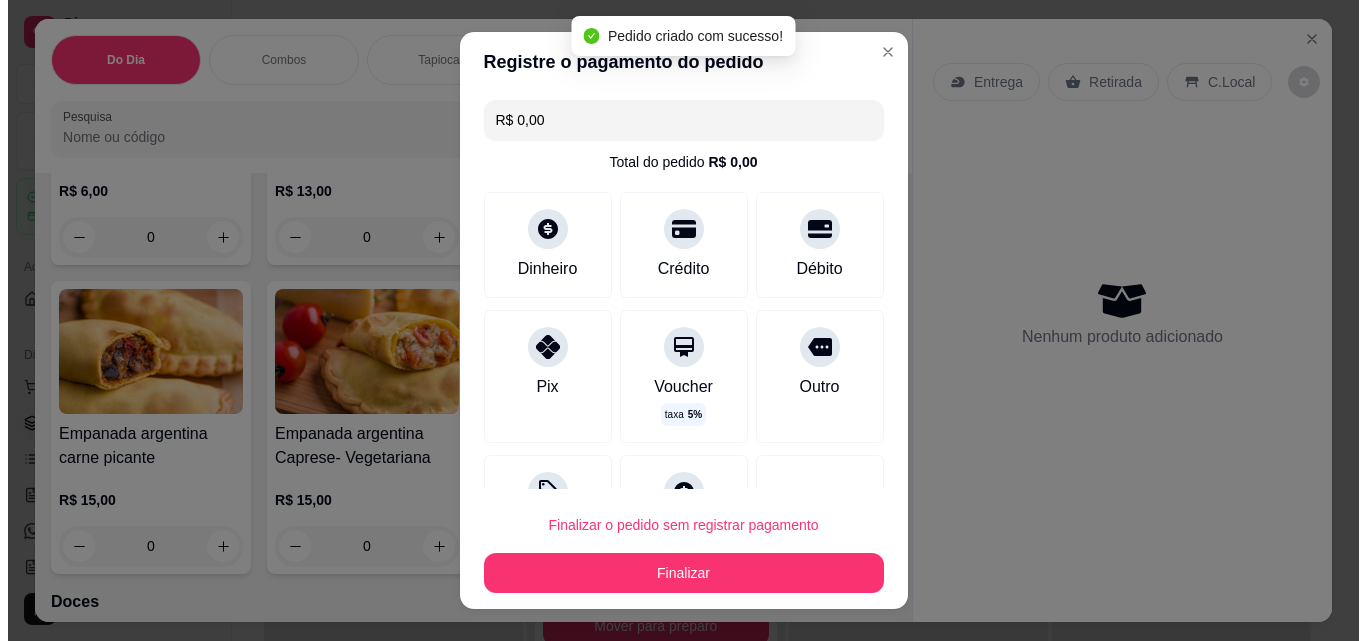 scroll, scrollTop: 0, scrollLeft: 0, axis: both 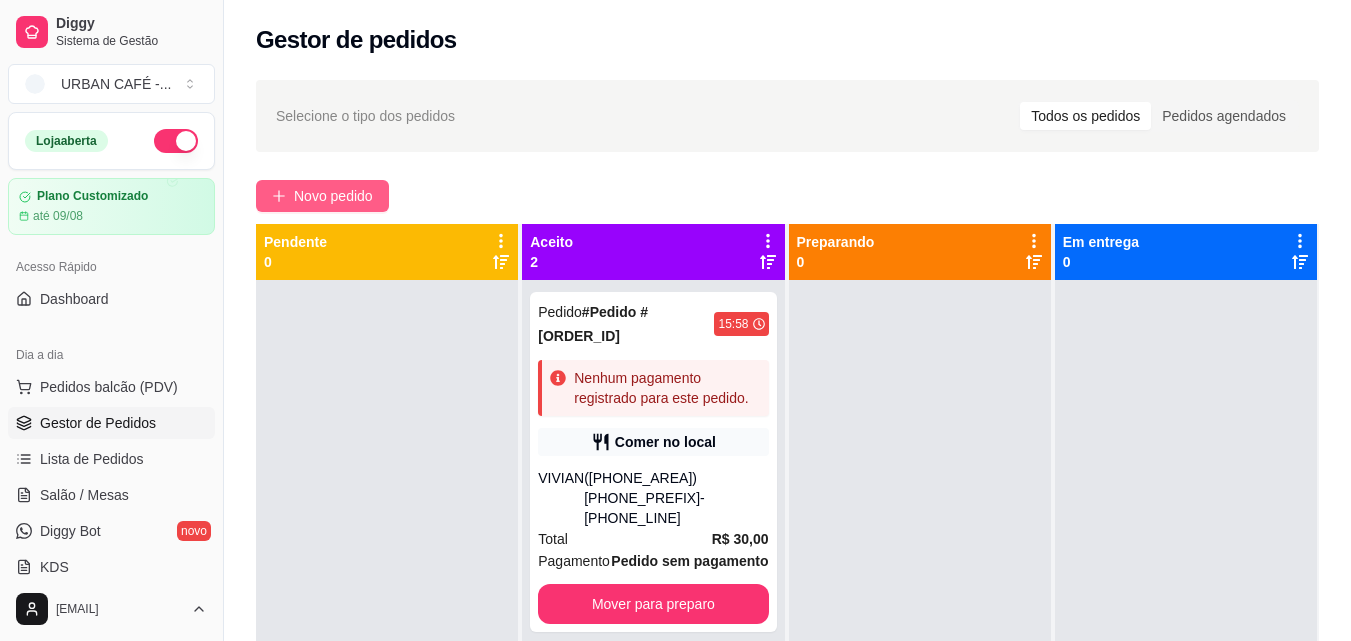 click on "Novo pedido" at bounding box center (333, 196) 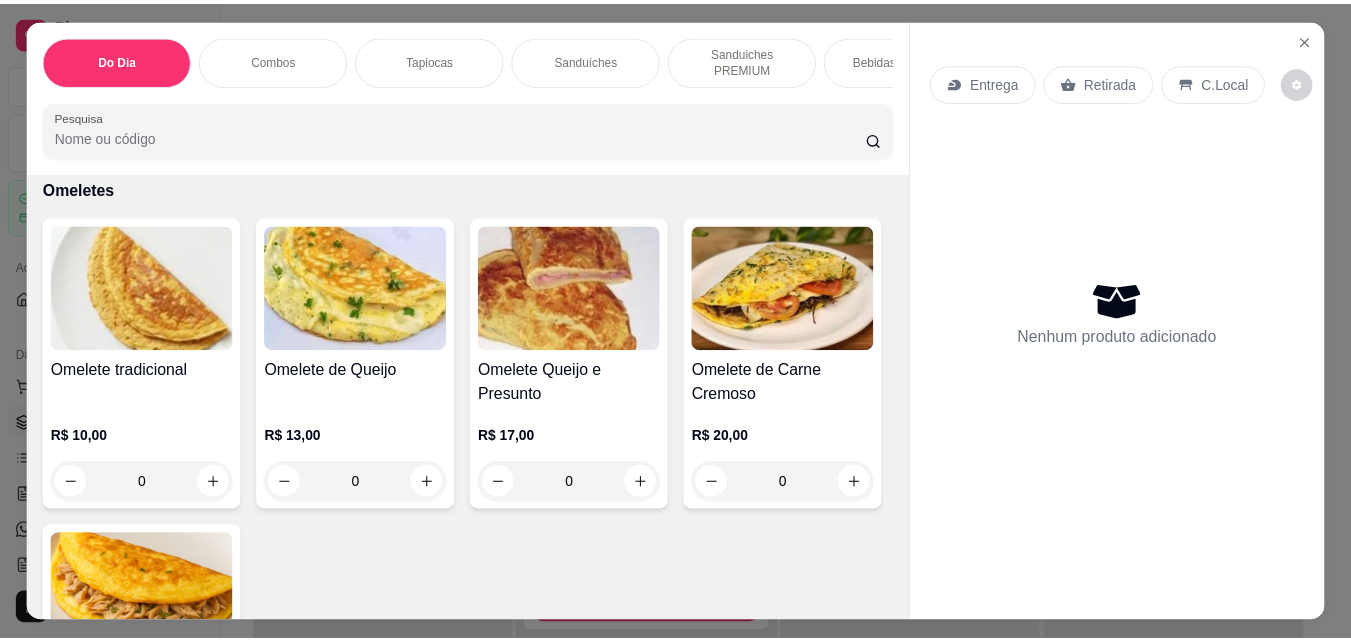 scroll, scrollTop: 5421, scrollLeft: 0, axis: vertical 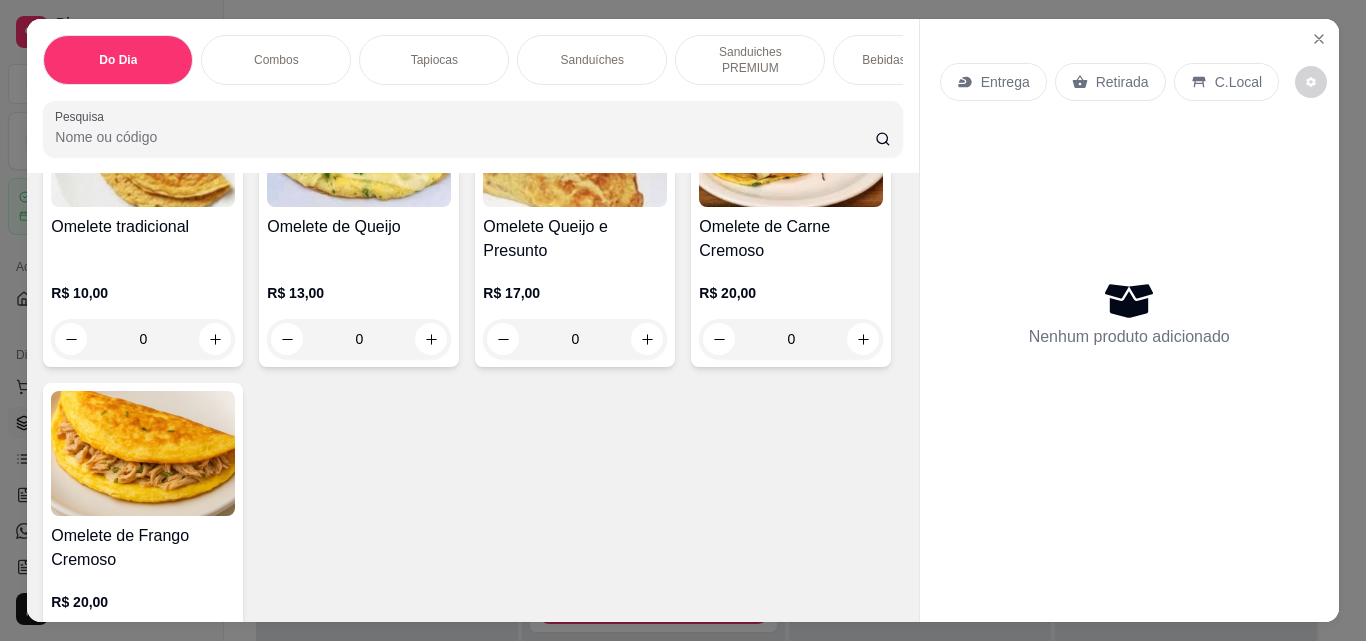 click 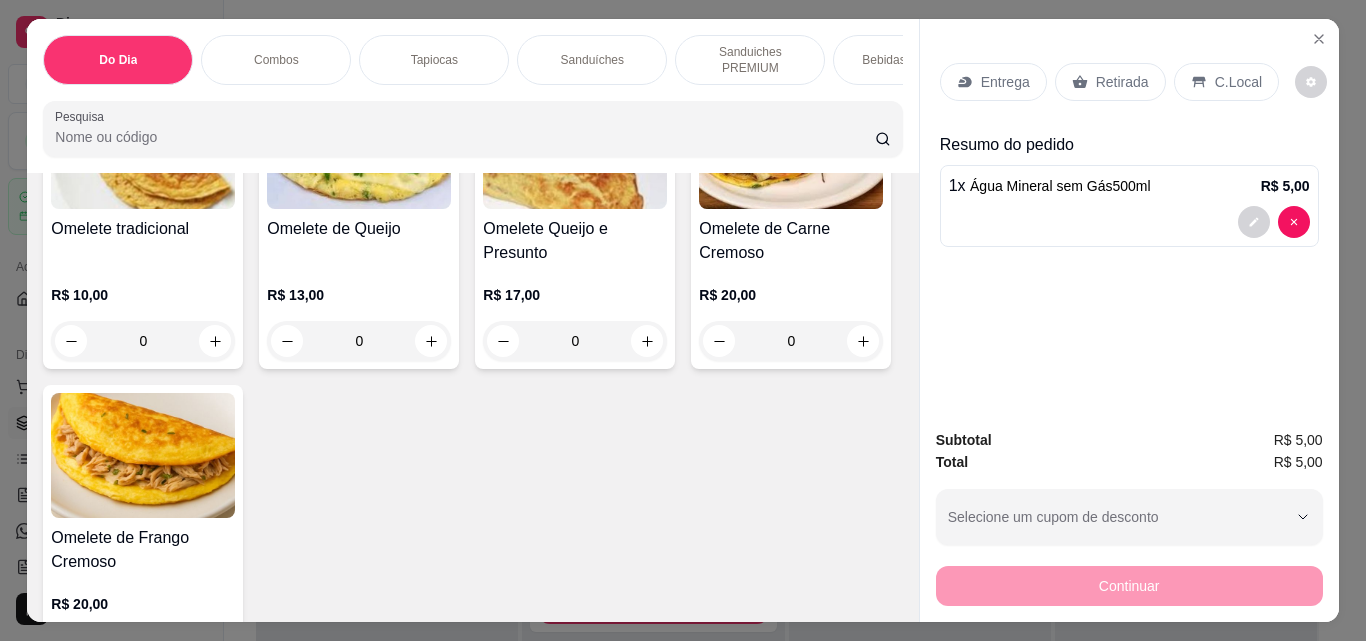 click on "Retirada" at bounding box center [1122, 82] 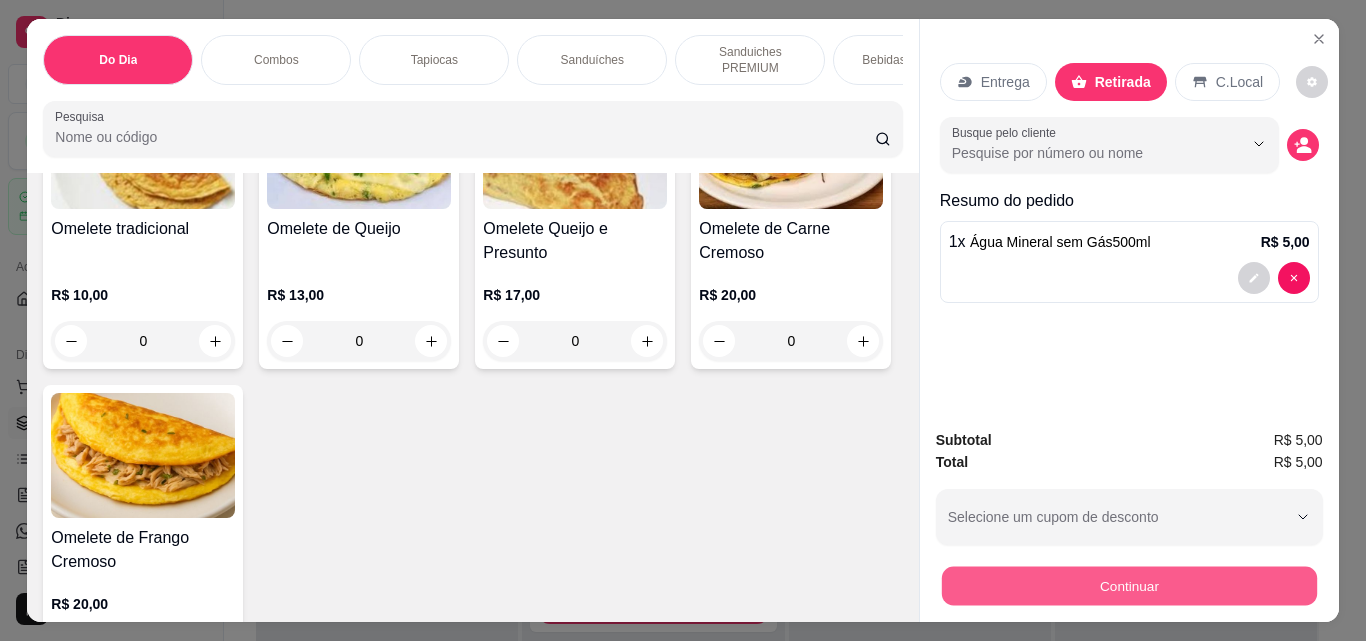 click on "Continuar" at bounding box center [1128, 585] 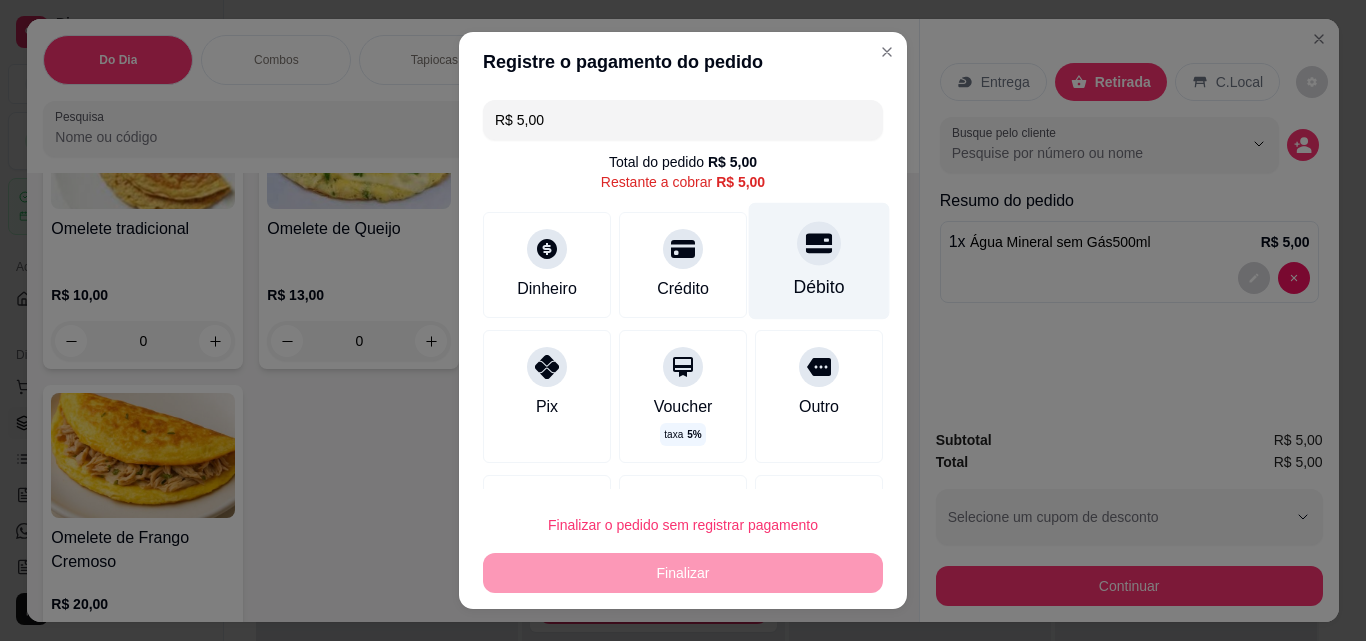 click on "Débito" at bounding box center [819, 287] 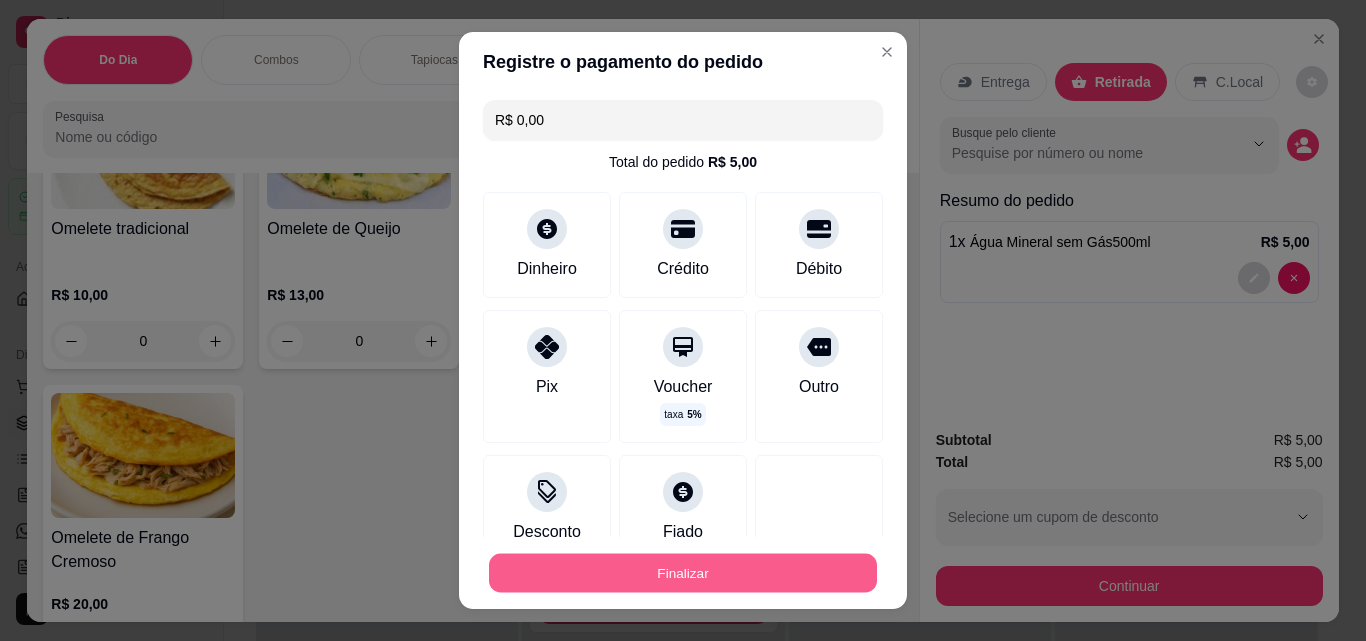 click on "Finalizar" at bounding box center [683, 573] 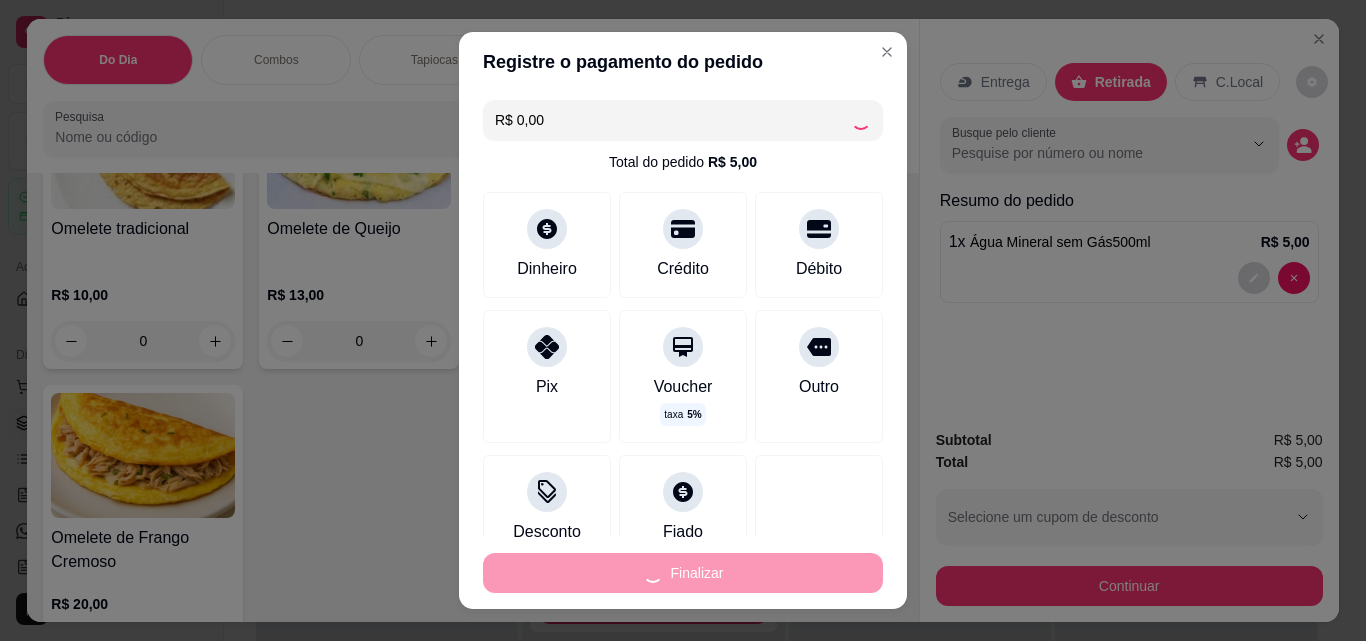 type on "0" 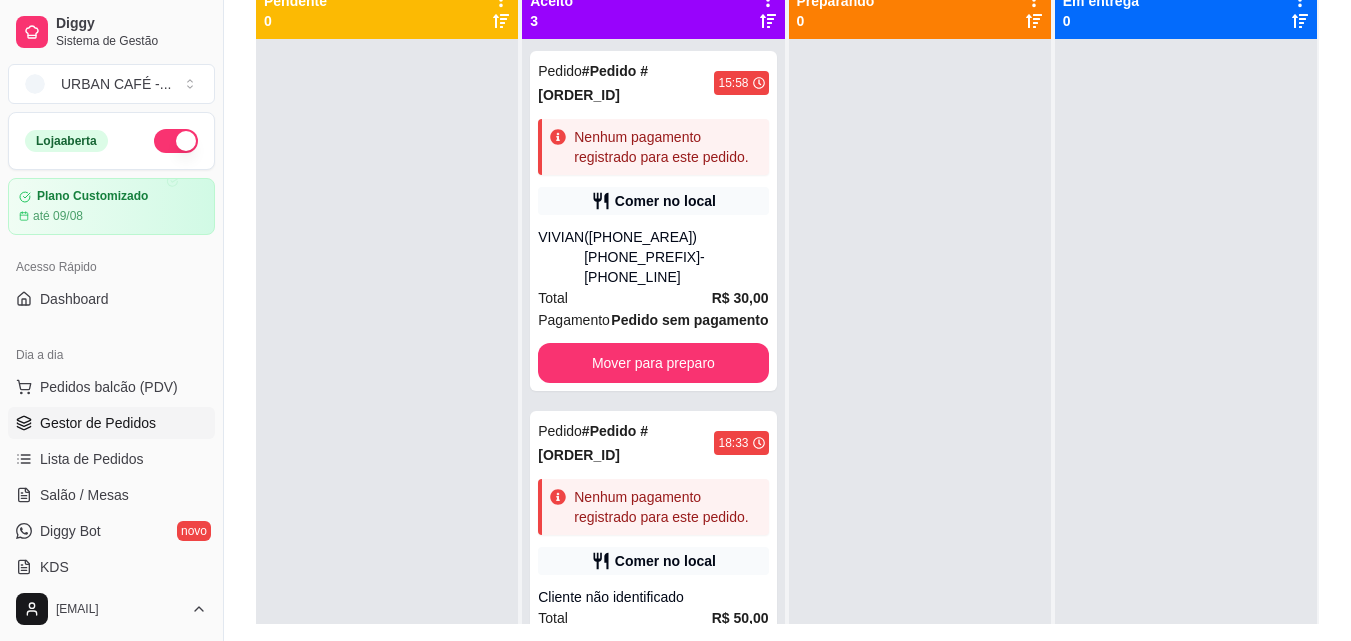 scroll, scrollTop: 305, scrollLeft: 0, axis: vertical 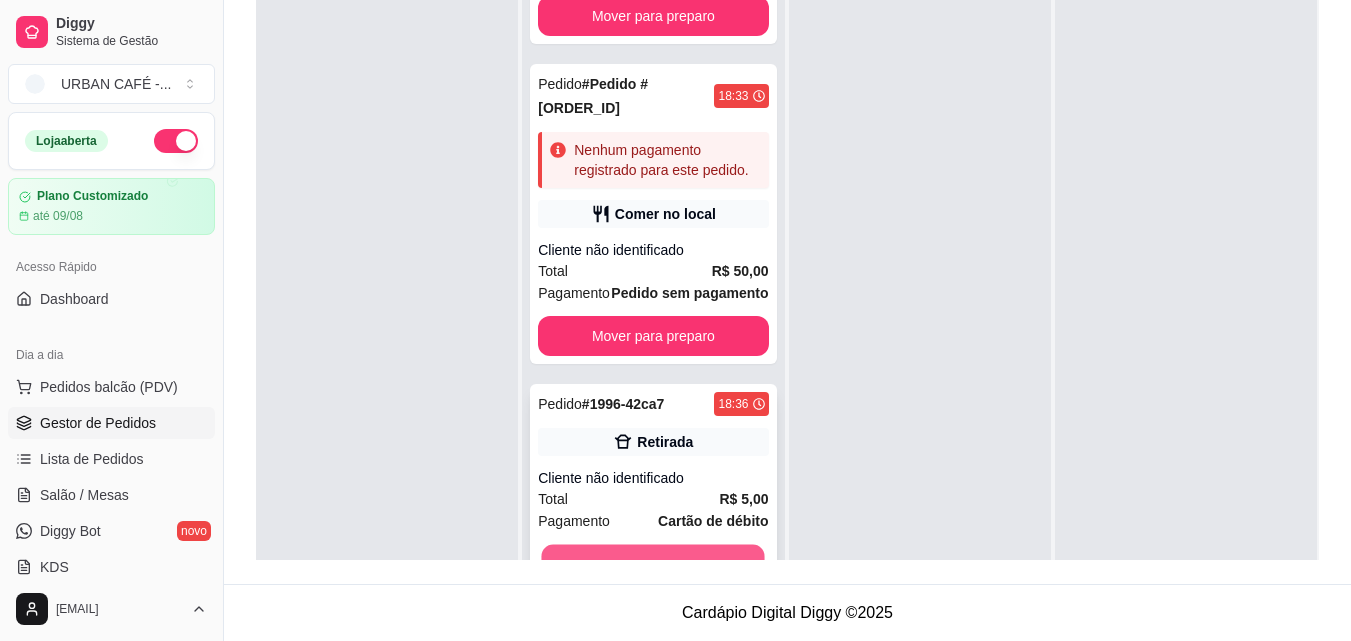 click on "Mover para preparo" at bounding box center (653, 564) 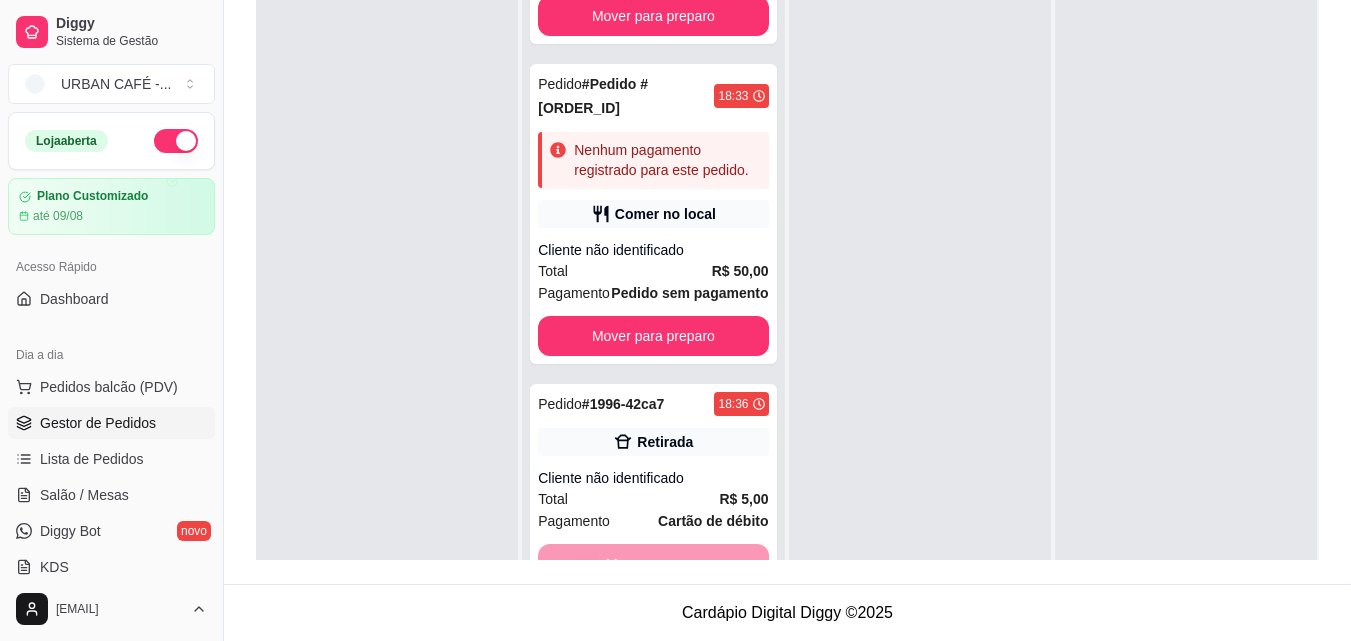 scroll, scrollTop: 55, scrollLeft: 0, axis: vertical 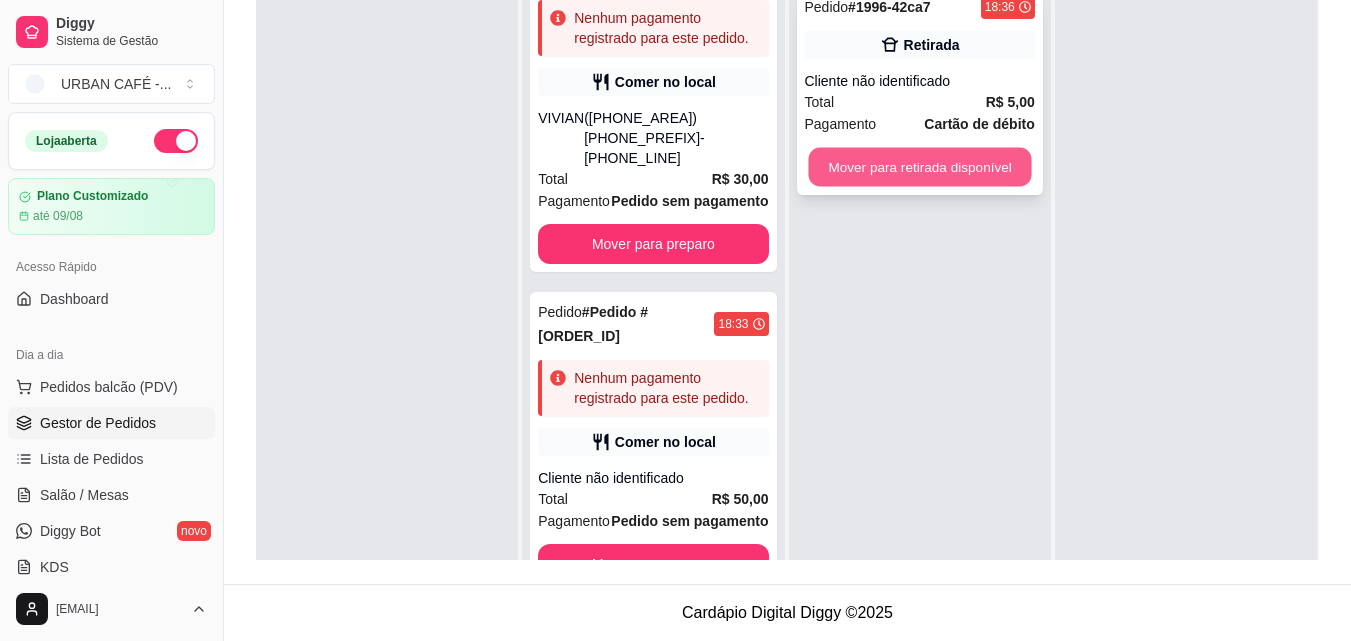 click on "Mover para retirada disponível" at bounding box center [919, 167] 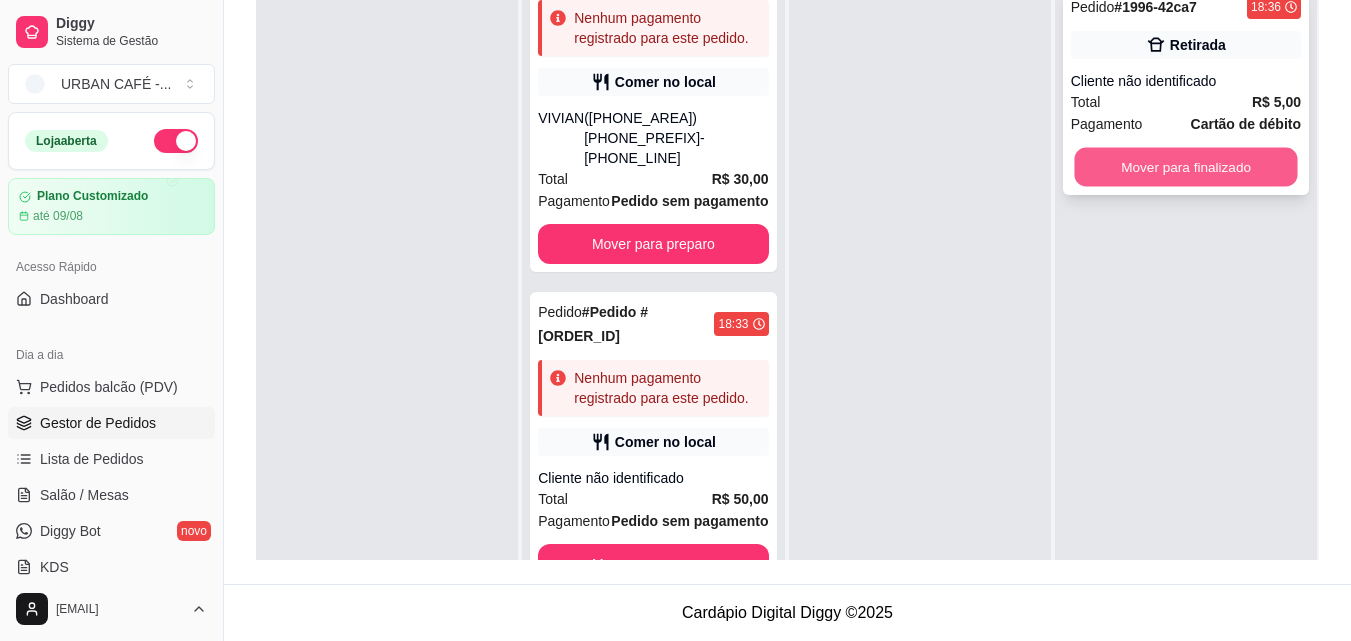 click on "Mover para finalizado" at bounding box center (1185, 167) 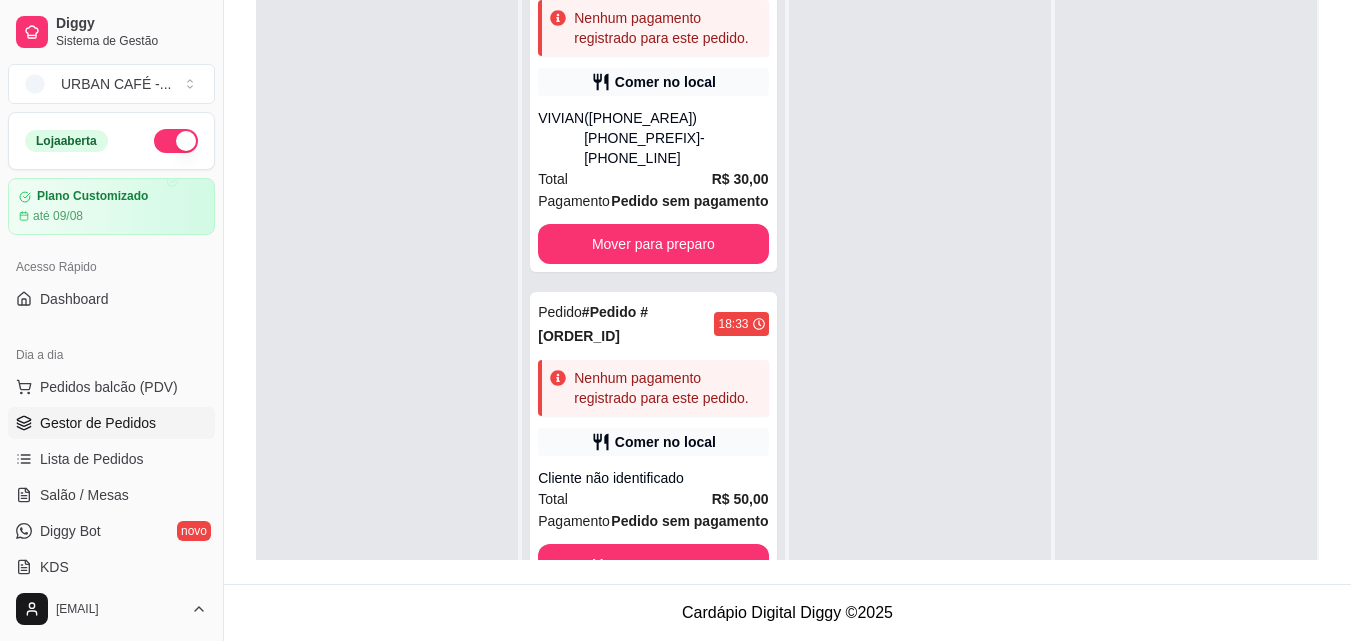 scroll, scrollTop: 0, scrollLeft: 0, axis: both 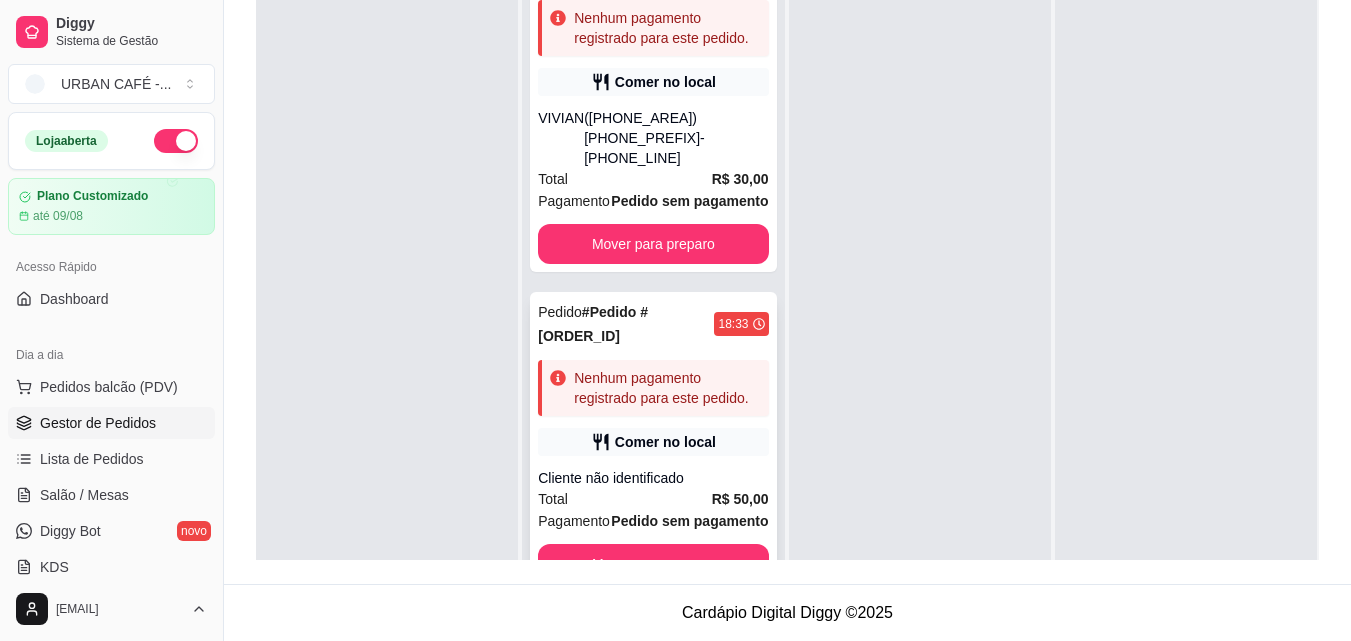 click on "Pedido sem pagamento" at bounding box center [689, 521] 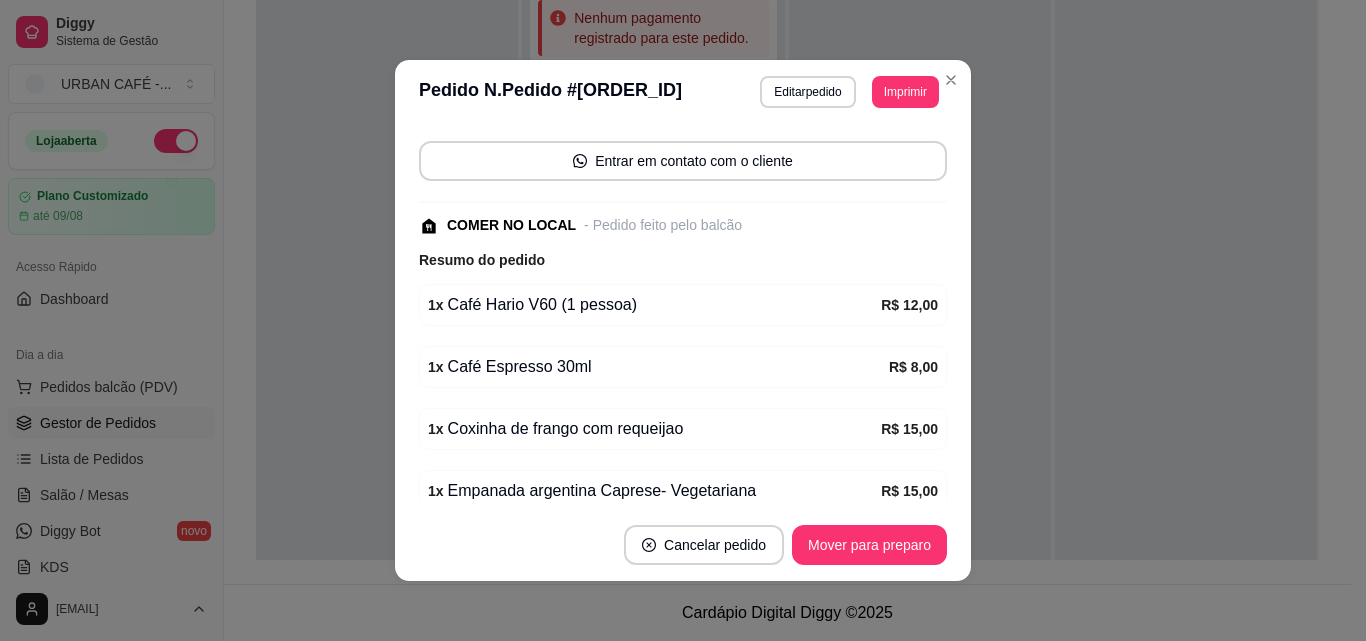 scroll, scrollTop: 137, scrollLeft: 0, axis: vertical 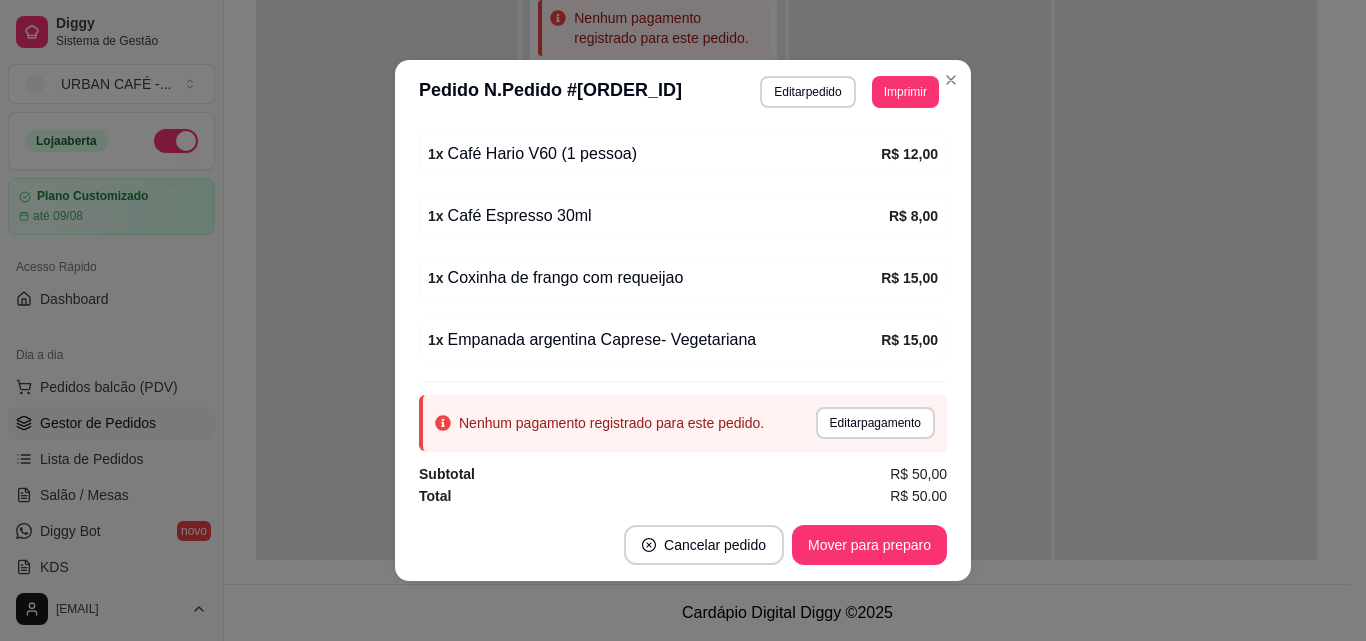 drag, startPoint x: 943, startPoint y: 355, endPoint x: 941, endPoint y: 383, distance: 28.071337 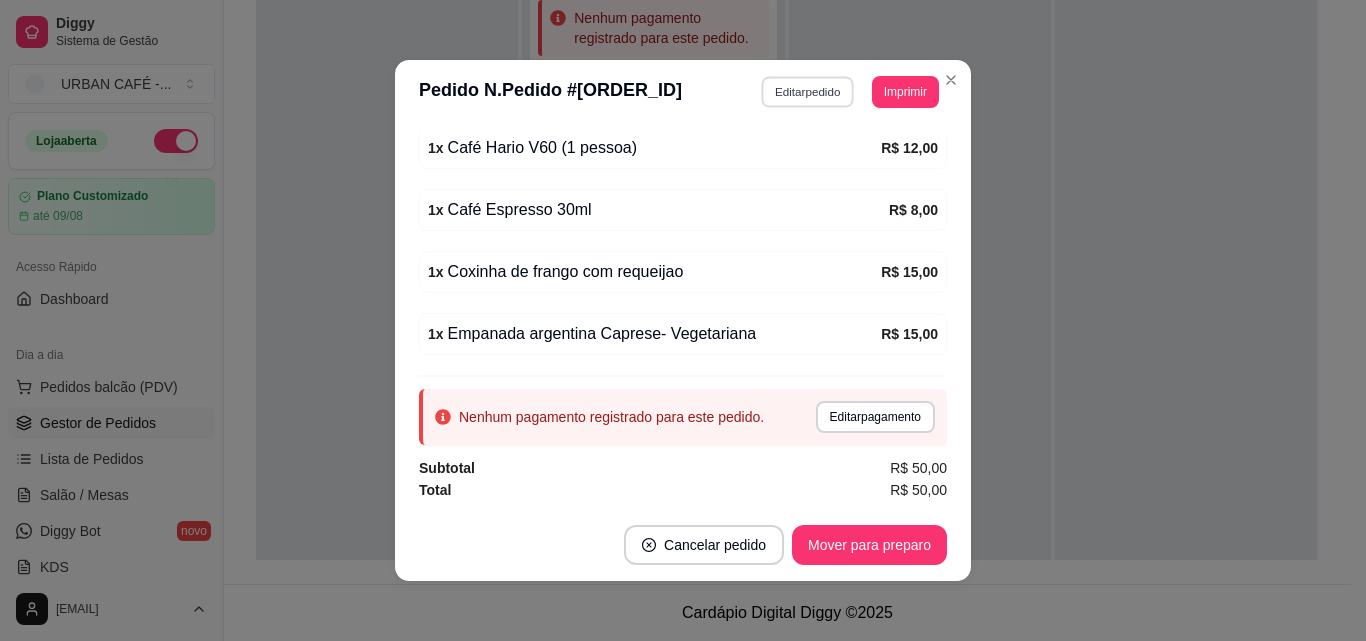 click on "Editar  pedido" at bounding box center [808, 91] 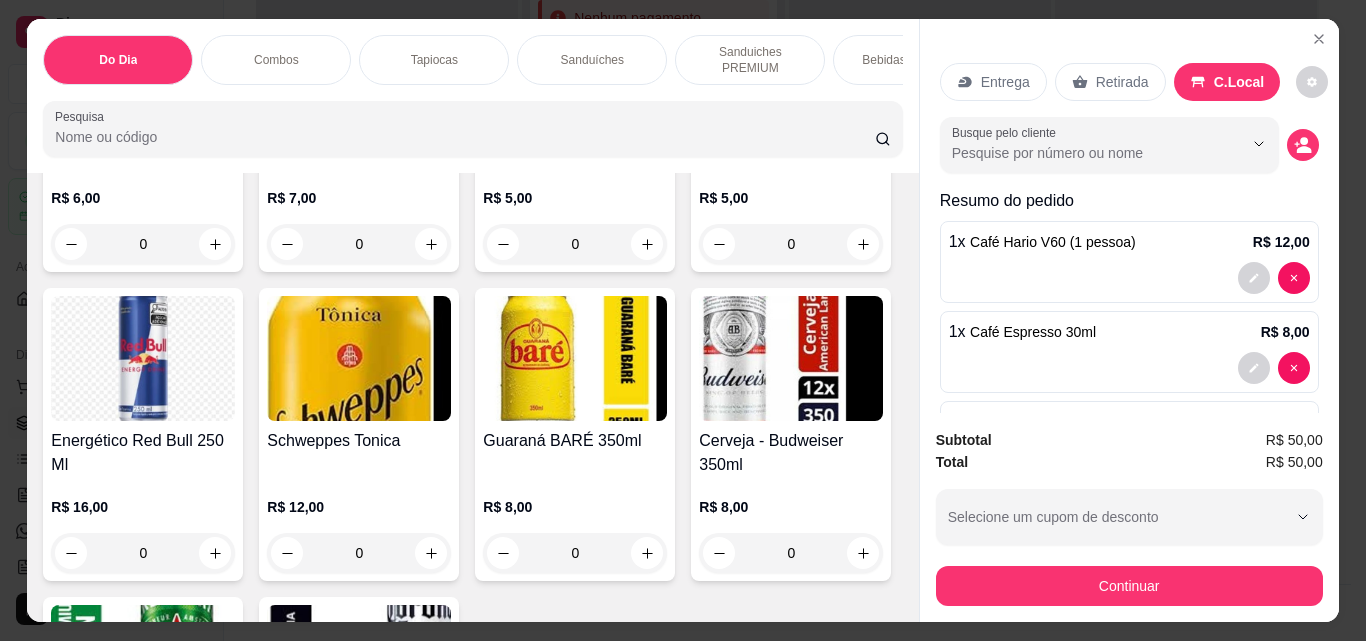 scroll, scrollTop: 5710, scrollLeft: 0, axis: vertical 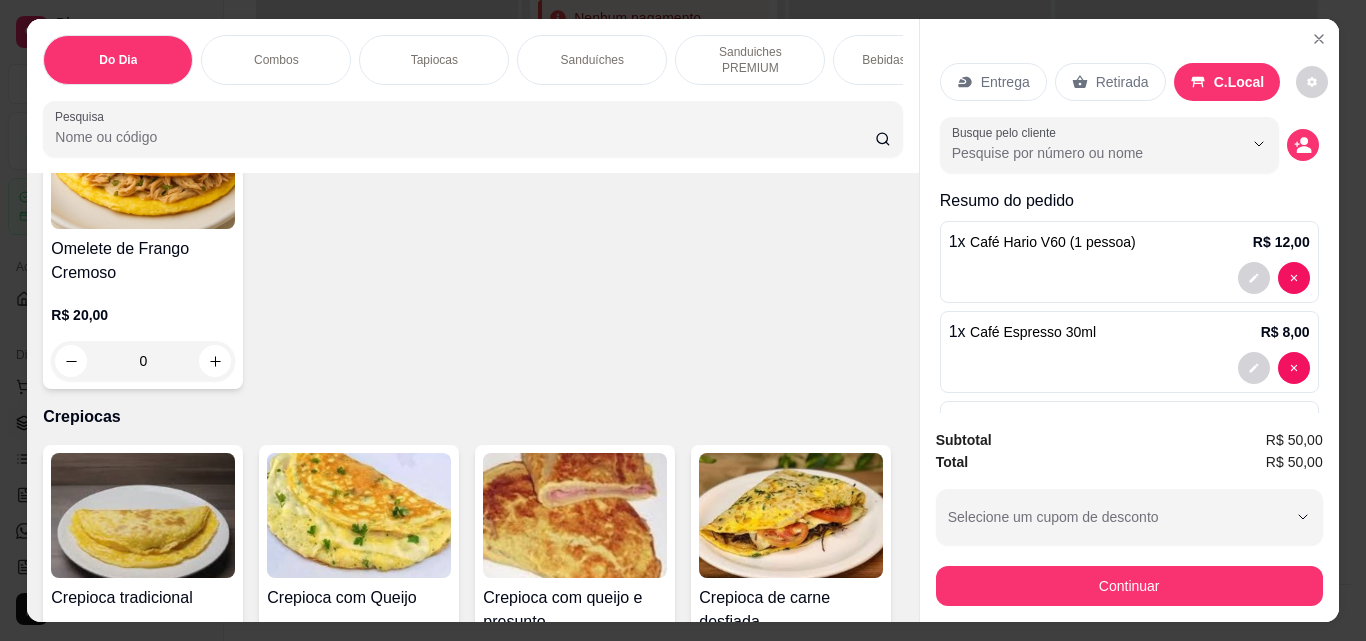 click 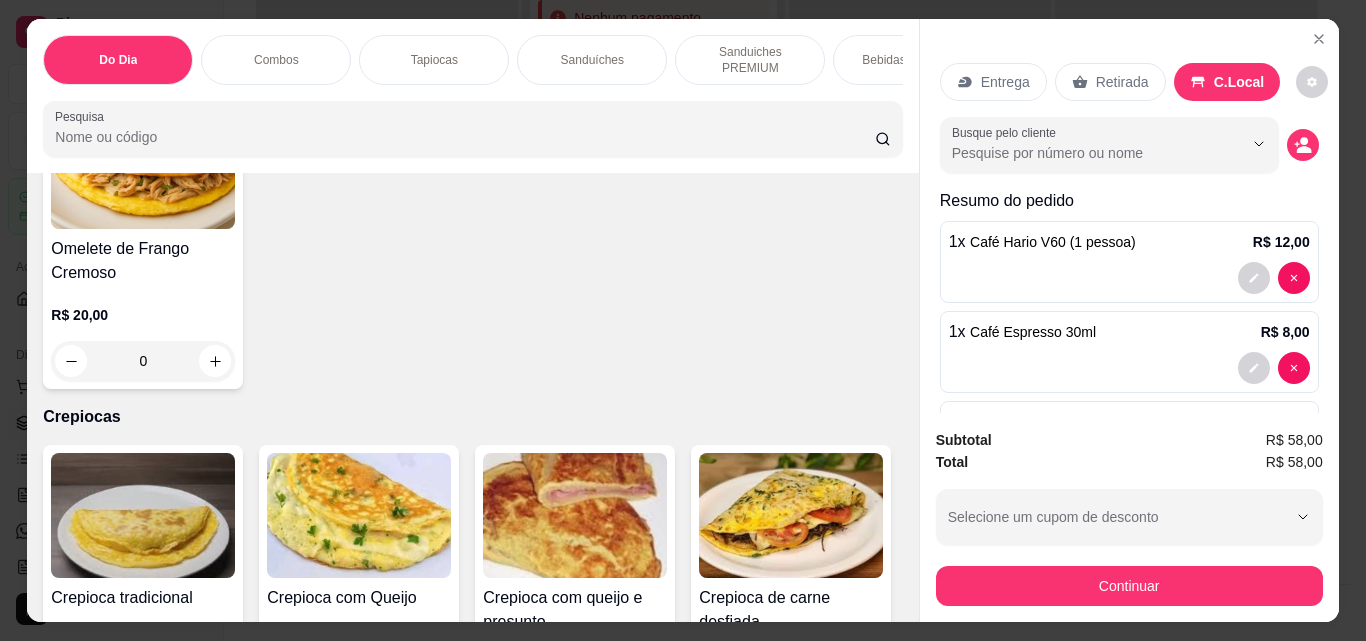 click 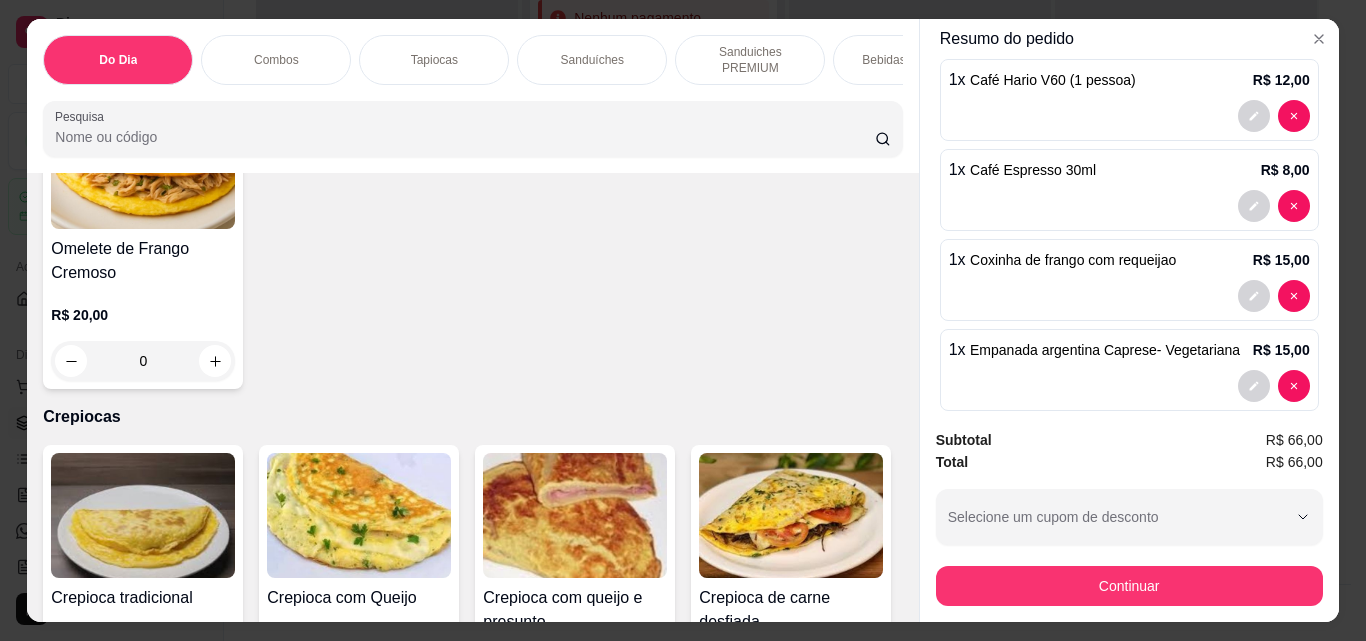 scroll, scrollTop: 194, scrollLeft: 0, axis: vertical 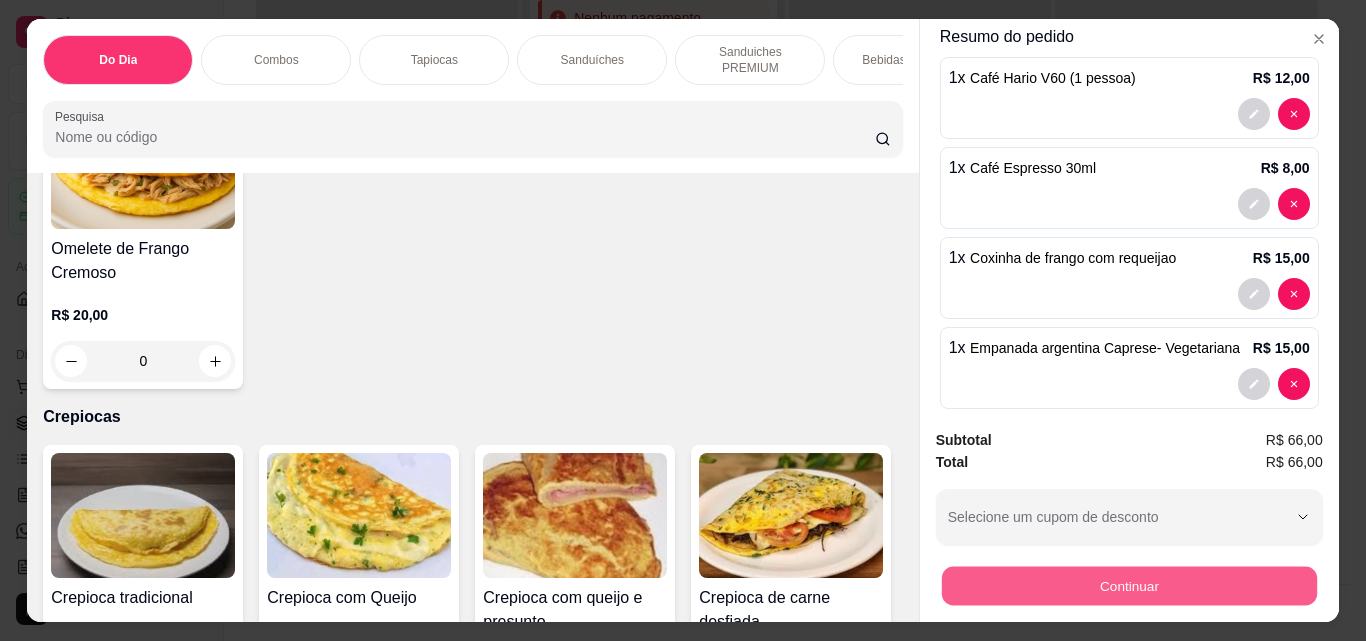 click on "Continuar" at bounding box center (1128, 585) 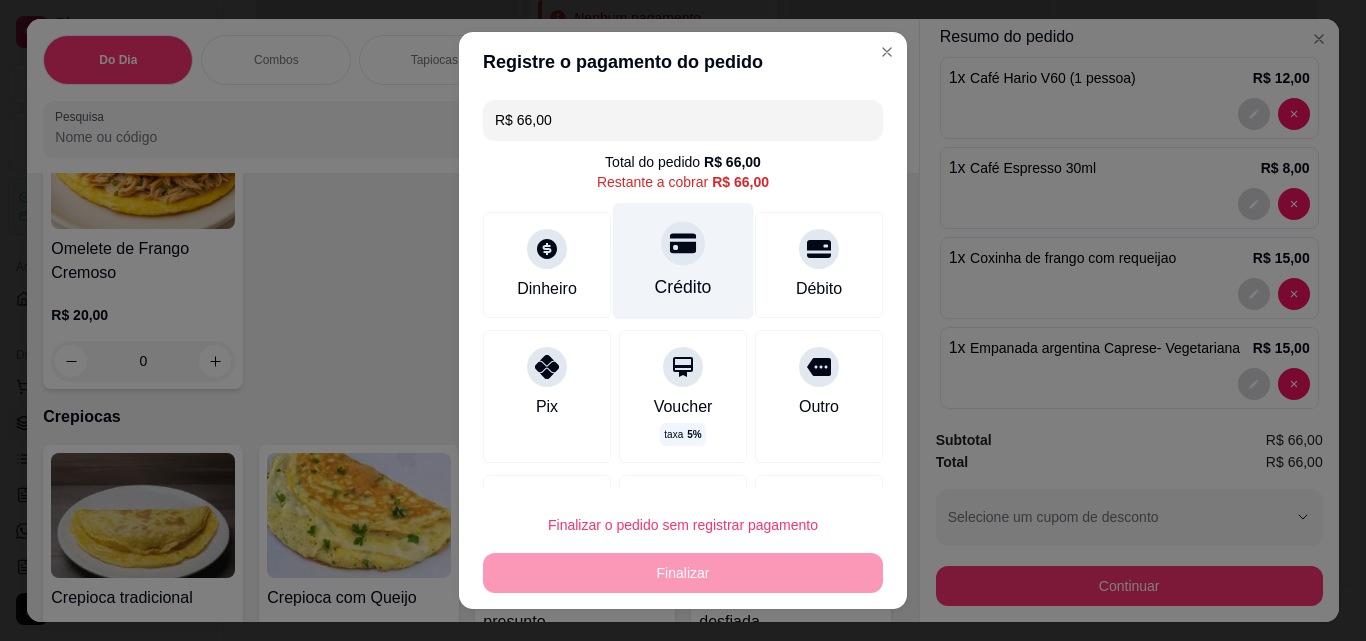 click on "Crédito" at bounding box center [683, 287] 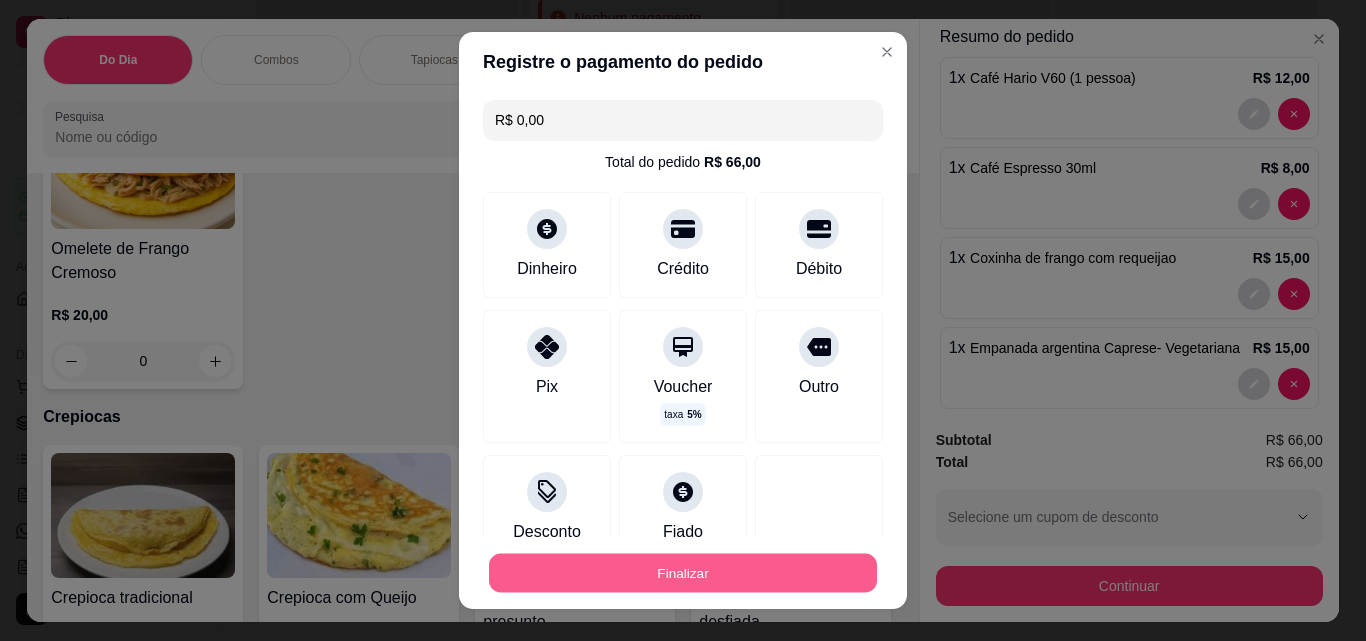 click on "Finalizar" at bounding box center (683, 573) 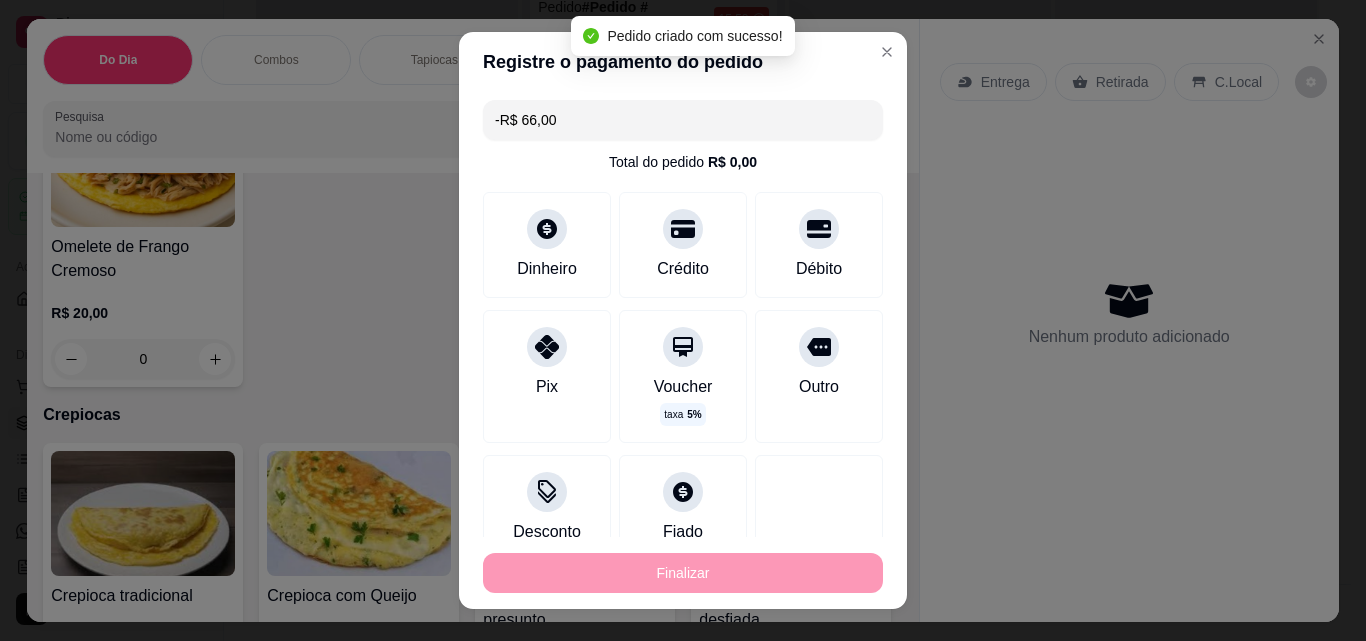 scroll, scrollTop: 0, scrollLeft: 0, axis: both 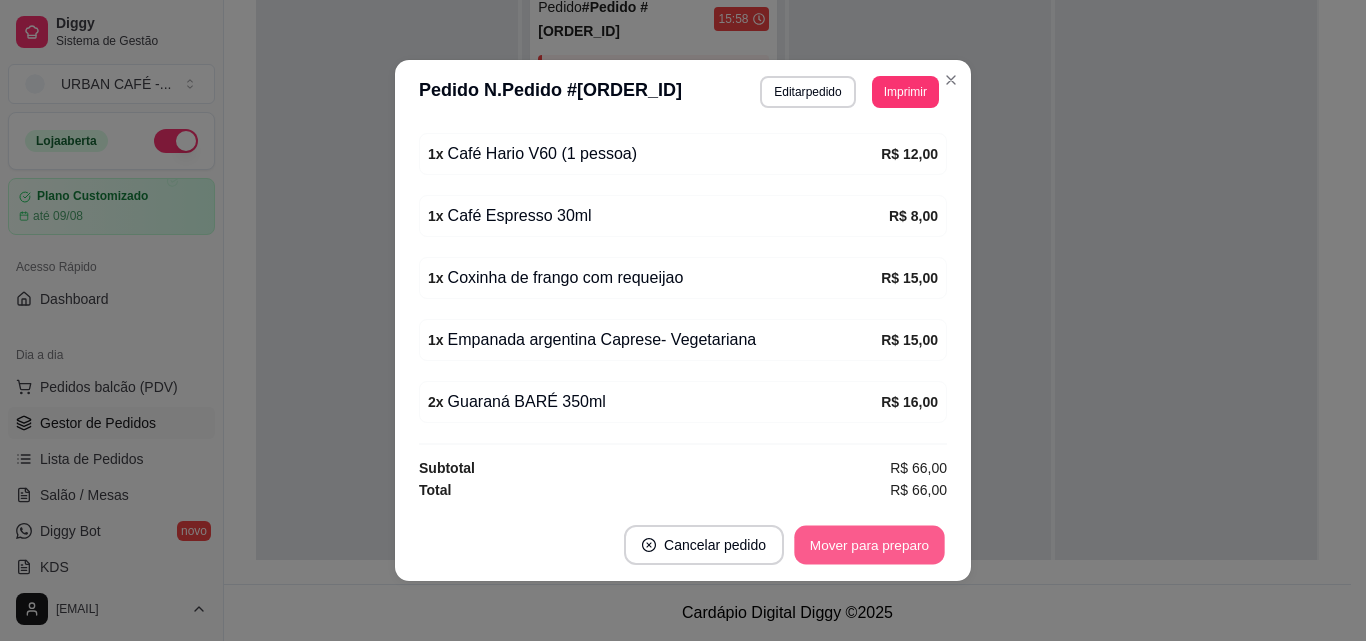 click on "Mover para preparo" at bounding box center [869, 545] 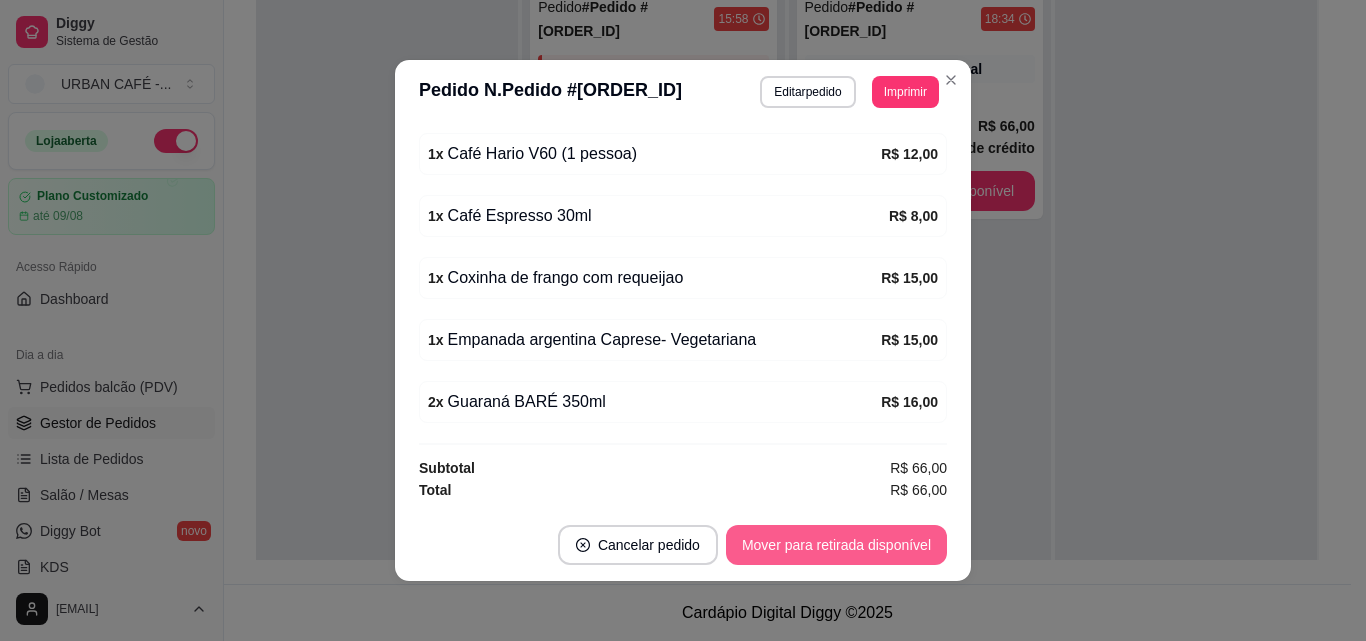 click on "Mover para retirada disponível" at bounding box center [836, 545] 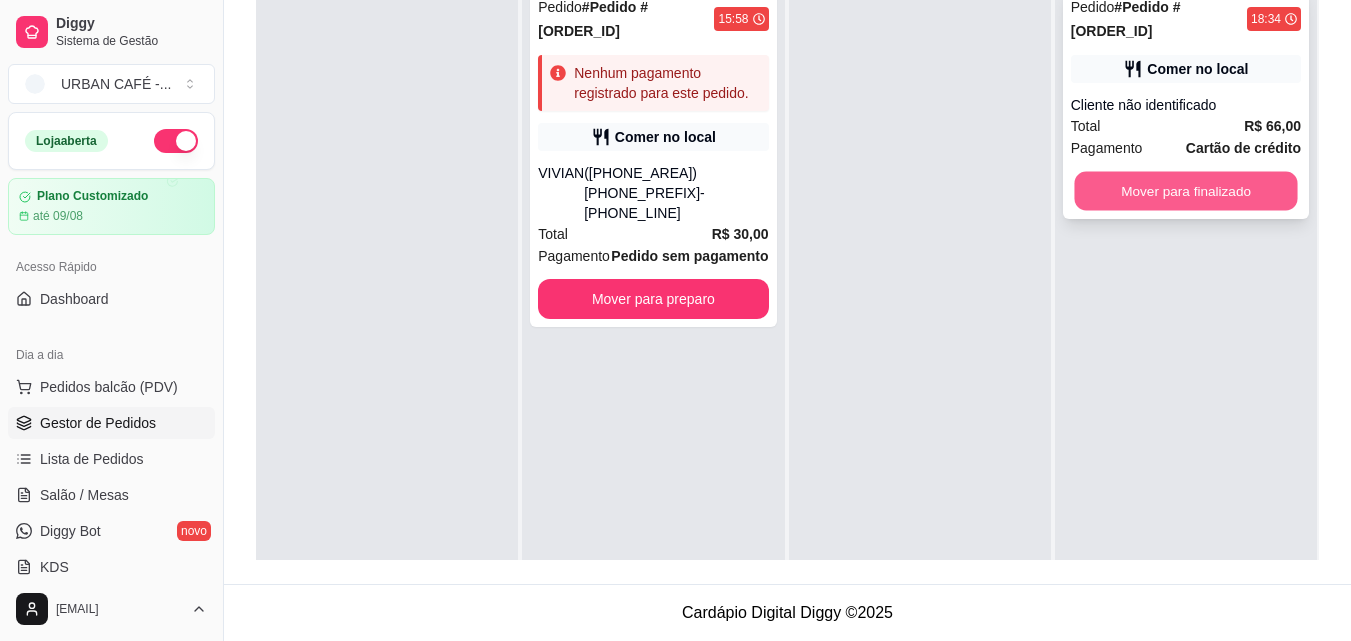 click on "Mover para finalizado" at bounding box center (1185, 191) 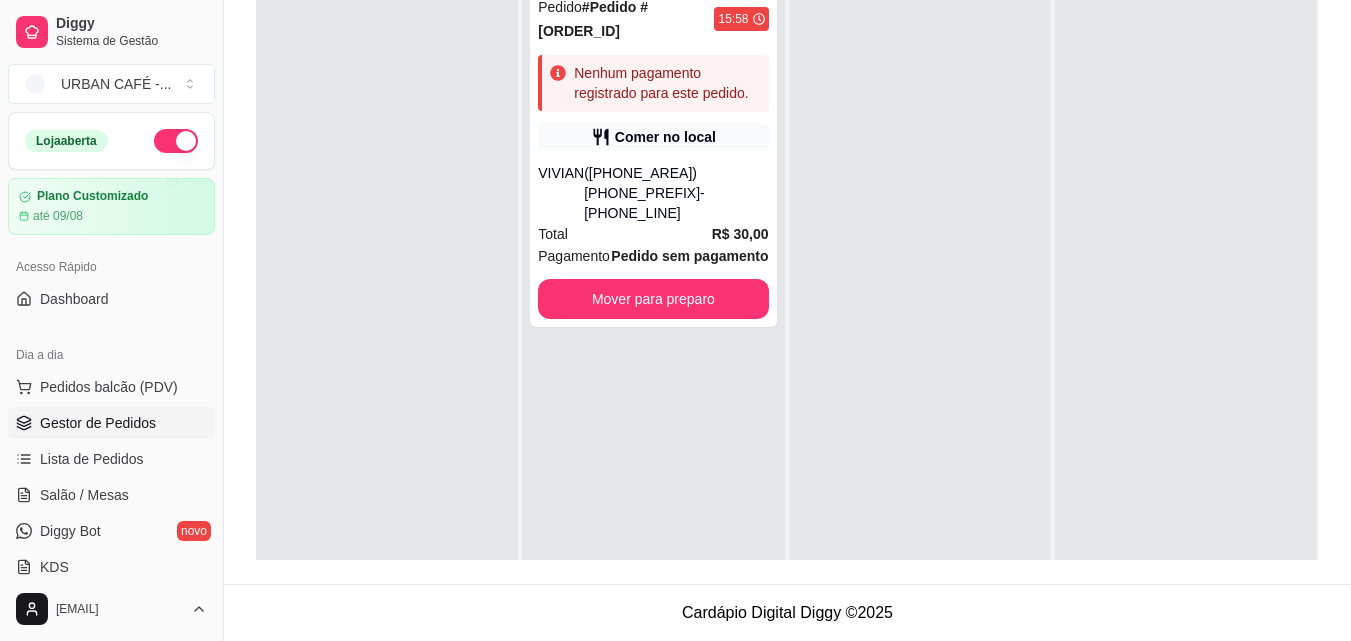 scroll, scrollTop: 0, scrollLeft: 0, axis: both 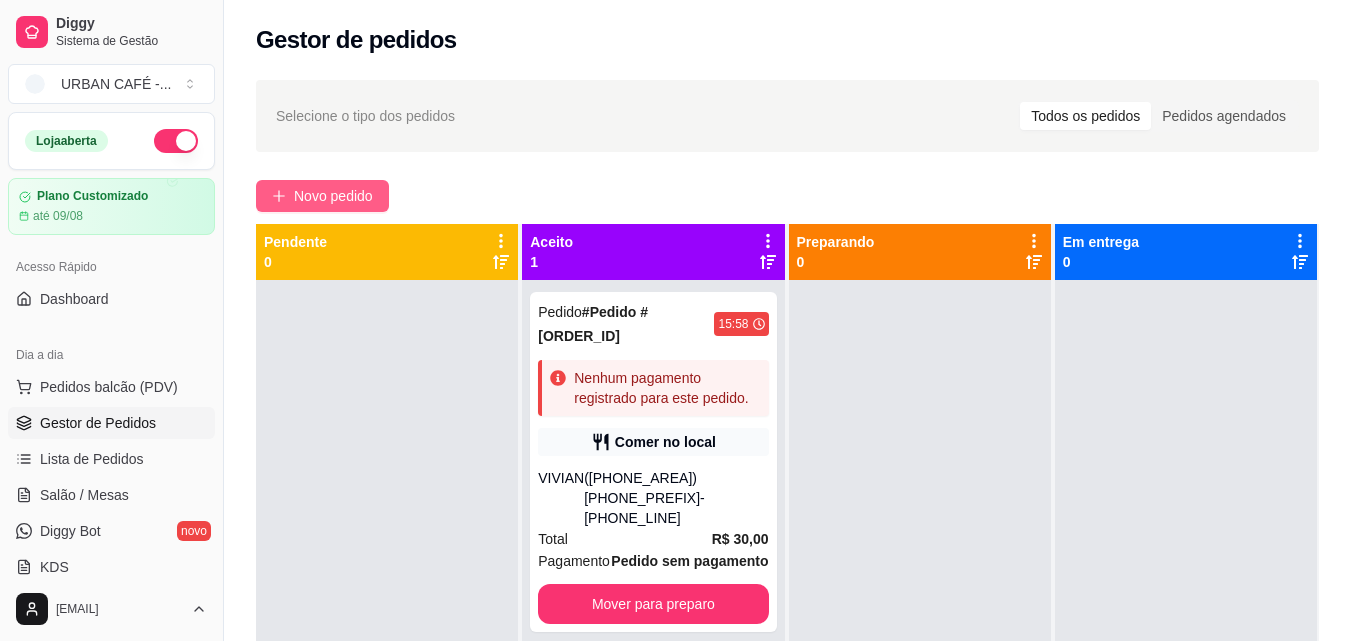 click on "Novo pedido" at bounding box center [322, 196] 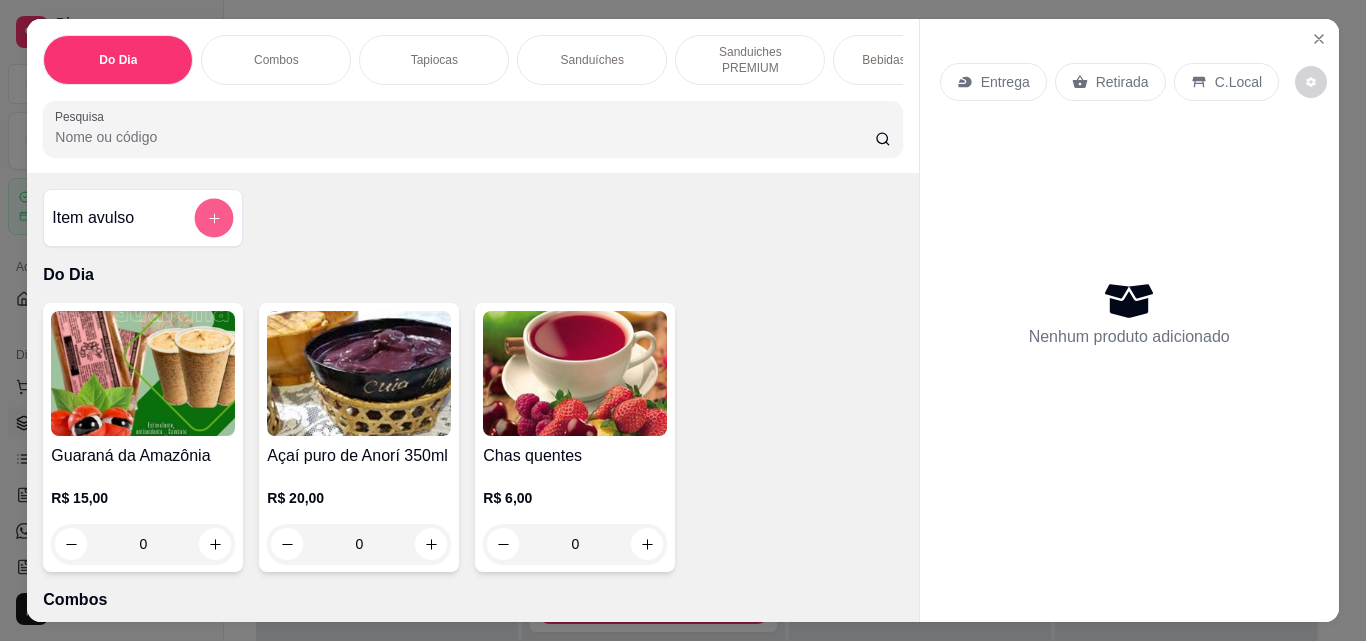 click at bounding box center (214, 218) 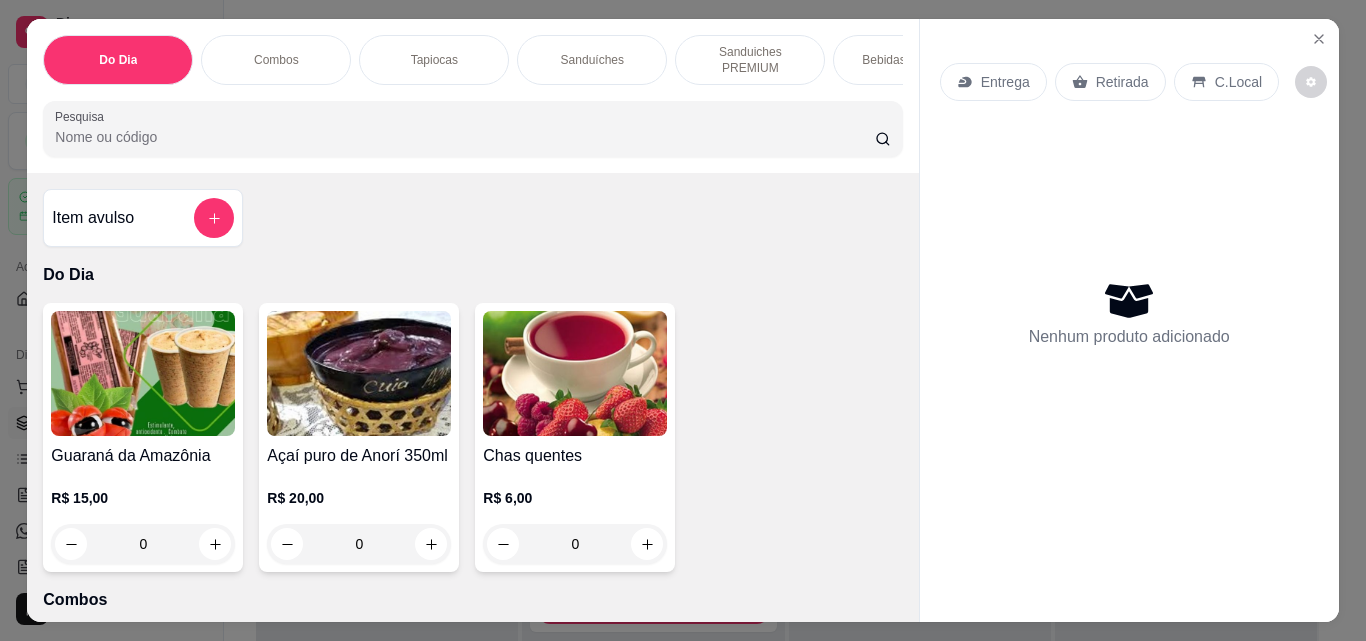 click on "Pesquisa" at bounding box center (465, 137) 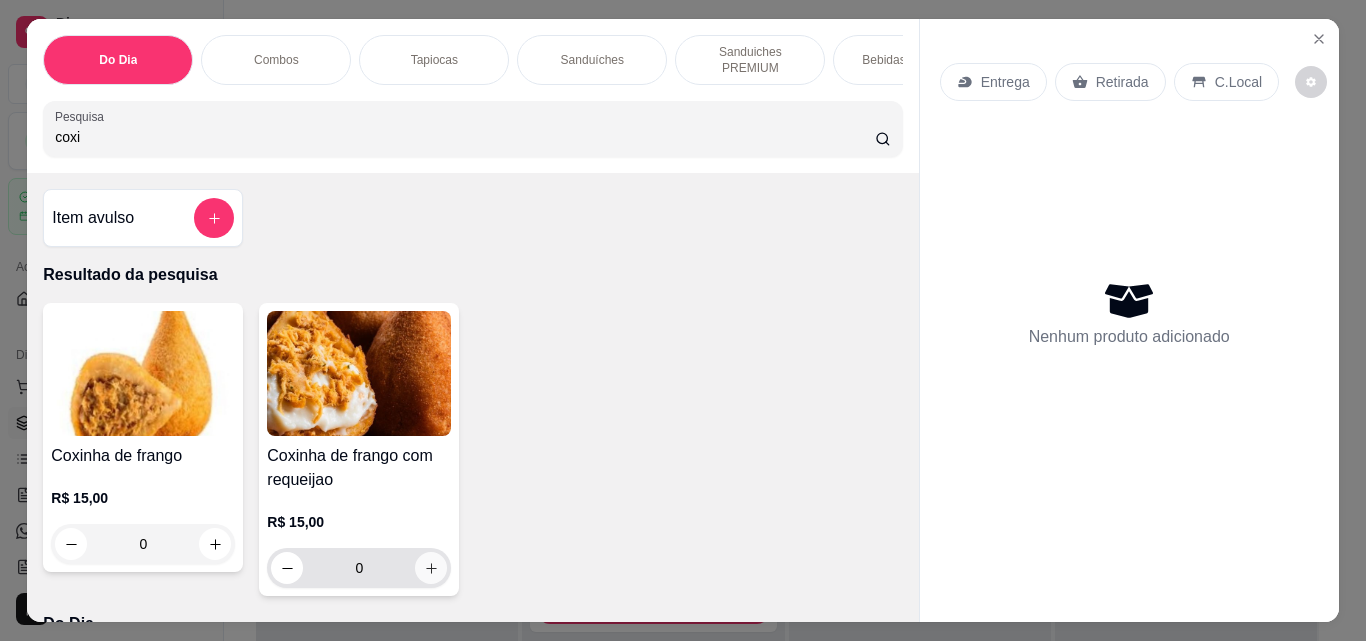 type on "coxi" 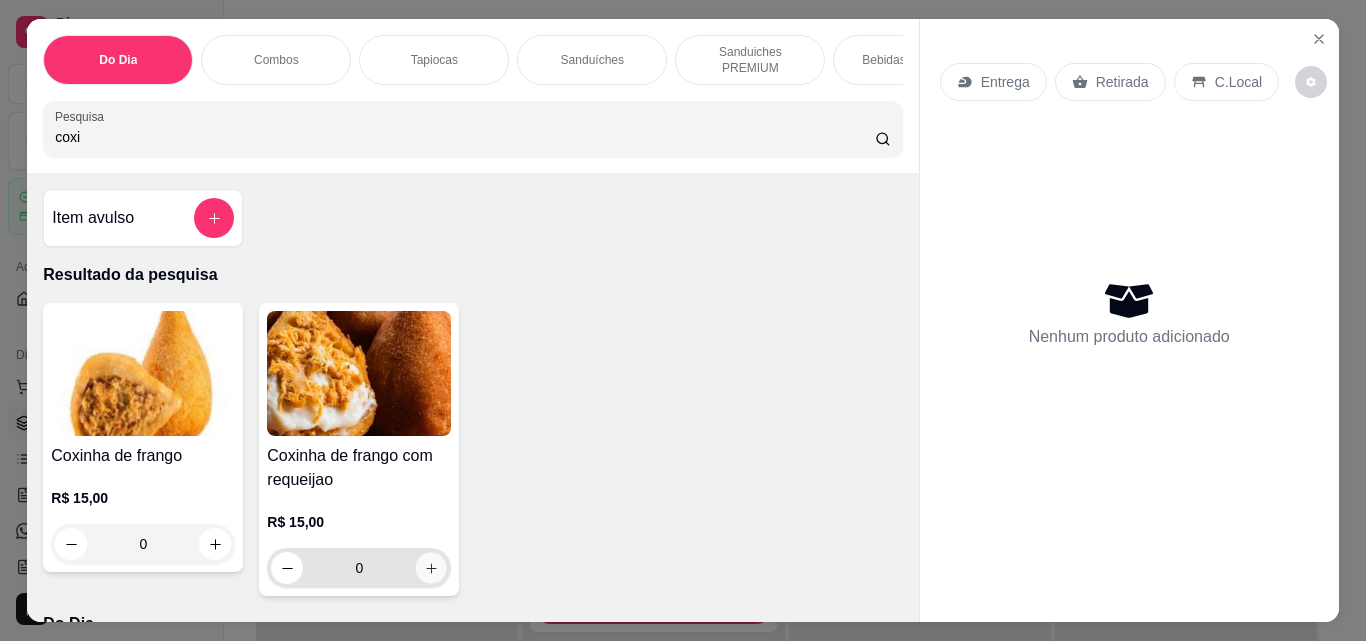 click 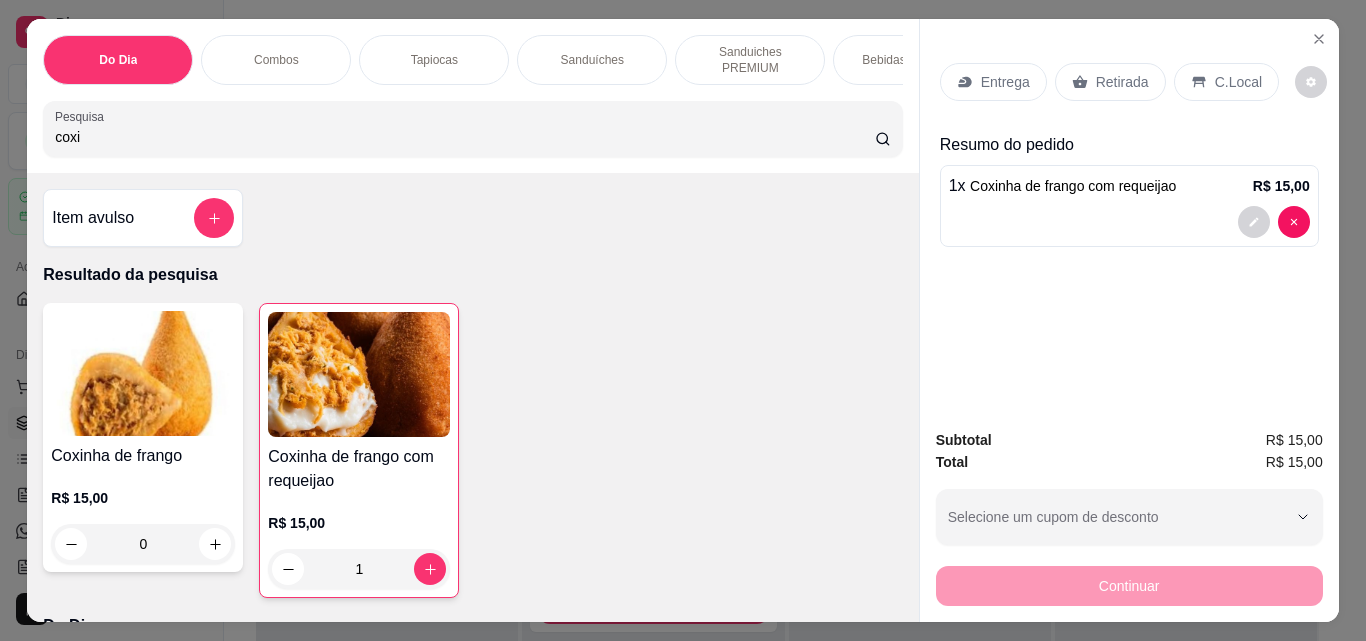 click on "Retirada" at bounding box center (1110, 82) 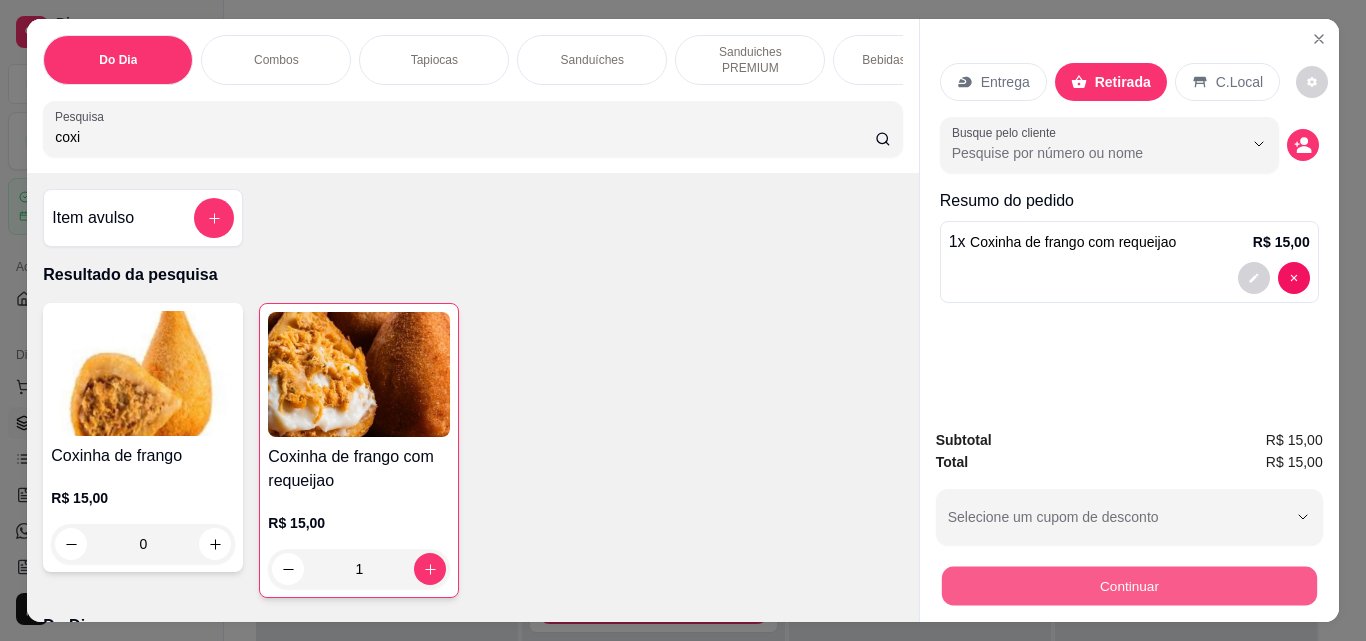 click on "Continuar" at bounding box center (1128, 585) 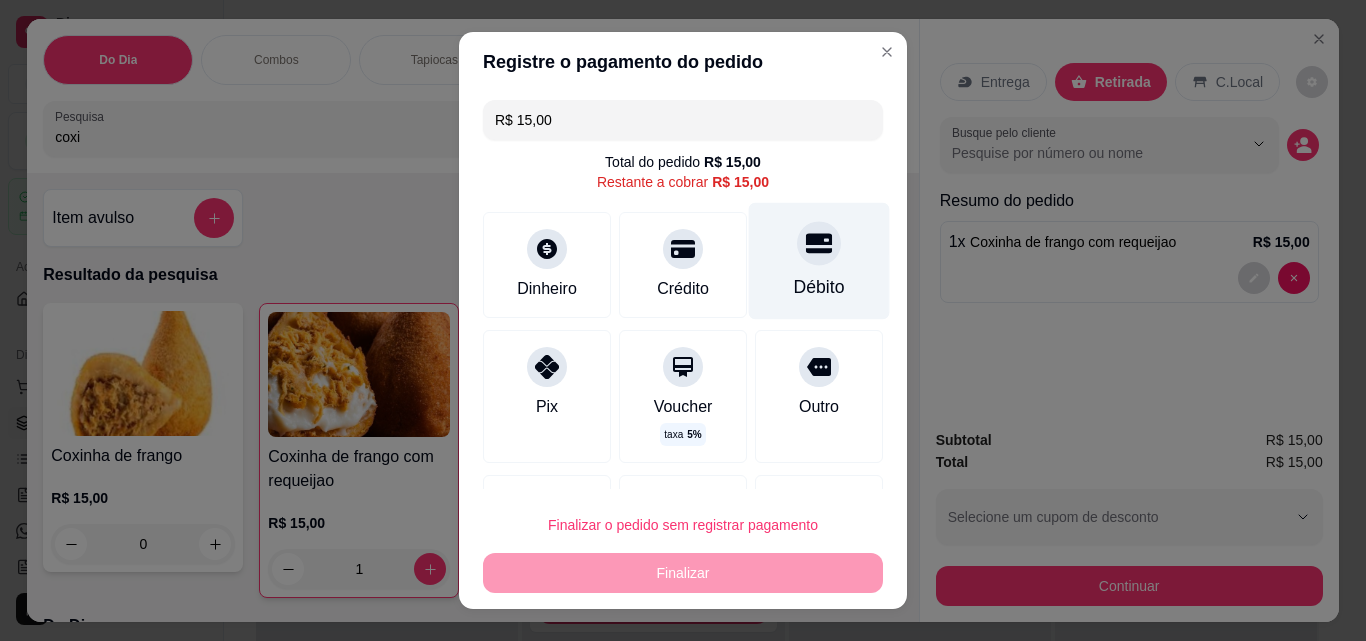 click on "Débito" at bounding box center [819, 261] 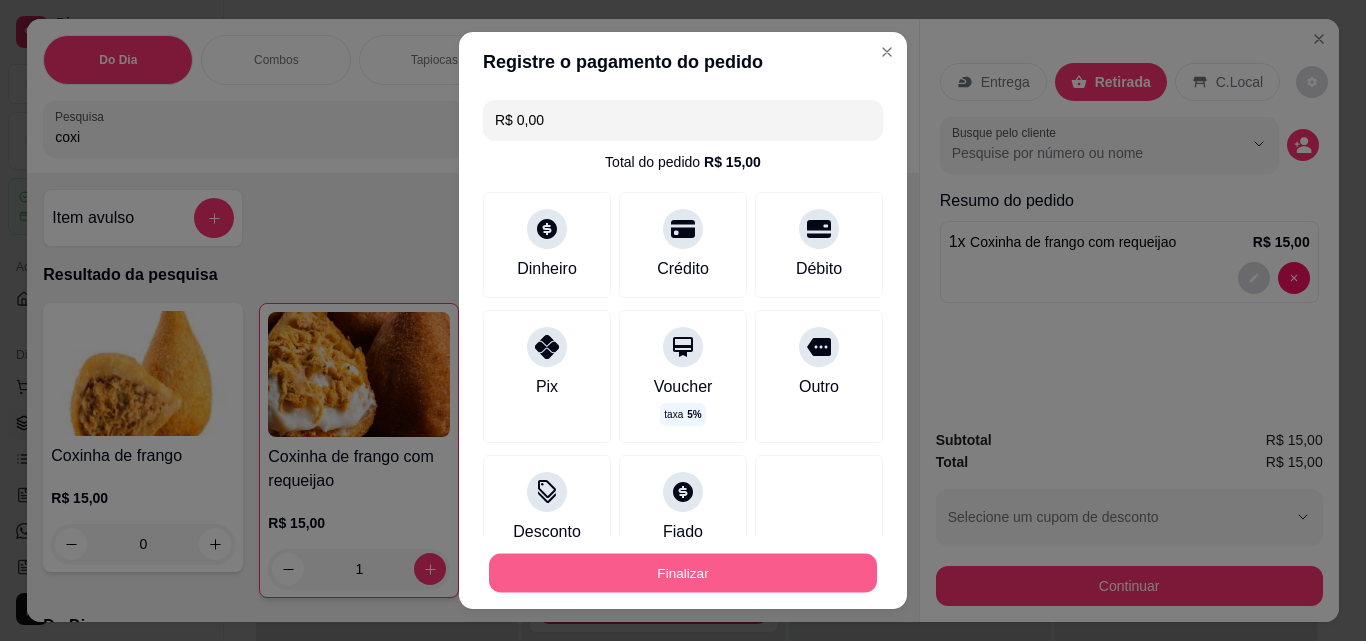 click on "Finalizar" at bounding box center [683, 573] 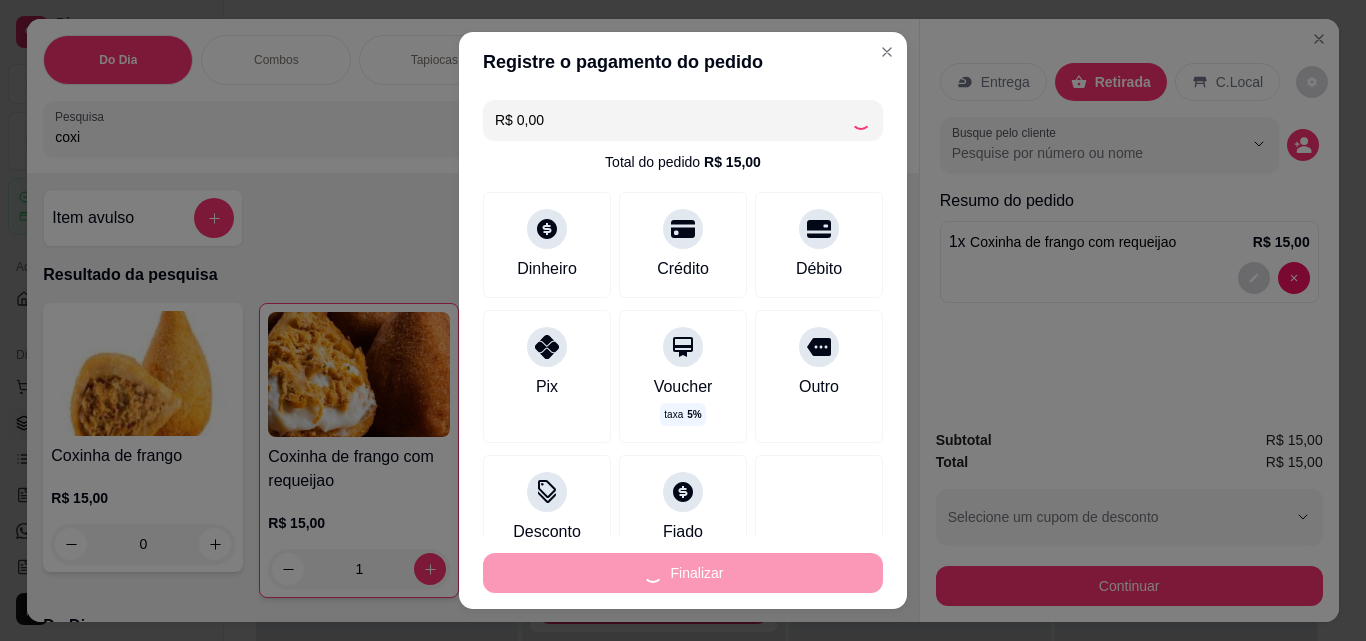 type on "0" 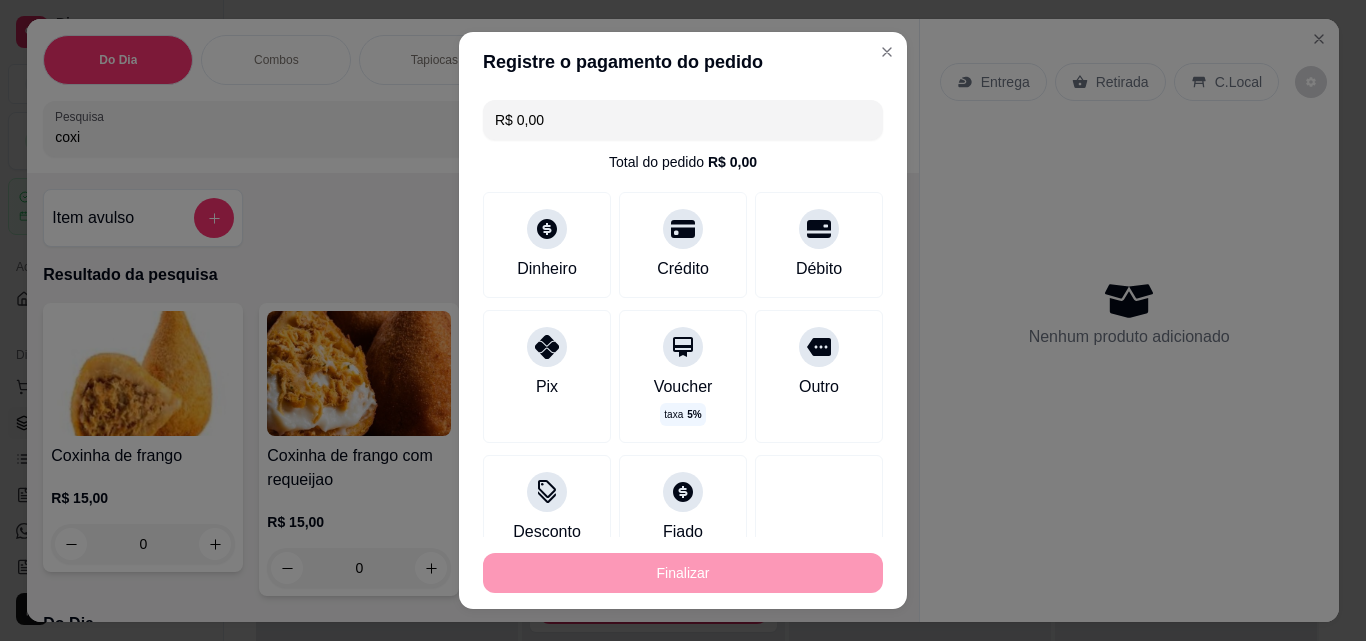 type on "-R$ 15,00" 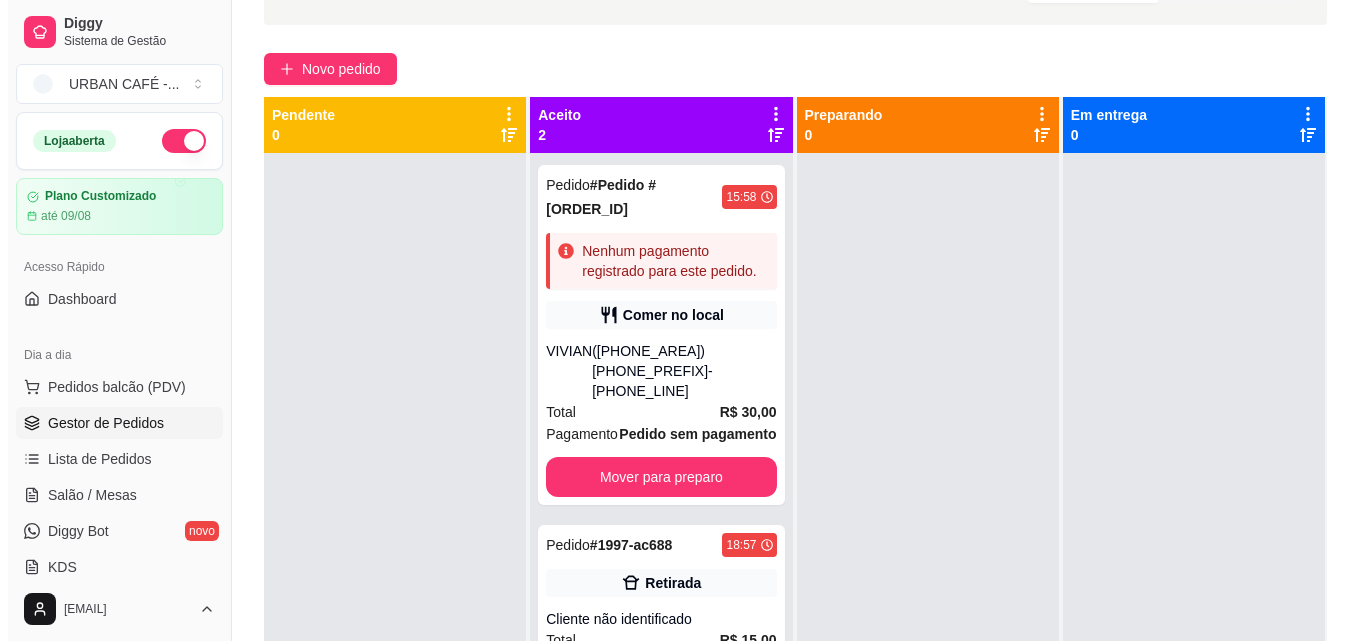 scroll, scrollTop: 186, scrollLeft: 0, axis: vertical 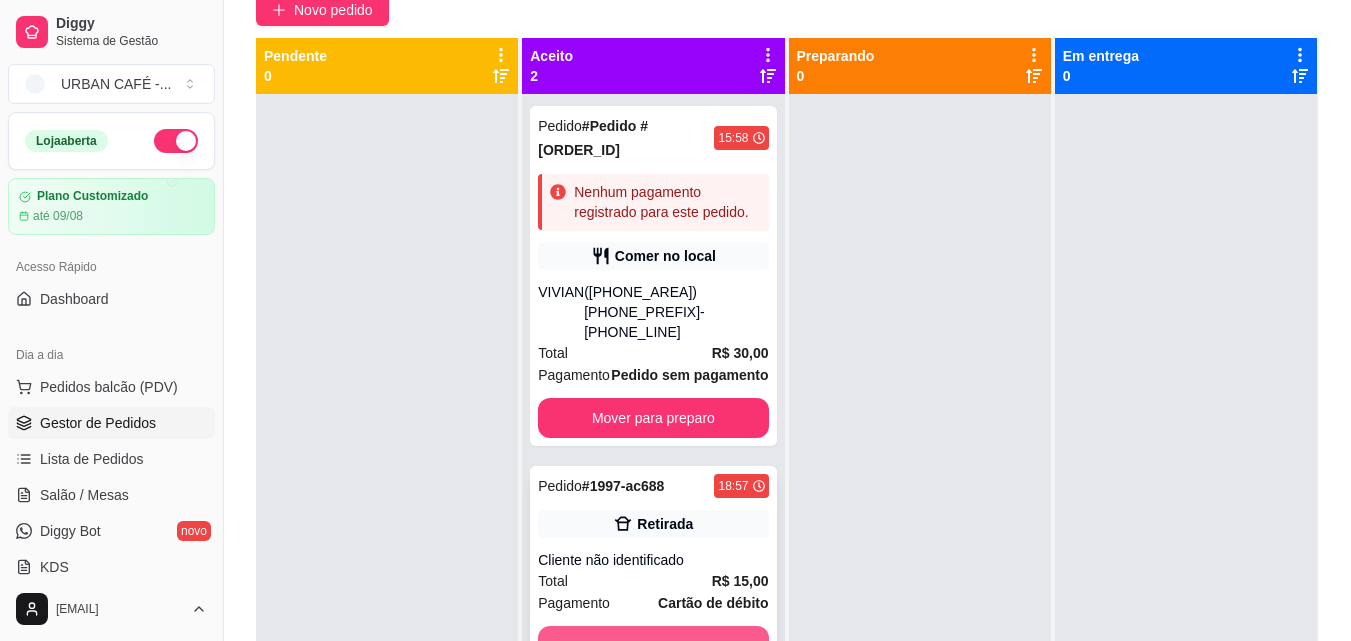 click on "Mover para preparo" at bounding box center [653, 646] 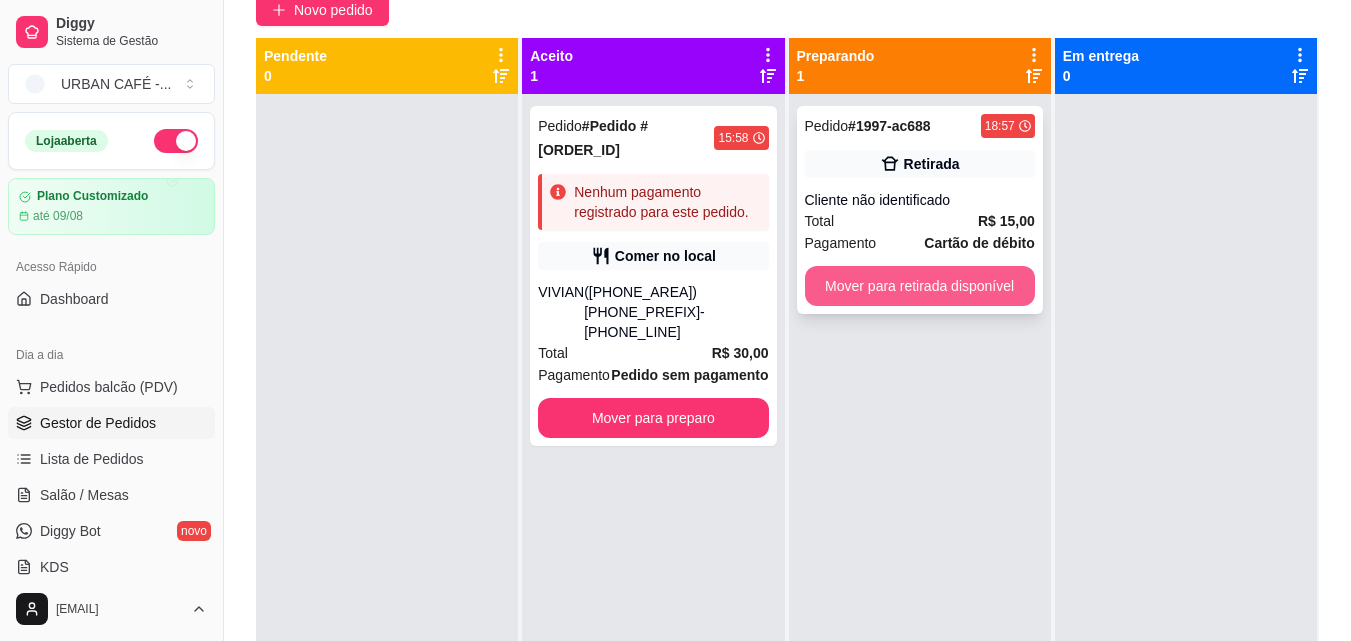 click on "Mover para retirada disponível" at bounding box center [920, 286] 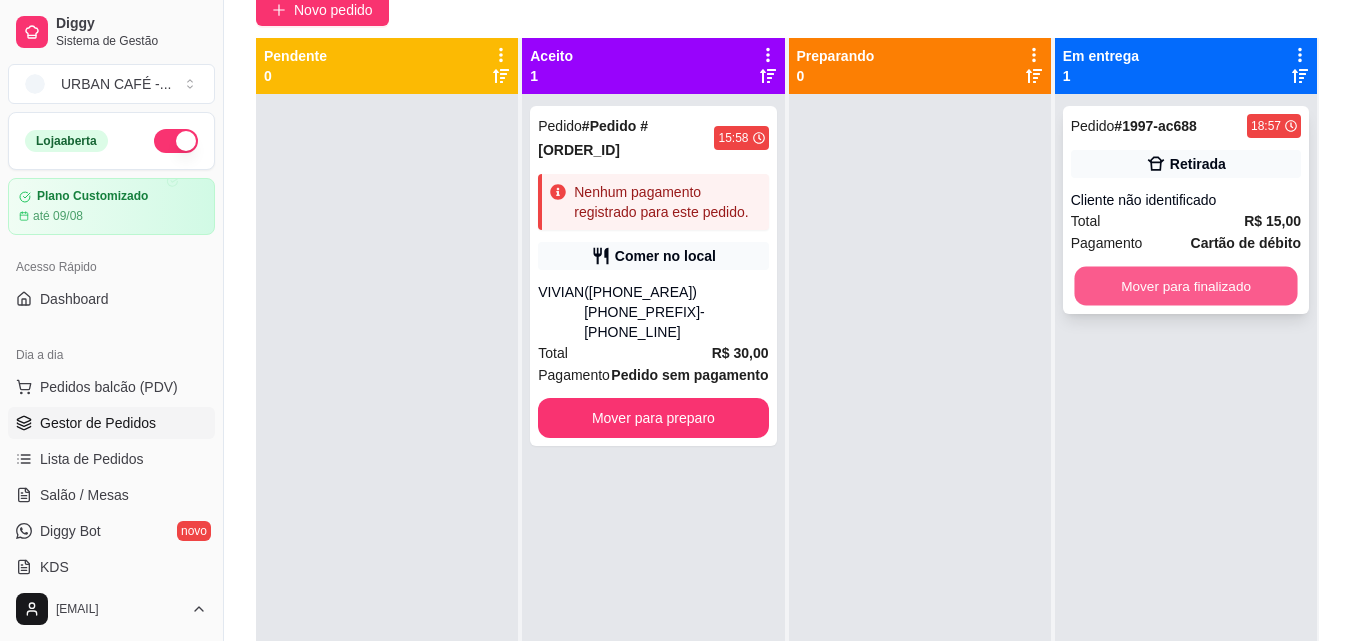 click on "Mover para finalizado" at bounding box center (1185, 286) 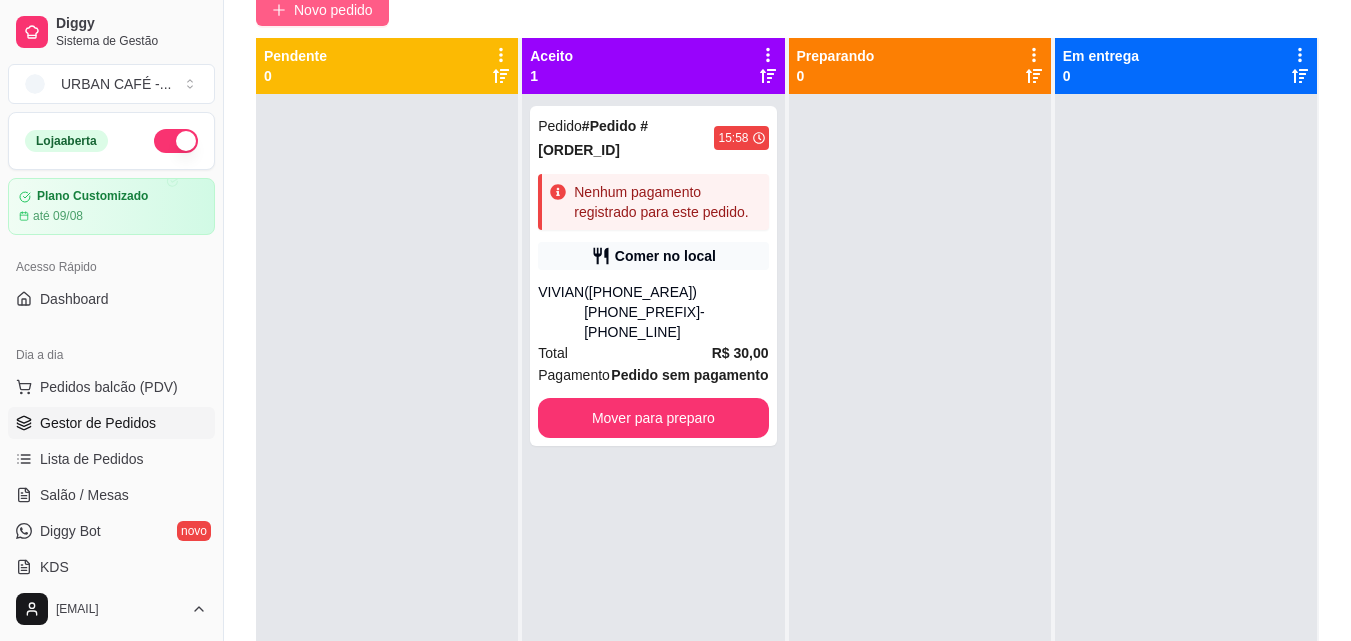 click on "Novo pedido" at bounding box center (333, 10) 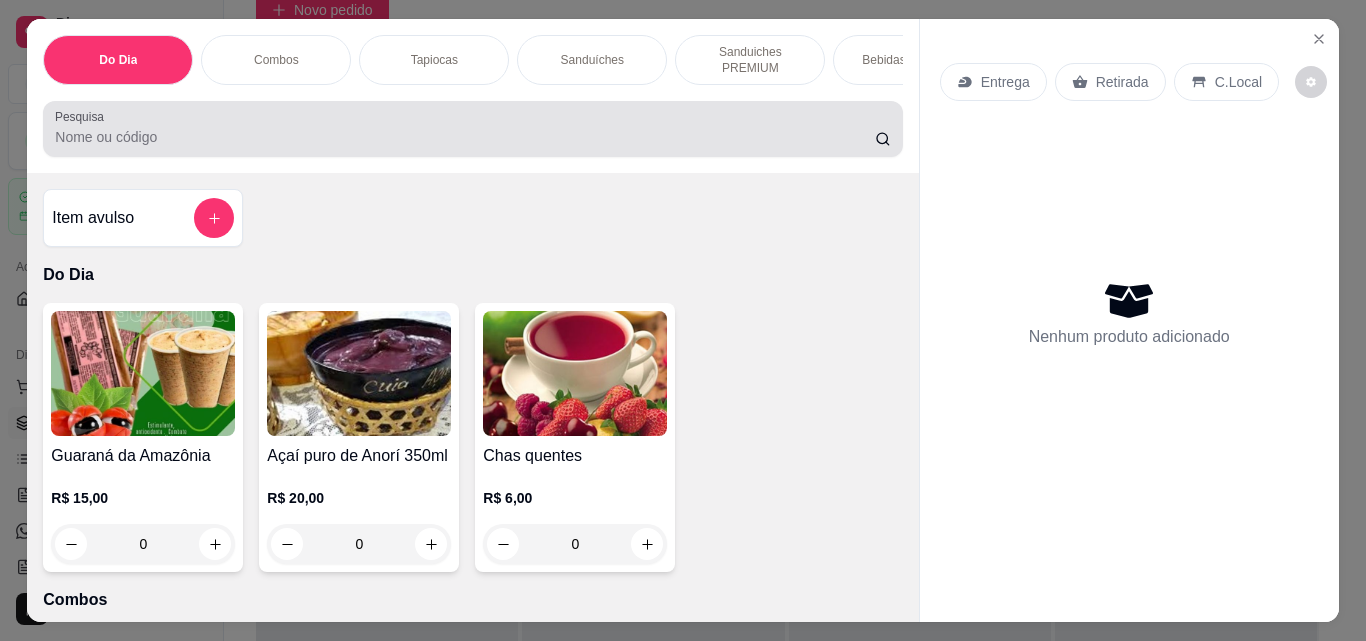 click on "Pesquisa" at bounding box center (465, 137) 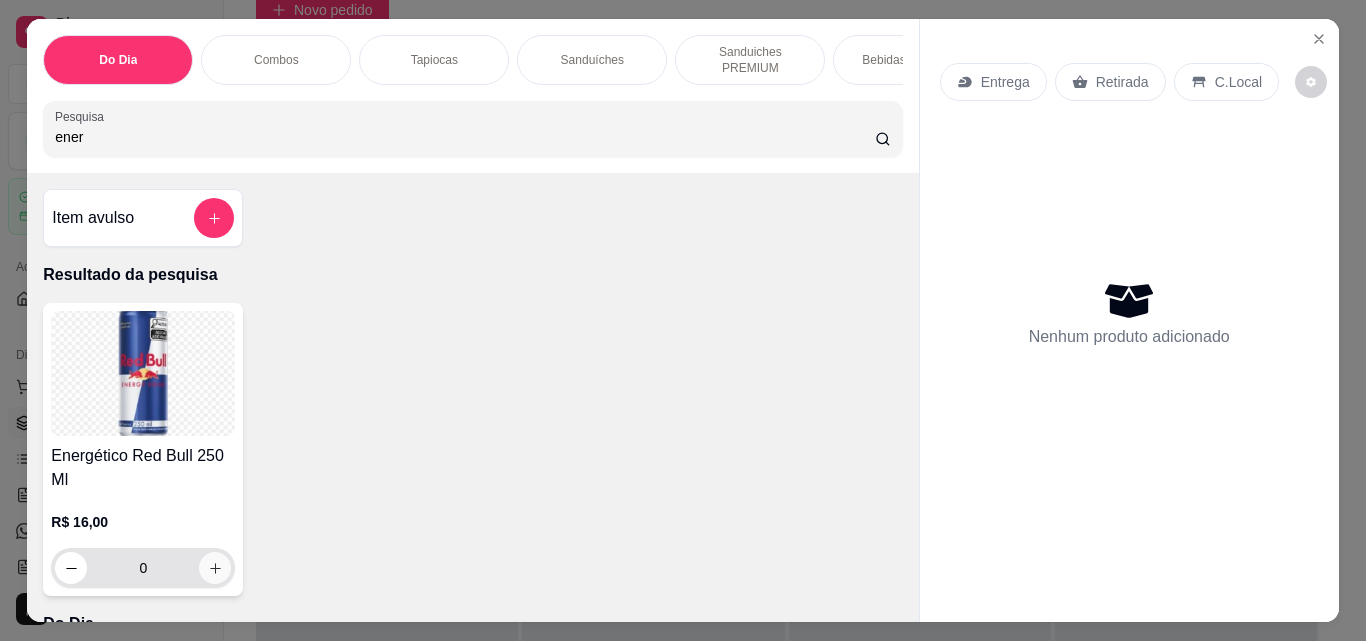 type on "ener" 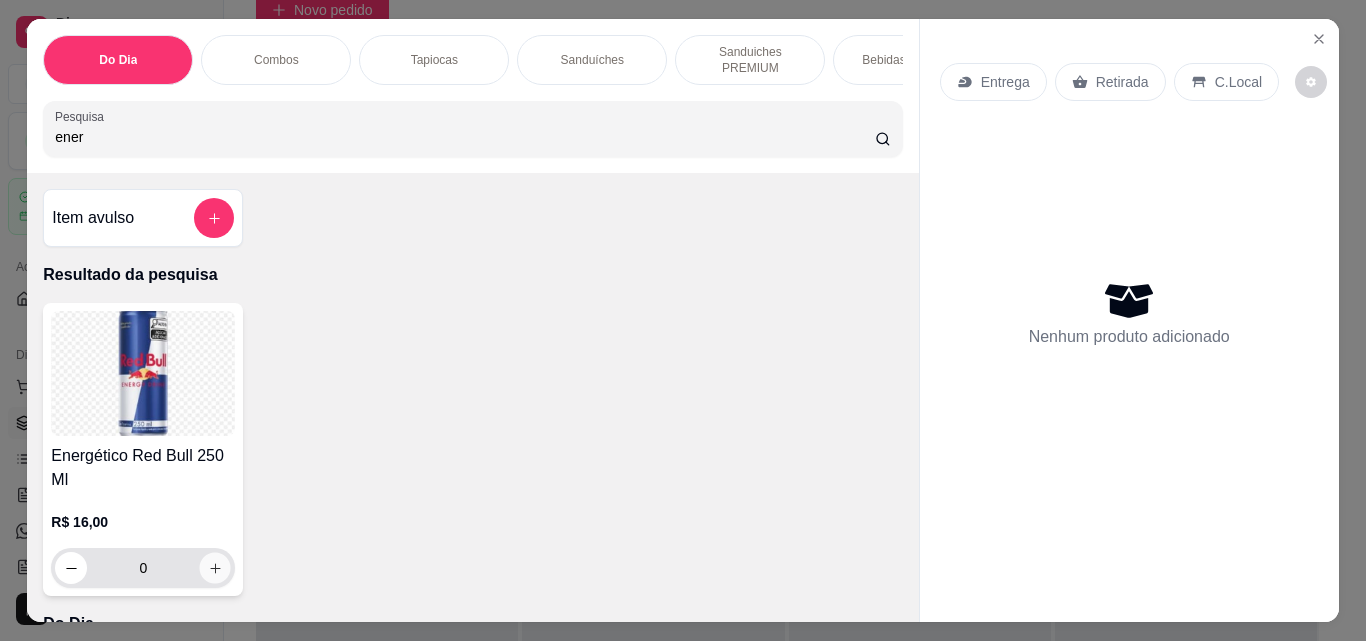 click 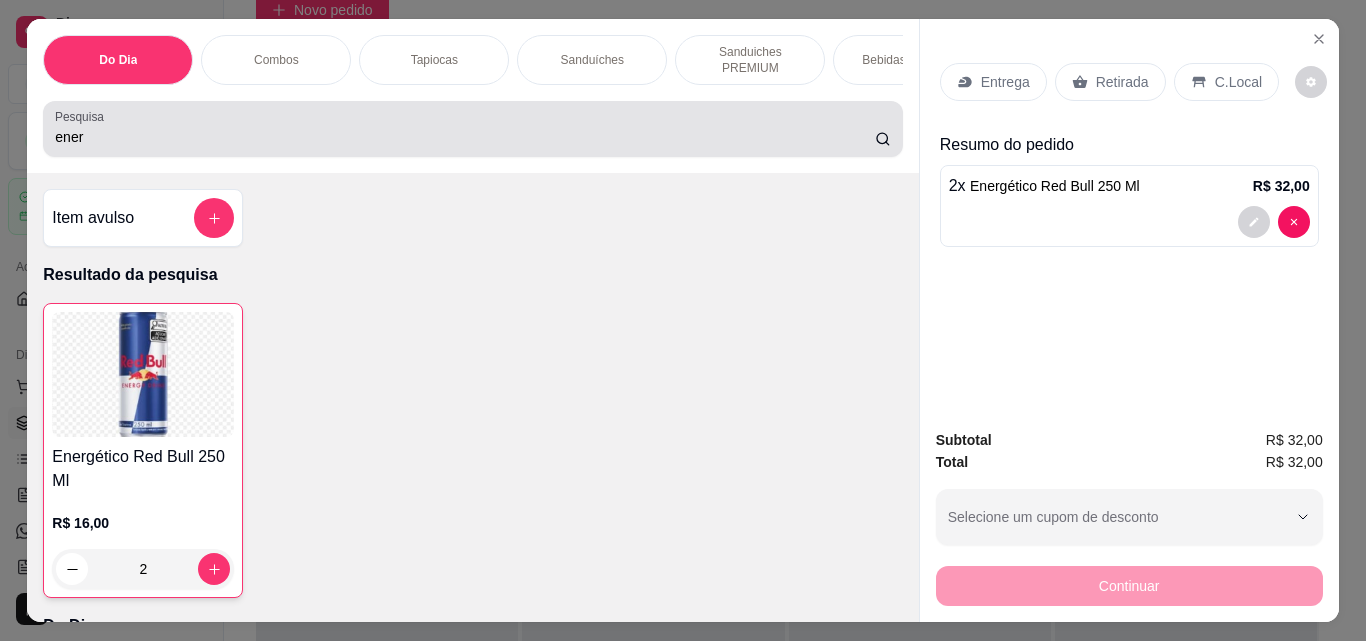 click on "ener" at bounding box center (472, 129) 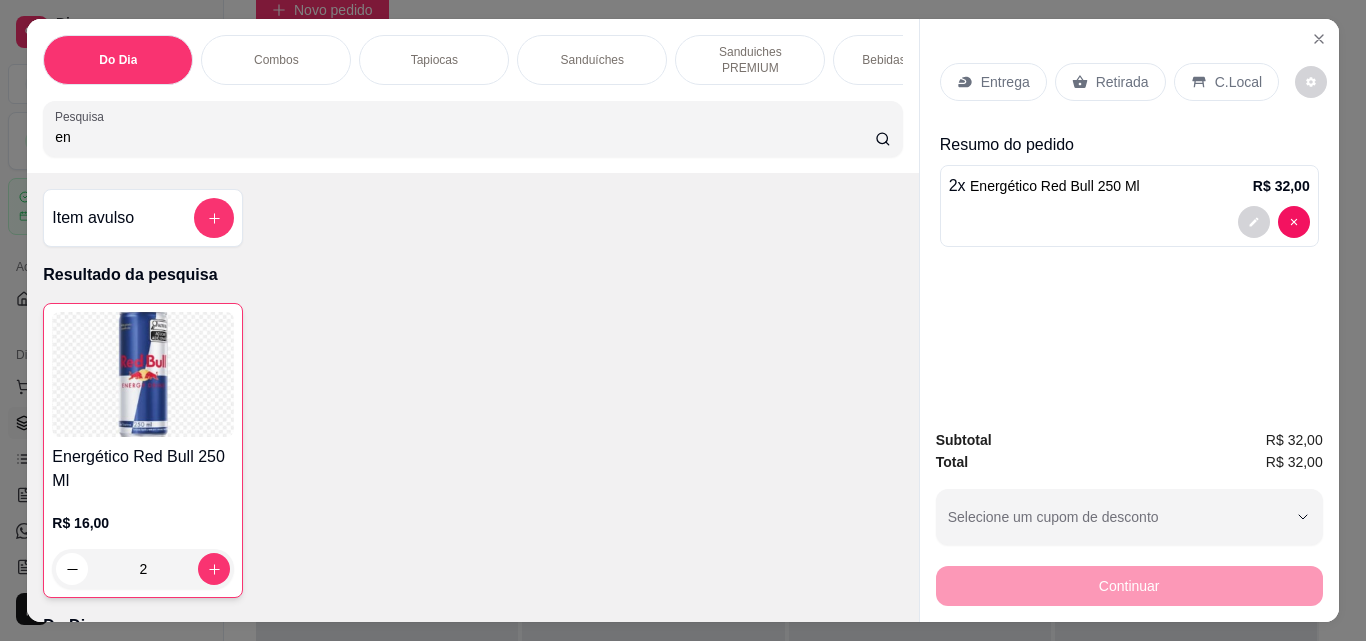 type on "e" 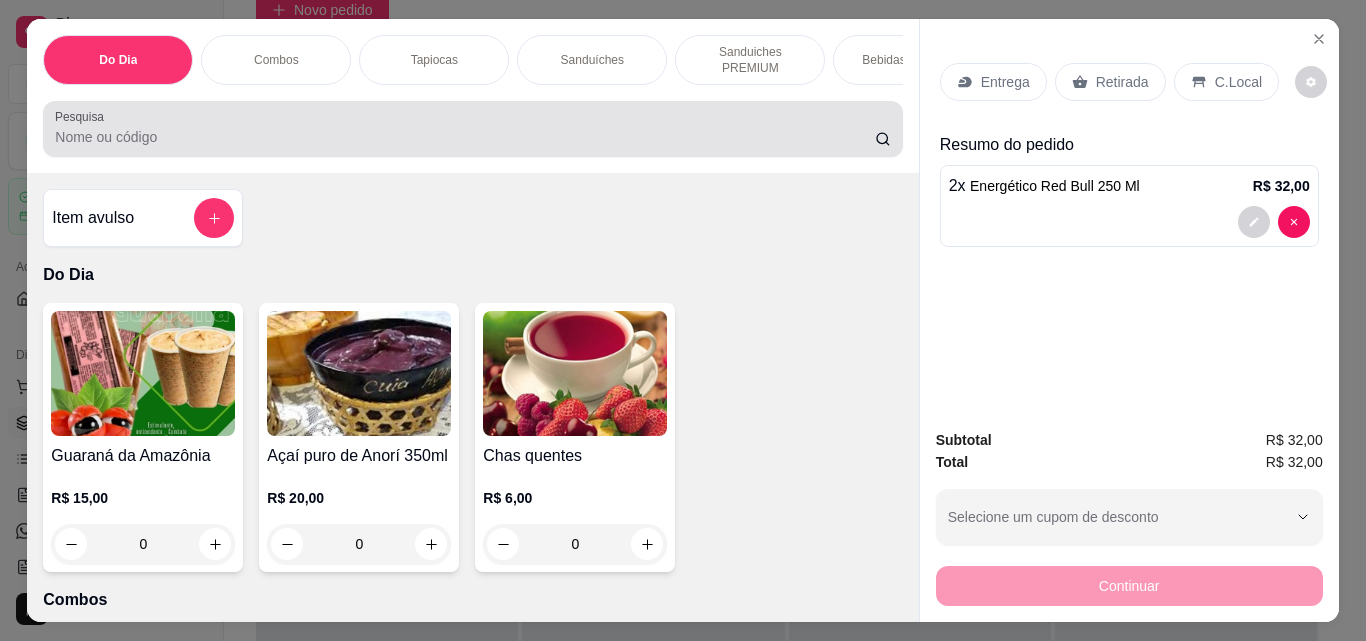 click at bounding box center [472, 129] 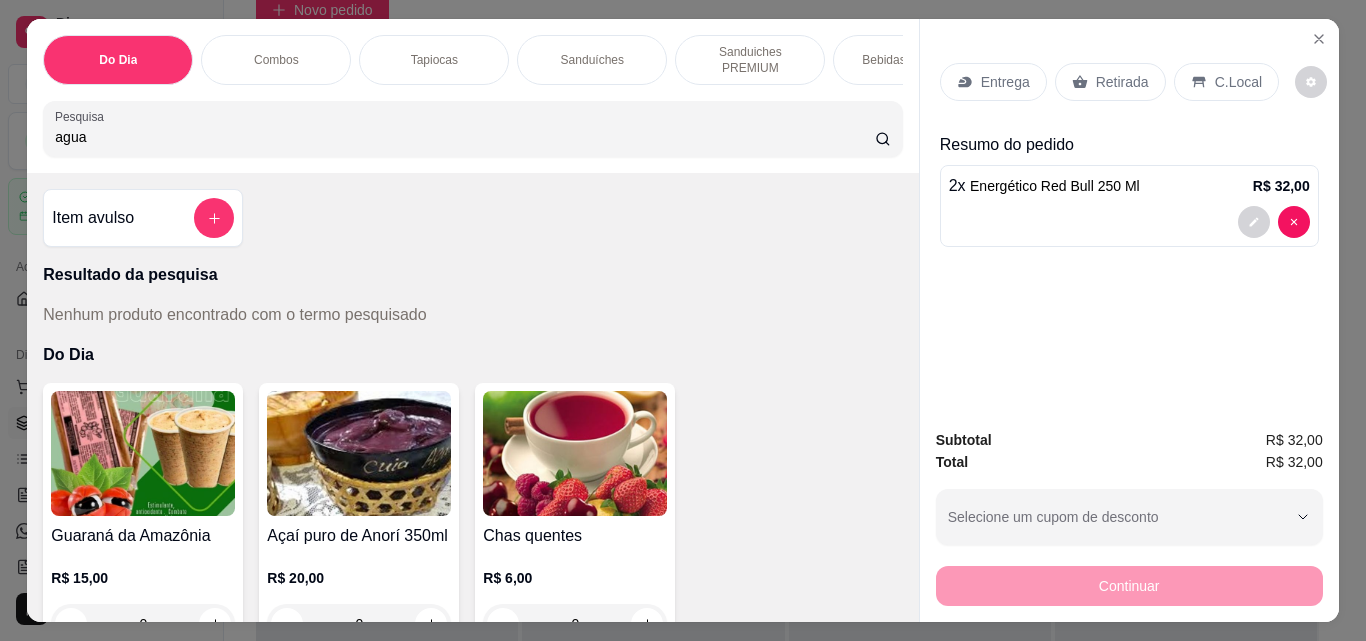 type on "agua" 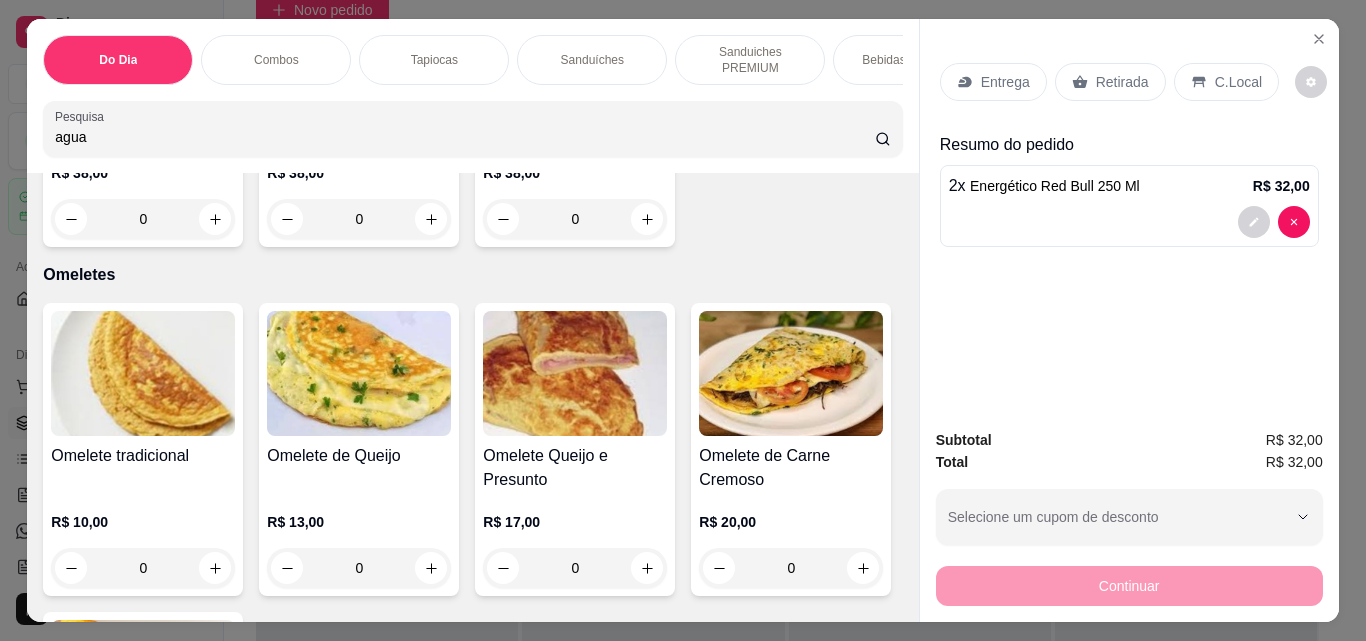 scroll, scrollTop: 5237, scrollLeft: 0, axis: vertical 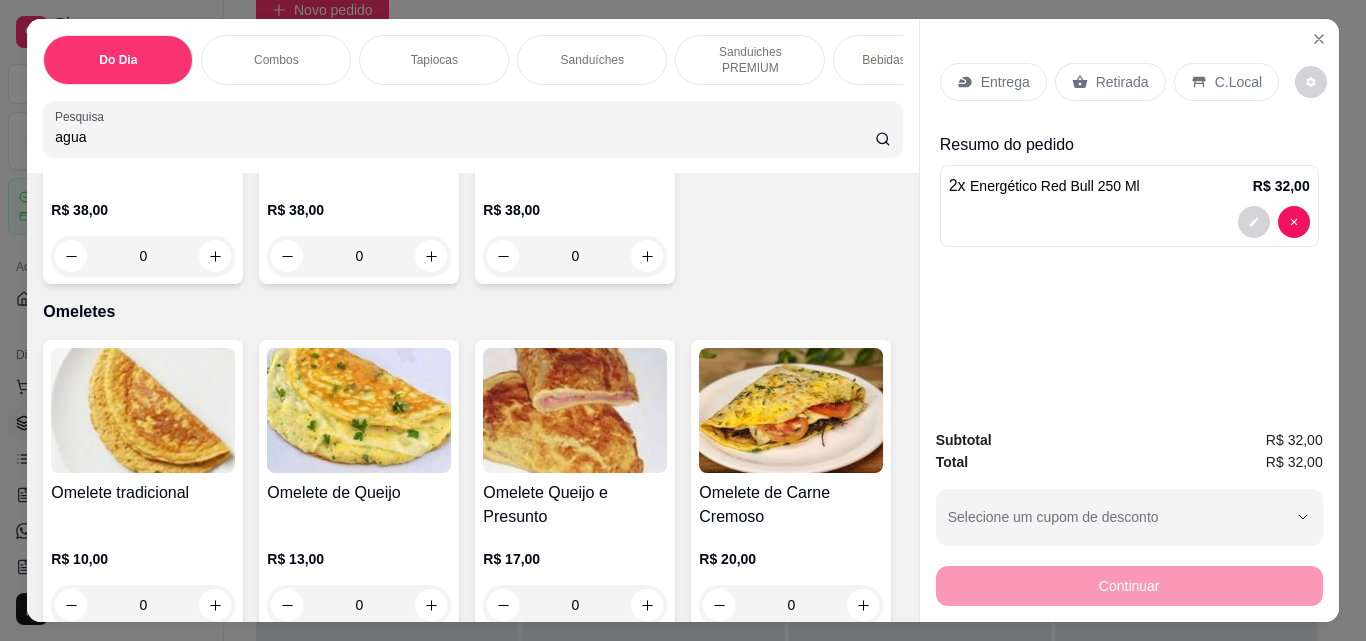 click 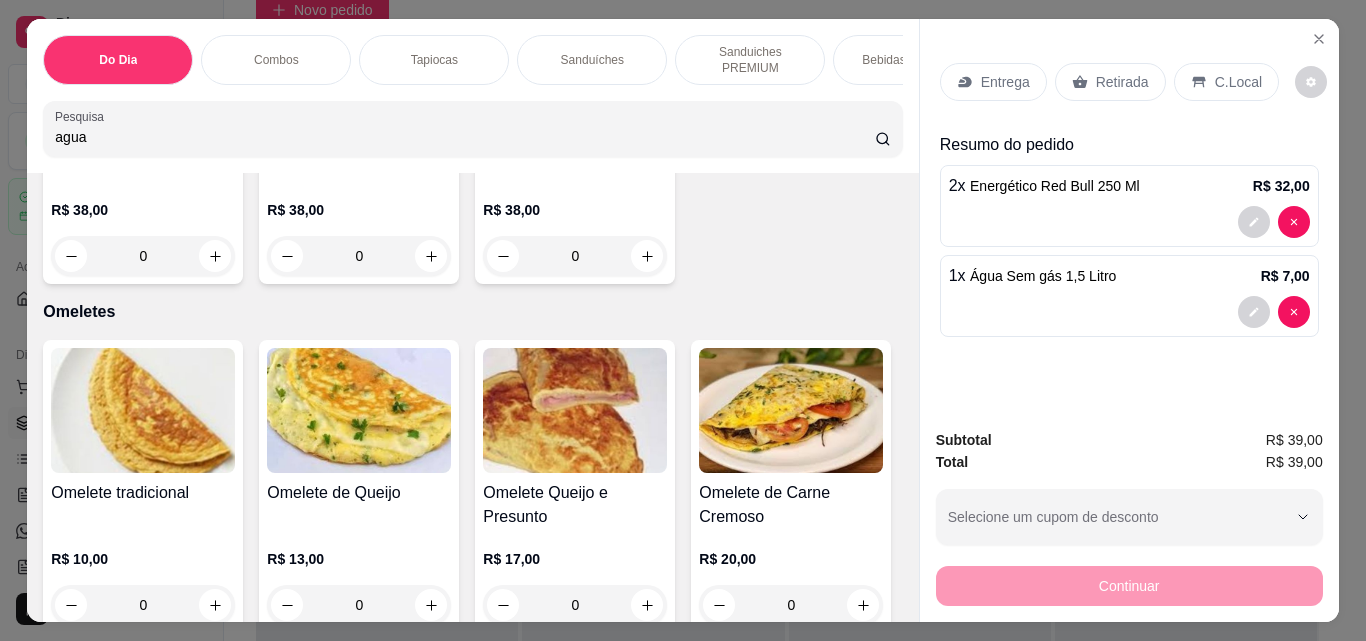type on "1" 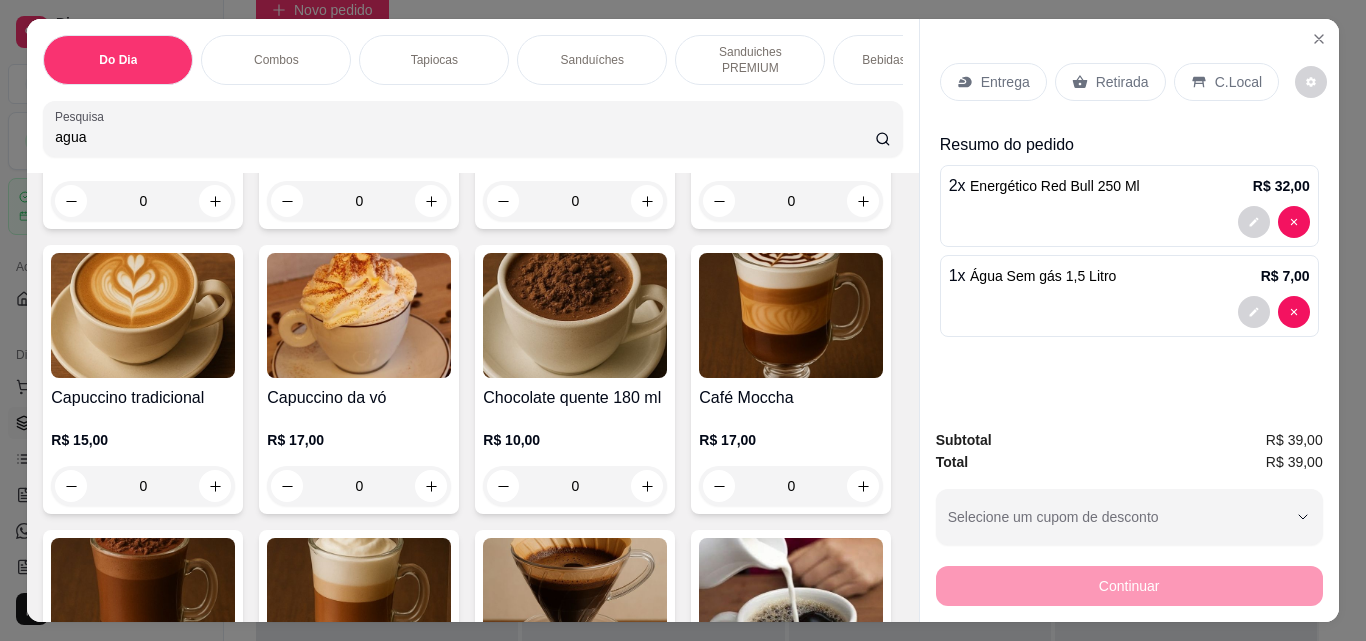 scroll, scrollTop: 2131, scrollLeft: 0, axis: vertical 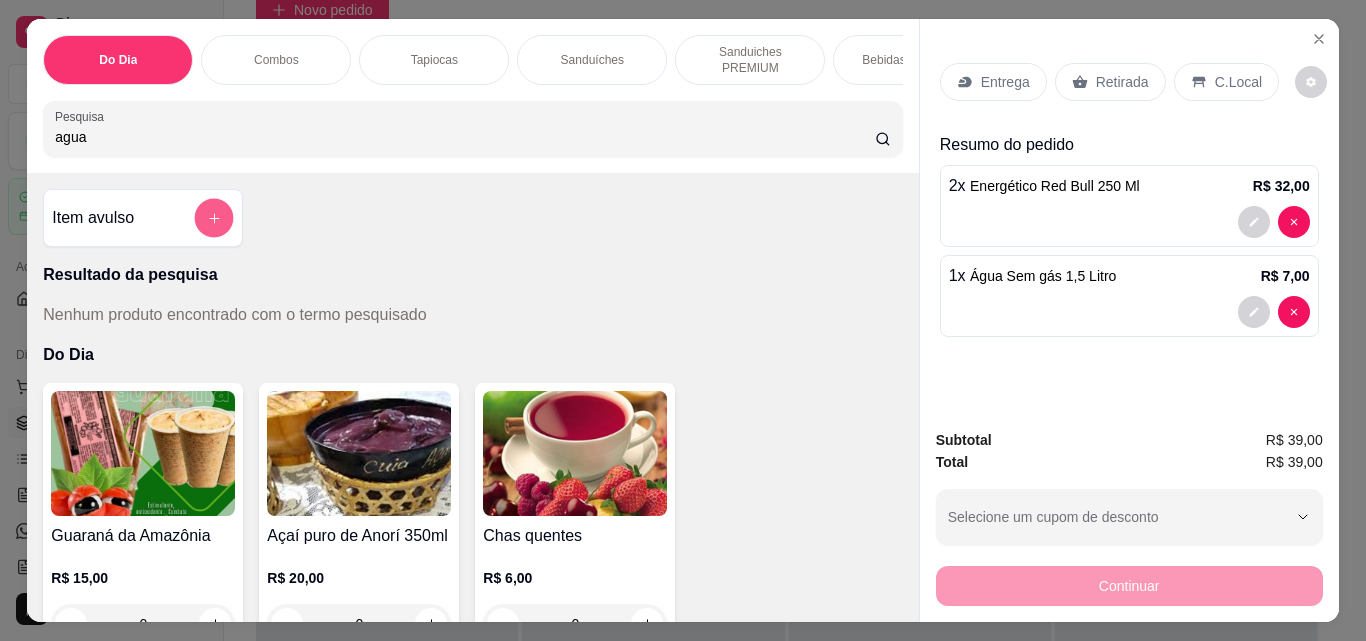 click at bounding box center [214, 218] 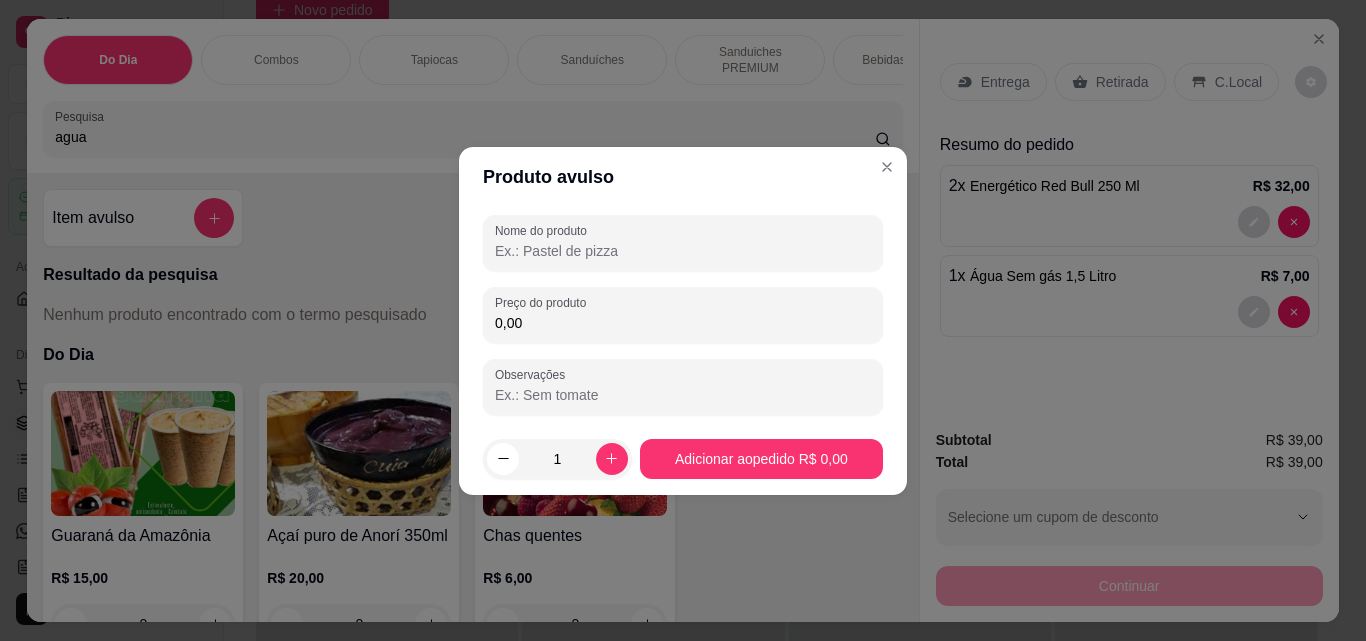 click on "Nome do produto" at bounding box center [683, 251] 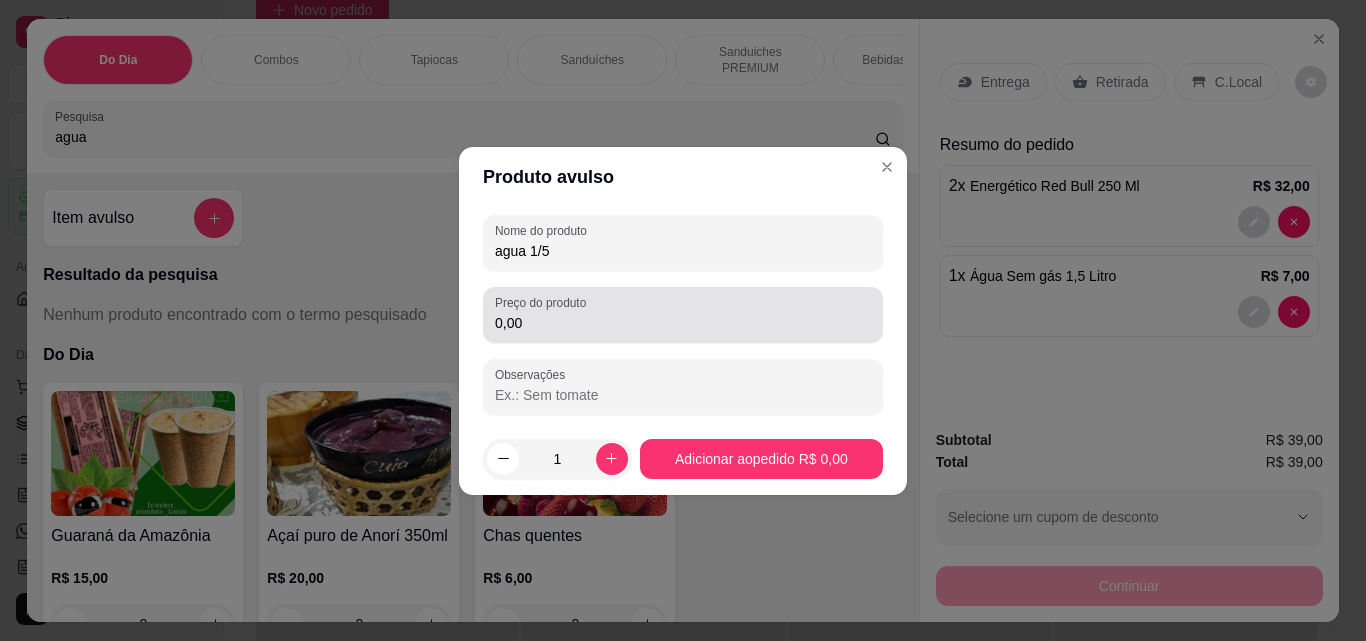 type on "agua 1/5" 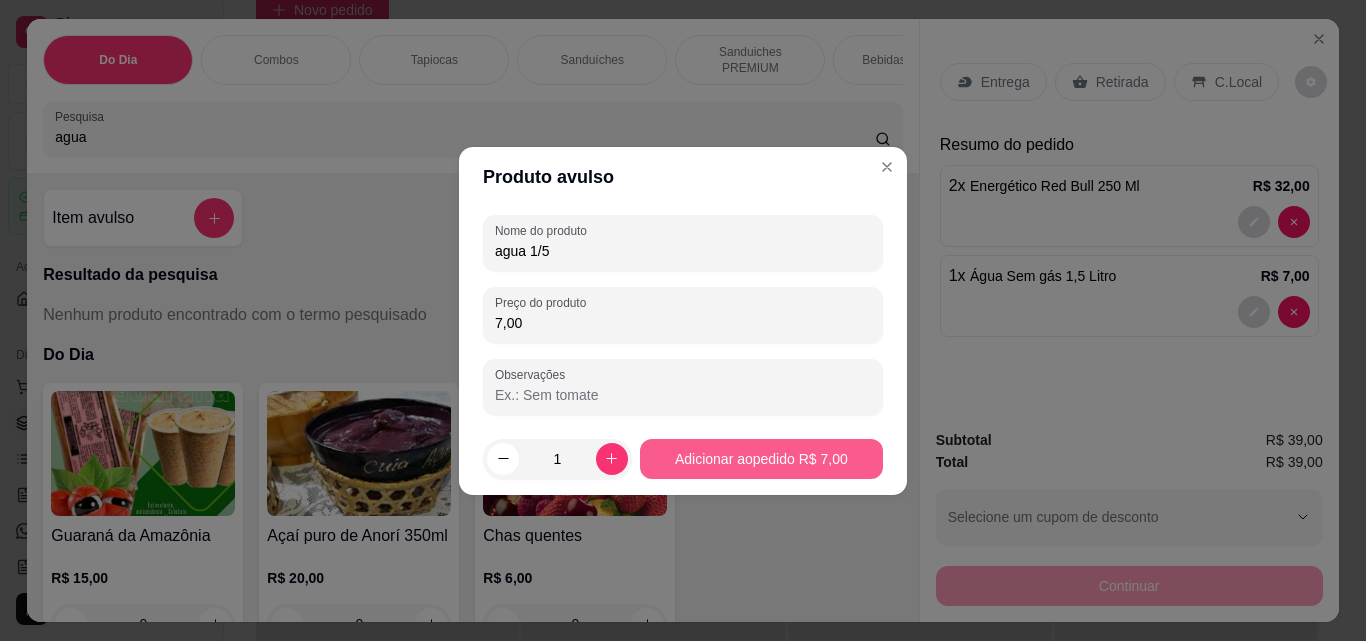 type on "7,00" 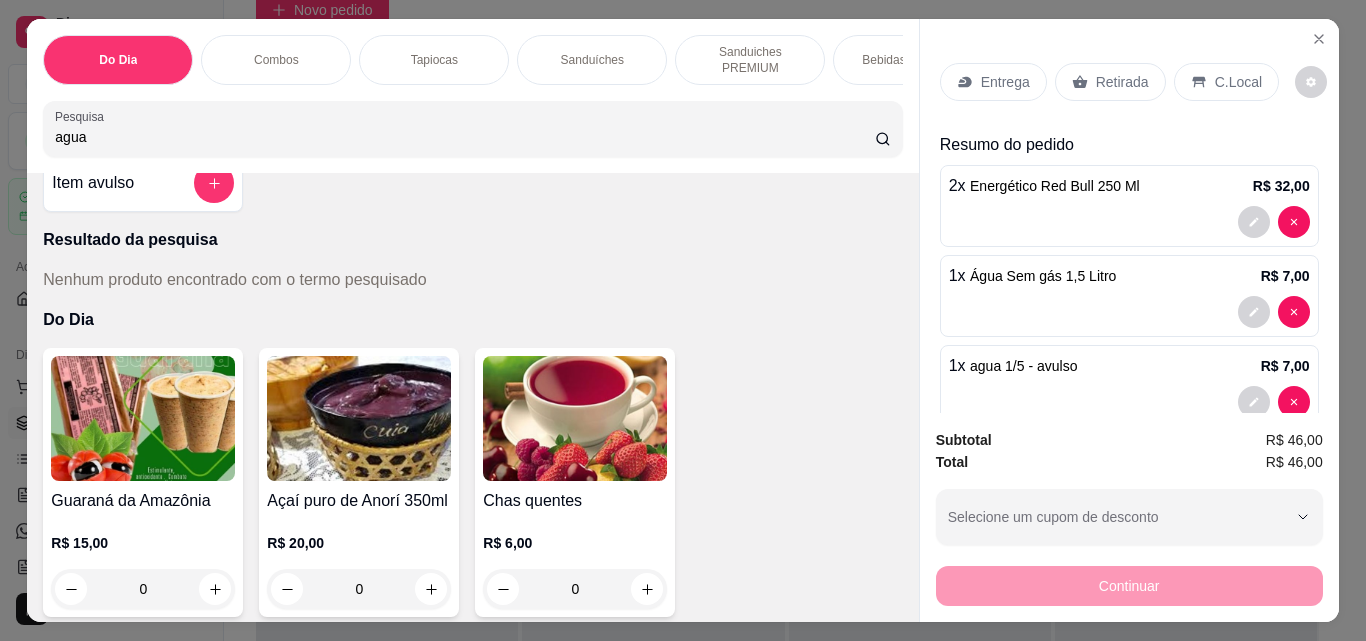 scroll, scrollTop: 0, scrollLeft: 0, axis: both 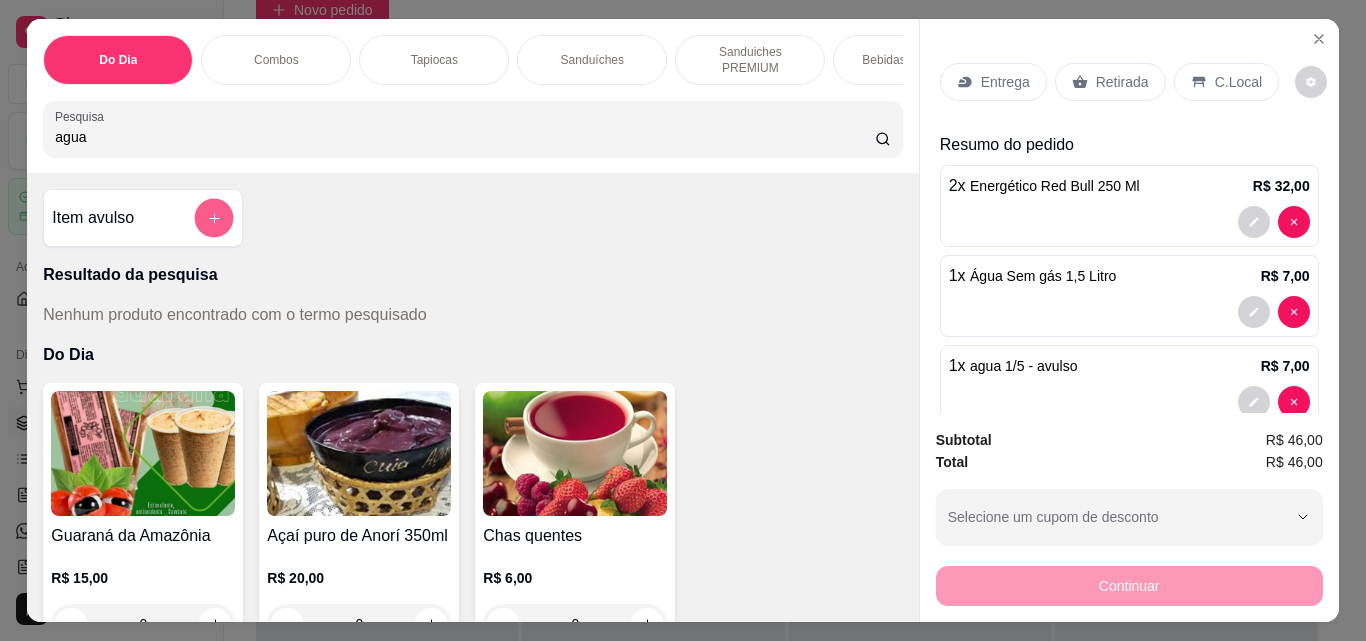click at bounding box center (214, 218) 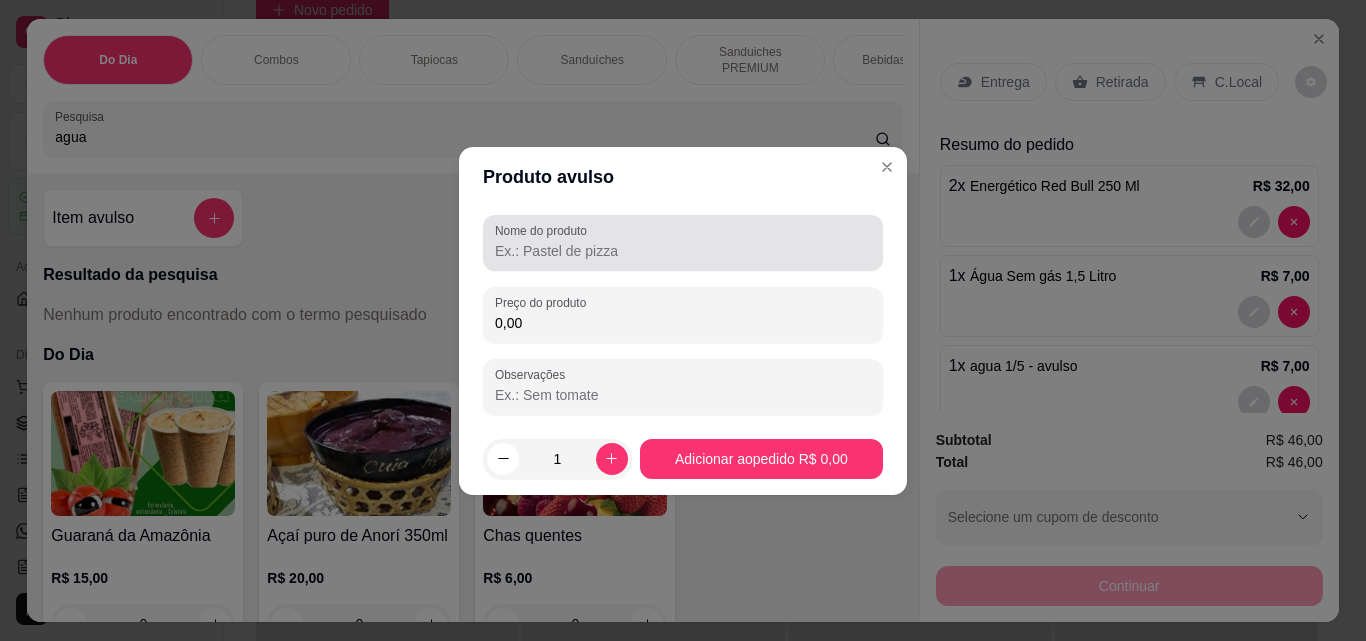 click on "Nome do produto" at bounding box center (683, 243) 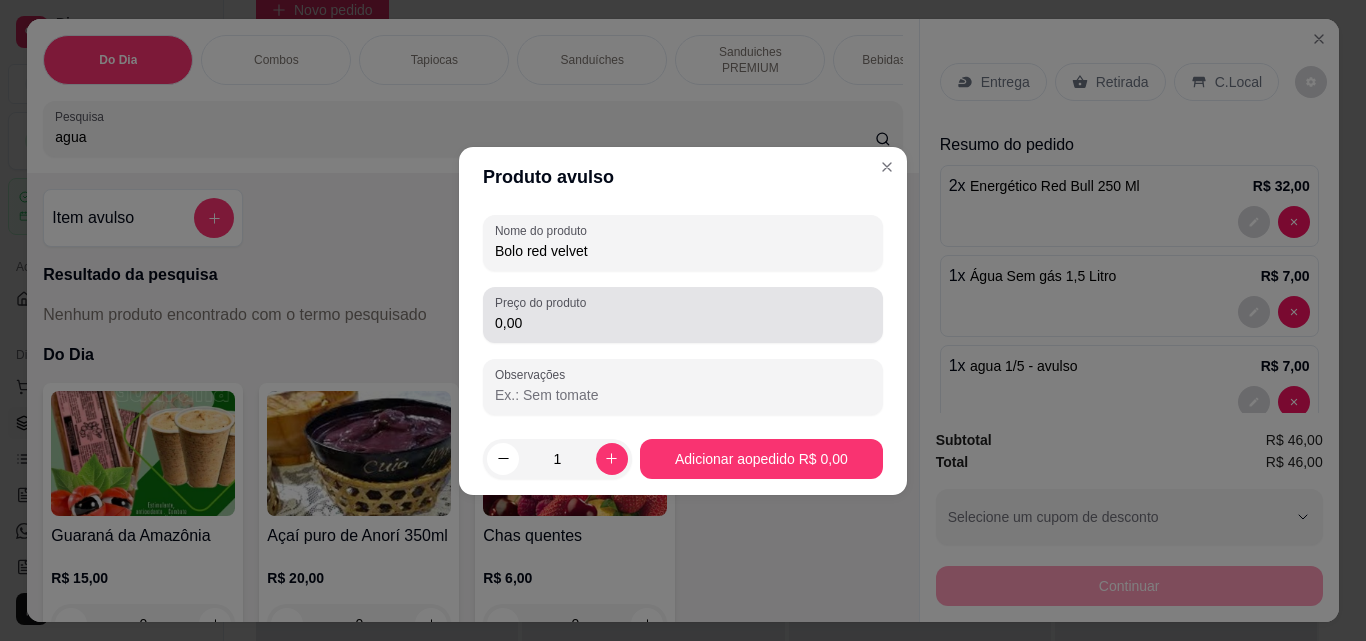 type on "Bolo red velvet" 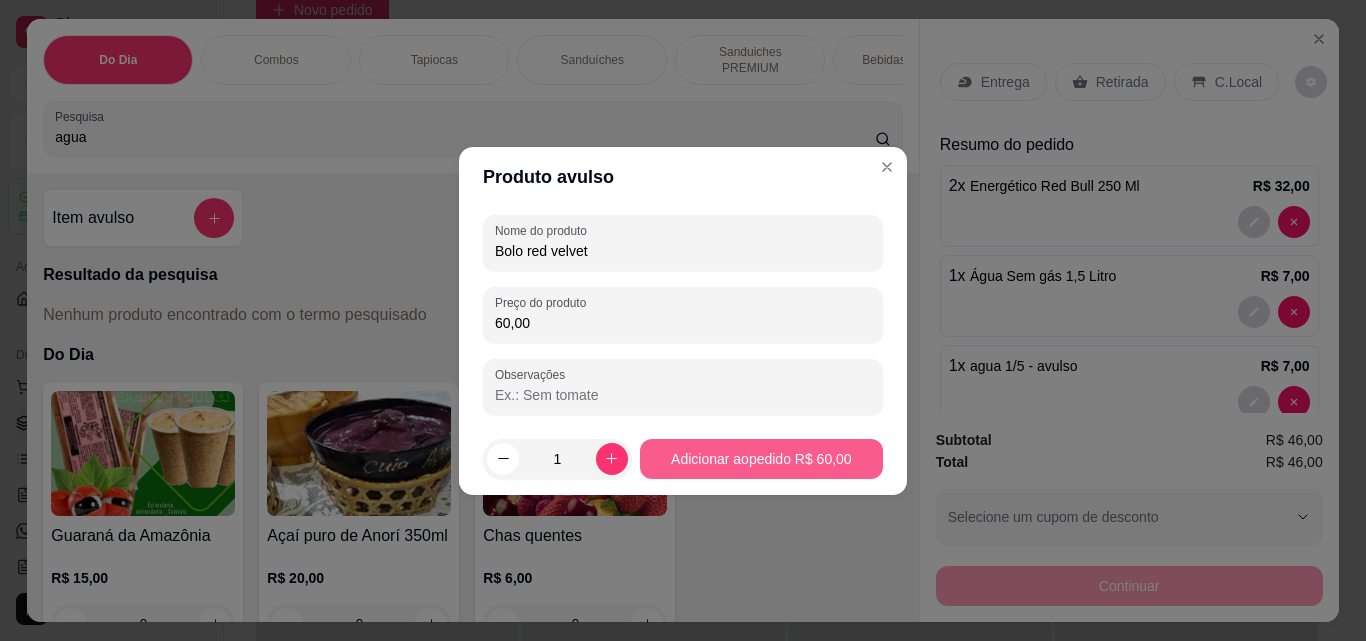 type on "60,00" 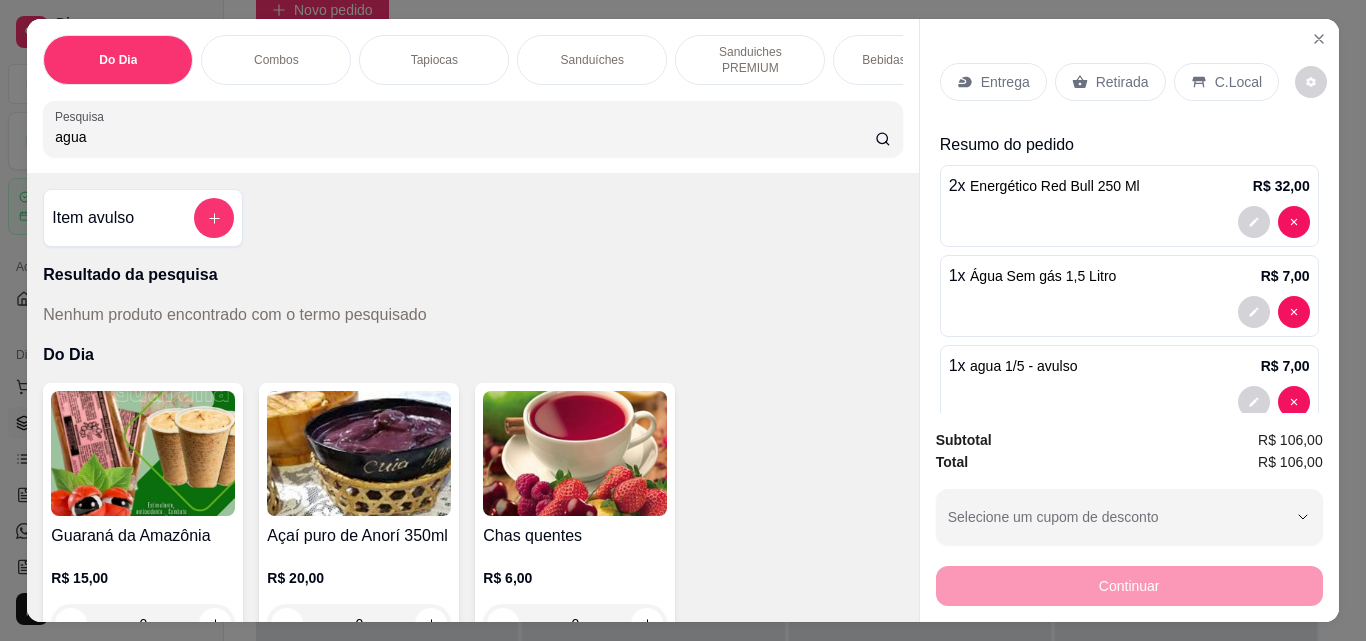 click on "Retirada" at bounding box center [1110, 82] 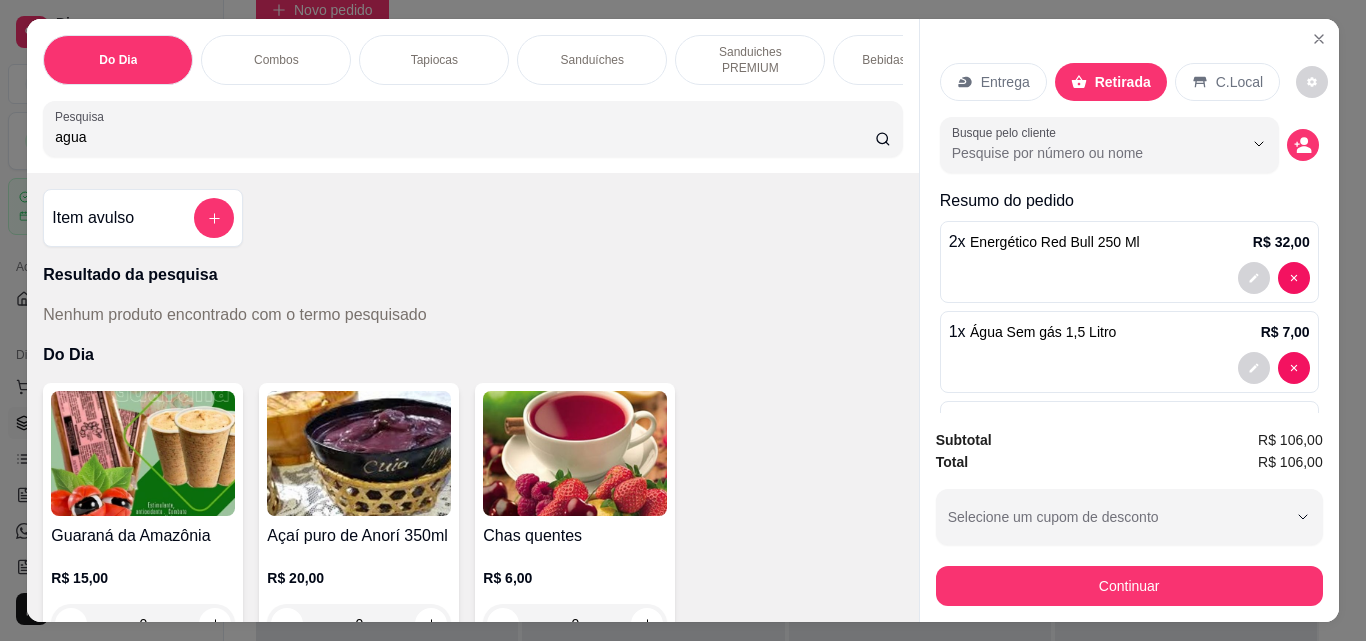 click on "Retirada" at bounding box center [1111, 82] 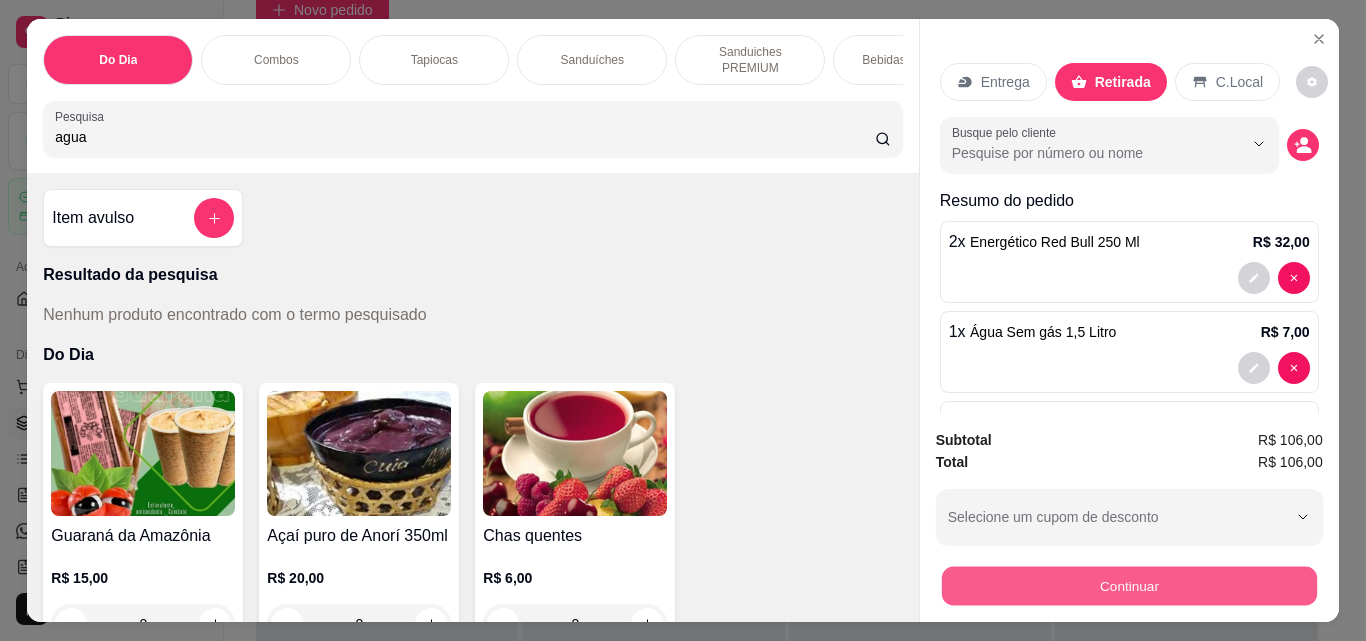 click on "Continuar" at bounding box center (1128, 585) 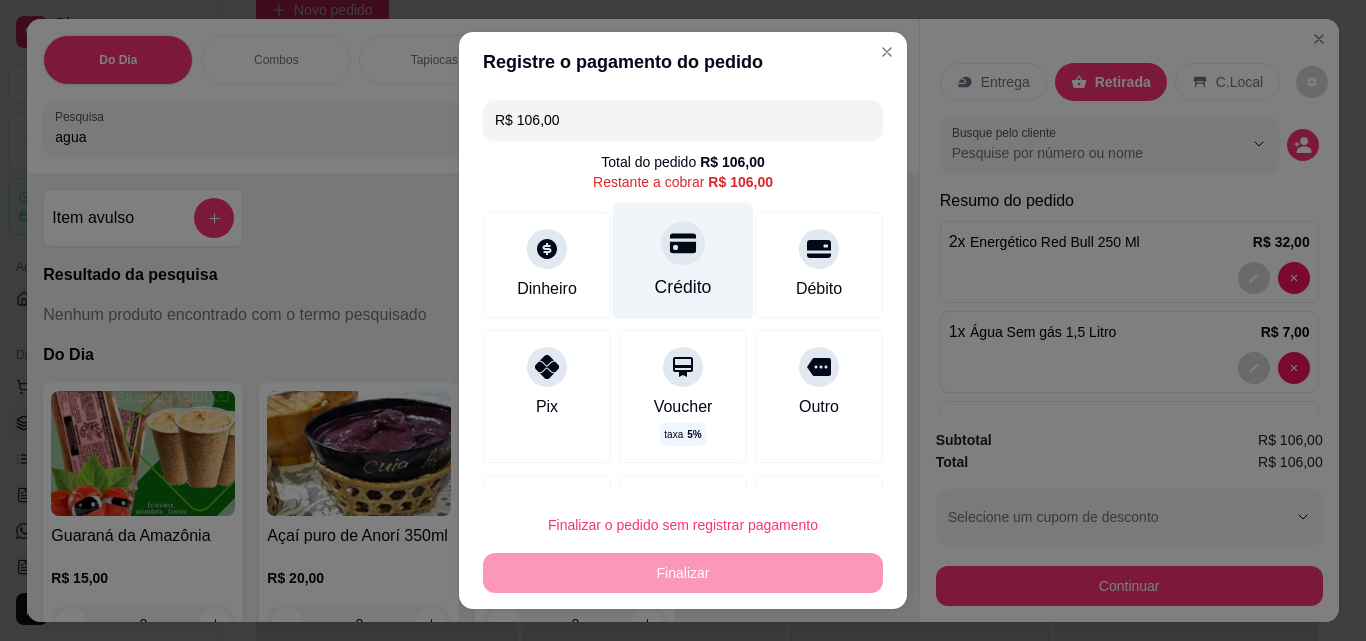 click on "Crédito" at bounding box center (683, 261) 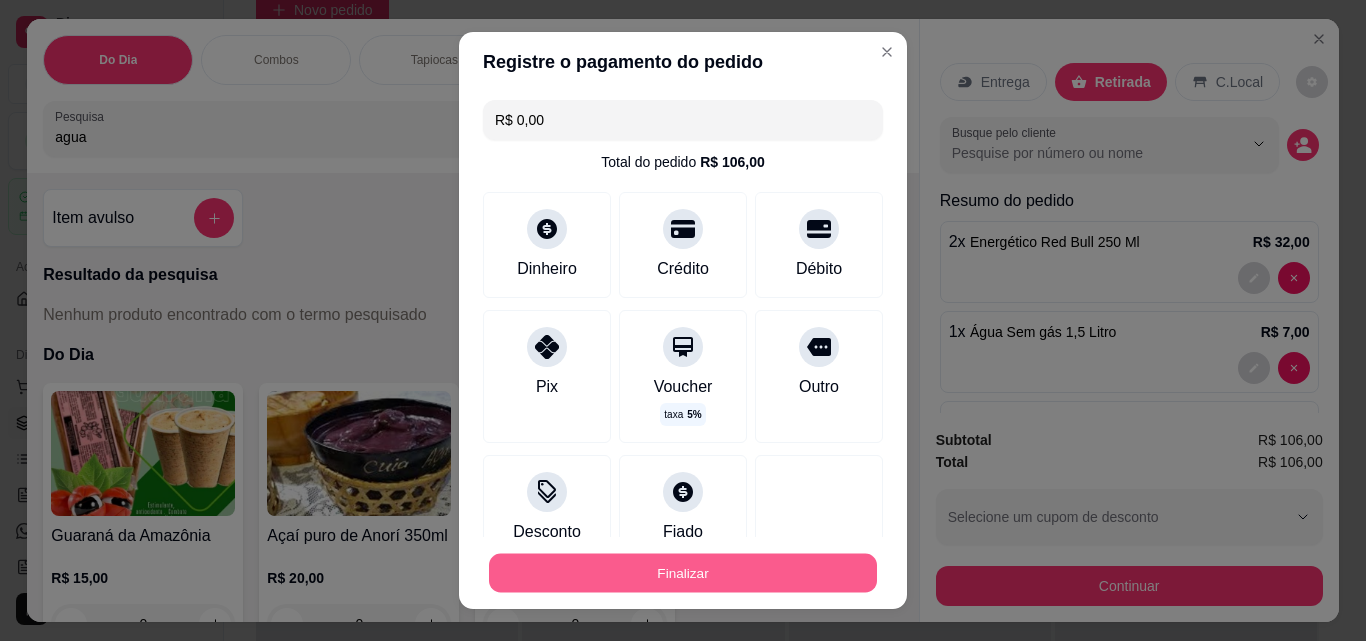 click on "Finalizar" at bounding box center (683, 573) 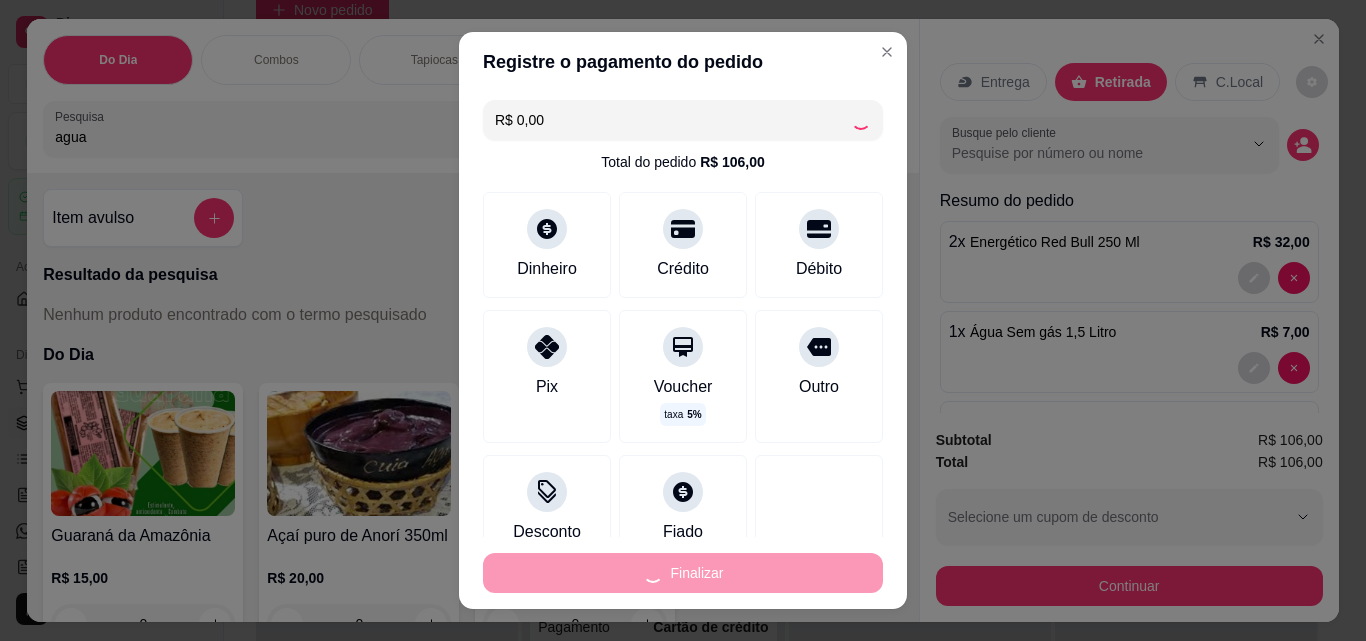 type on "0" 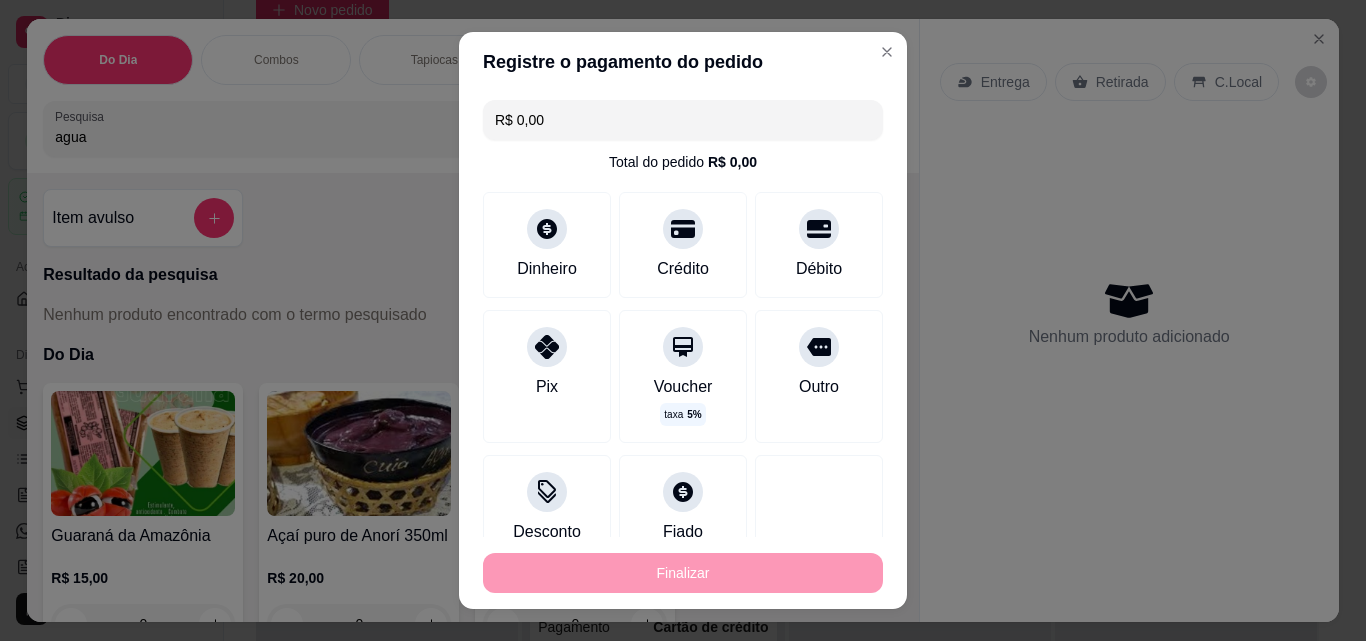 type on "-R$ 106,00" 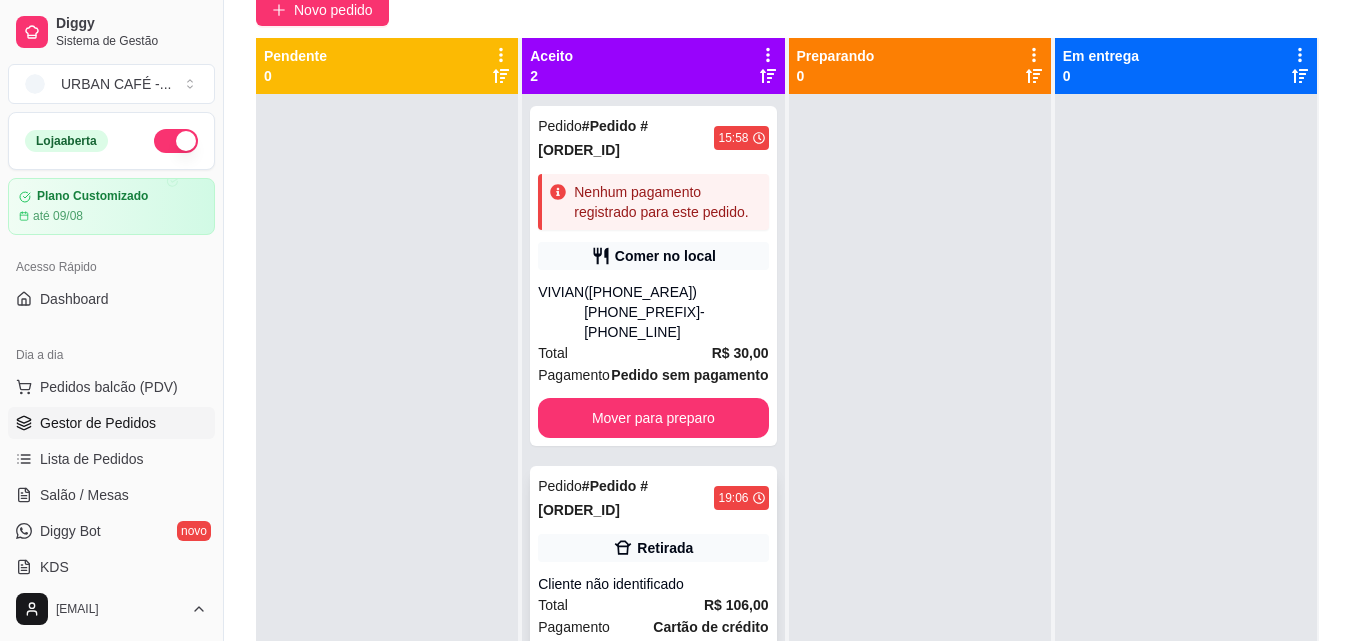 click on "Mover para preparo" at bounding box center (653, 670) 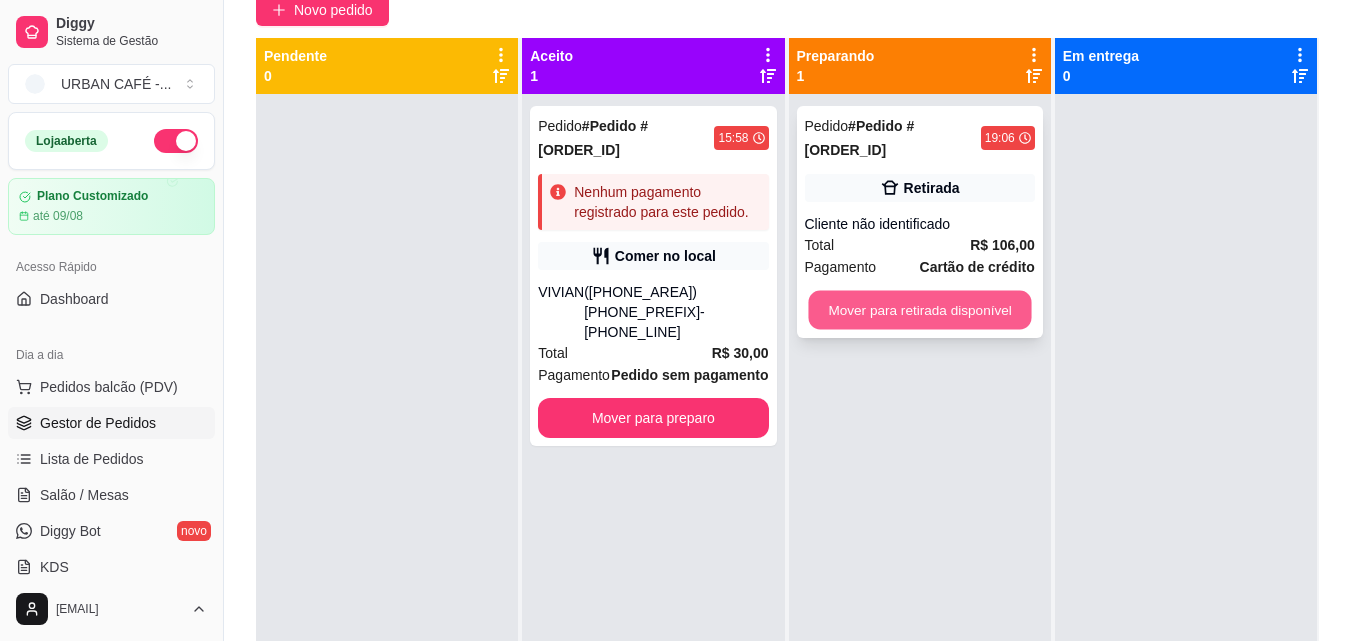 click on "Mover para retirada disponível" at bounding box center (919, 310) 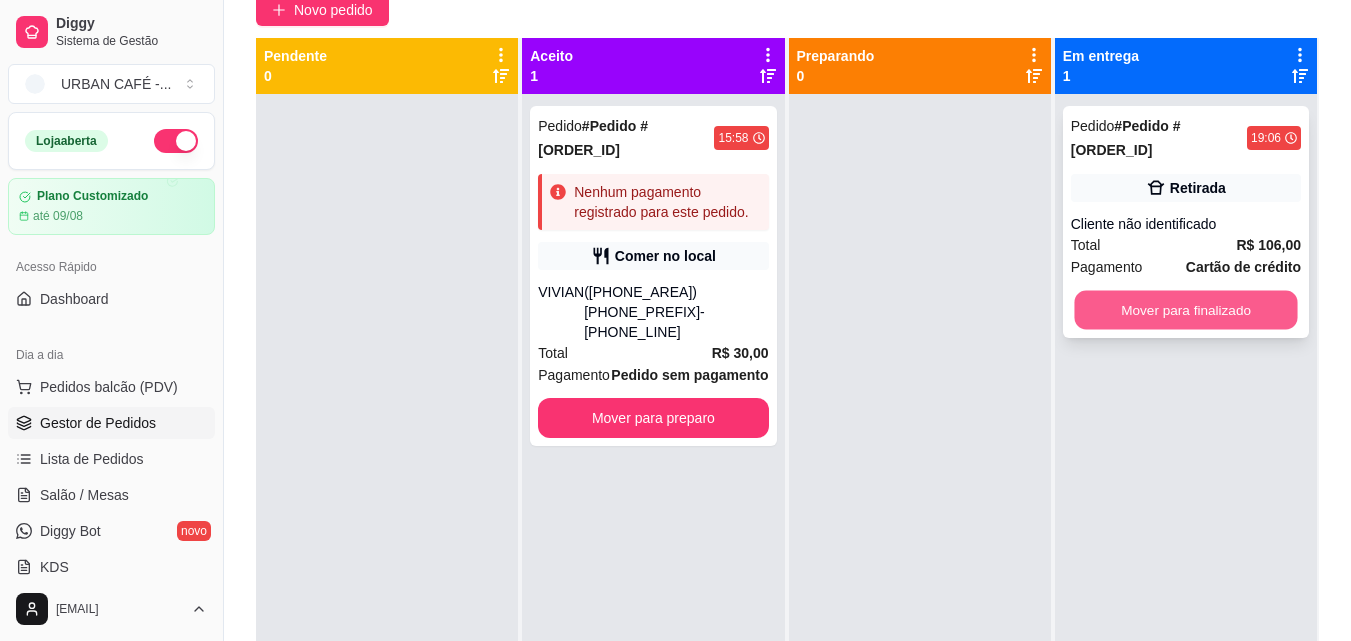 click on "Mover para finalizado" at bounding box center (1185, 310) 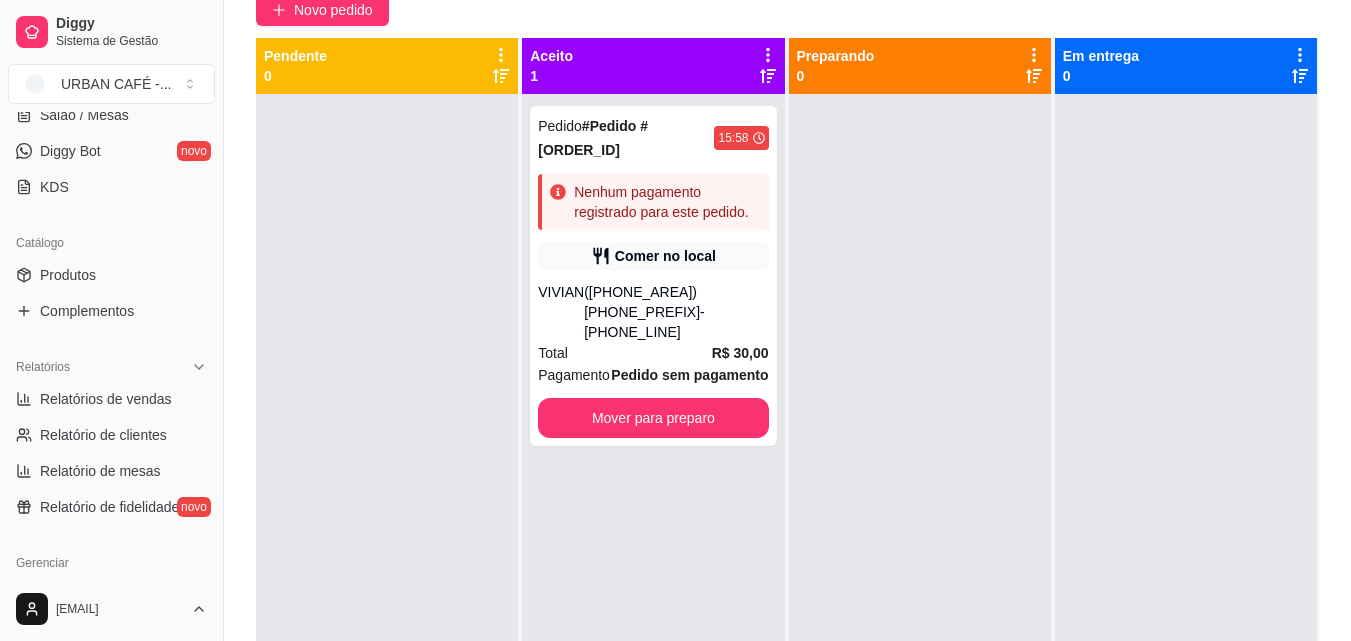 scroll, scrollTop: 401, scrollLeft: 0, axis: vertical 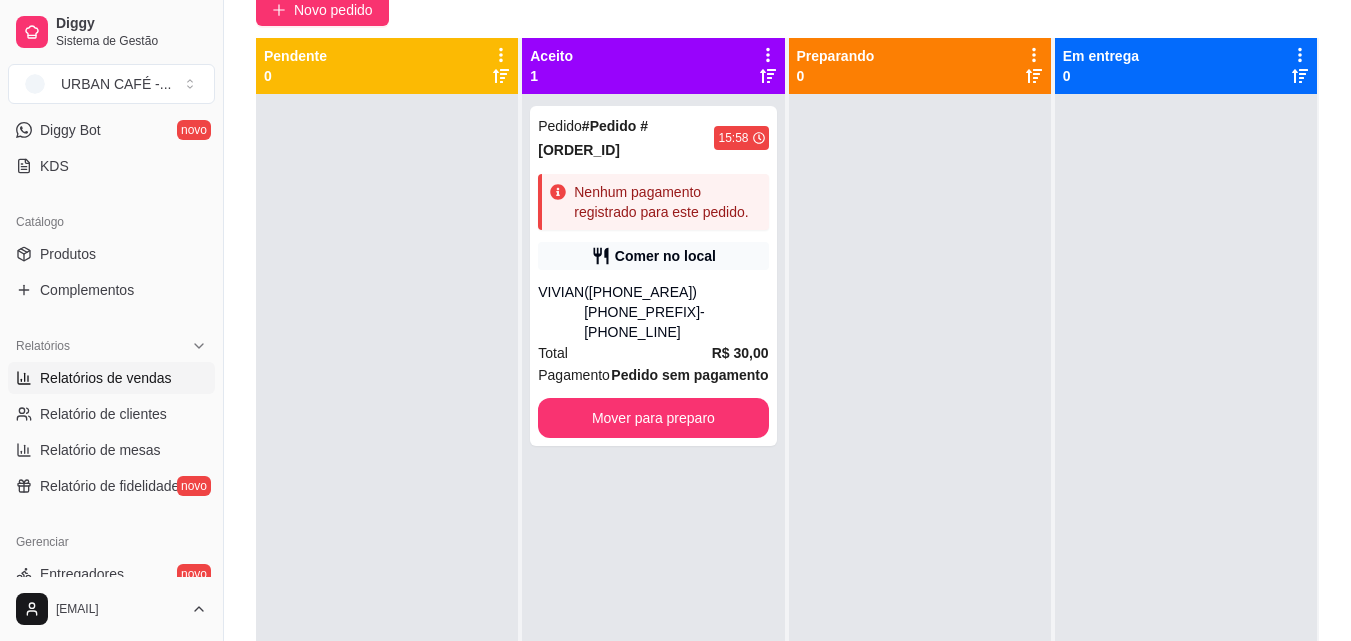 click on "Relatórios de vendas" at bounding box center (106, 378) 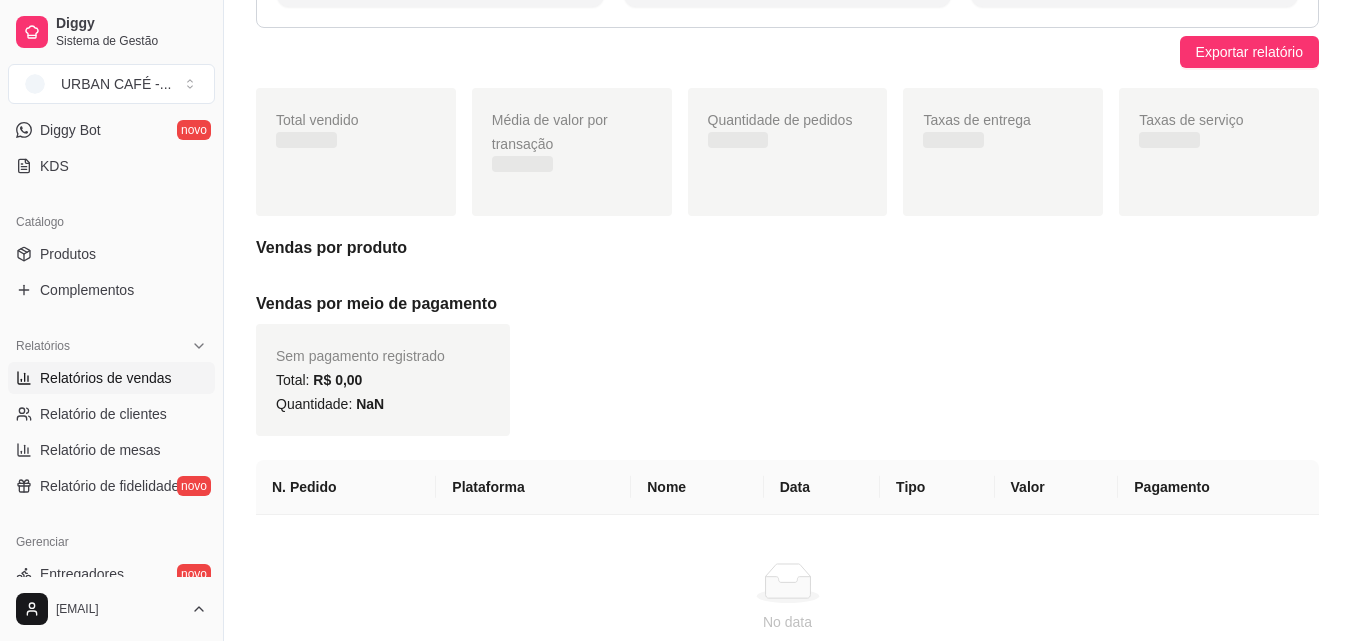 scroll, scrollTop: 0, scrollLeft: 0, axis: both 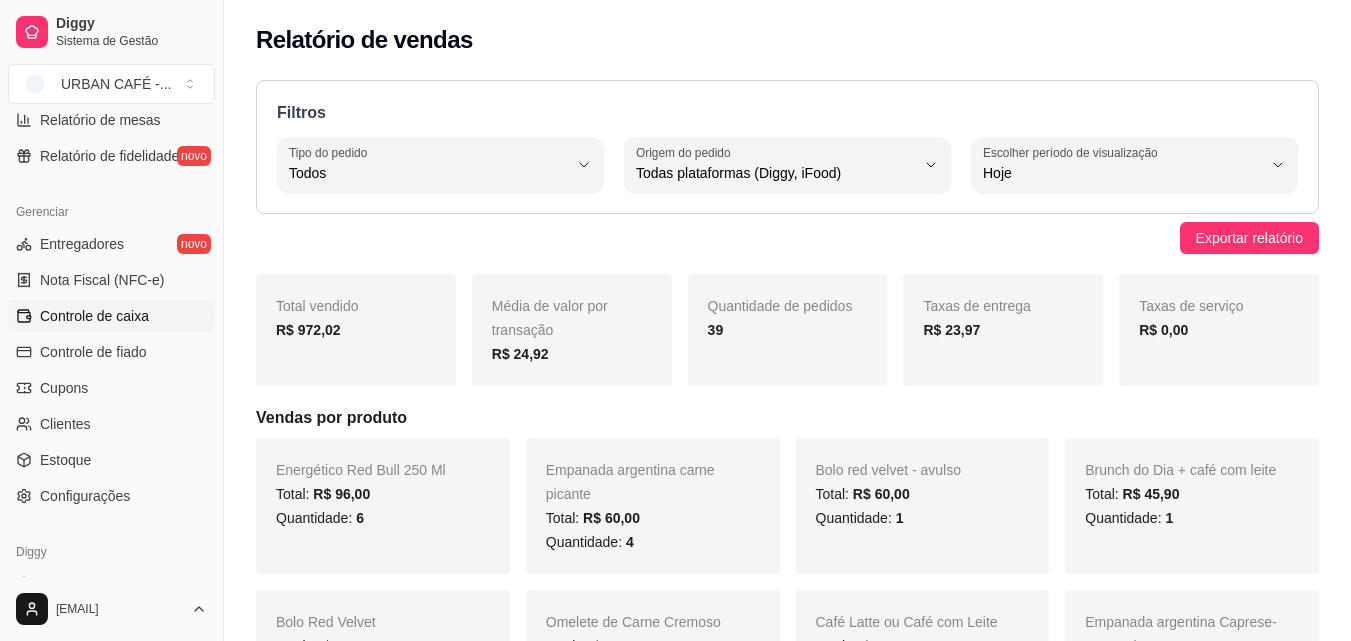 click on "Controle de caixa" at bounding box center (111, 316) 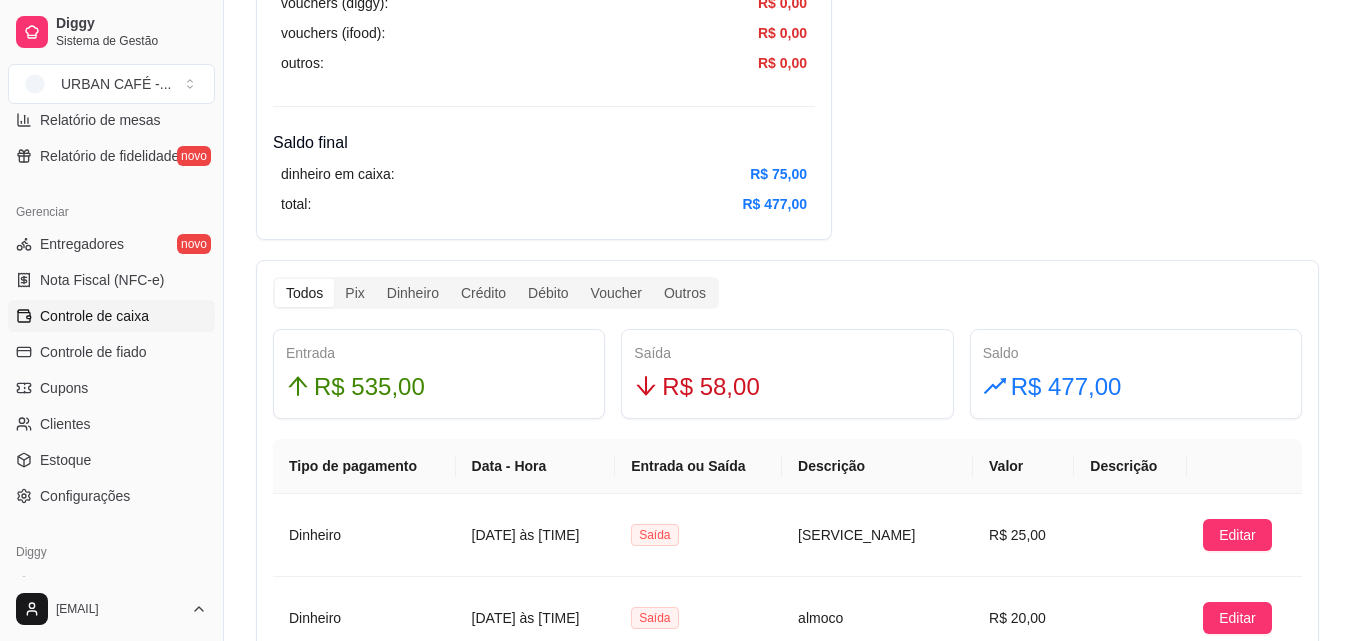 scroll, scrollTop: 930, scrollLeft: 0, axis: vertical 